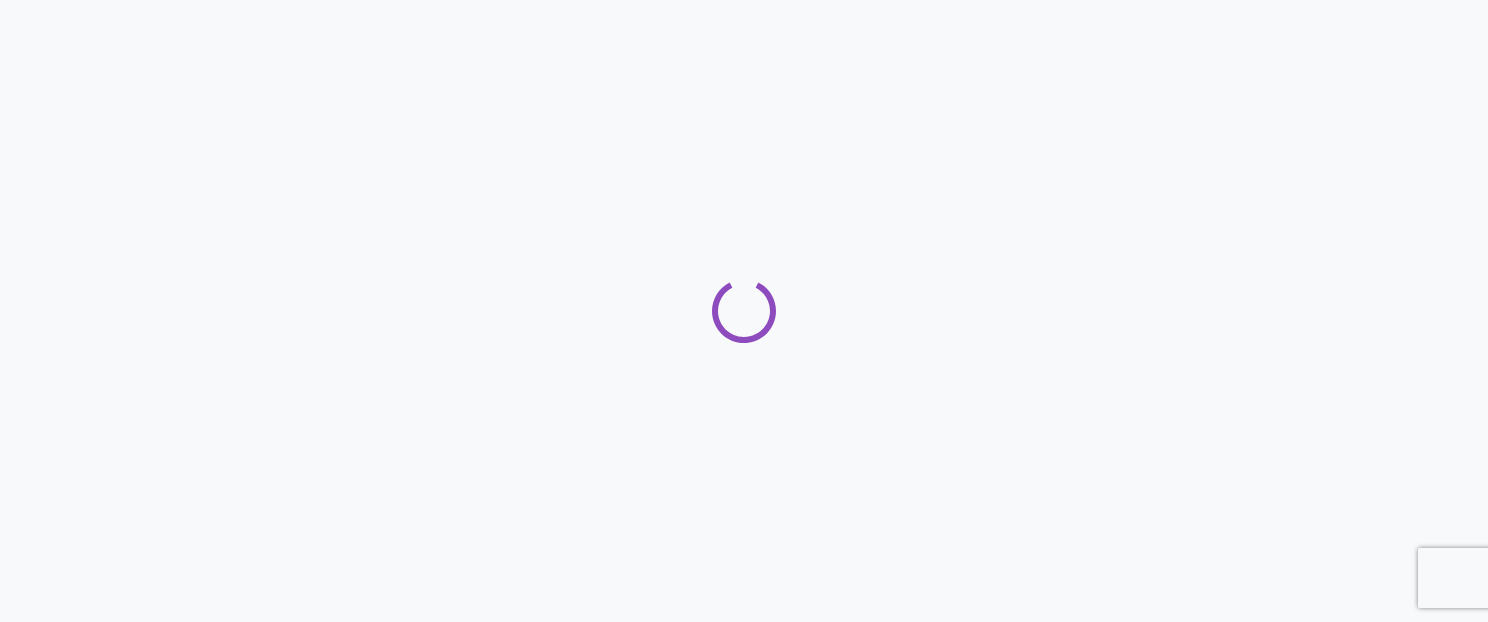 scroll, scrollTop: 0, scrollLeft: 0, axis: both 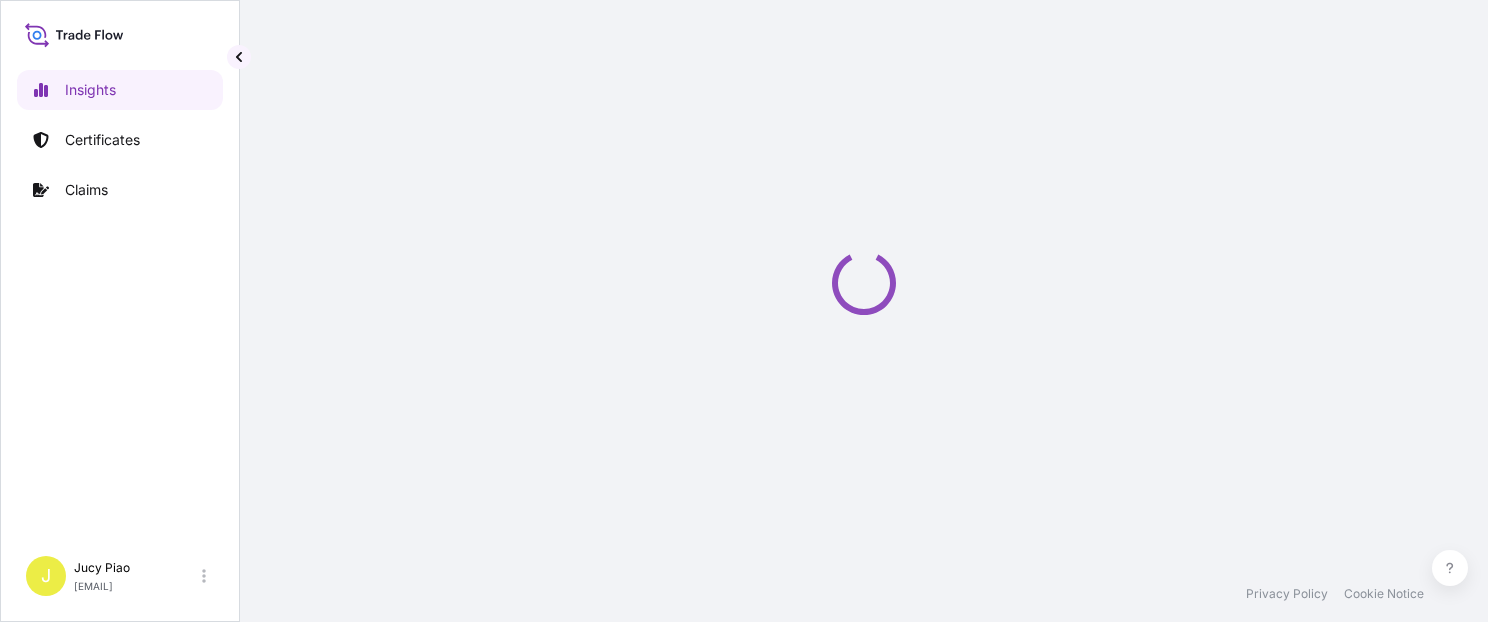 select on "2025" 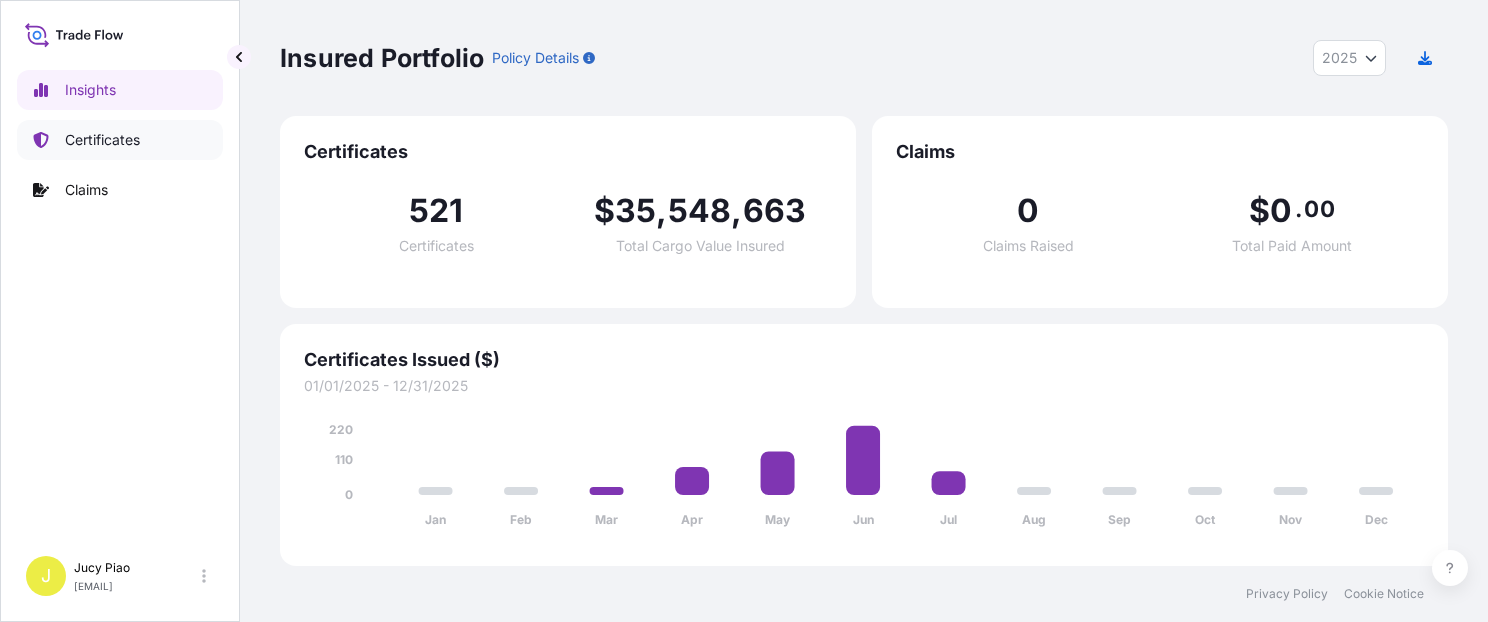 click on "Certificates" at bounding box center (120, 140) 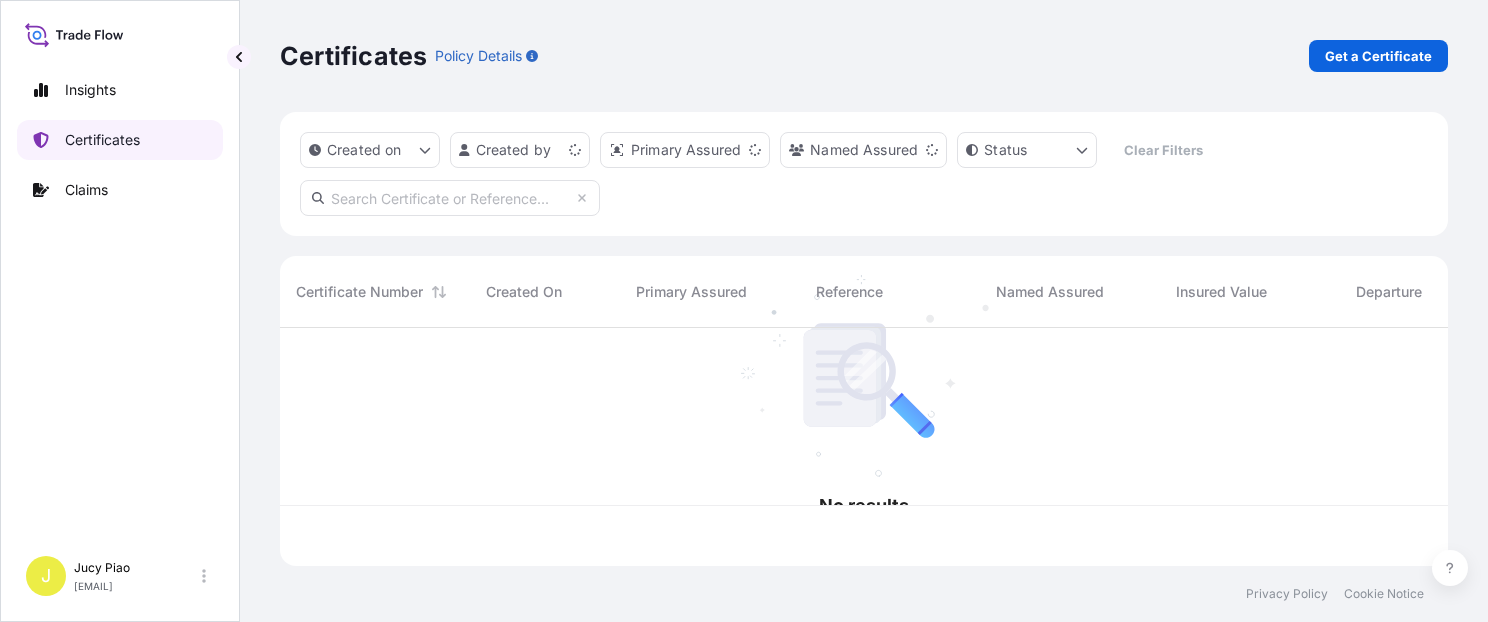 scroll, scrollTop: 16, scrollLeft: 16, axis: both 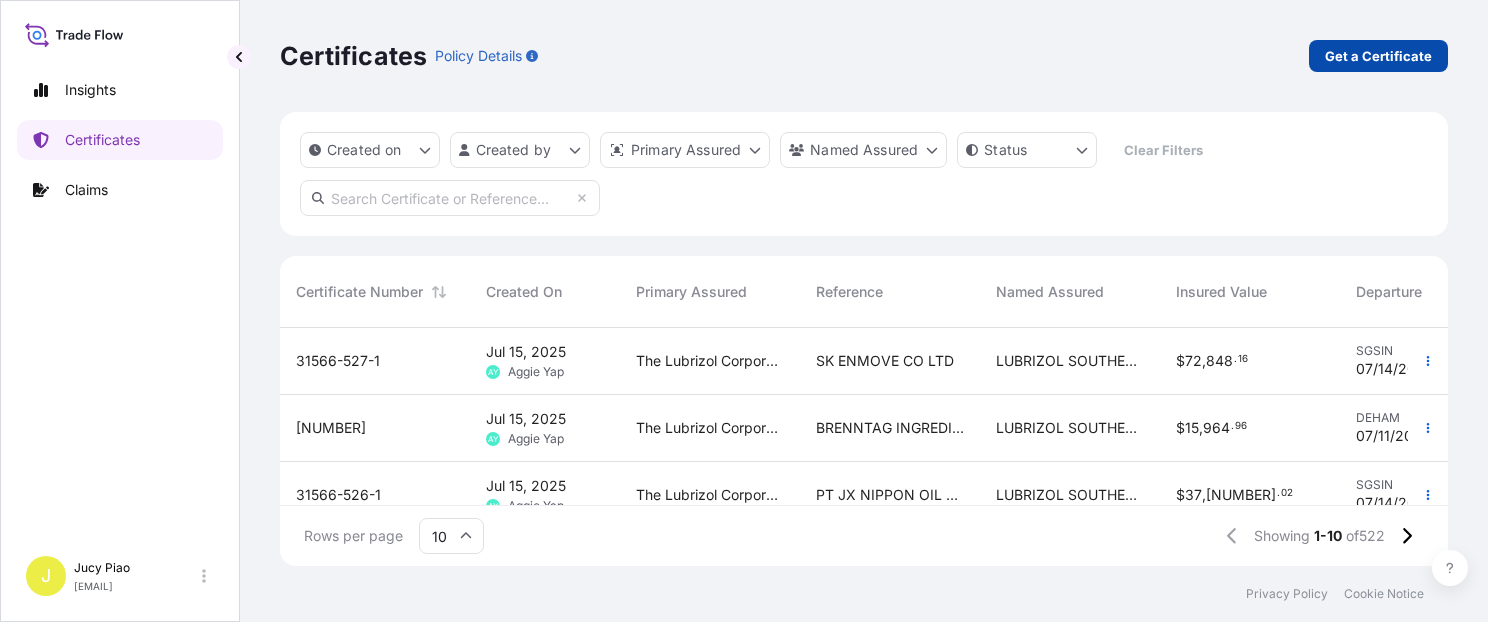 click on "Get a Certificate" at bounding box center [1378, 56] 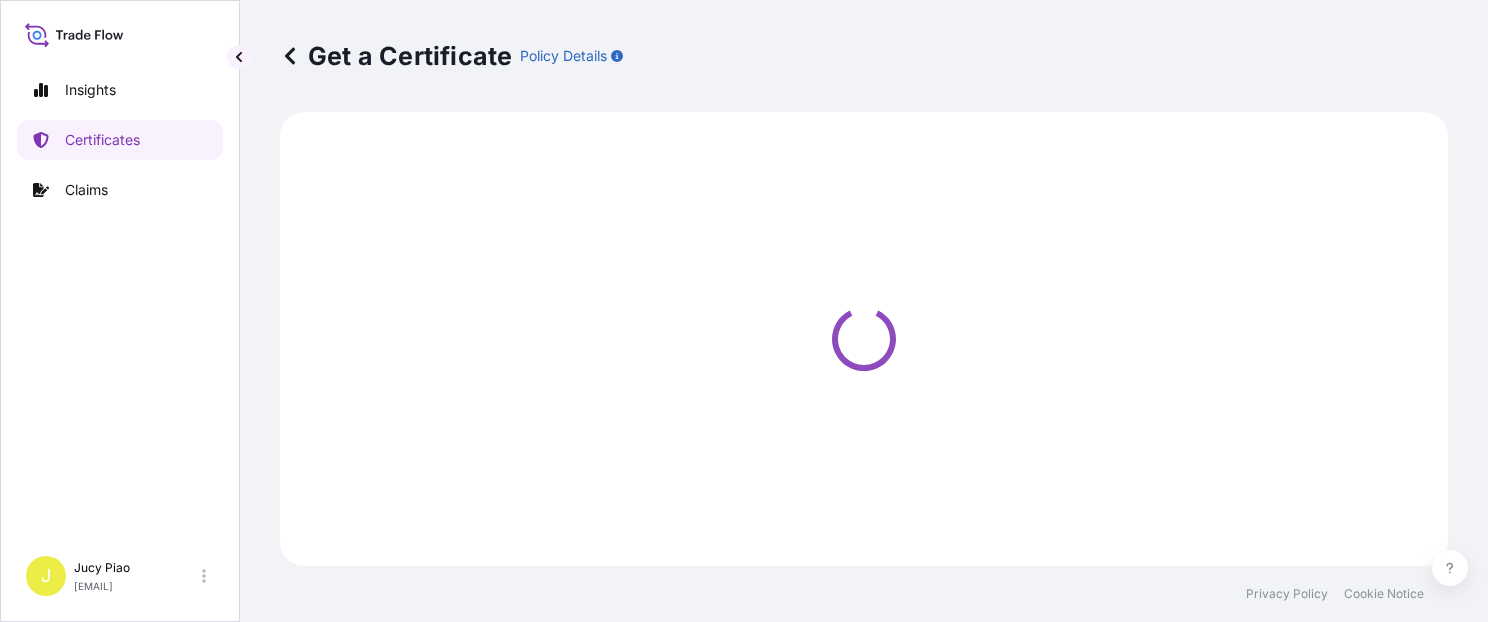 click on "Get a Certificate Policy Details" at bounding box center [864, 56] 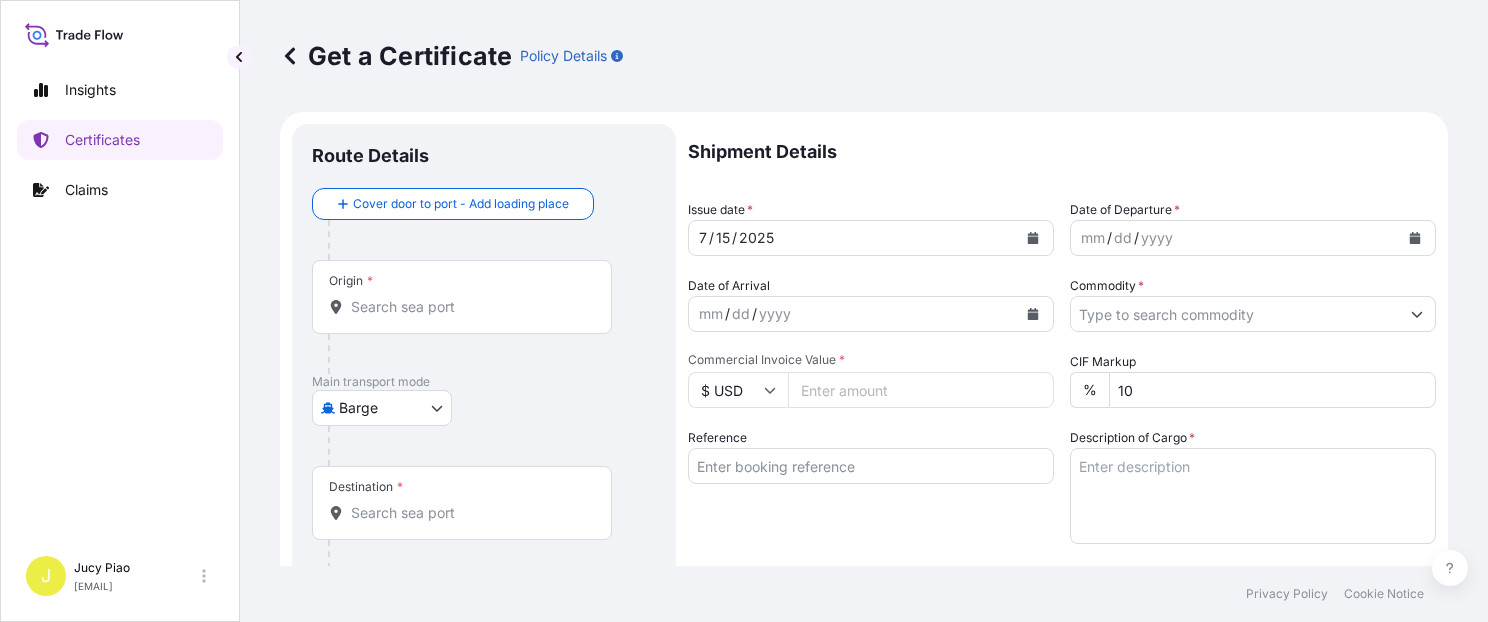 click on "Reference" at bounding box center [871, 466] 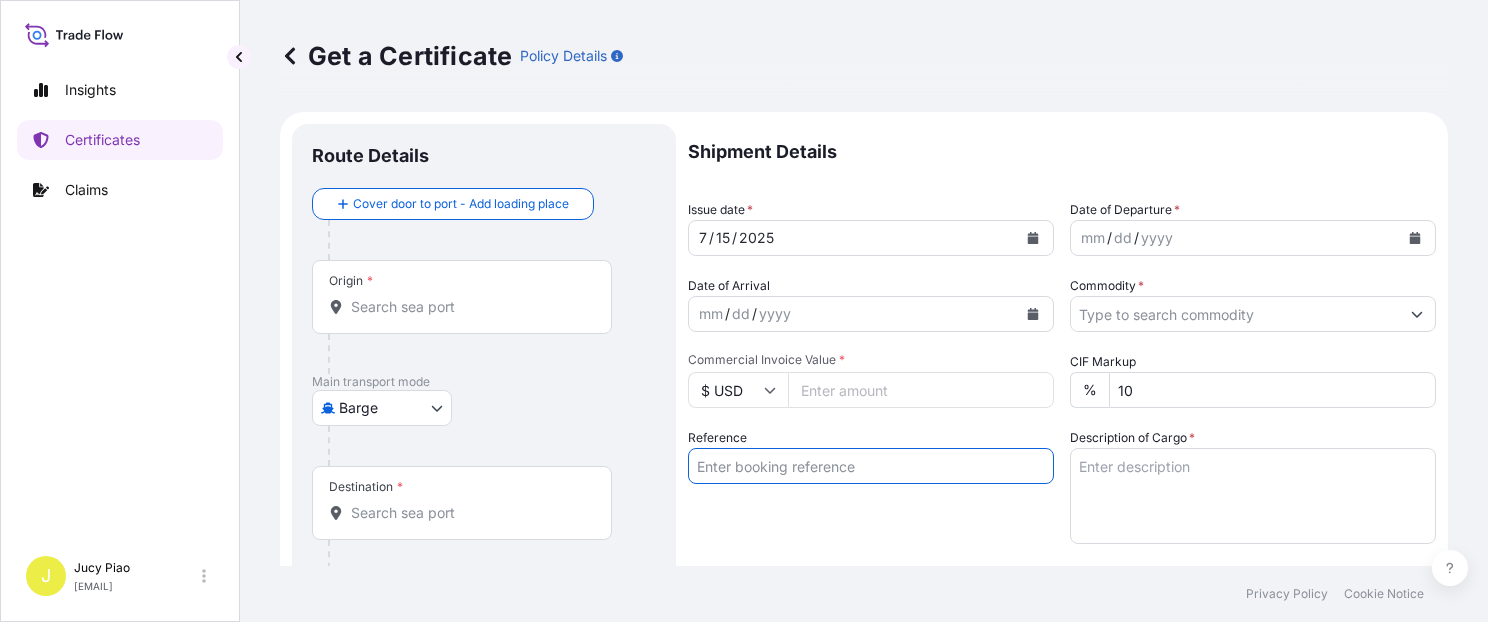 click on "Reference" at bounding box center [871, 466] 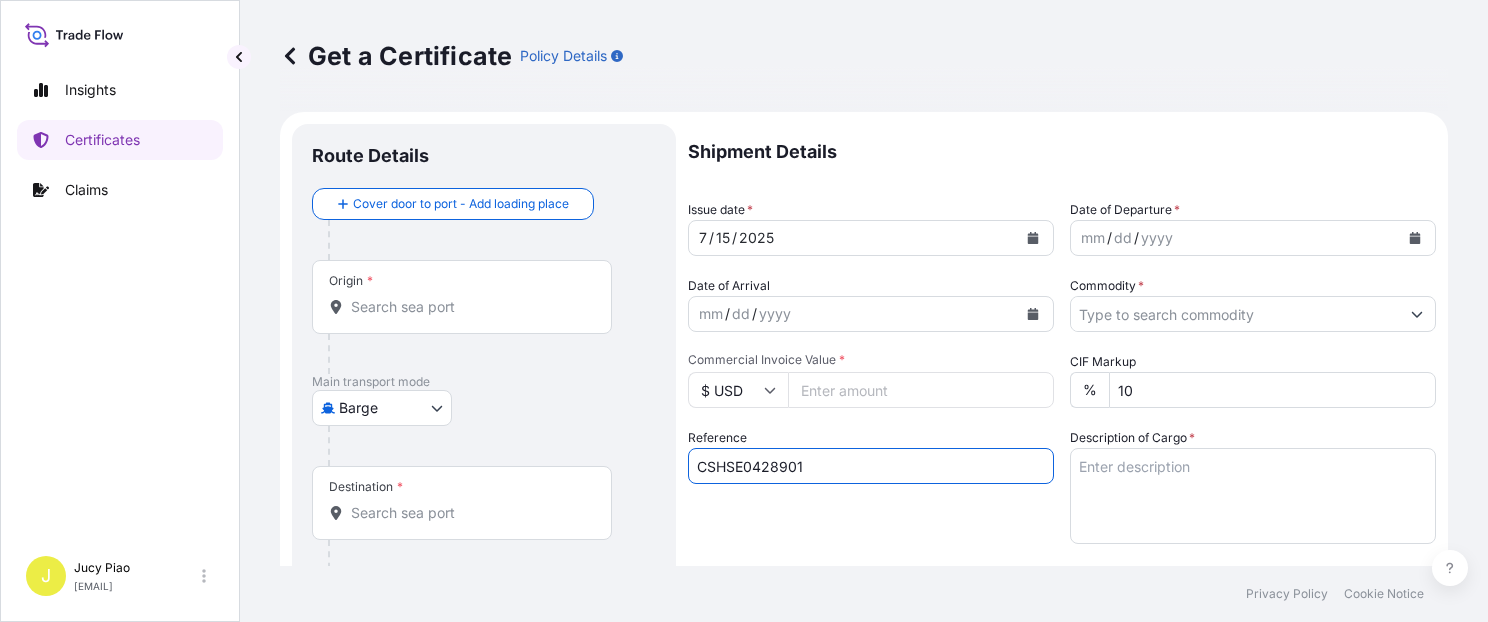 type on "CSHSE0428901" 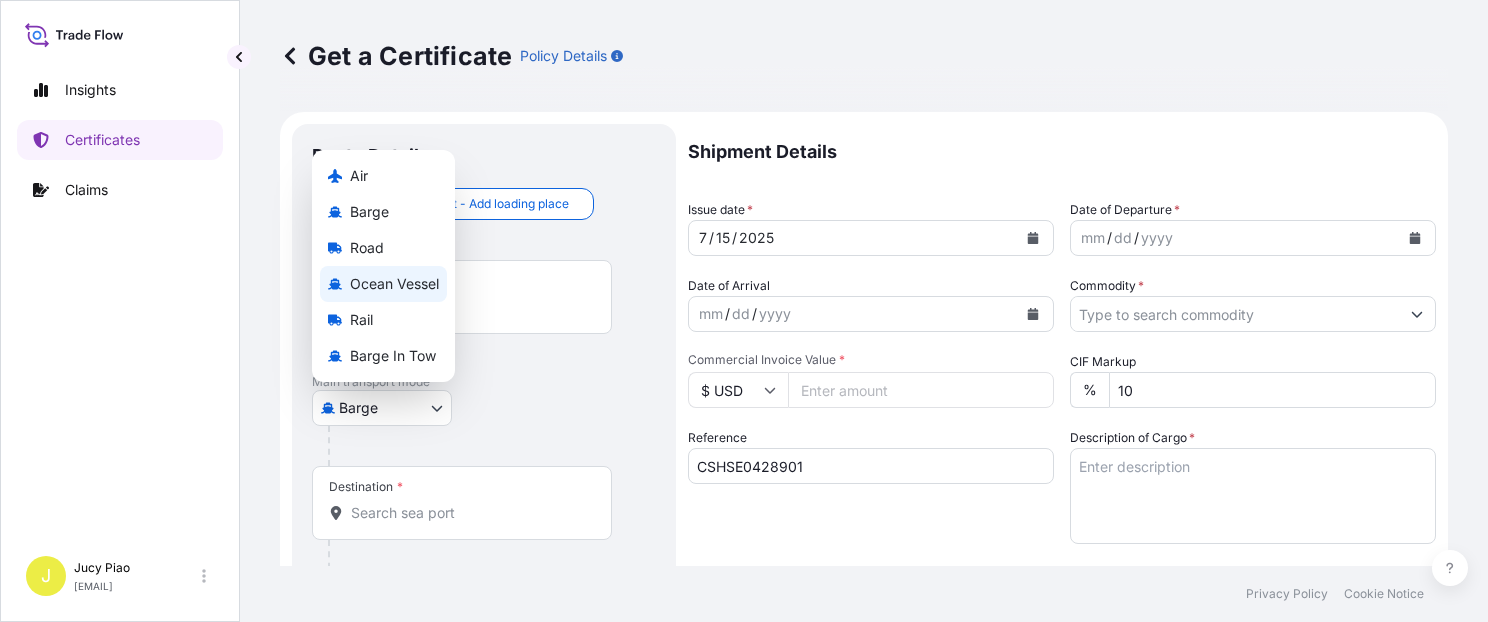 click on "Ocean Vessel" at bounding box center [383, 284] 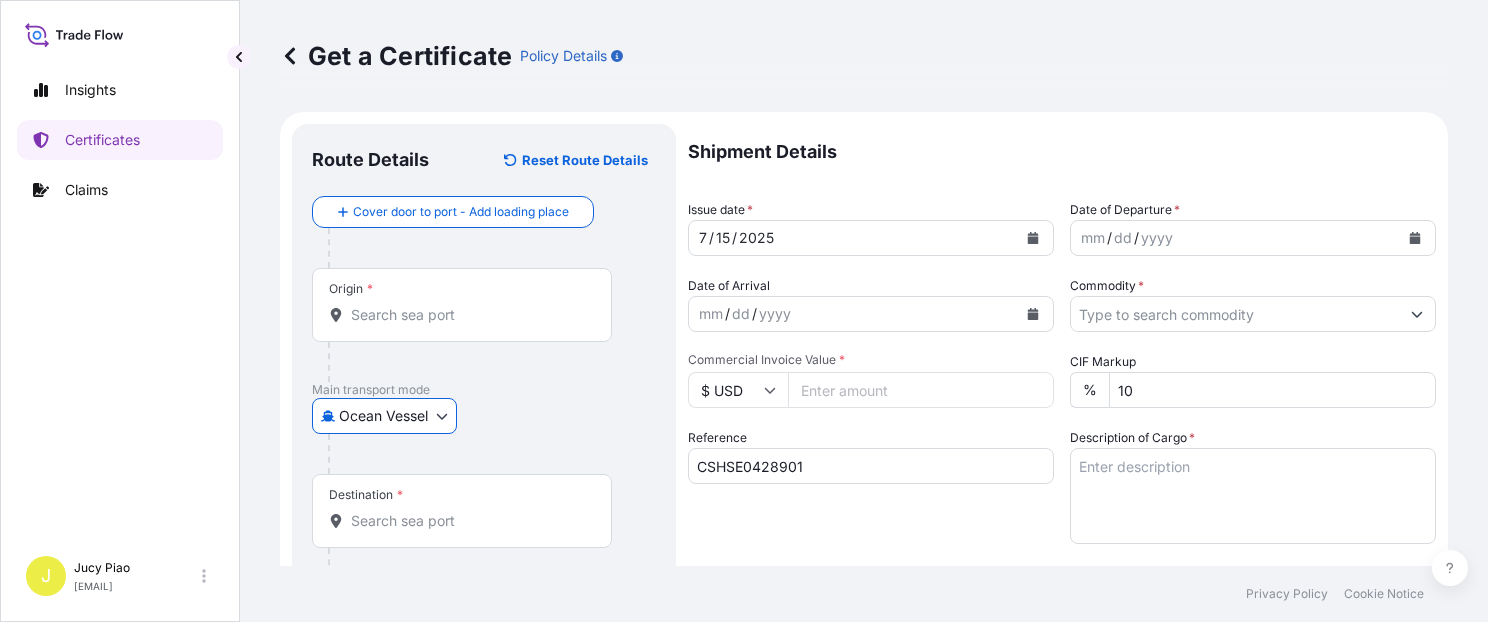 click on "Ocean Vessel Air Barge Road Ocean Vessel Rail Barge in Tow" at bounding box center [484, 416] 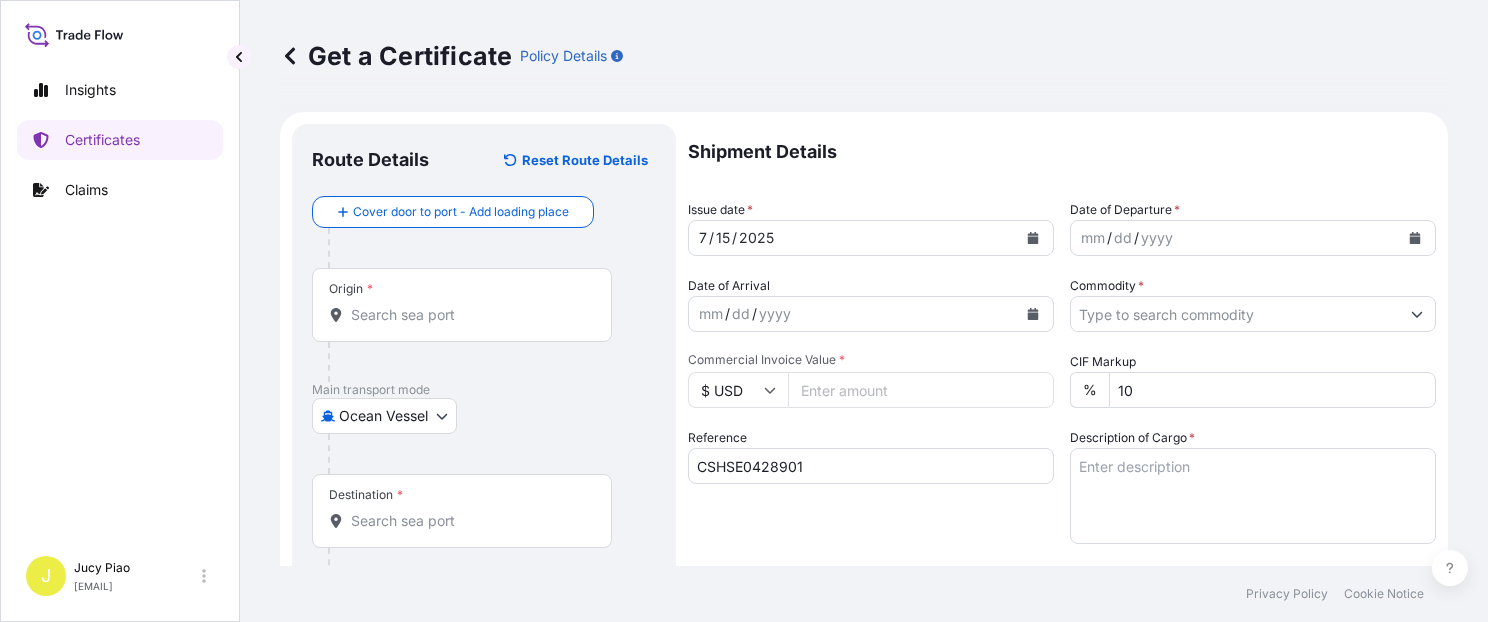 click on "Origin *" at bounding box center (469, 315) 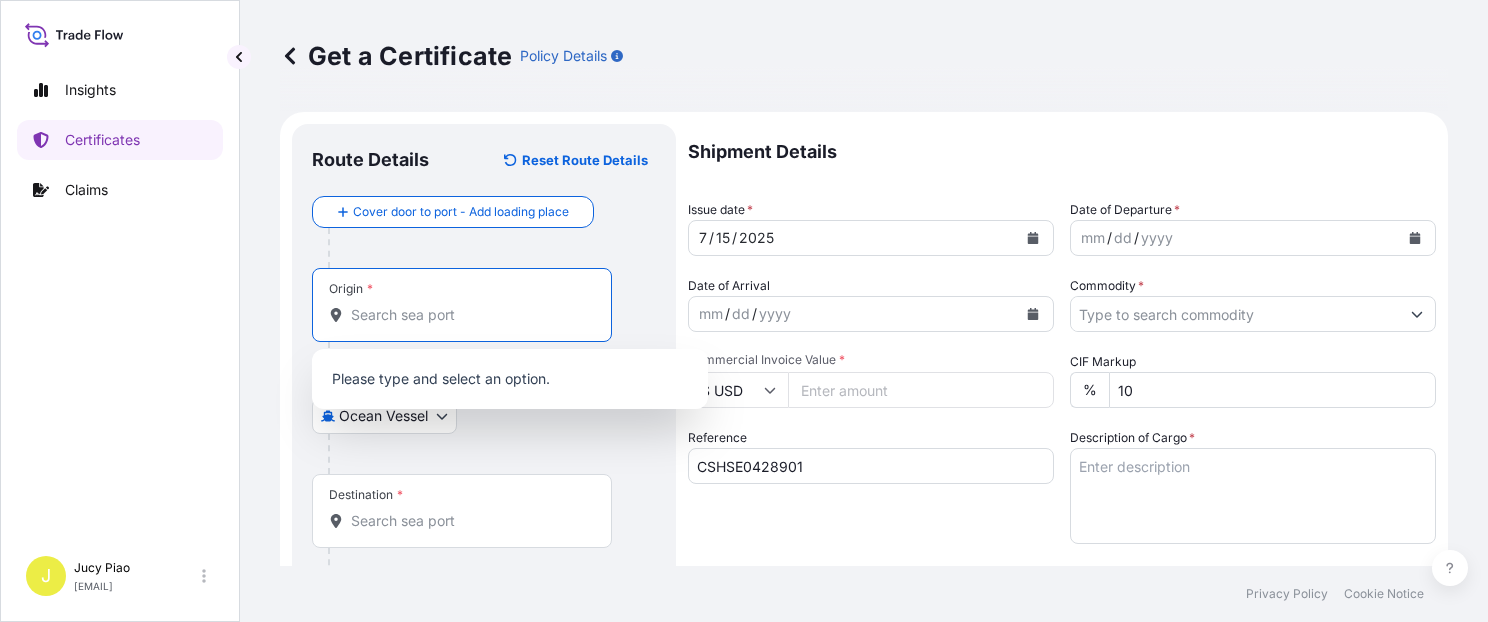 paste on "SHANGHAI," 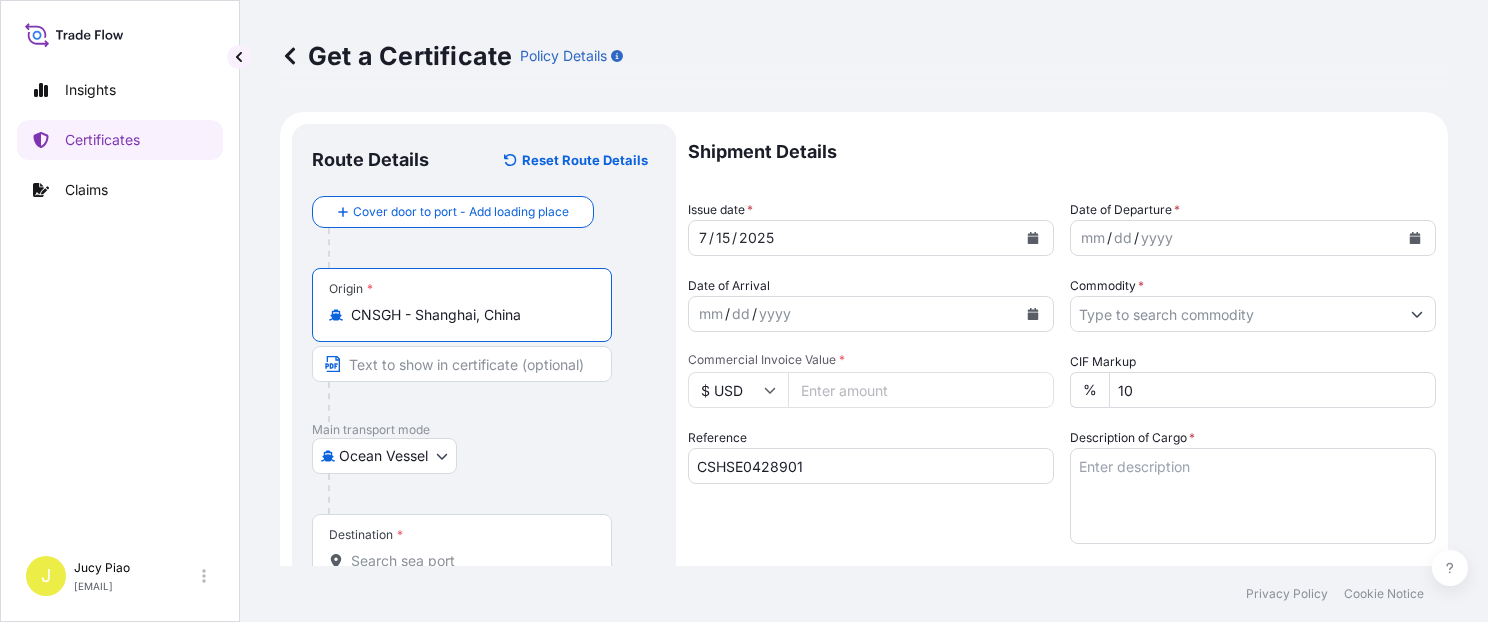 drag, startPoint x: 414, startPoint y: 315, endPoint x: 665, endPoint y: 348, distance: 253.16003 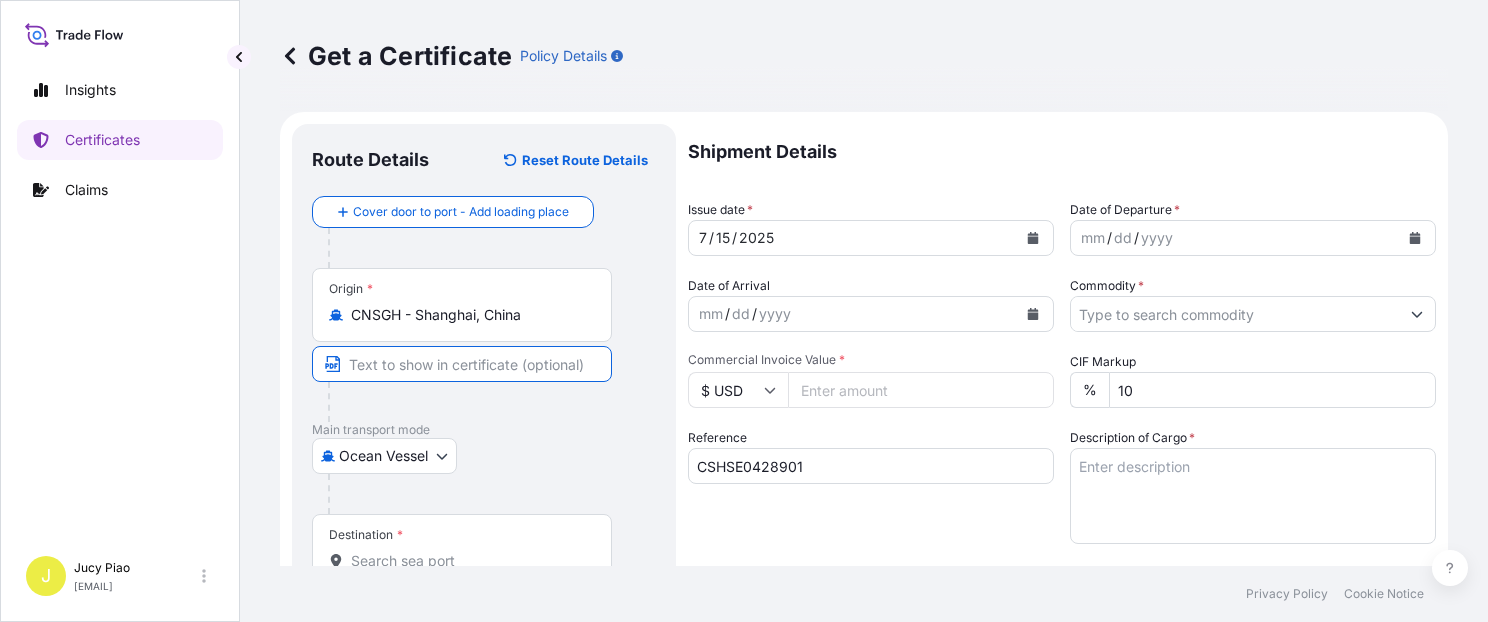 click at bounding box center [462, 364] 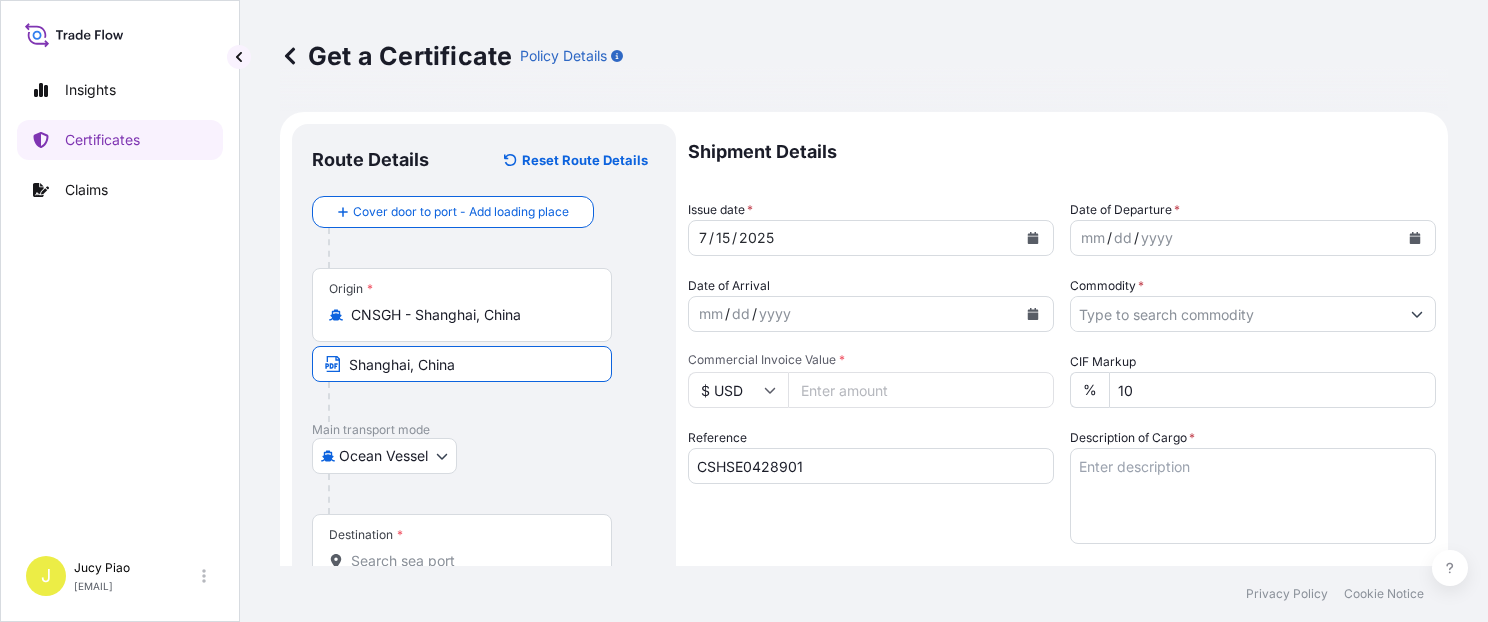 type on "Shanghai, China" 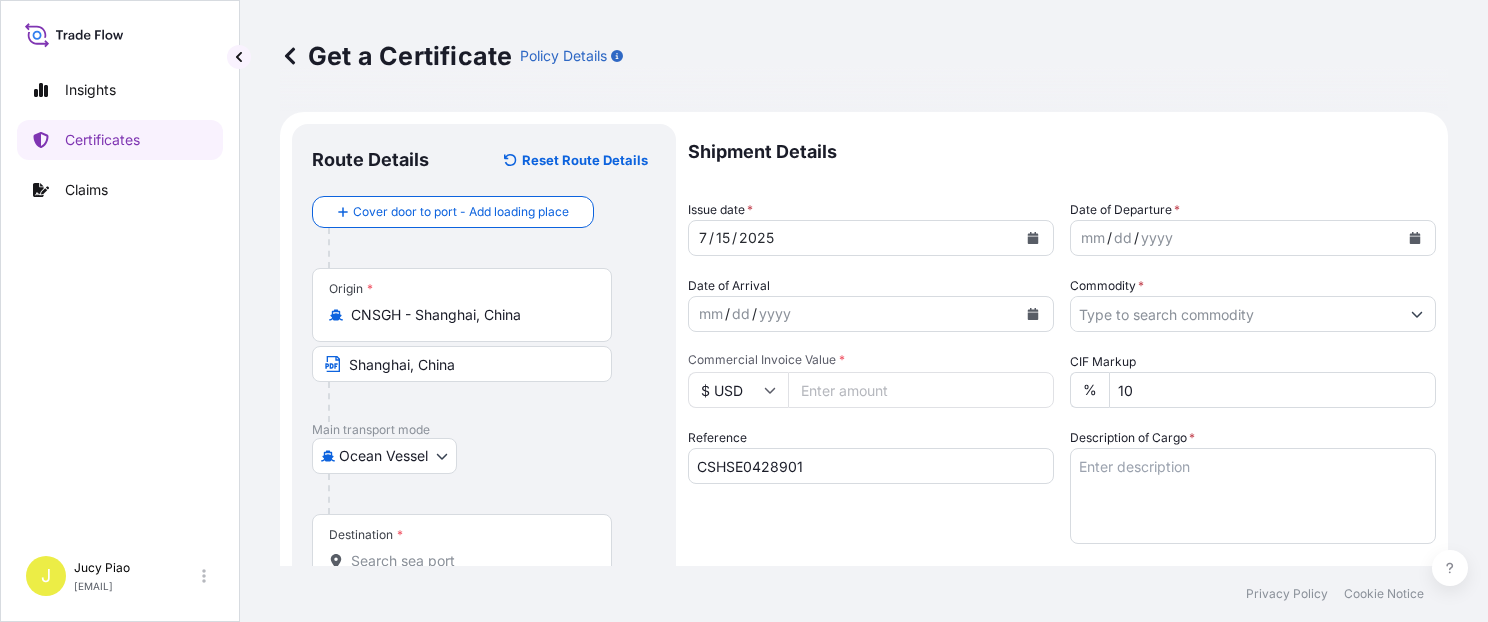 click on "Ocean Vessel Air Barge Road Ocean Vessel Rail Barge in Tow" at bounding box center (484, 456) 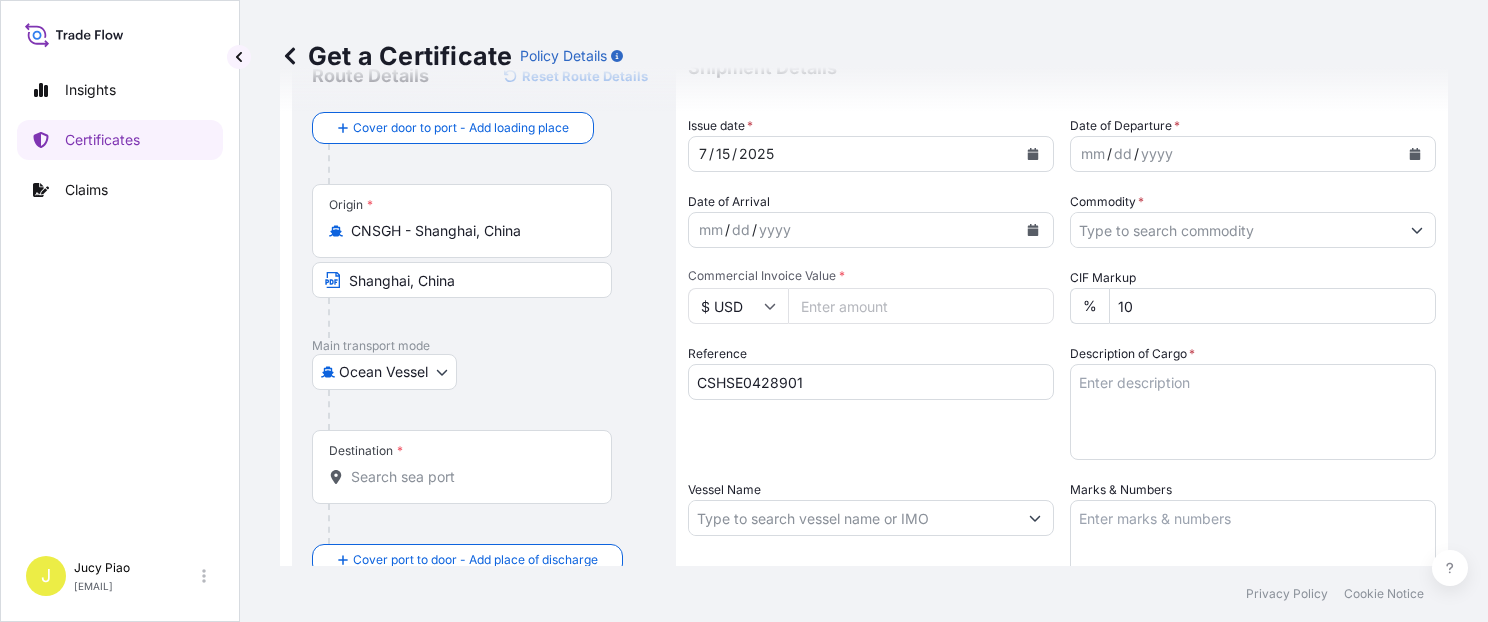 click on "Destination *" at bounding box center (469, 477) 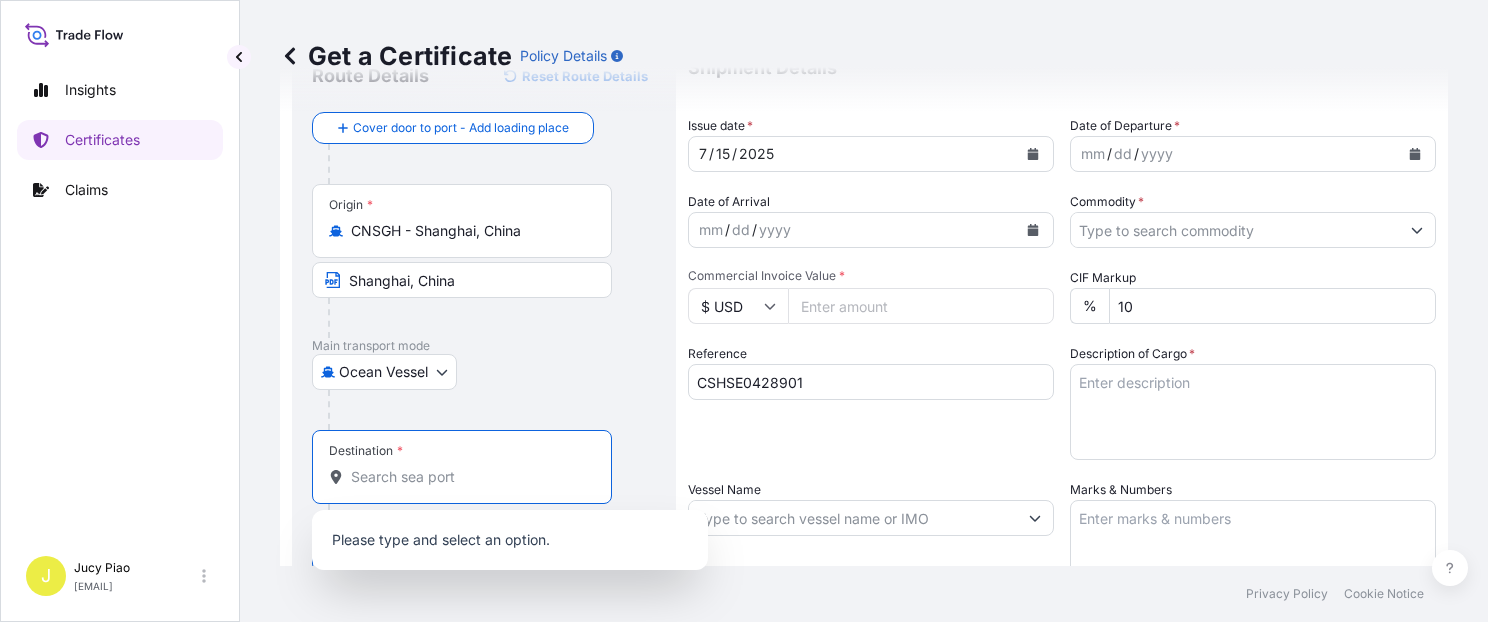 paste on "INCHEON" 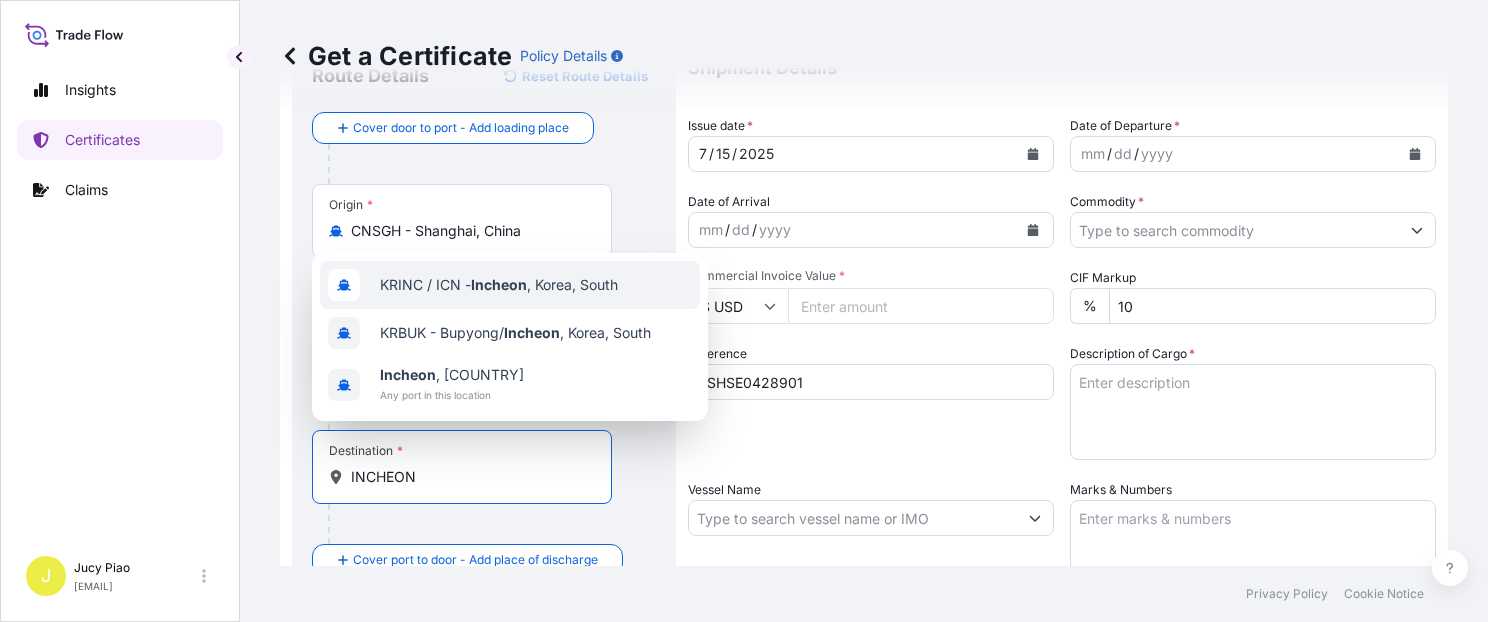 click on "KRINC / ICN -  Incheon , Korea, South" at bounding box center [499, 285] 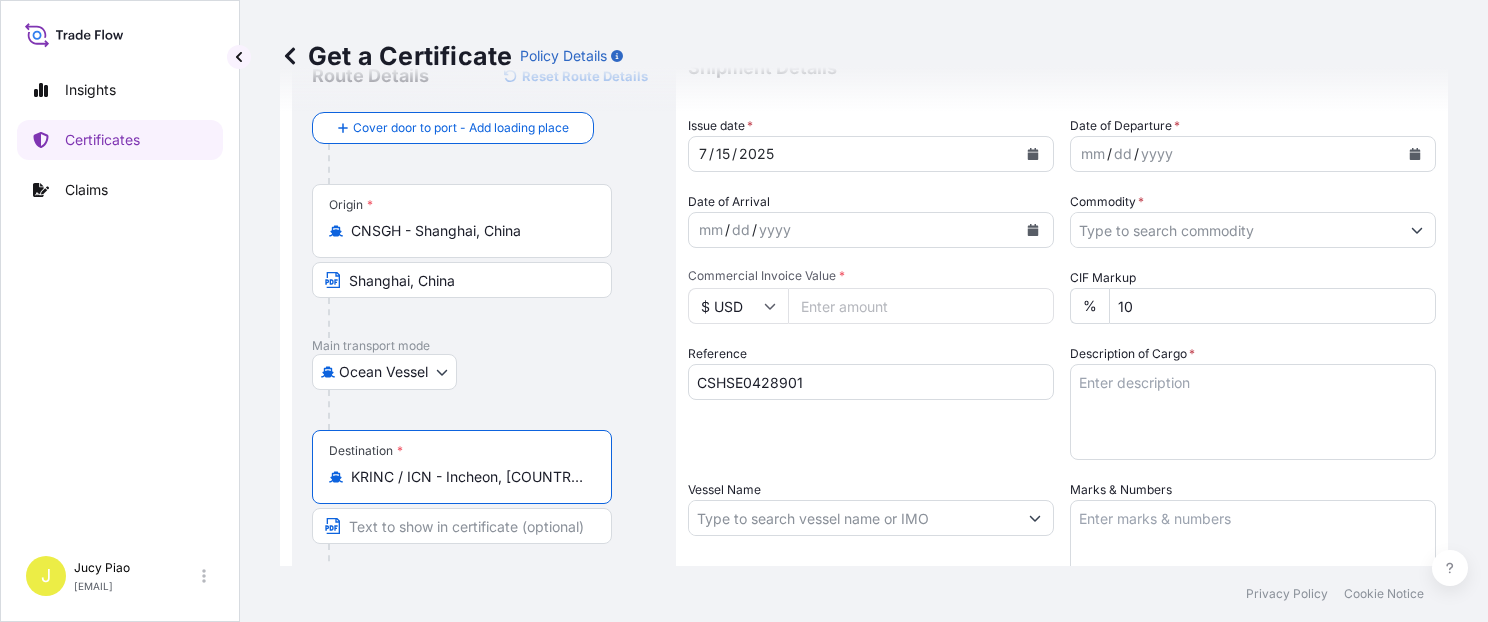 scroll, scrollTop: 0, scrollLeft: 4, axis: horizontal 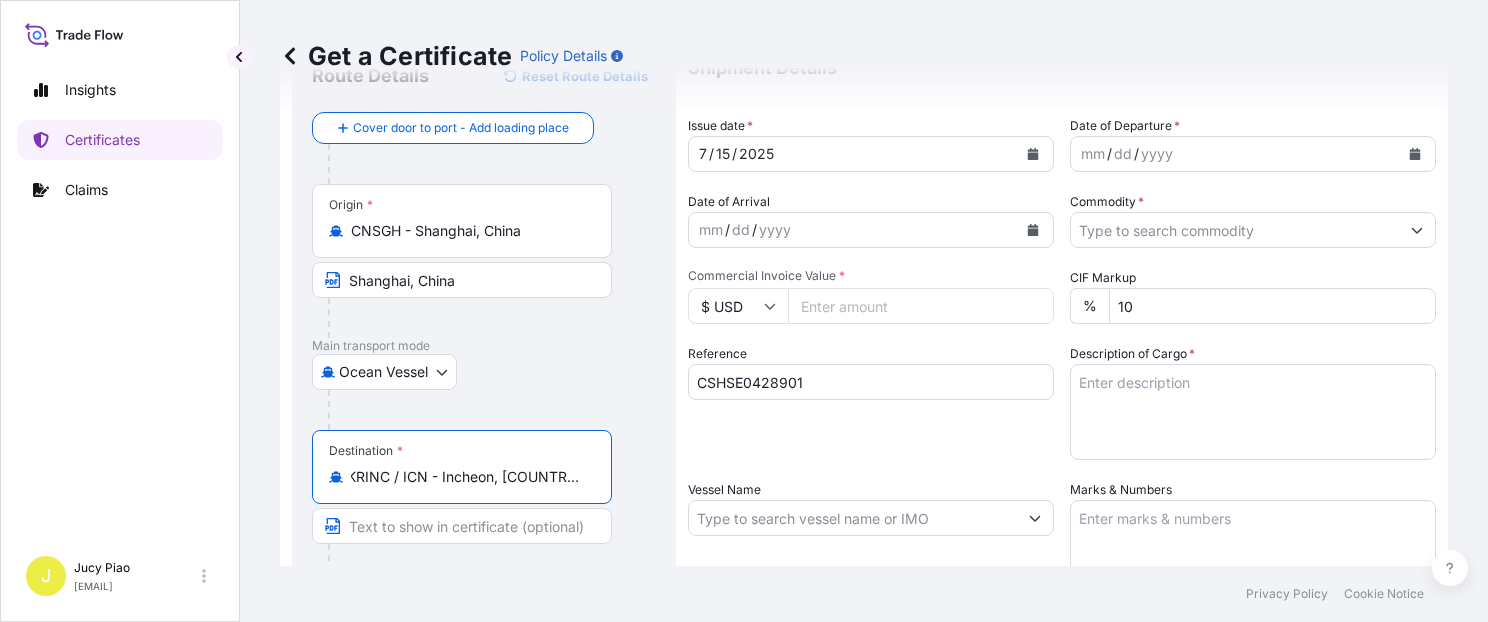 click on "Destination * KRINC / ICN - Incheon, Korea, South" at bounding box center (484, 507) 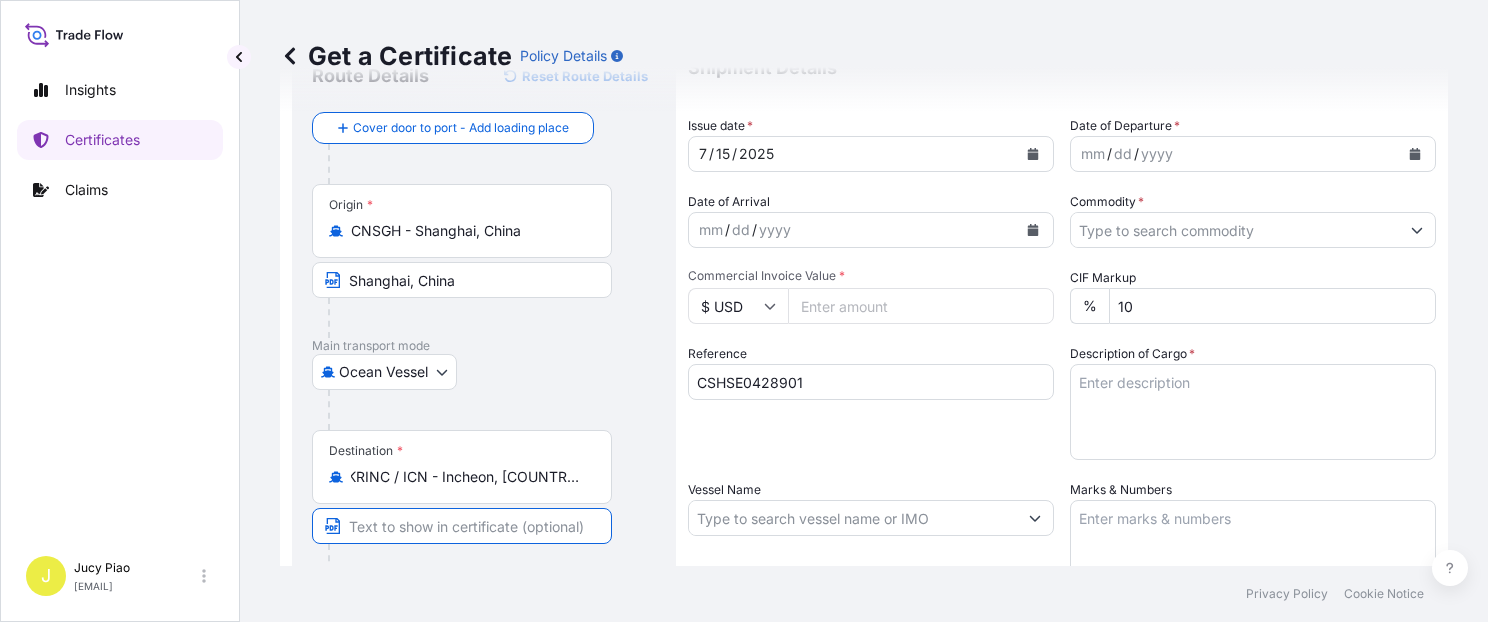 click at bounding box center [462, 526] 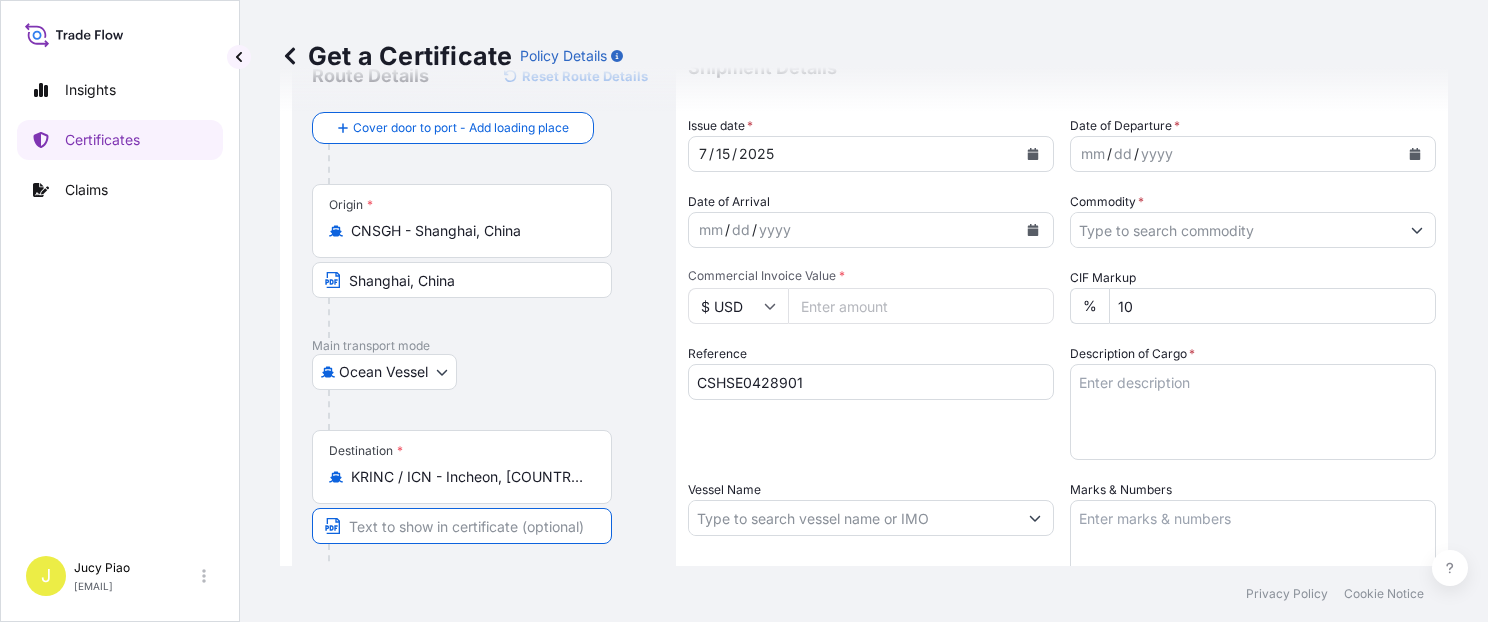 paste on "Incheon, [COUNTRY], [COUNTRY]" 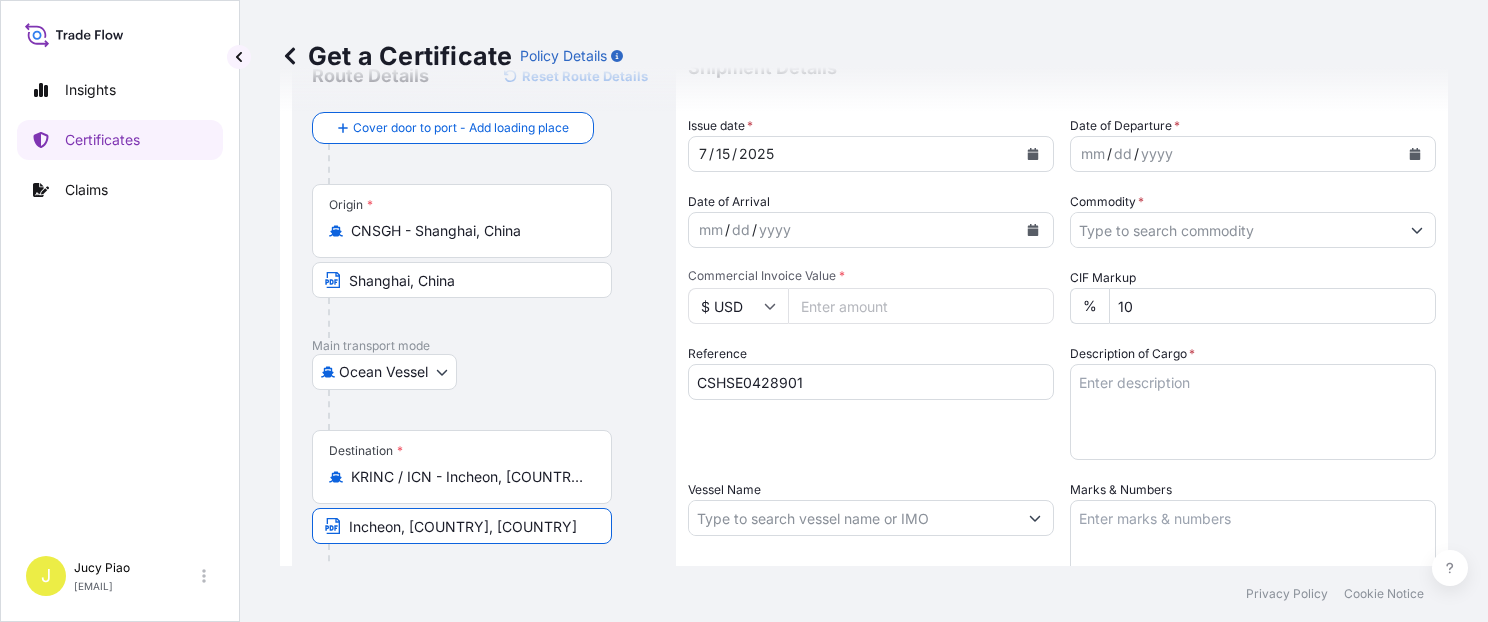 click on "Incheon, [COUNTRY], [COUNTRY]" at bounding box center [462, 526] 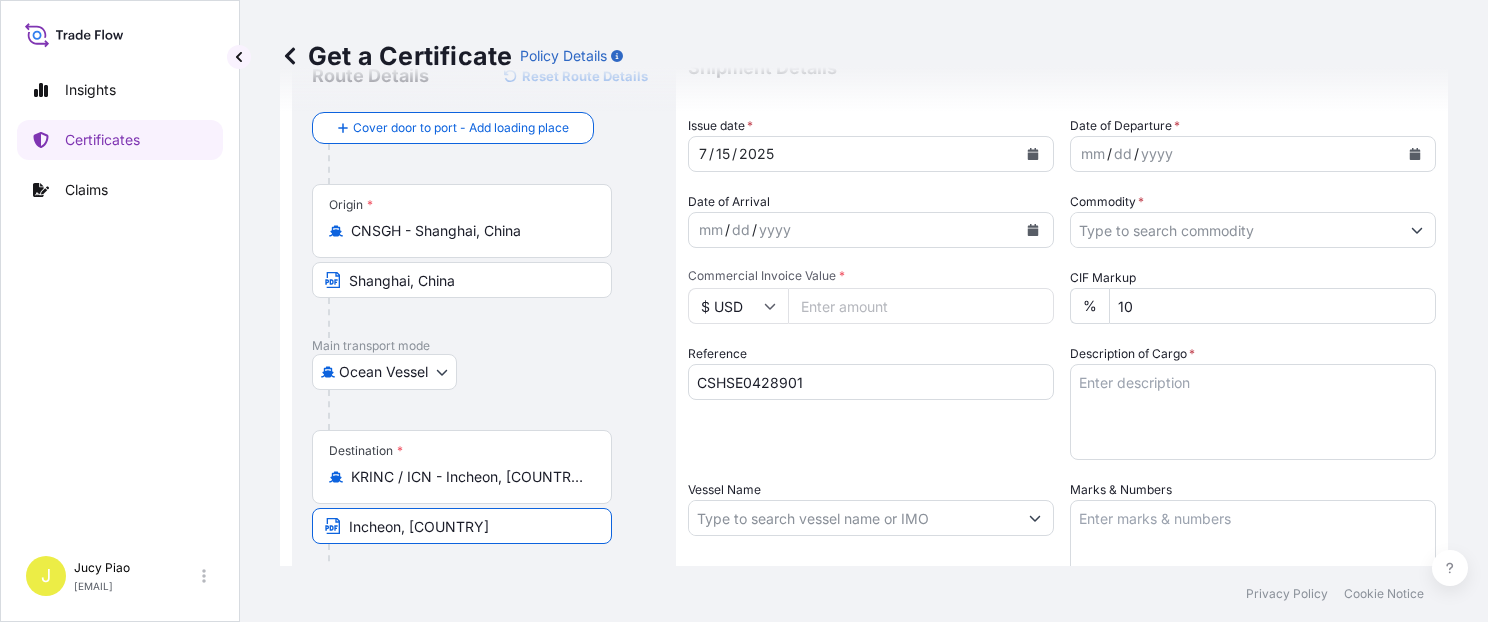 drag, startPoint x: 493, startPoint y: 524, endPoint x: 224, endPoint y: 526, distance: 269.00745 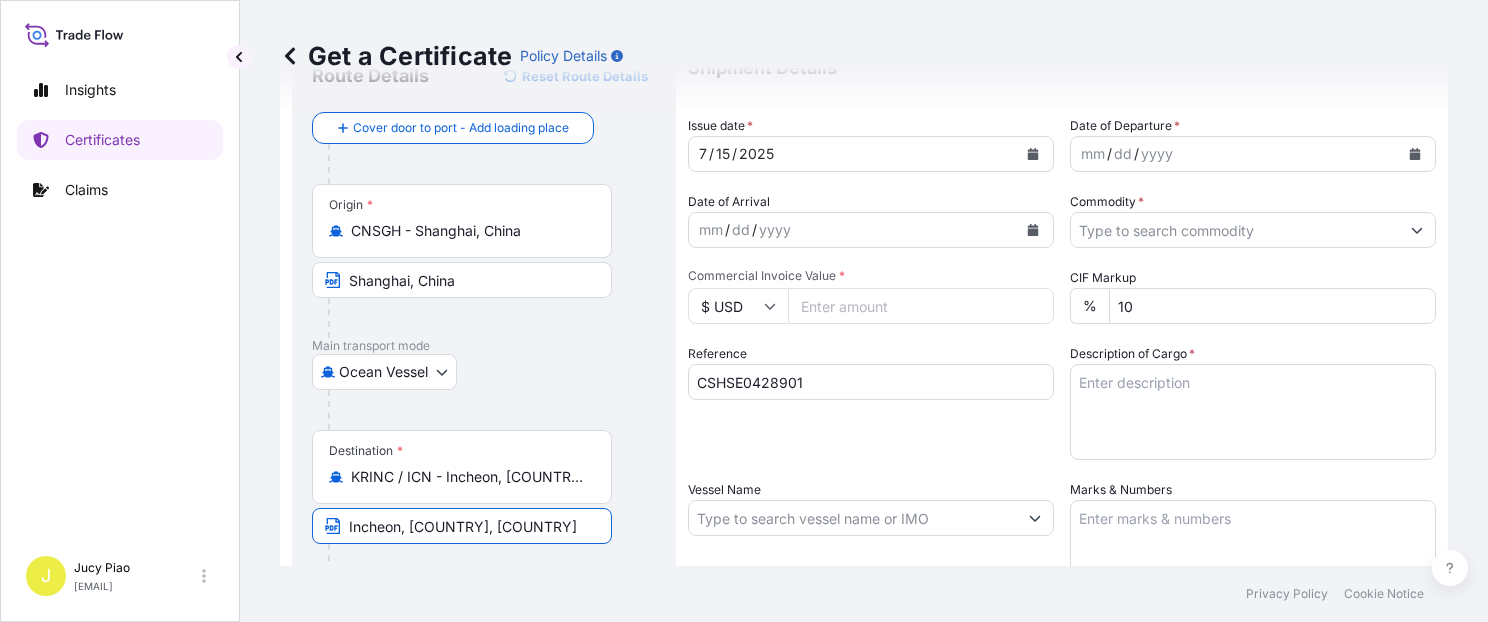 type on "Incheon, [COUNTRY], [COUNTRY]" 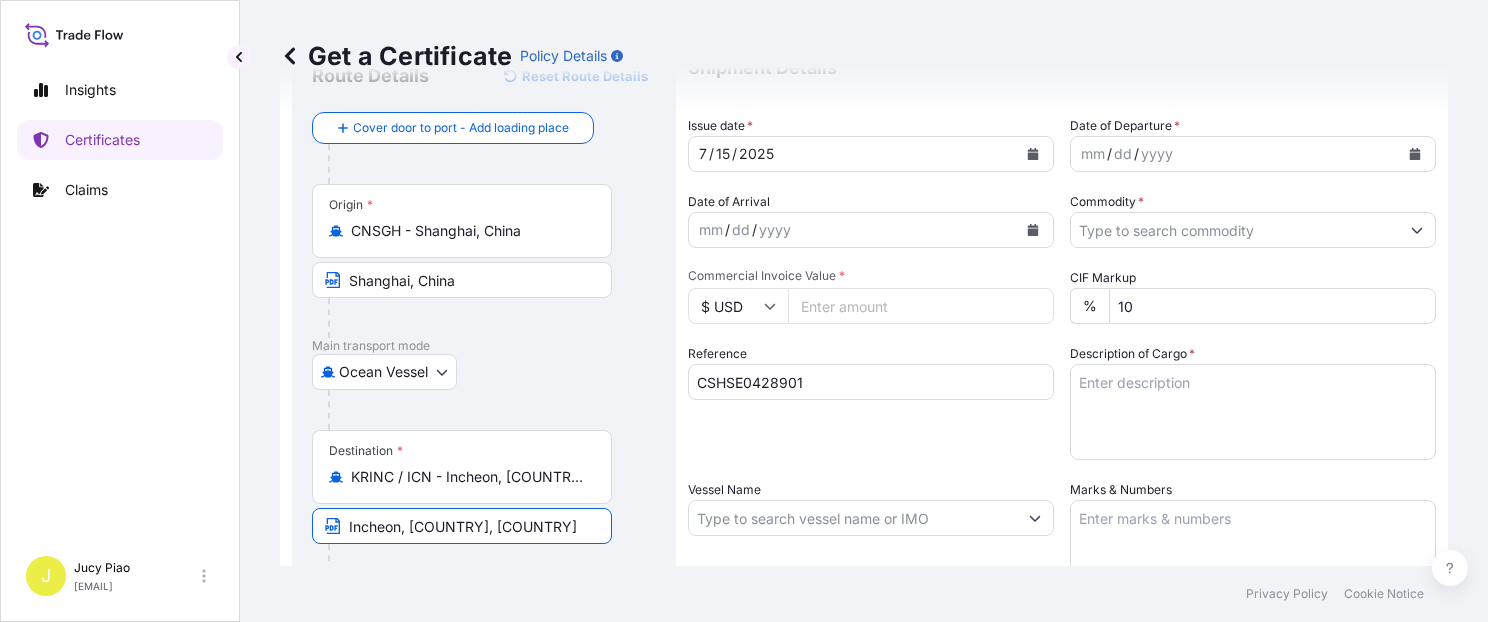 click on "15" at bounding box center [723, 154] 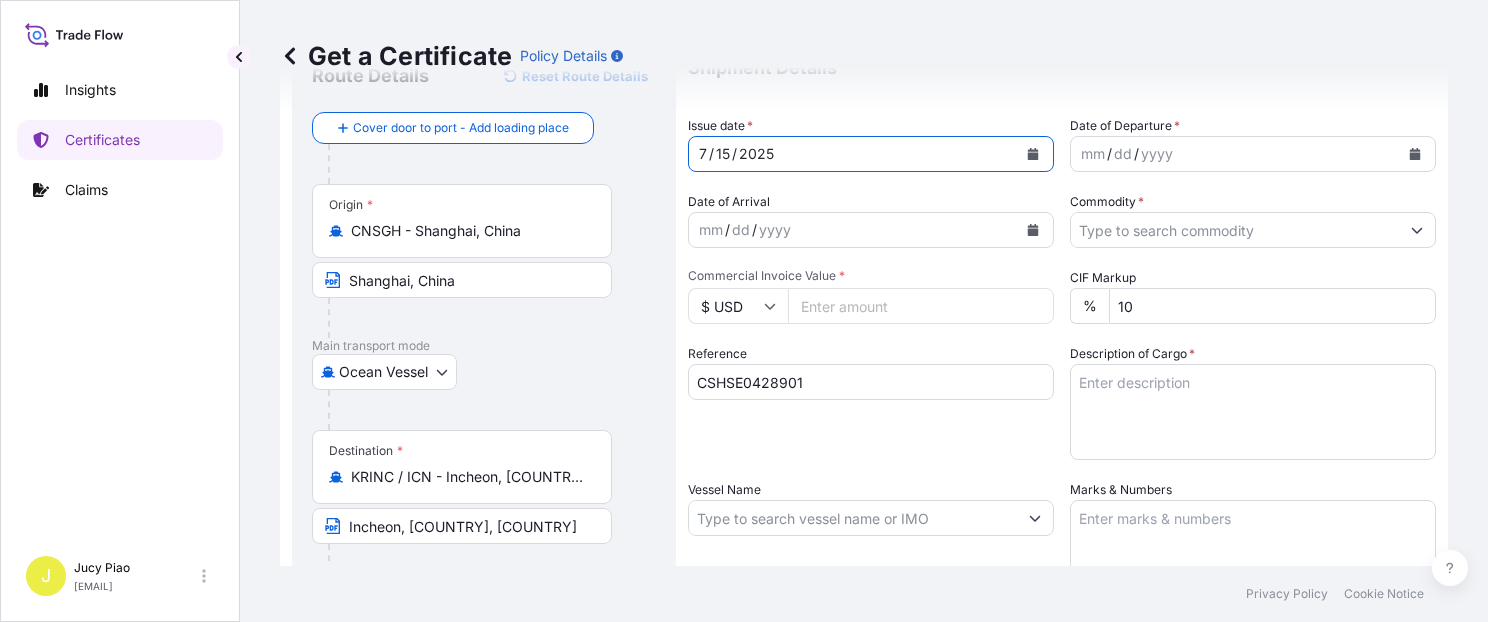 click on "15" at bounding box center (723, 154) 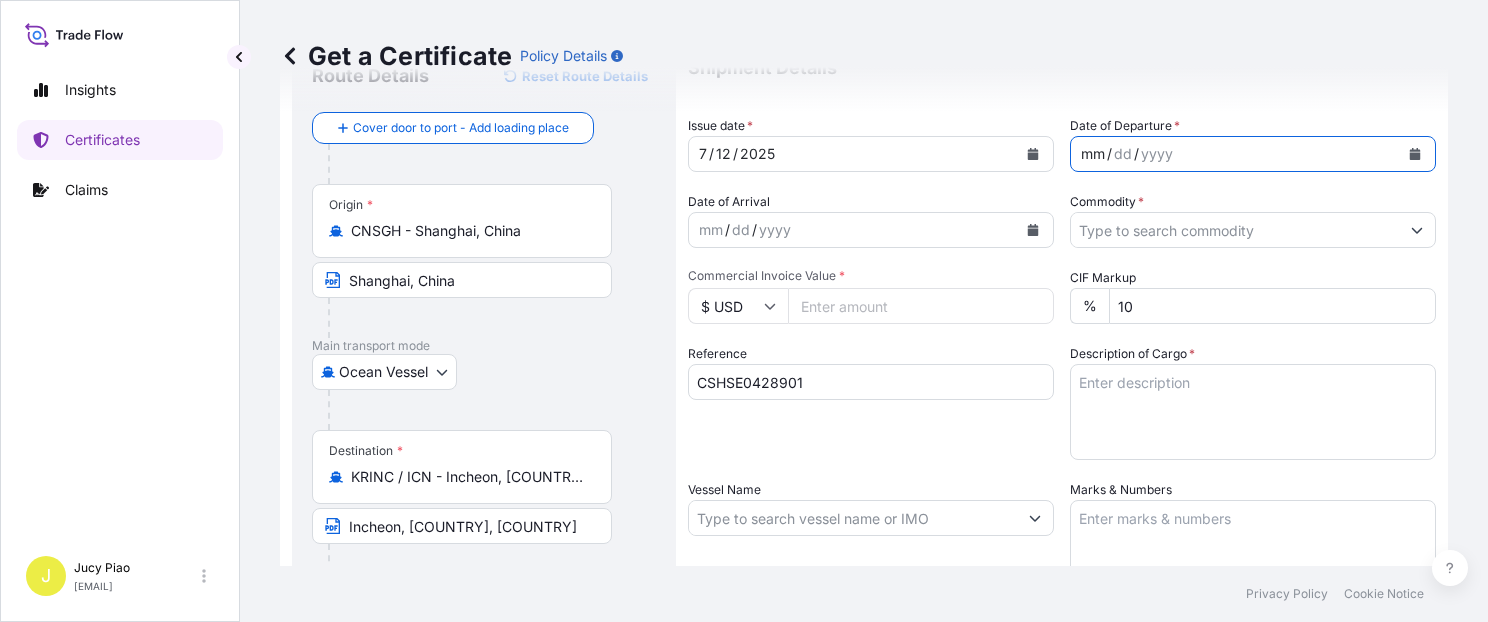 click on "mm" at bounding box center (1093, 154) 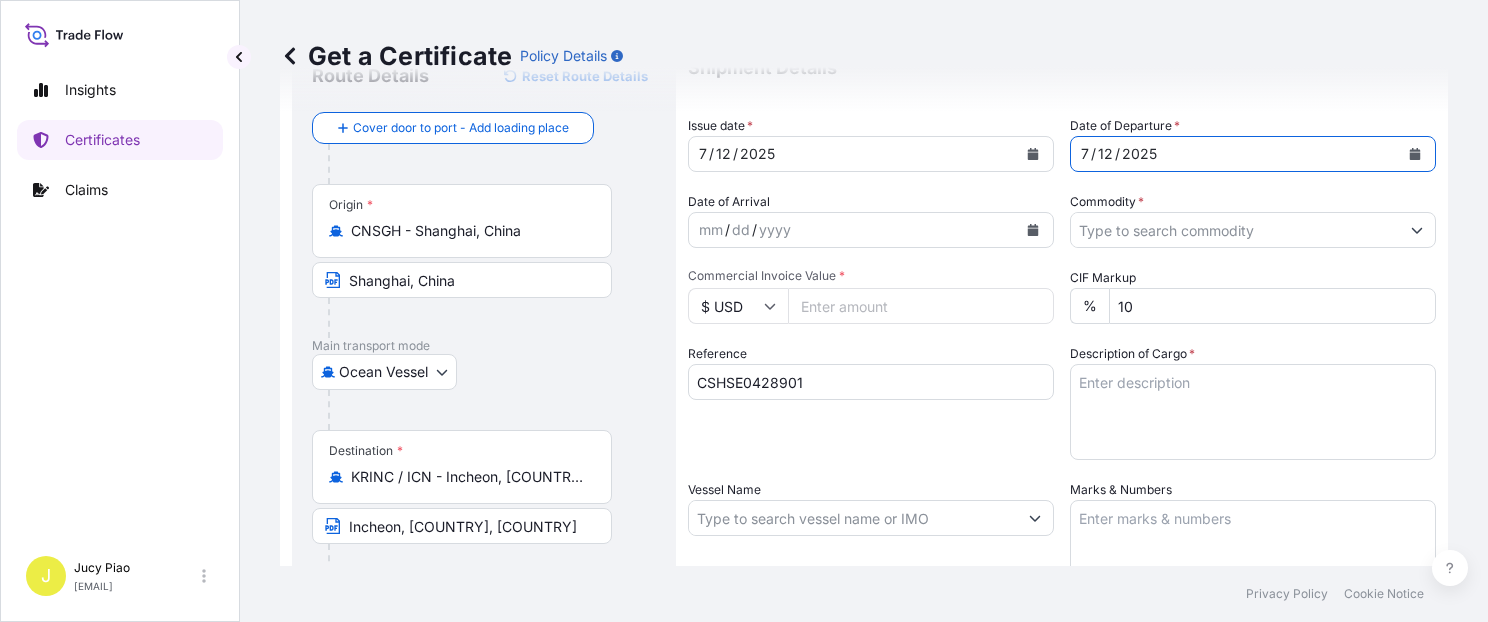 click at bounding box center [1253, 230] 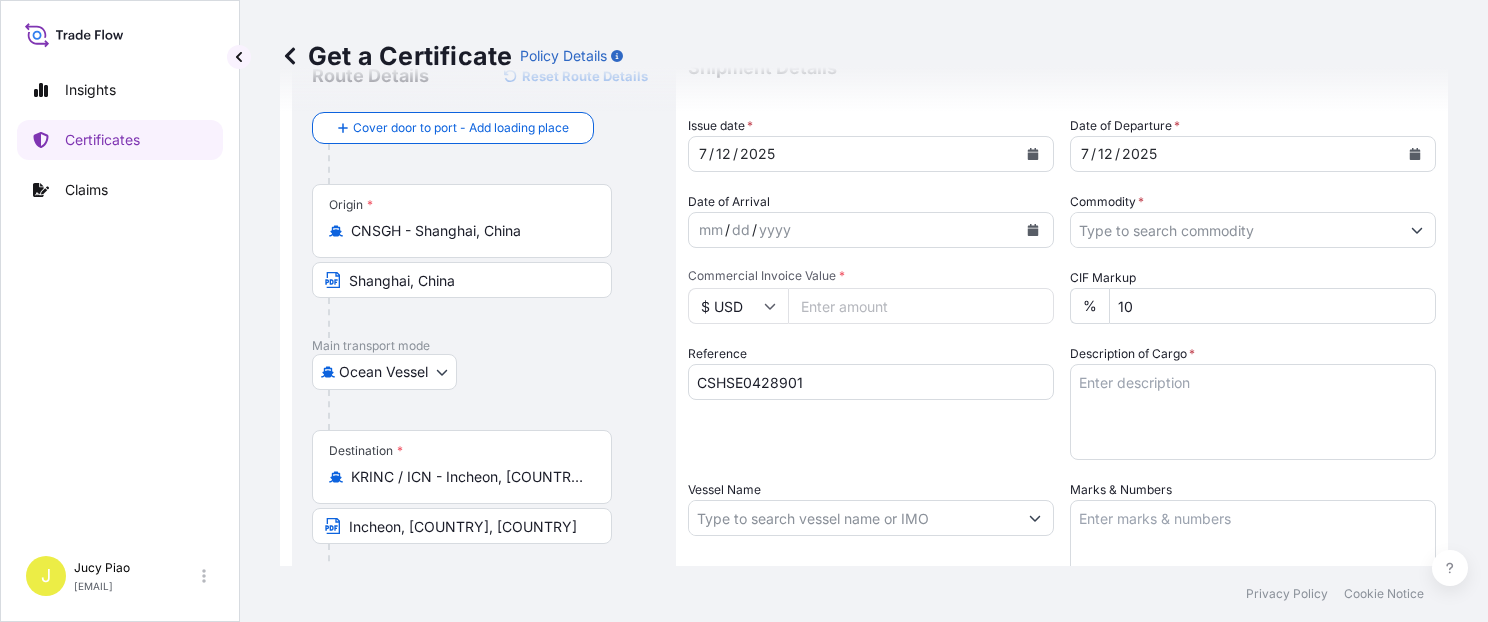 click on "Commodity *" at bounding box center [1235, 230] 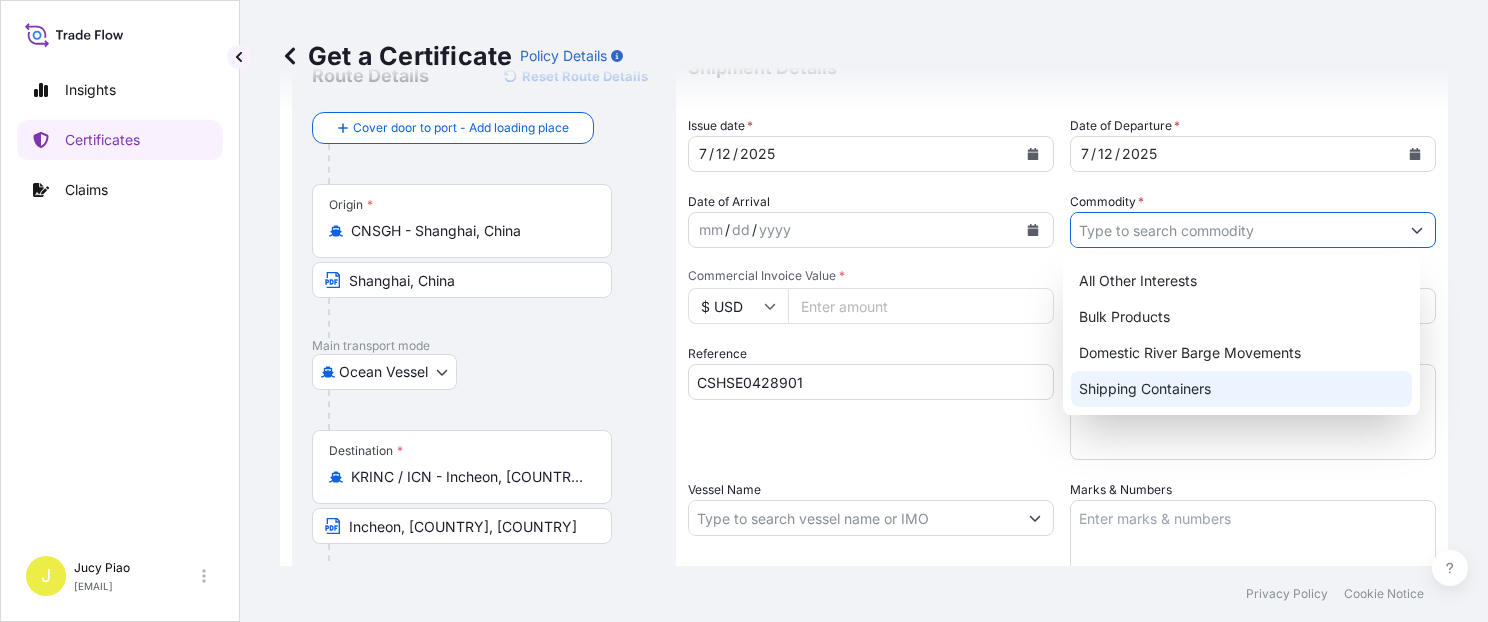 click on "Shipping Containers" at bounding box center [1241, 389] 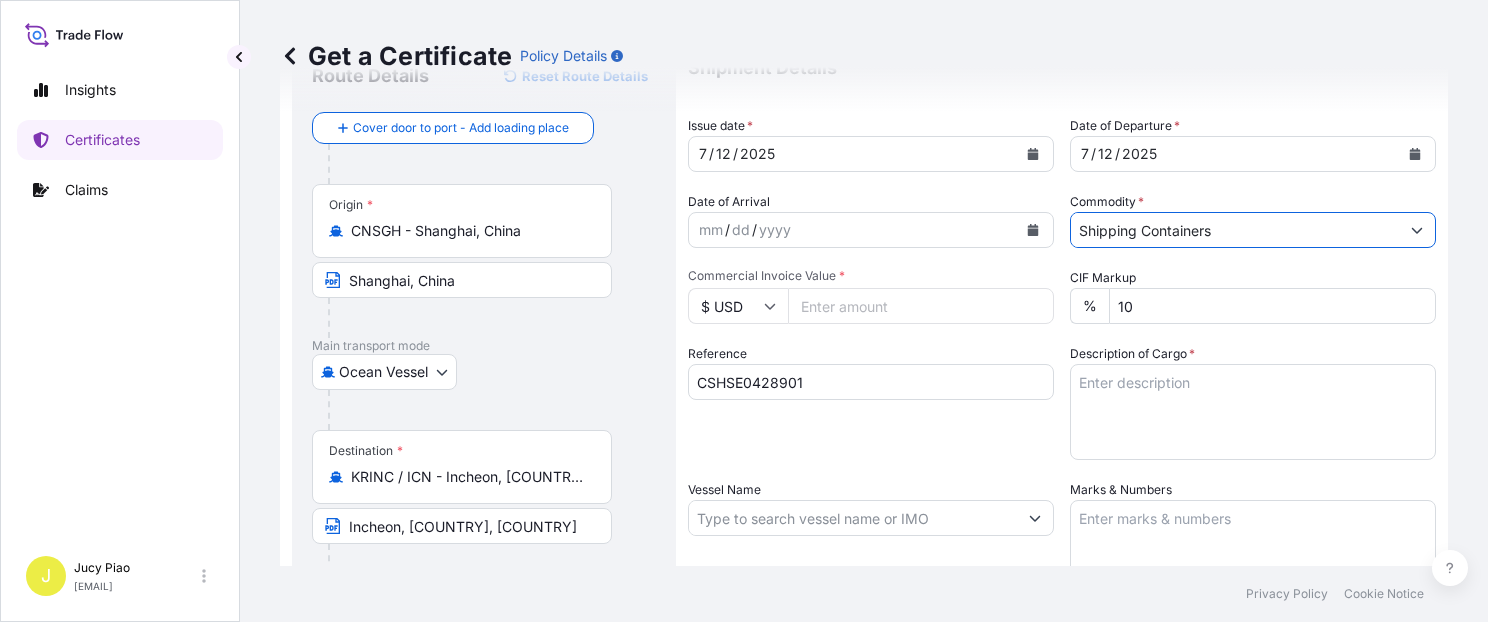 click on "Commercial Invoice Value    *" at bounding box center [921, 306] 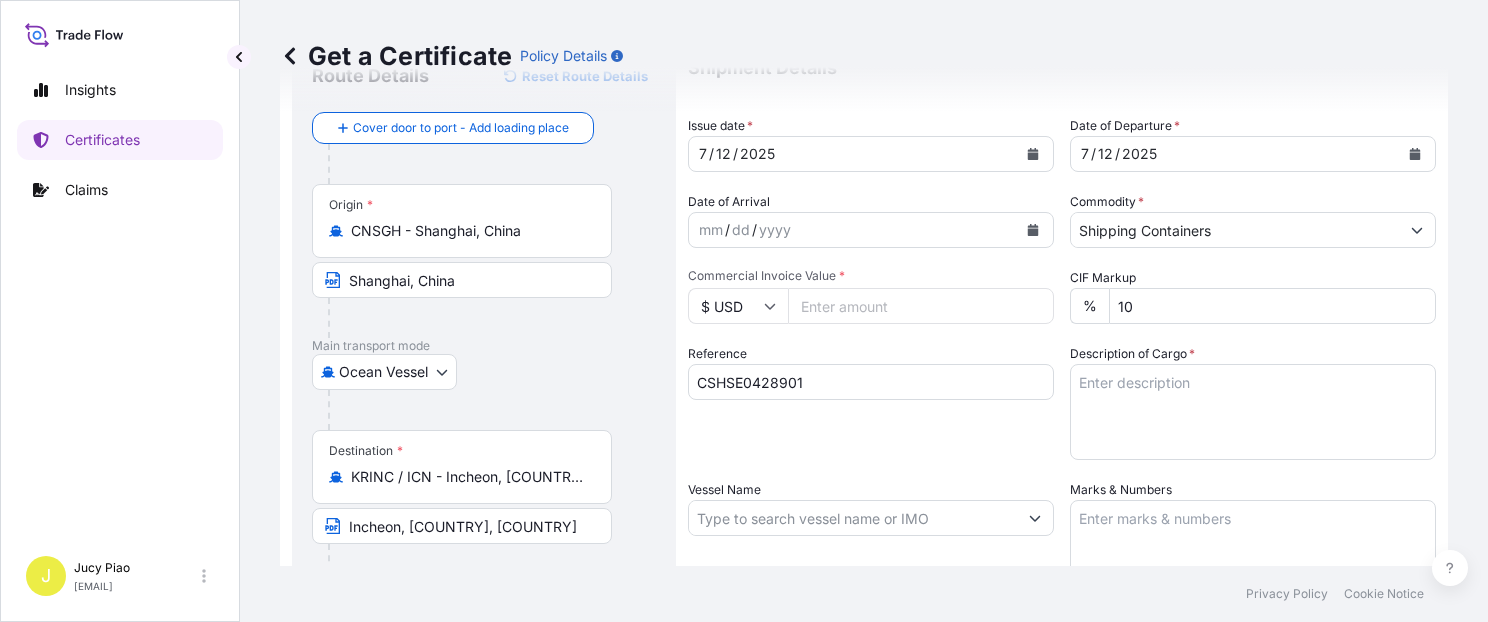 type on "[NUMBER]" 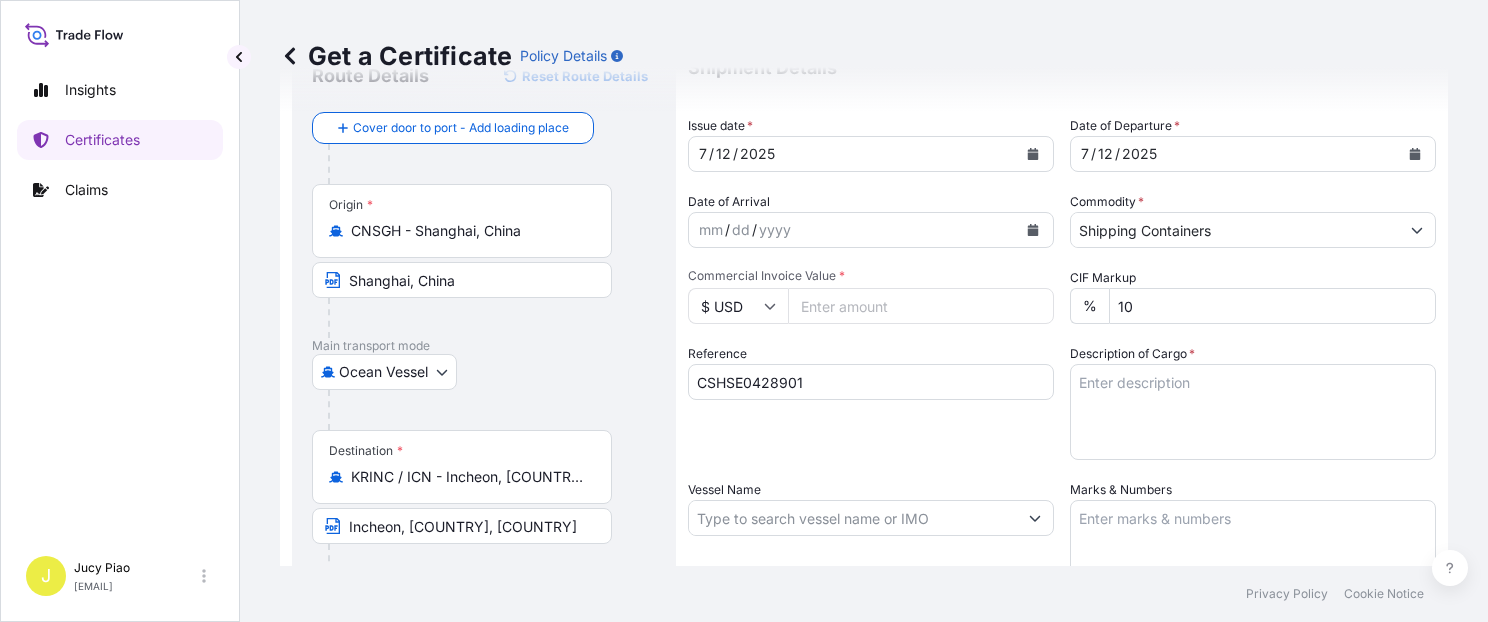 click on "Description of Cargo *" at bounding box center [1253, 412] 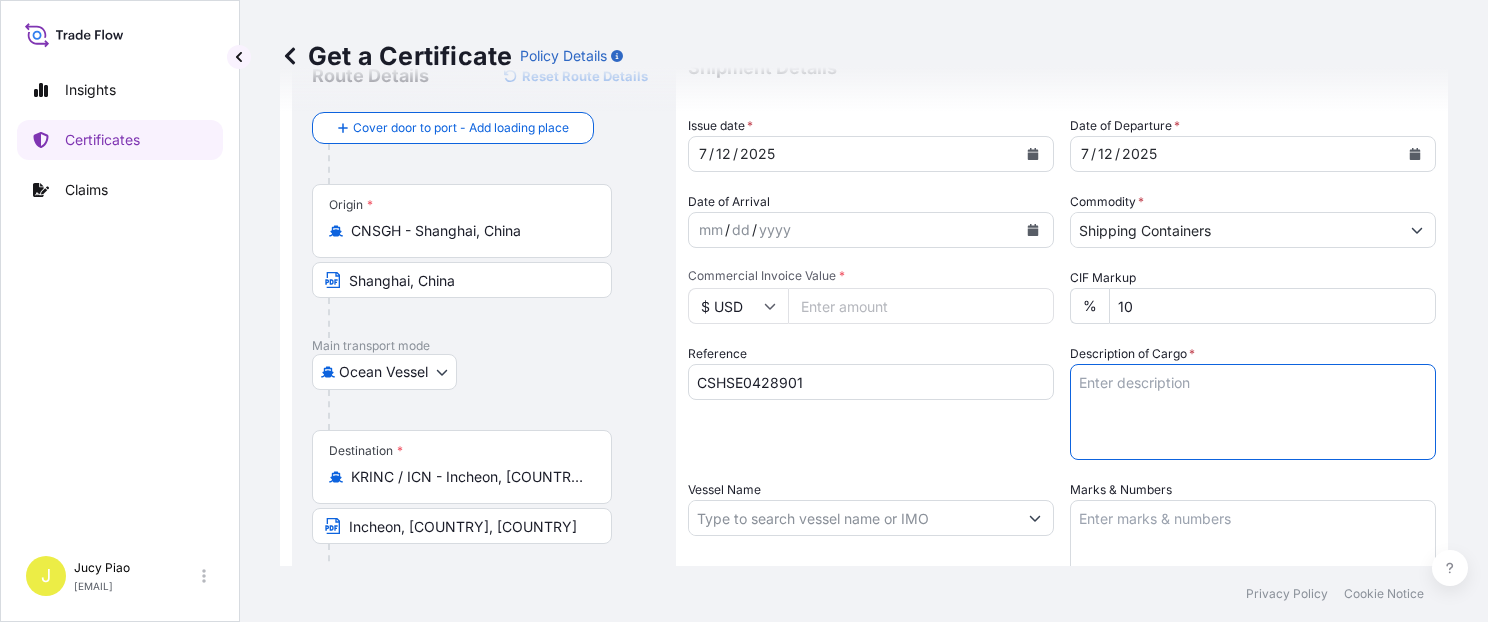paste on "MERQUAT(TM) 740 POLYMER, 1H1 PLASTIC DRUM" 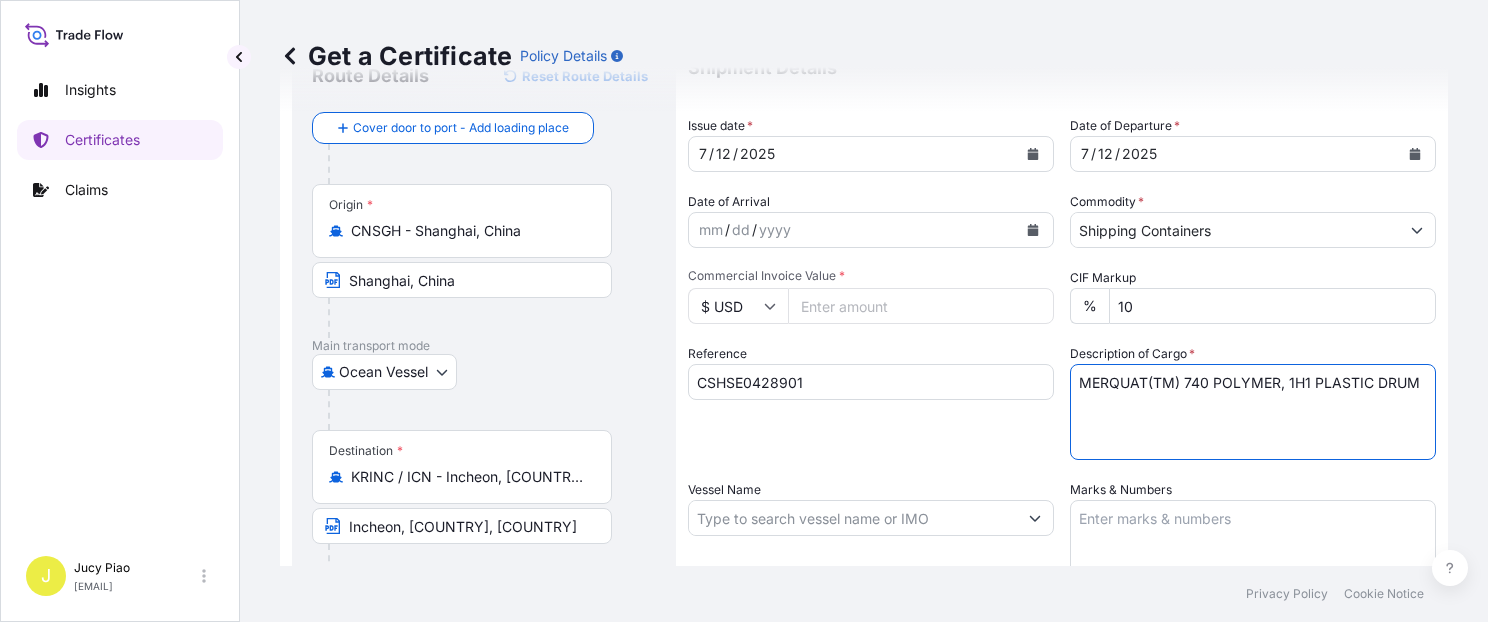 paste on "6 PALLETS (24 DRUMS)" 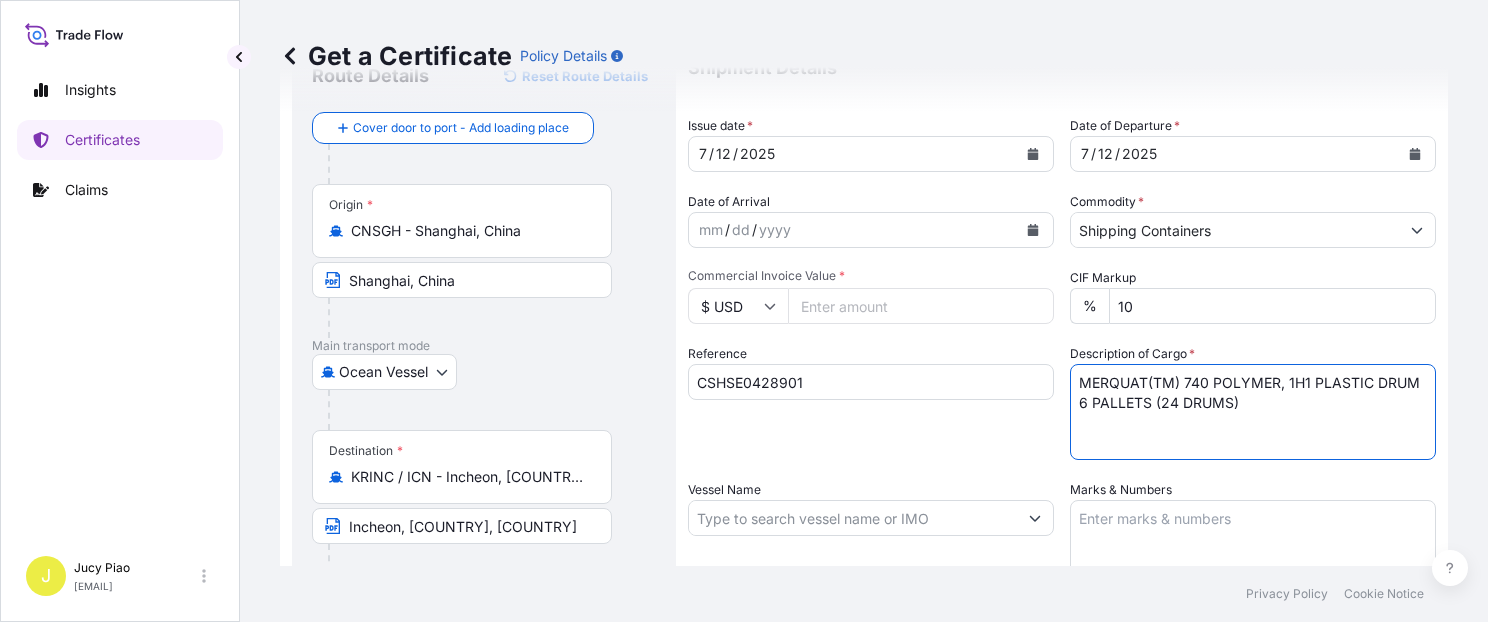 type on "MERQUAT(TM) 740 POLYMER, 1H1 PLASTIC DRUM
6 PALLETS (24 DRUMS)" 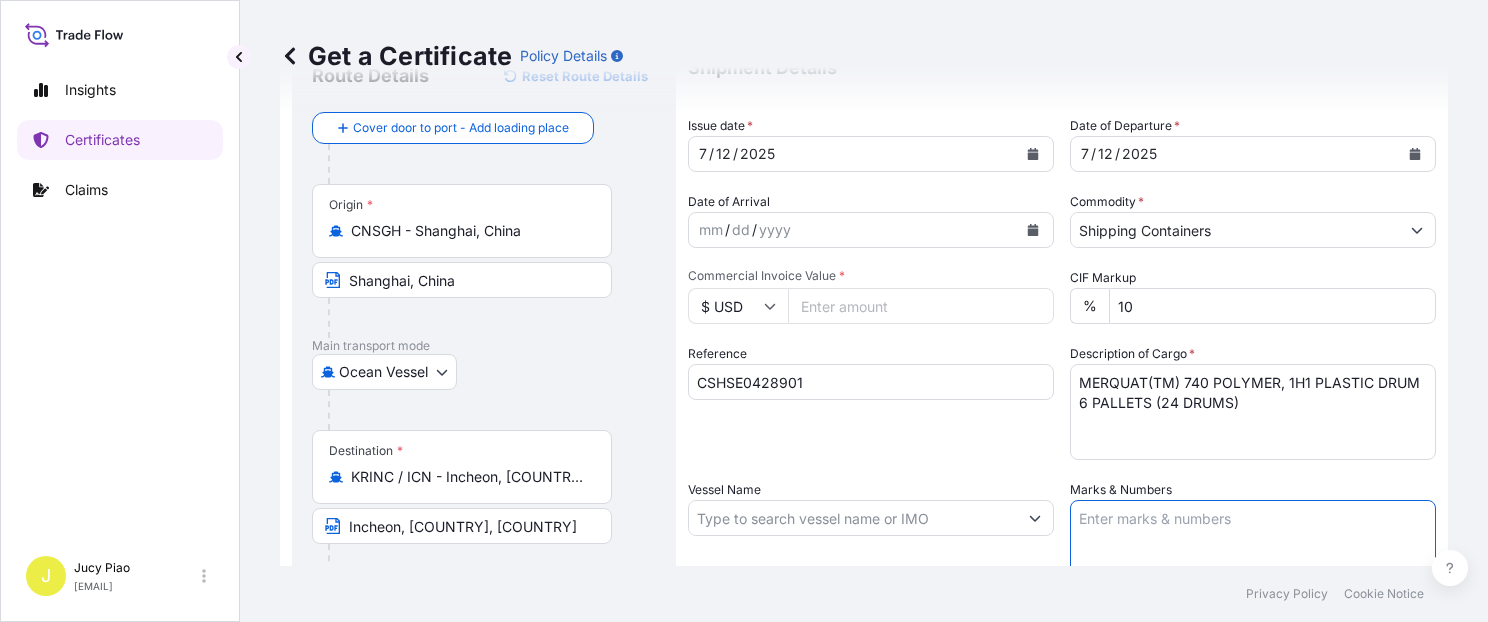 paste on "PO#[NUMBER]" 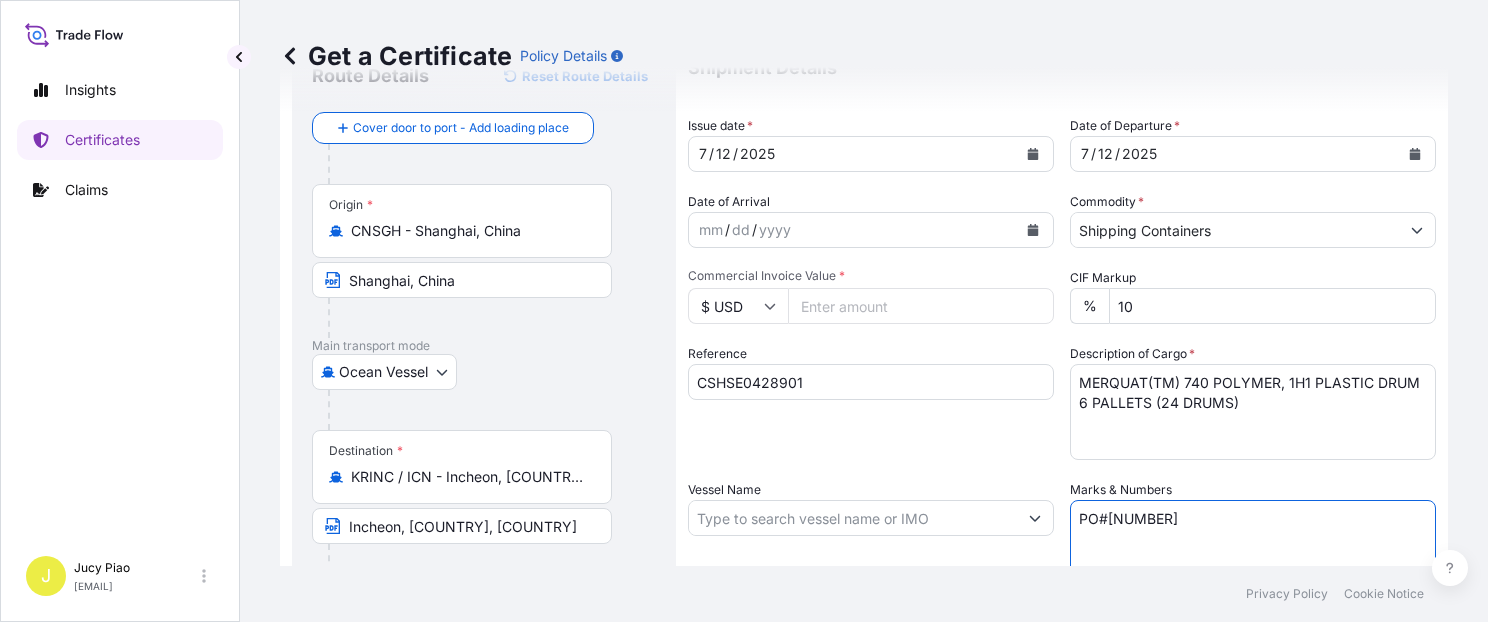 paste on "& [NUMBER]" 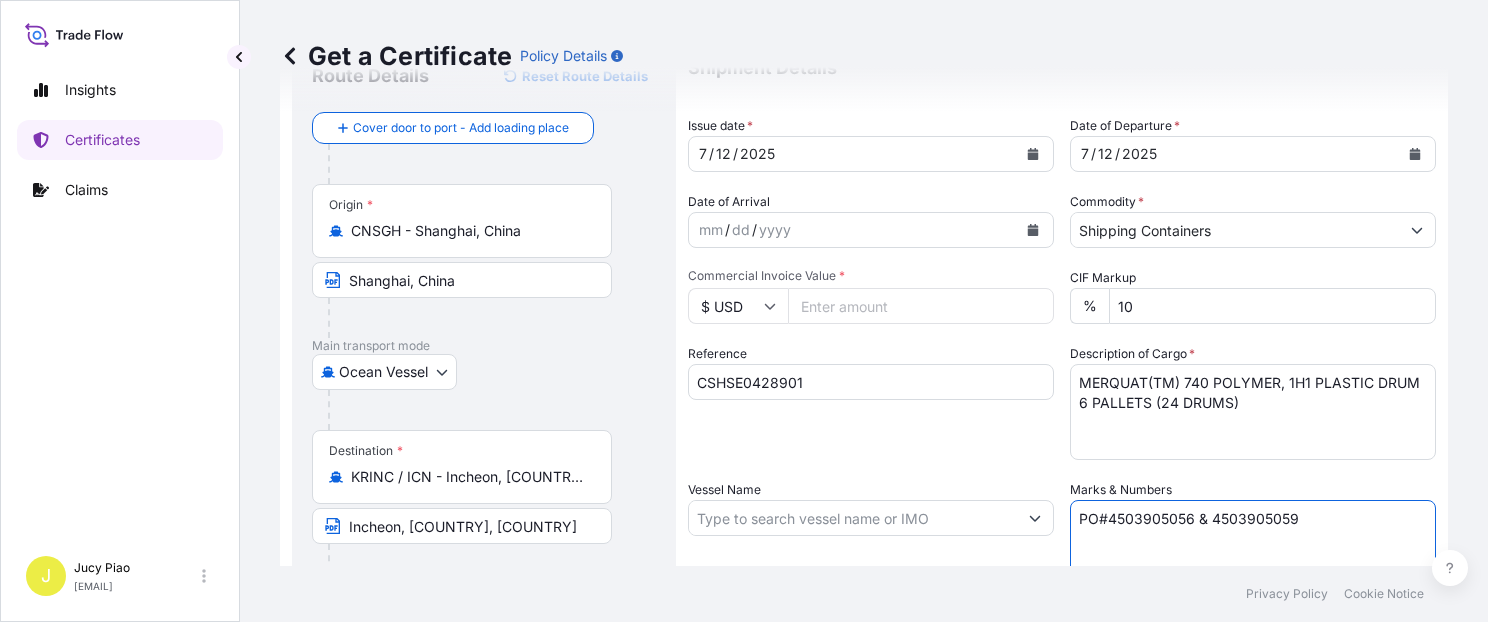 type on "PO#4503905056 & 4503905059" 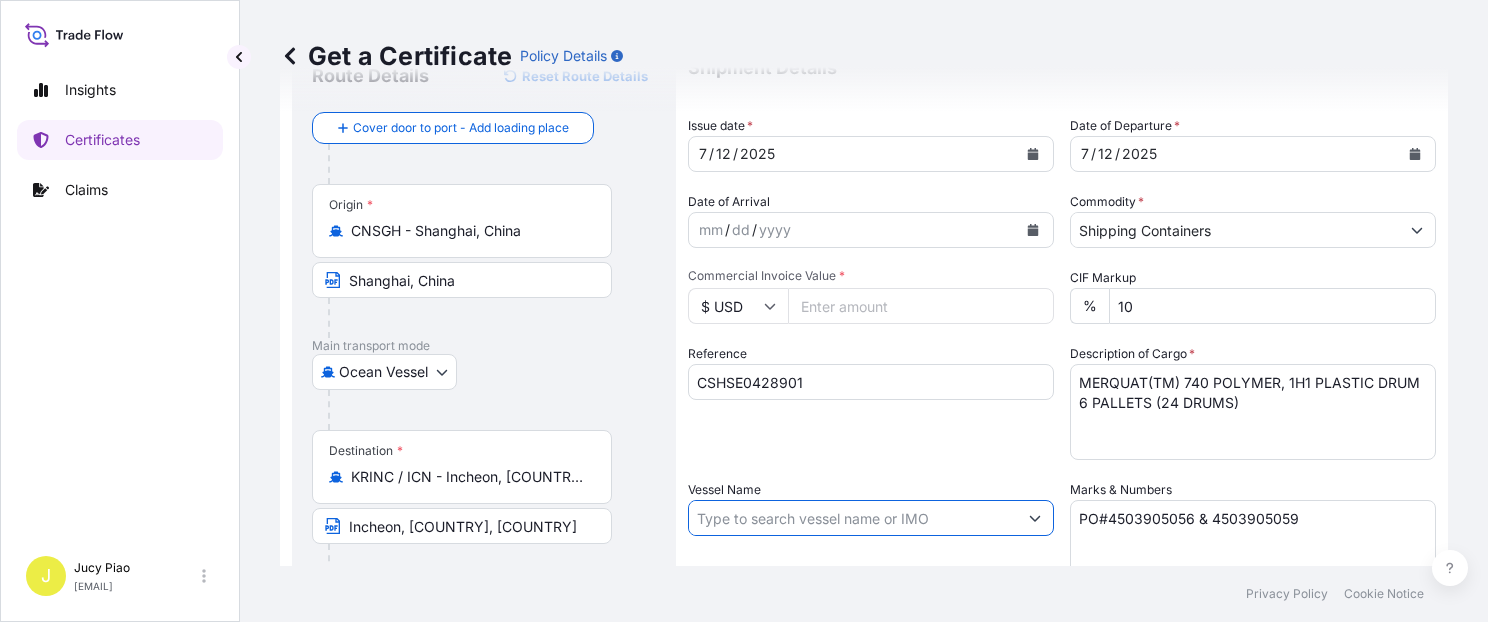 click on "Vessel Name" at bounding box center [853, 518] 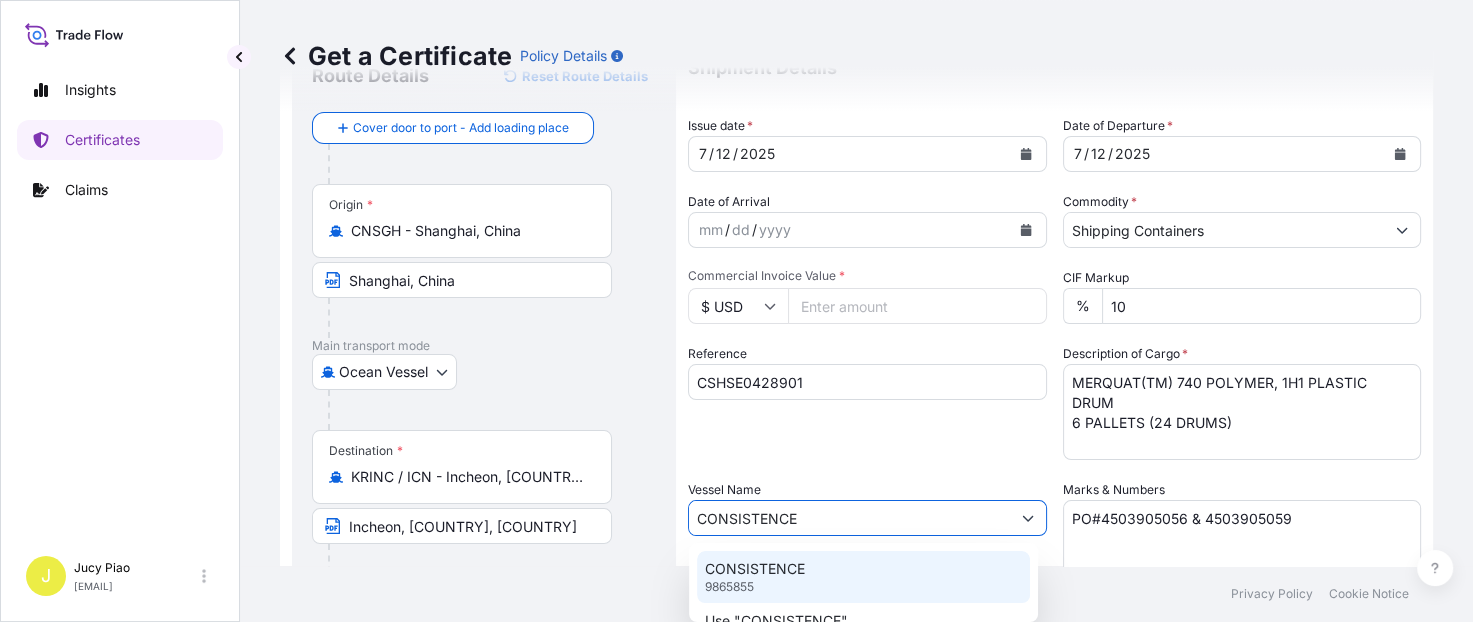 click on "CONSISTENCE 9865855" at bounding box center (863, 577) 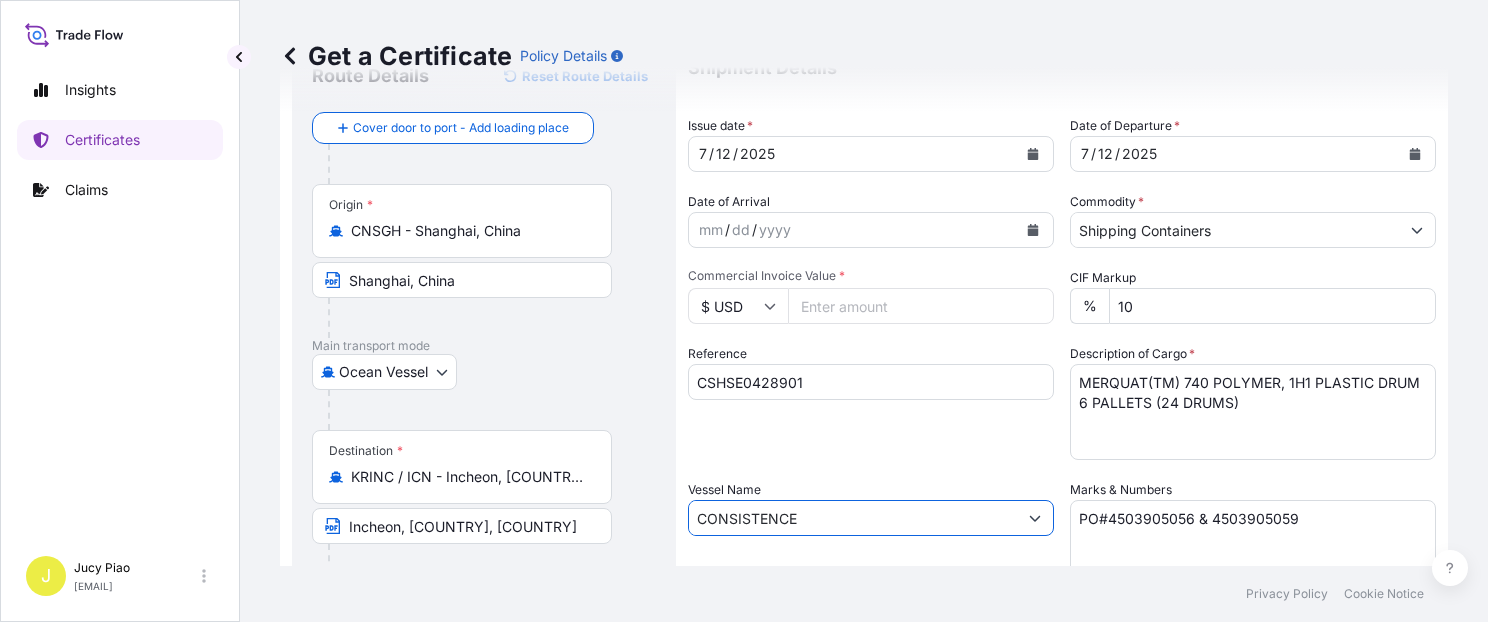 type on "CONSISTENCE" 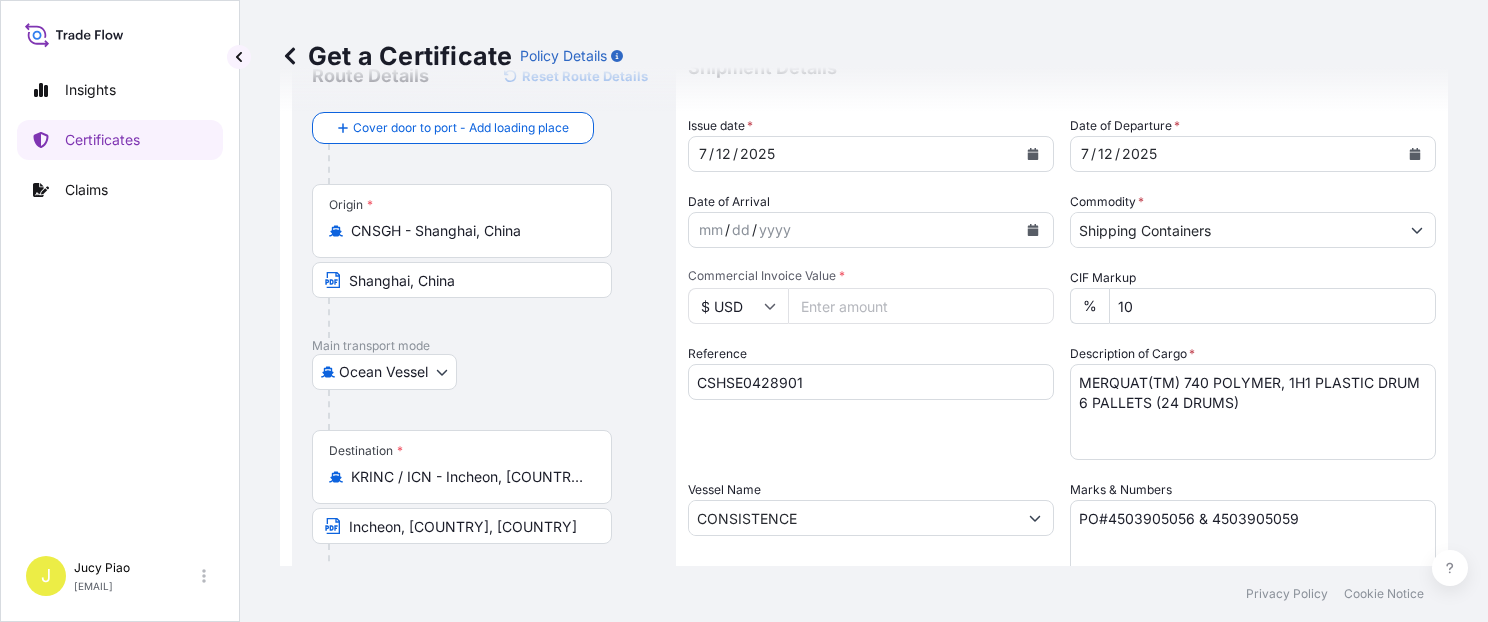 click on "Shipment Details Issue date * 7 / 12 / 2025 Date of Departure * 7 / 12 / 2025 Date of Arrival mm / dd / yyyy Commodity * Shipping Containers Packing Category Commercial Invoice Value    * $ USD 7764.2 CIF Markup % 10 Reference CSHSE0428901 Description of Cargo * MERQUAT(TM) 740 POLYMER, 1H1 PLASTIC DRUM
6 PALLETS (24 DRUMS) Vessel Name CONSISTENCE Marks & Numbers PO#4503905056 & 4503905059 Duty Cost   $ USD Letter of Credit This shipment has a letter of credit Letter of credit * Letter of credit may not exceed 12000 characters Assured Details Primary Assured * Select a primary assured The Lubrizol Corporation Named Assured Named Assured Address" at bounding box center (1062, 516) 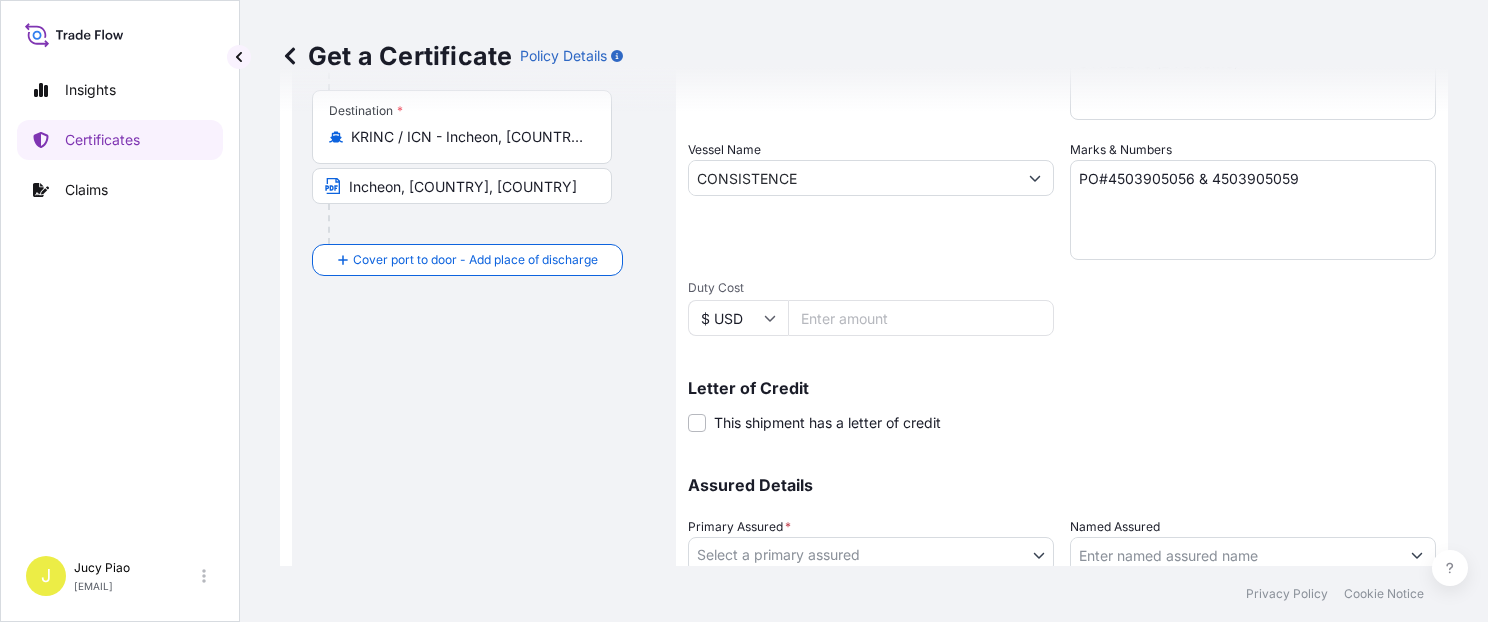 scroll, scrollTop: 565, scrollLeft: 0, axis: vertical 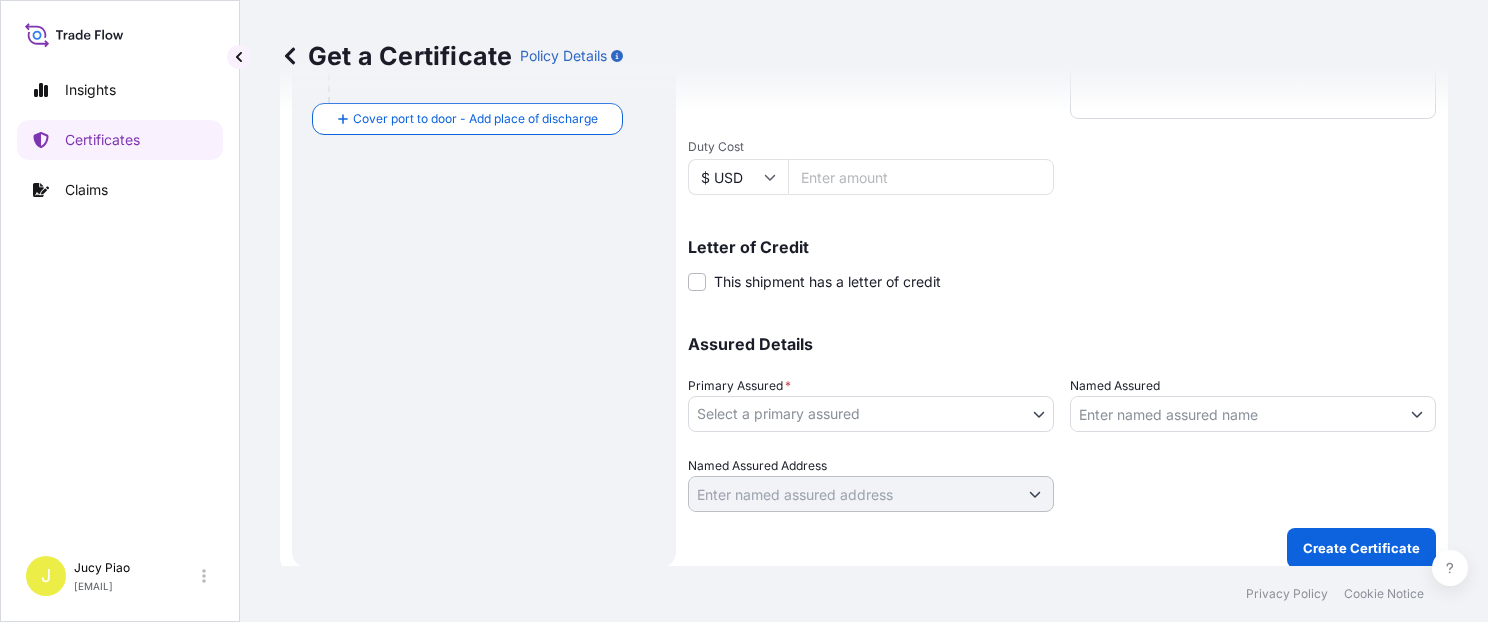 click on "& [NUMBER]" at bounding box center (744, 311) 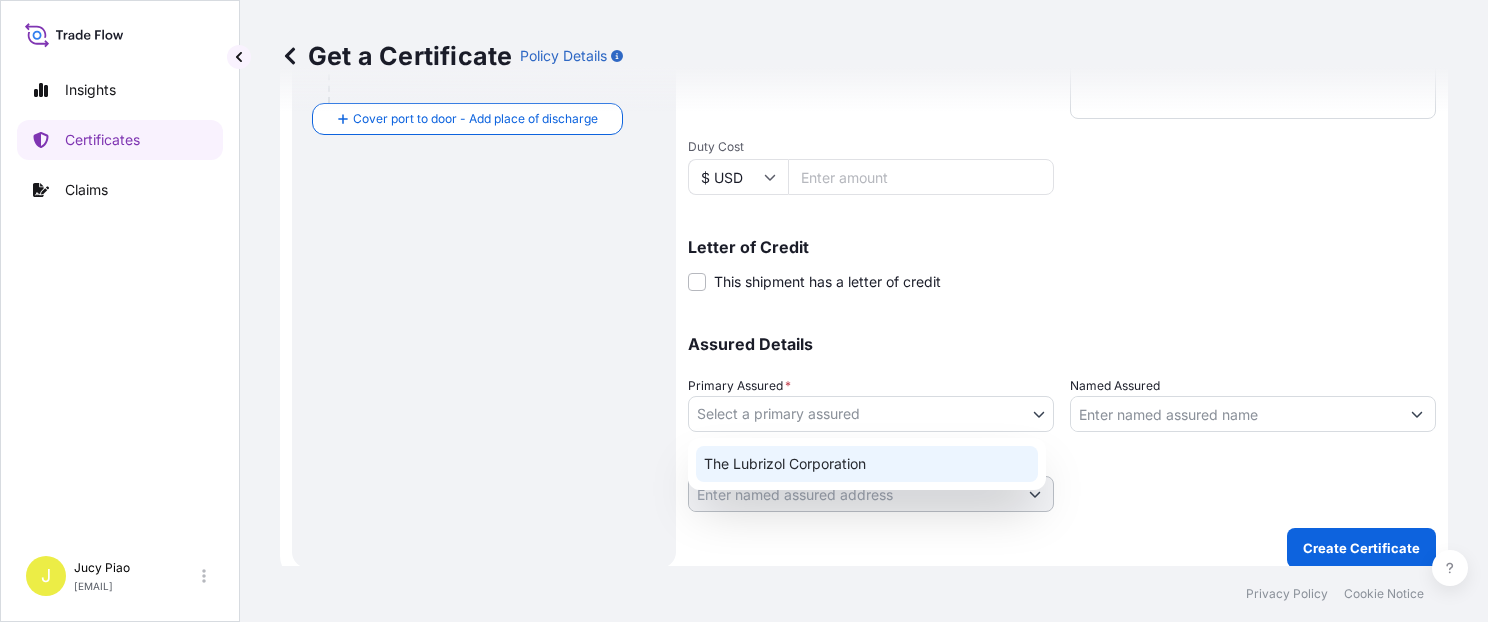 click on "The Lubrizol Corporation" at bounding box center (867, 464) 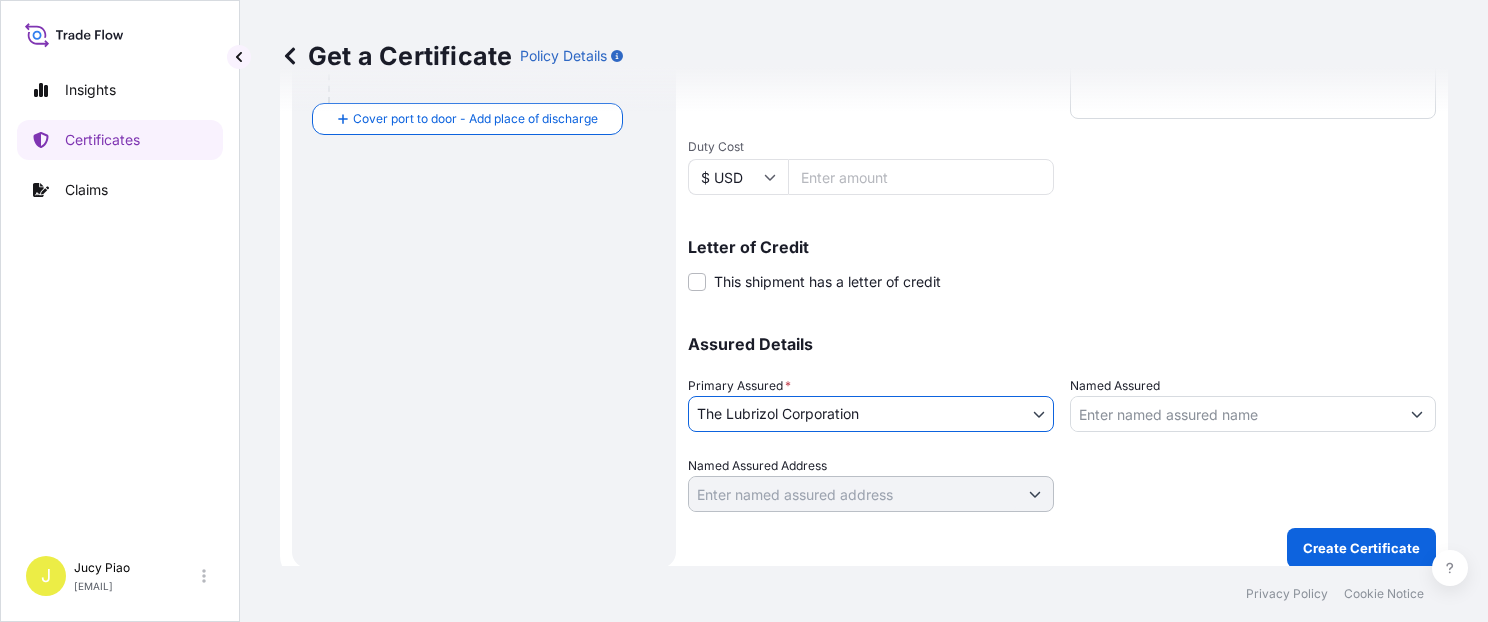 click on "Named Assured" at bounding box center (1235, 414) 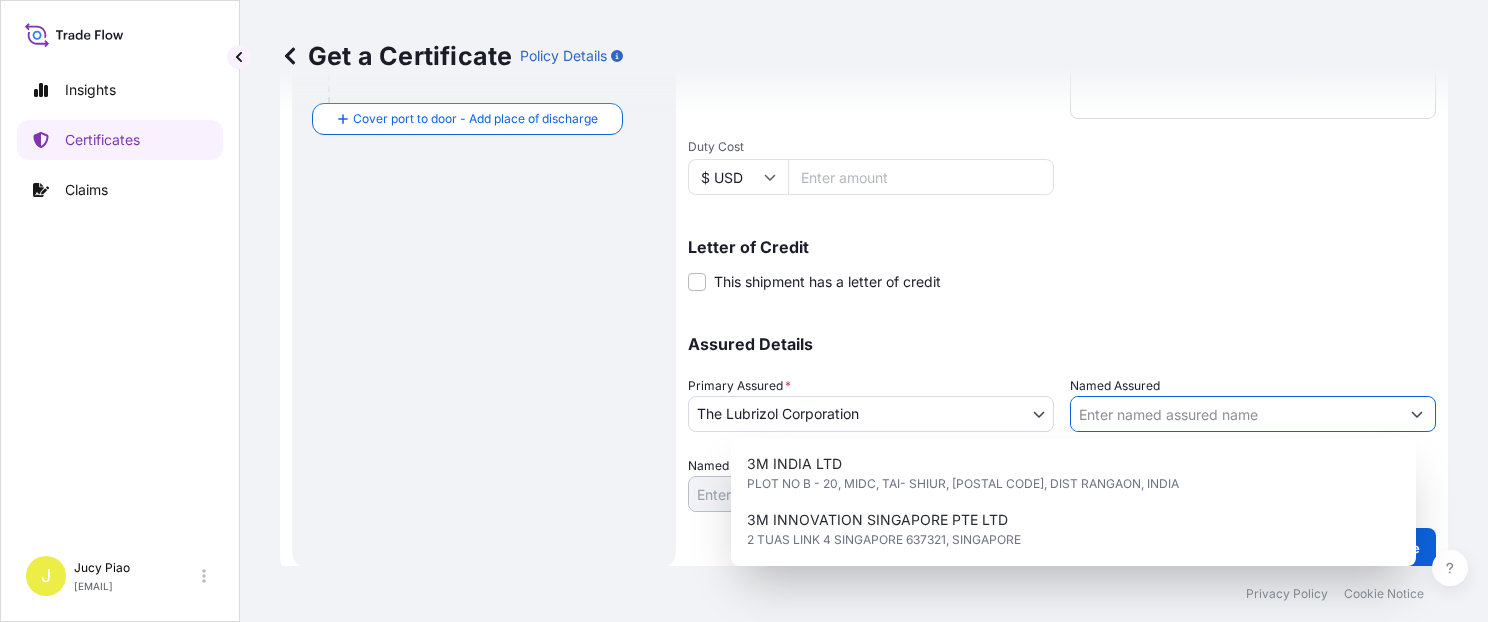 paste on "LUBRIZOL KOREA" 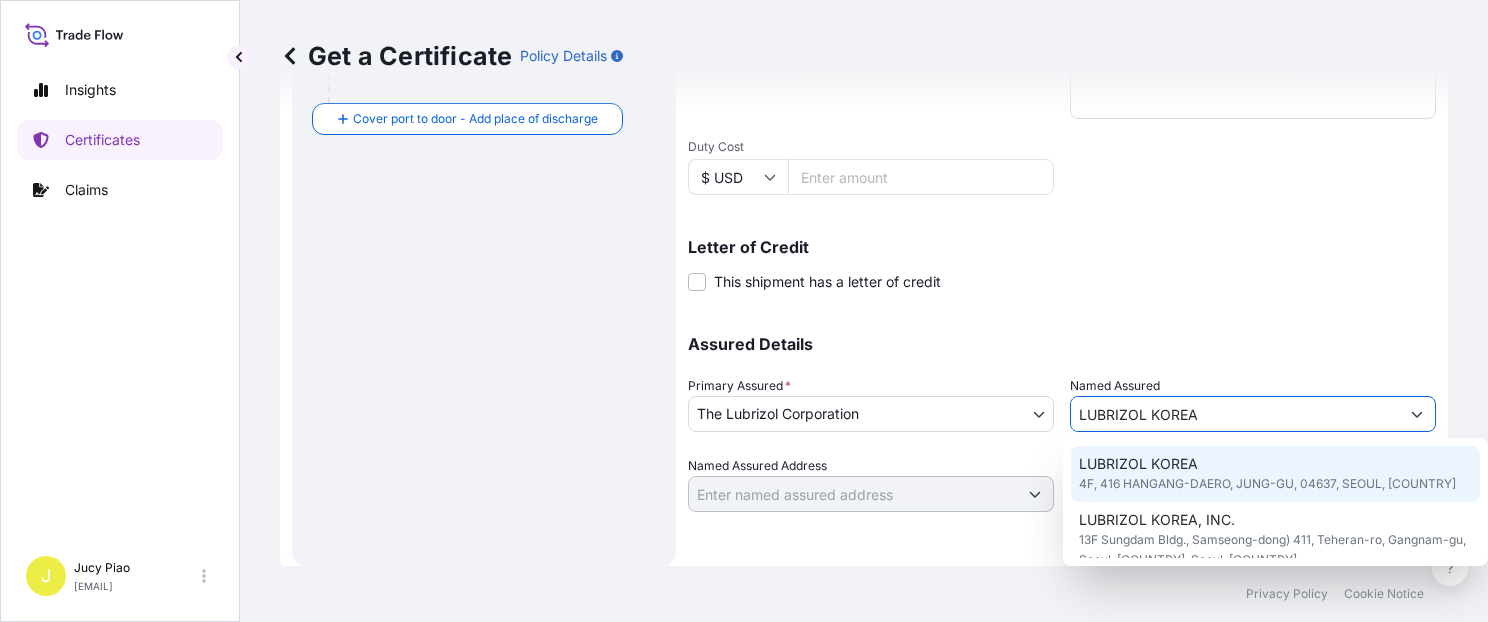 click on "4F, 416 HANGANG-DAERO, JUNG-GU, 04637, SEOUL, [COUNTRY]" at bounding box center (1267, 484) 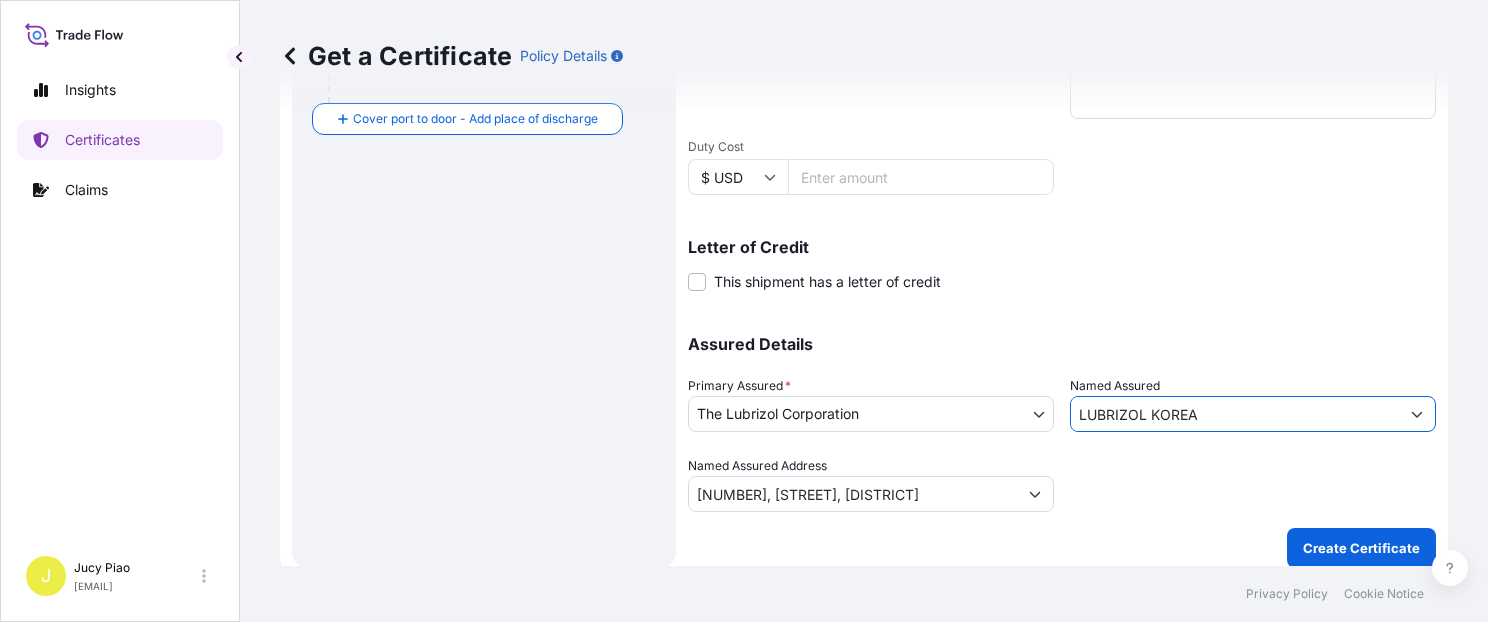 type on "LUBRIZOL KOREA" 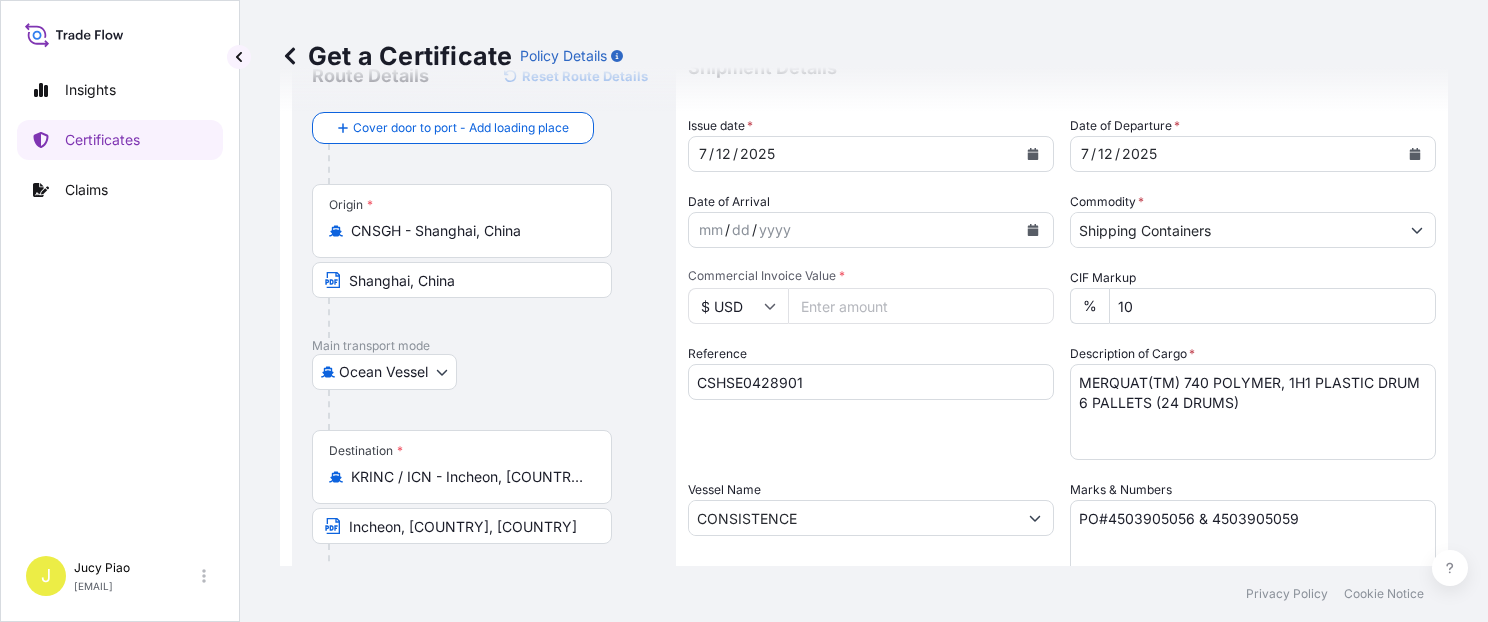 scroll, scrollTop: 565, scrollLeft: 0, axis: vertical 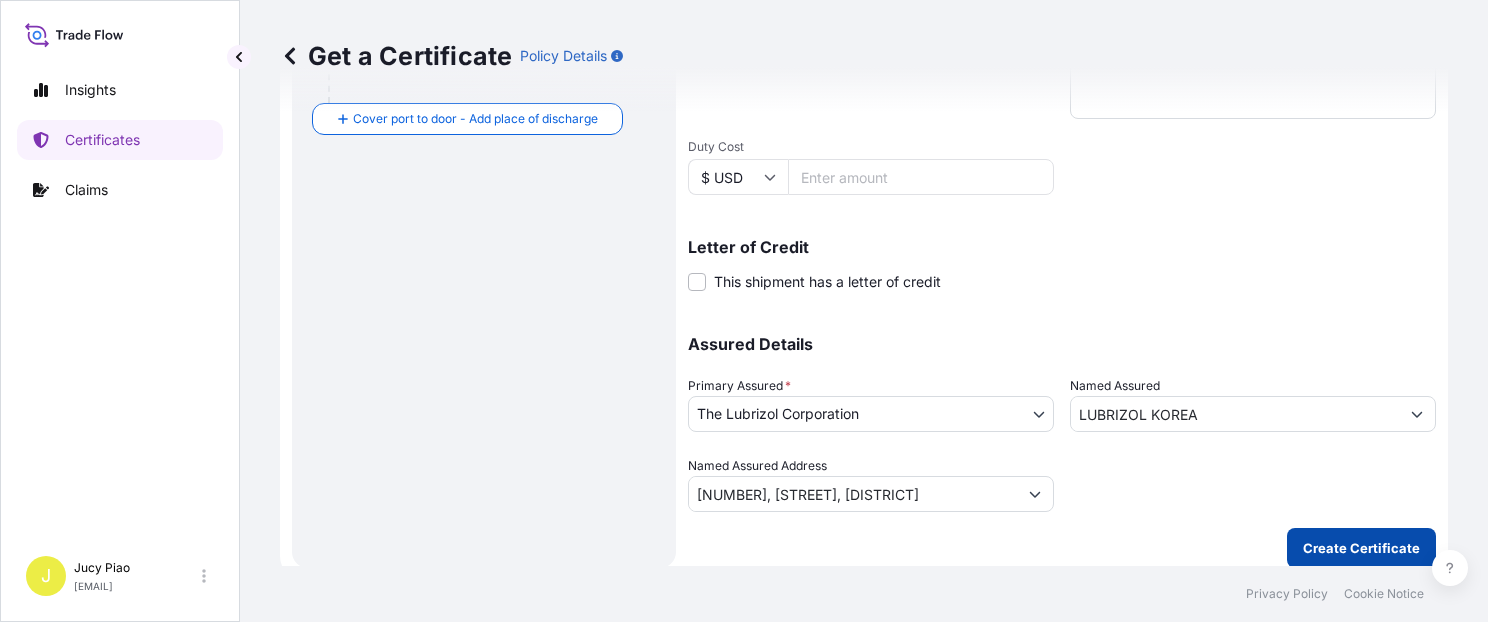 click on "Create Certificate" at bounding box center [1361, 548] 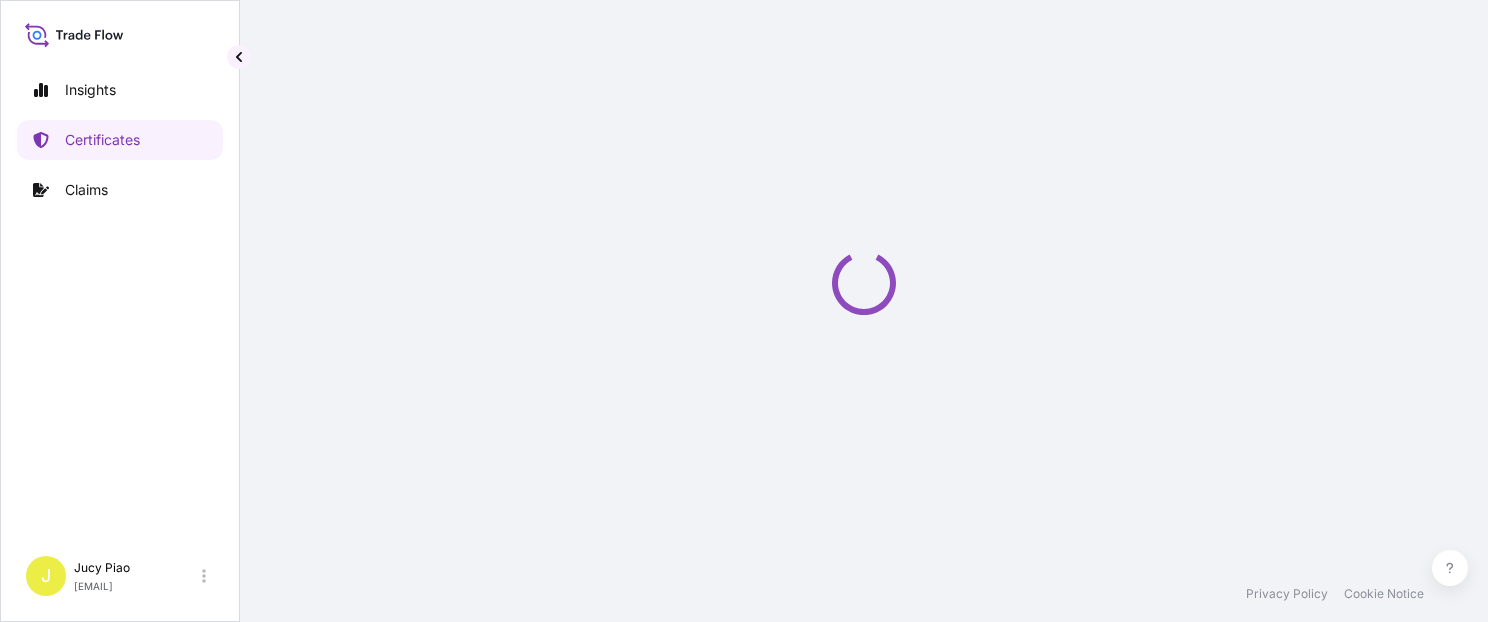 scroll, scrollTop: 0, scrollLeft: 0, axis: both 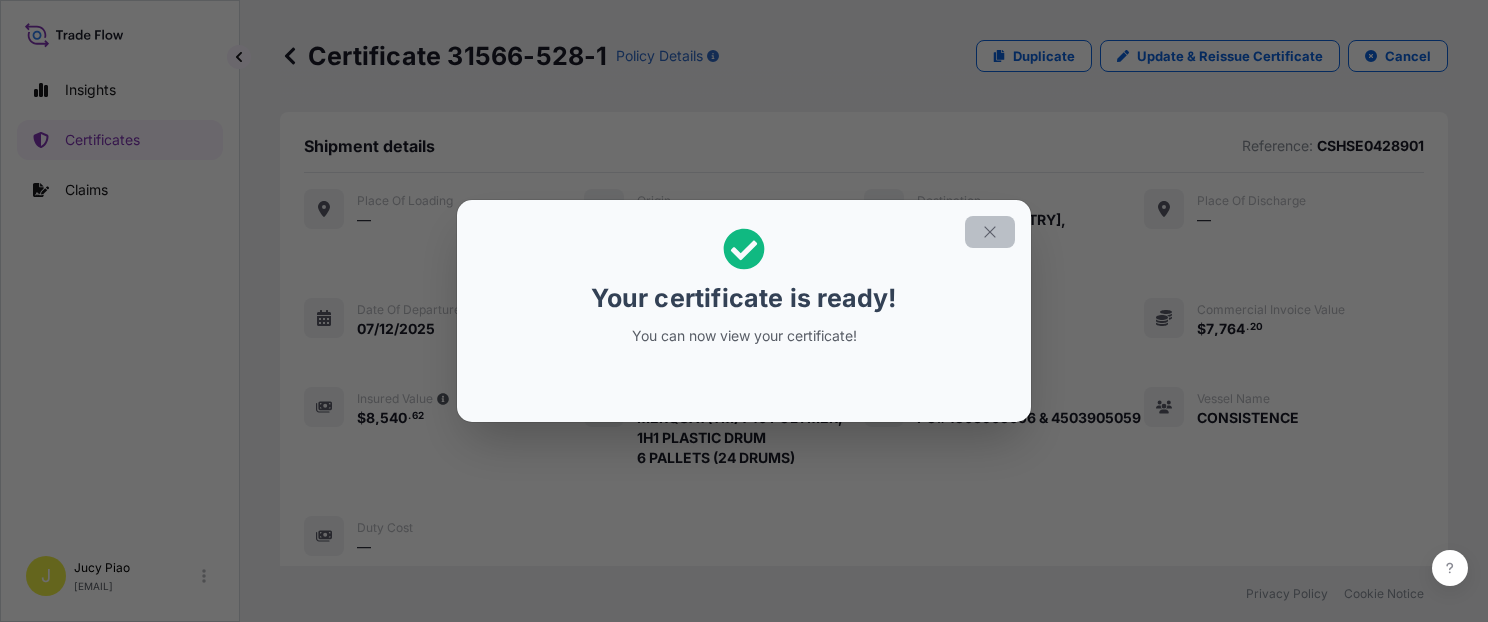 click 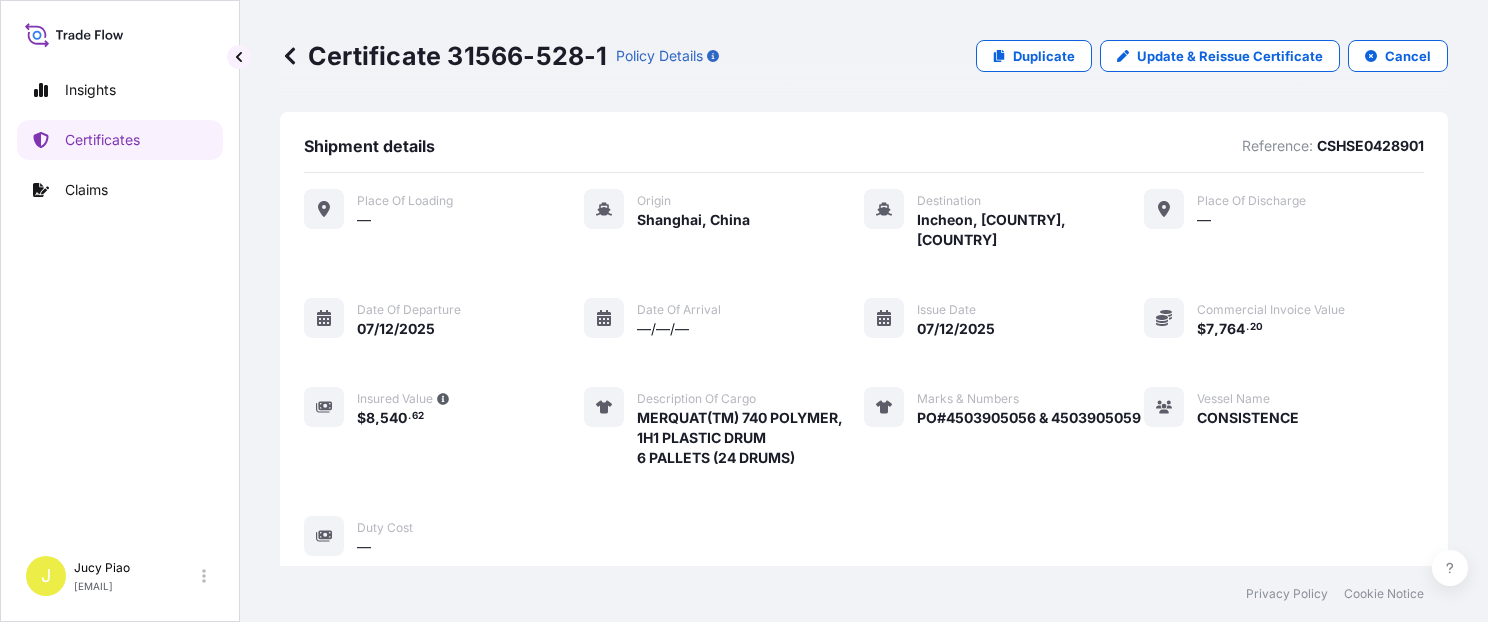 click on "Place of Loading — Origin Shanghai, China Destination Incheon, Korea, South Place of discharge — Date of departure [DATE] Date of arrival —/—/— Issue Date [DATE] Commercial Invoice Value $ [NUMBER] . [NUMBER] Insured Value $ [NUMBER] . [NUMBER] Description of cargo MERQUAT(TM) 740 POLYMER, 1H1 PLASTIC DRUM
6 PALLETS (24 DRUMS) Marks & Numbers PO#[NUMBER] & [NUMBER] Vessel Name CONSISTENCE Duty Cost —" at bounding box center [864, 373] 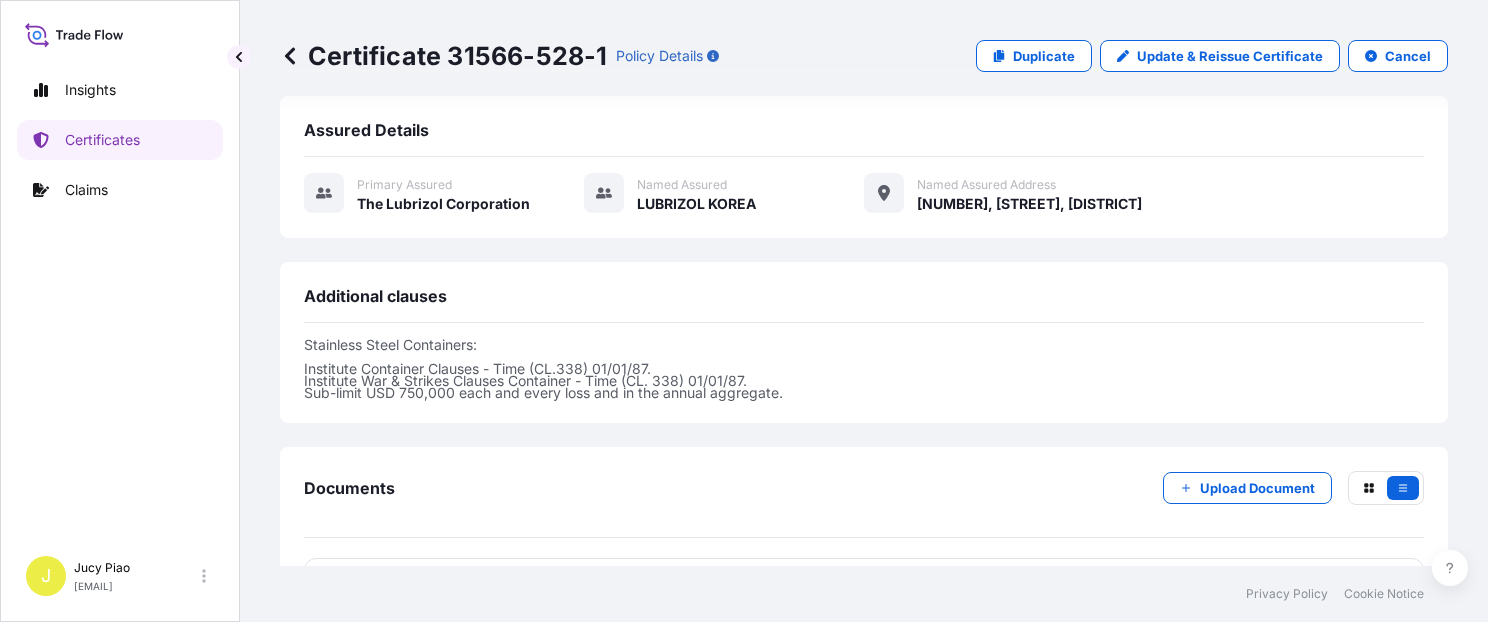 scroll, scrollTop: 594, scrollLeft: 0, axis: vertical 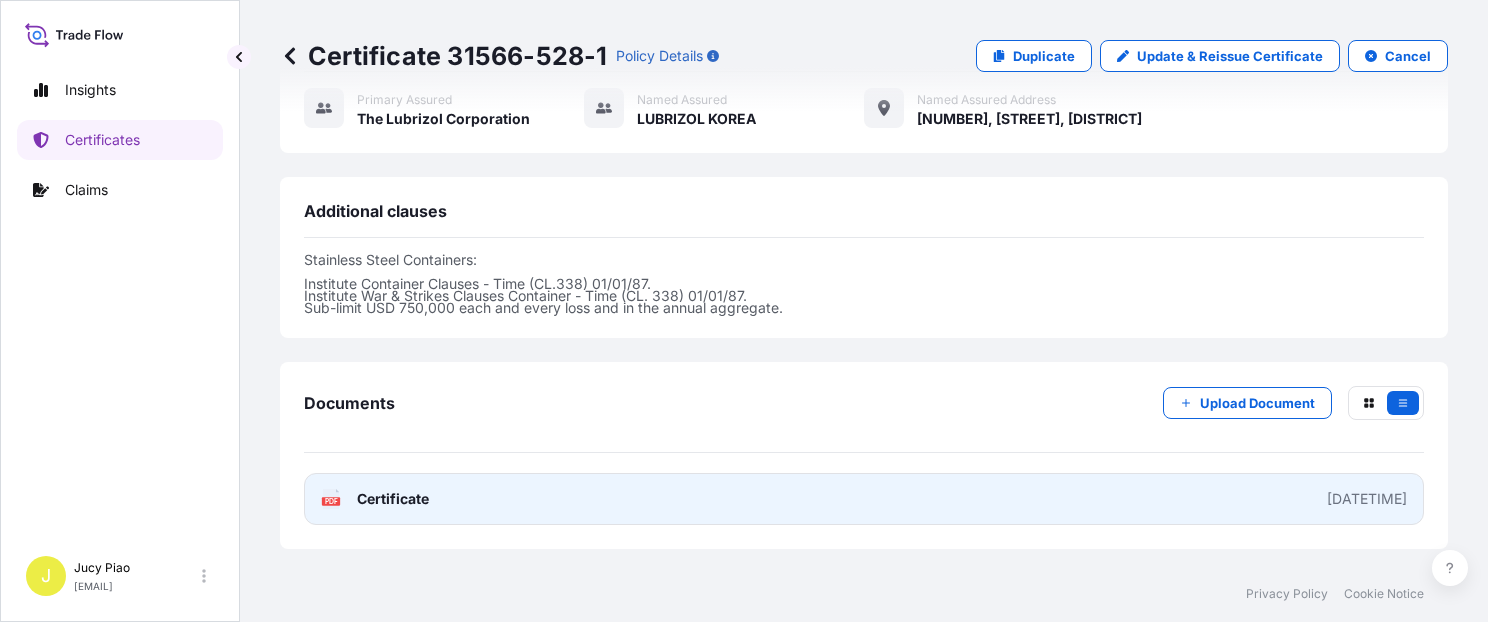 click on "PDF Certificate [DATETIME]" at bounding box center [864, 499] 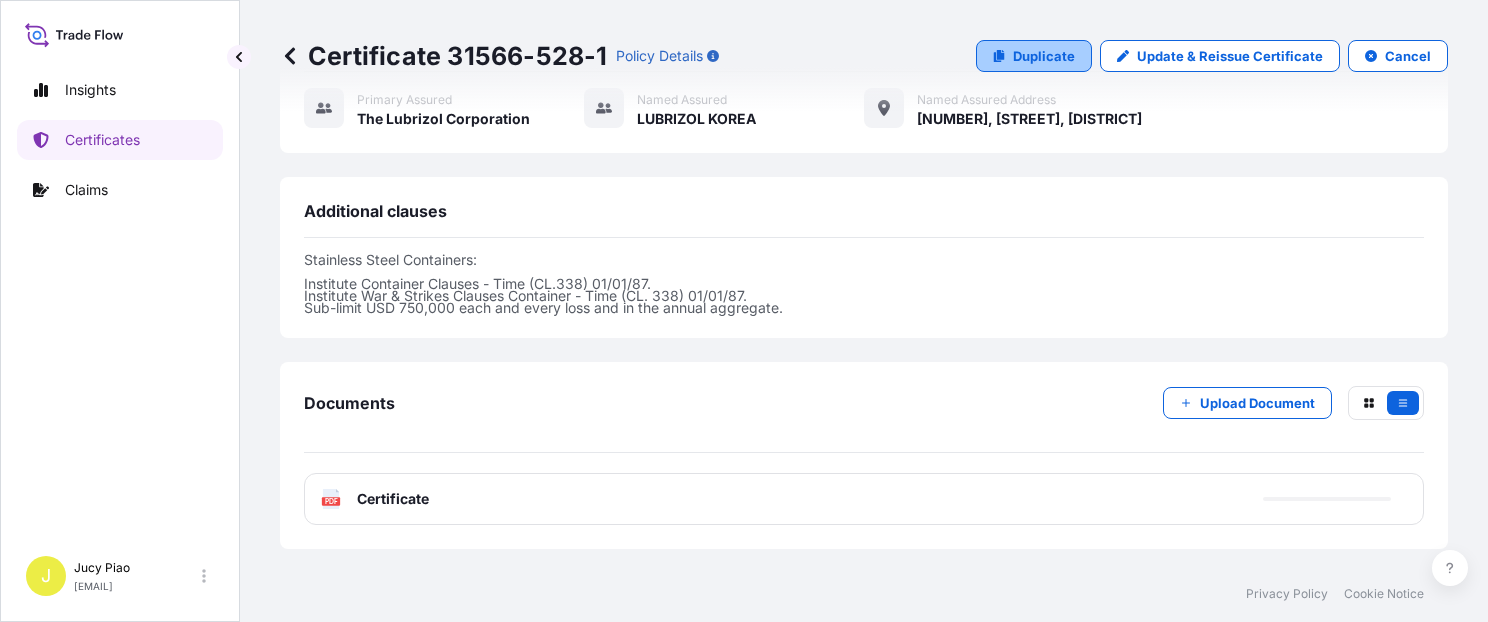 click on "Duplicate" at bounding box center [1044, 56] 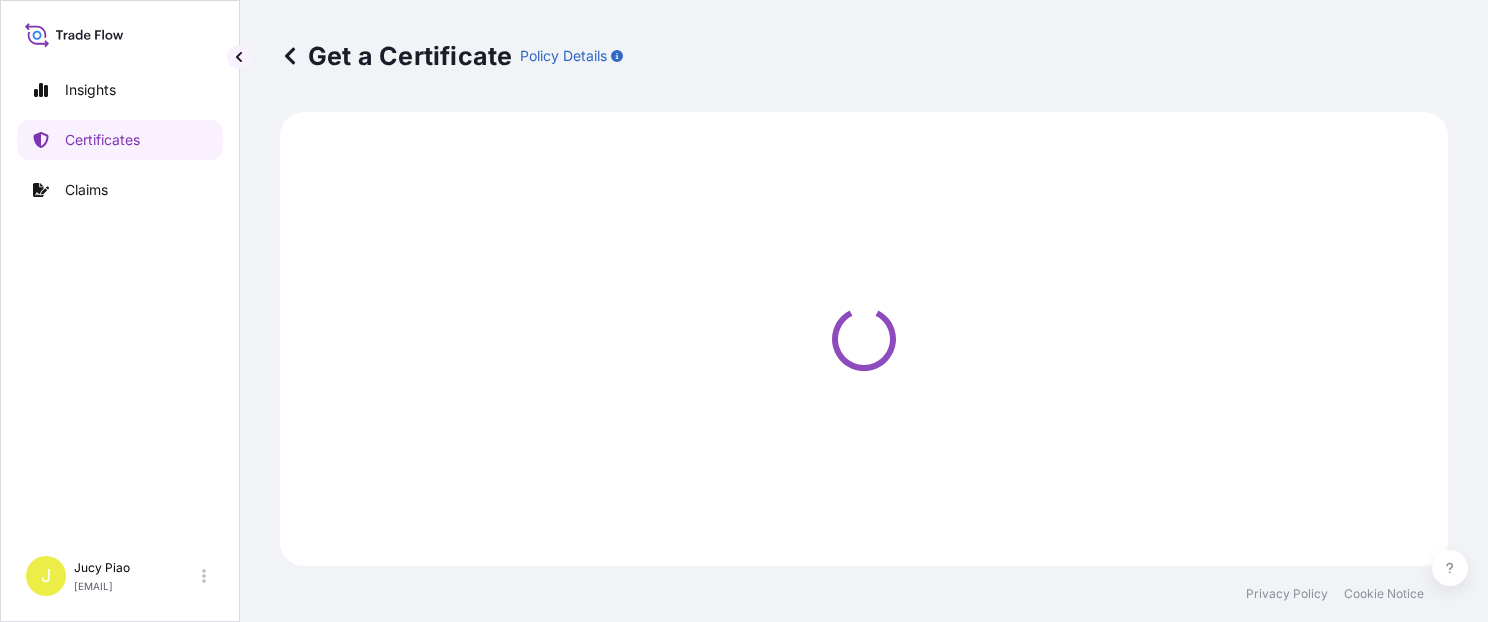 scroll, scrollTop: 0, scrollLeft: 0, axis: both 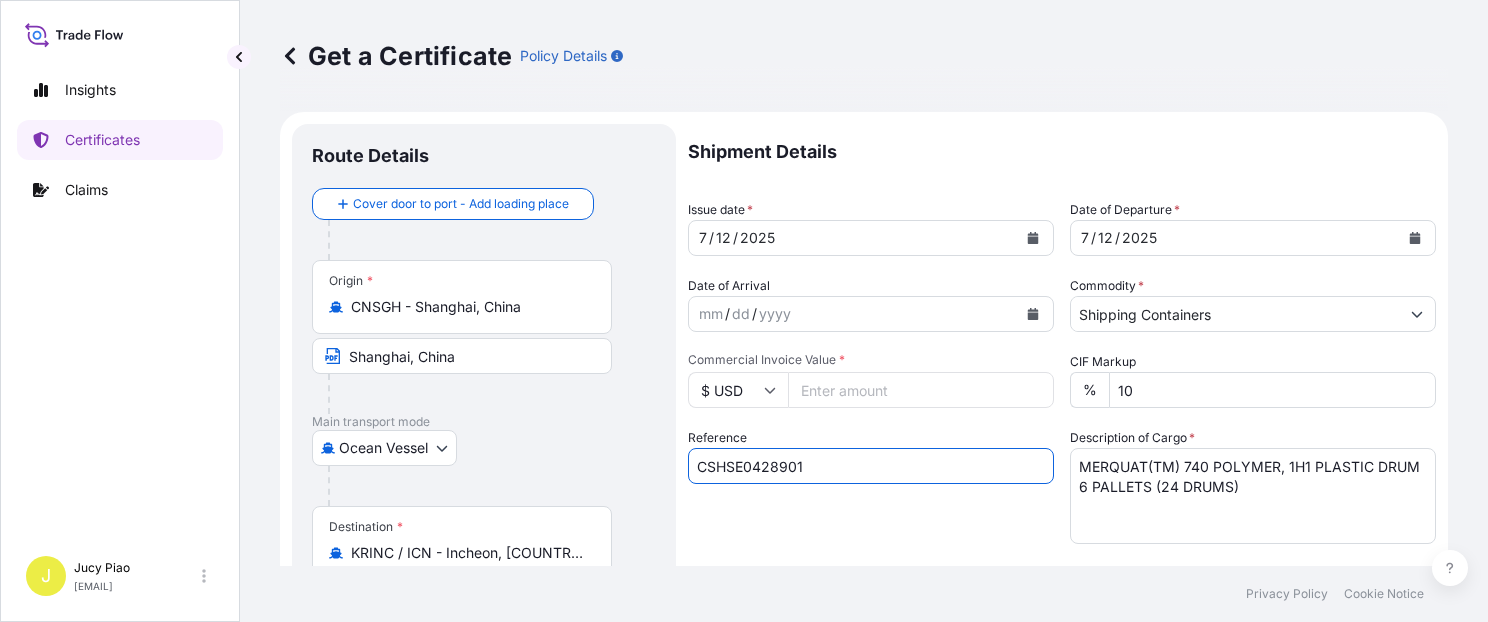 click on "CSHSE0428901" at bounding box center (871, 466) 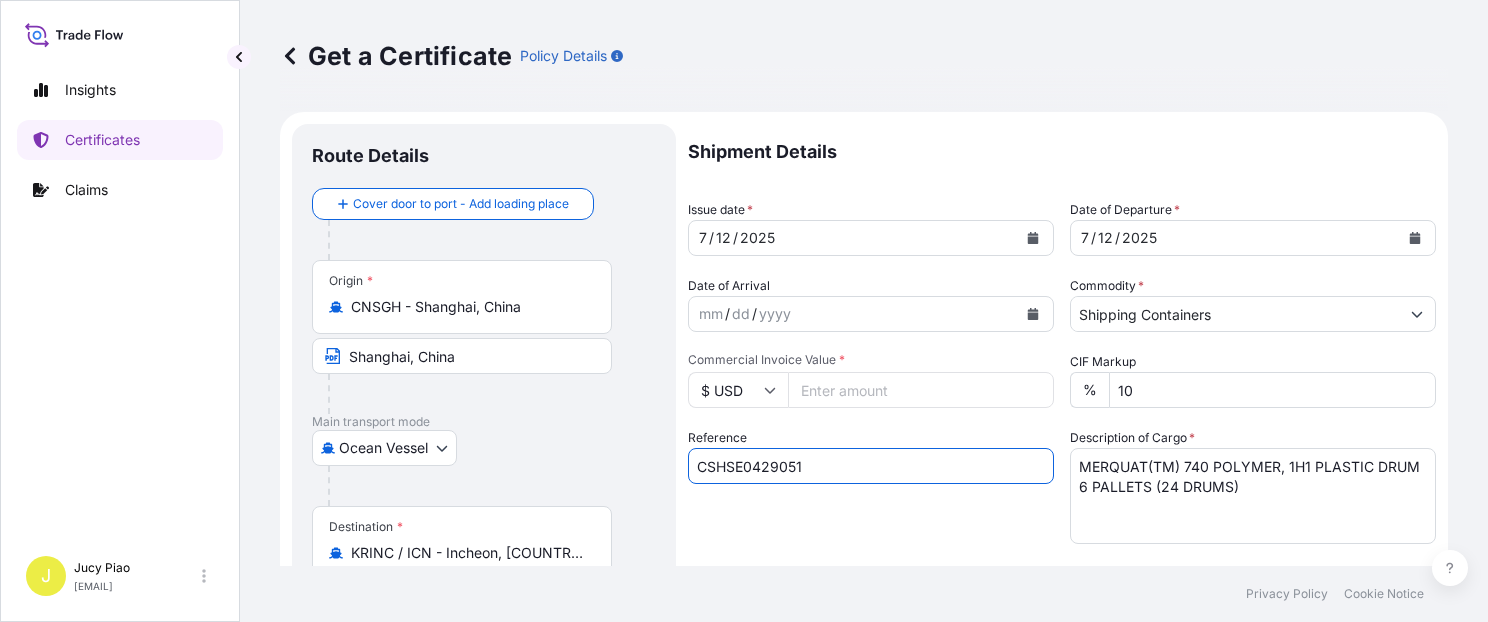type on "CSHSE0429051" 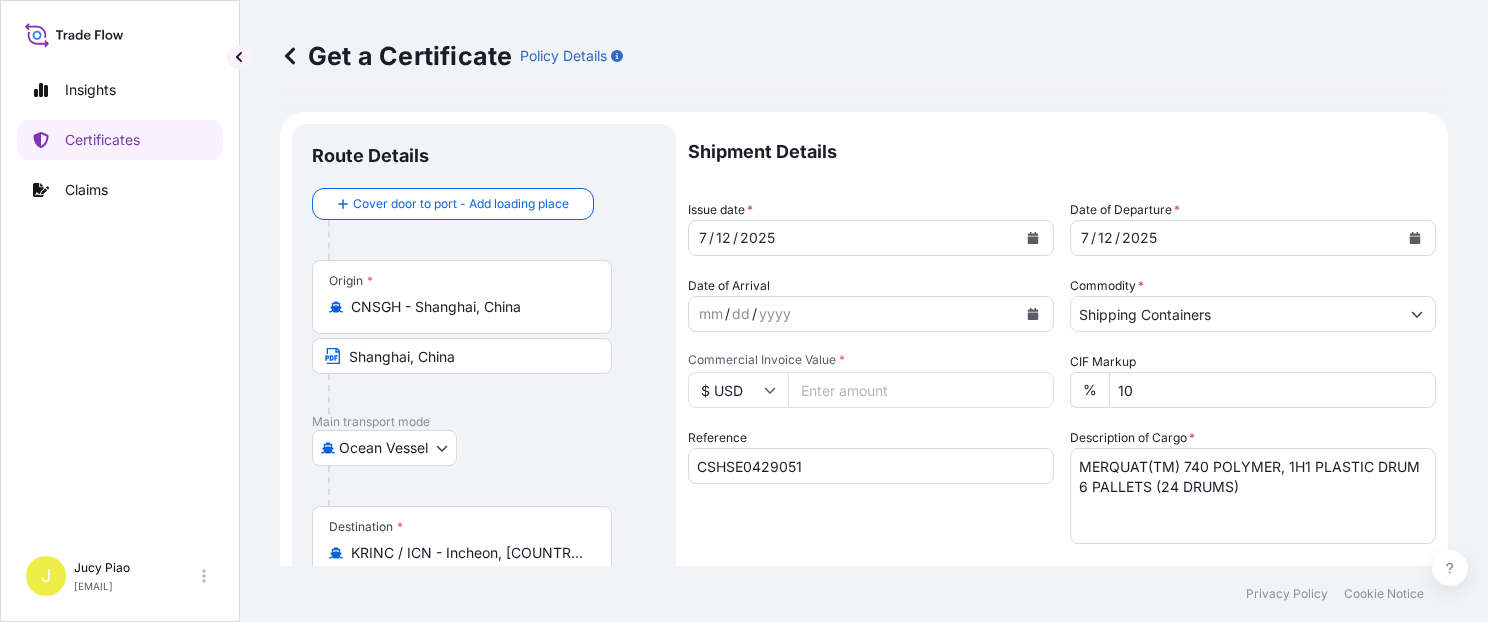 click on "Reference CSHSE0429051" at bounding box center (871, 486) 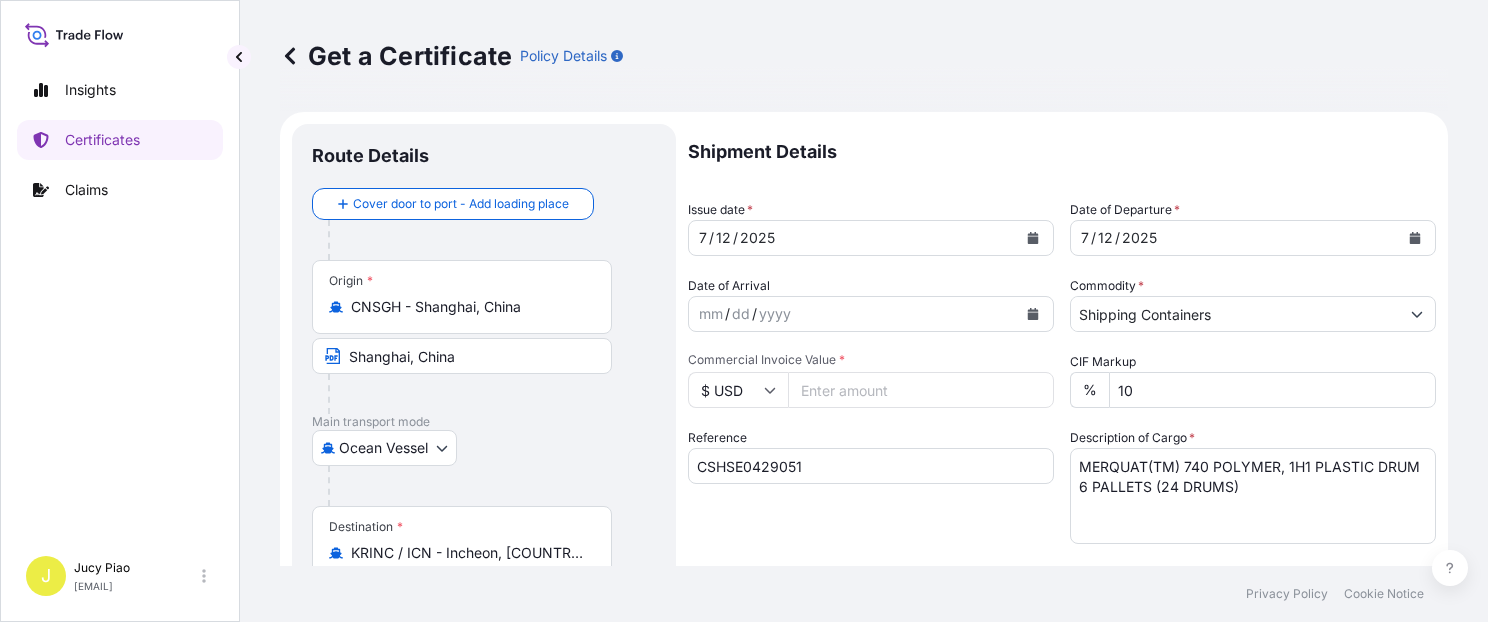 click on "[NUMBER]" at bounding box center (921, 390) 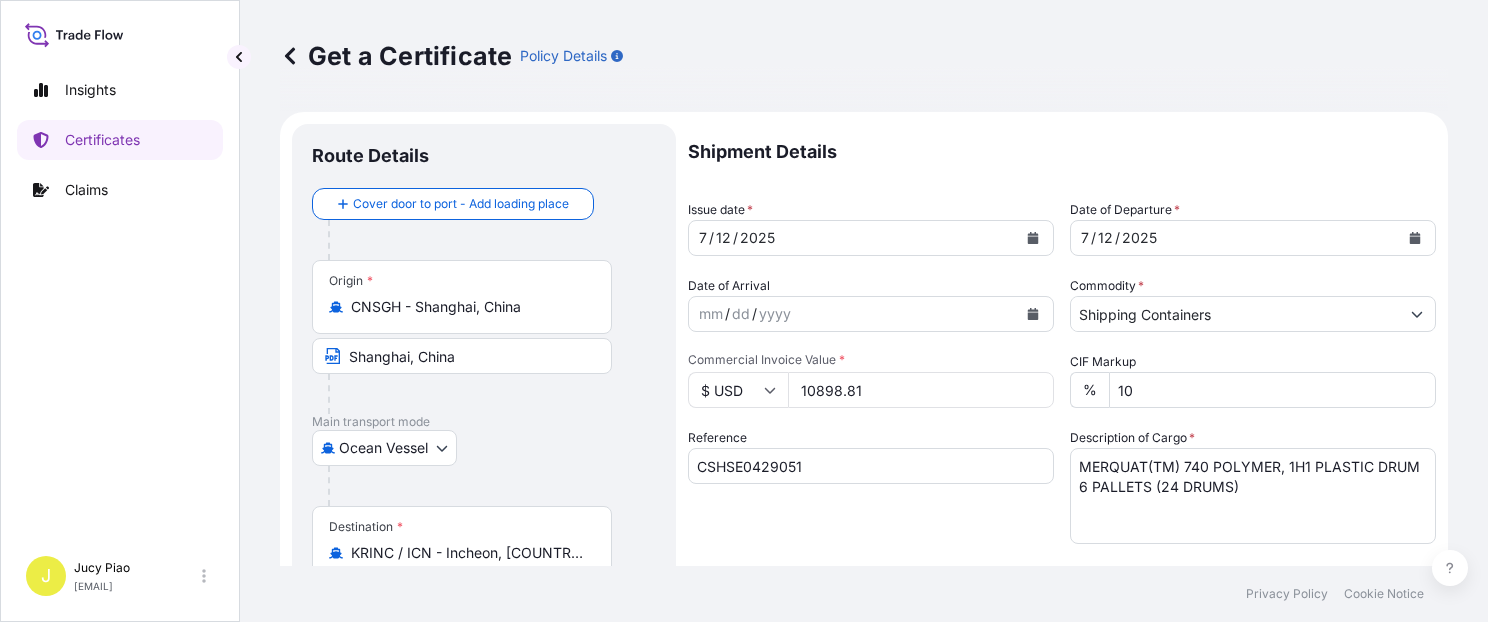 type on "10898.81" 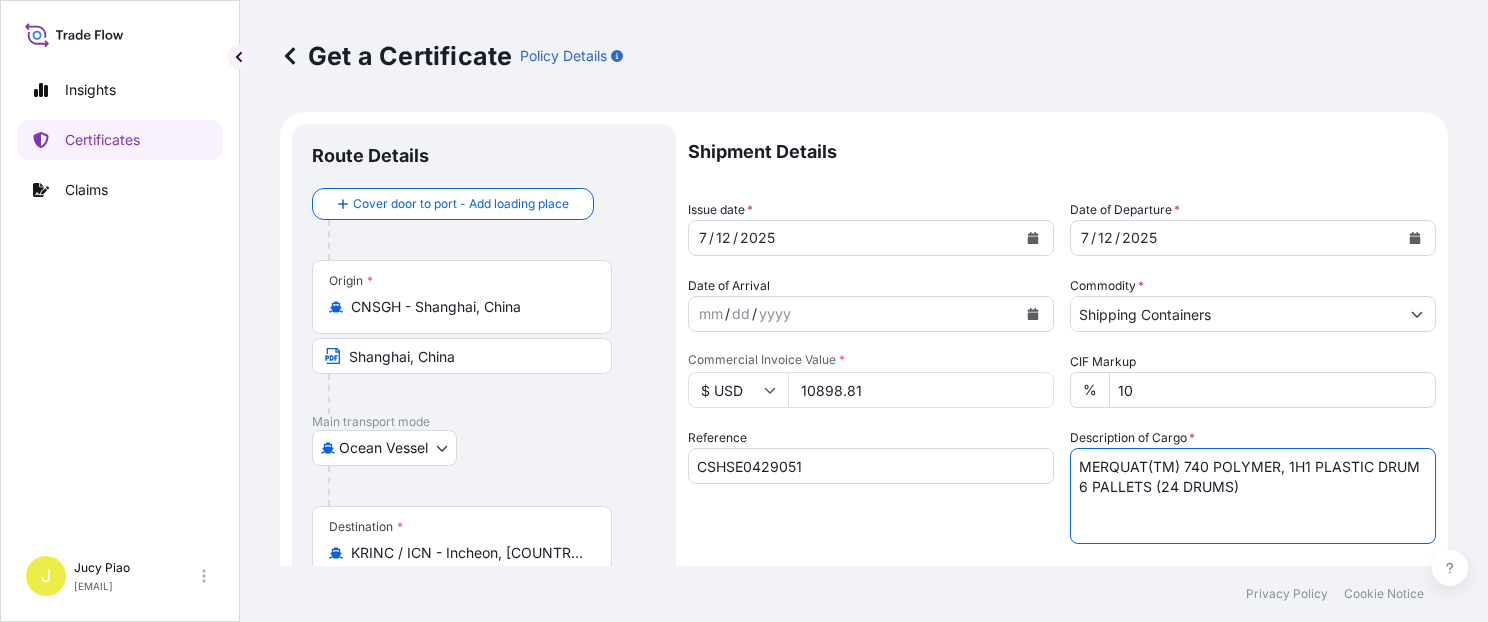 drag, startPoint x: 1140, startPoint y: 471, endPoint x: 1276, endPoint y: 486, distance: 136.8247 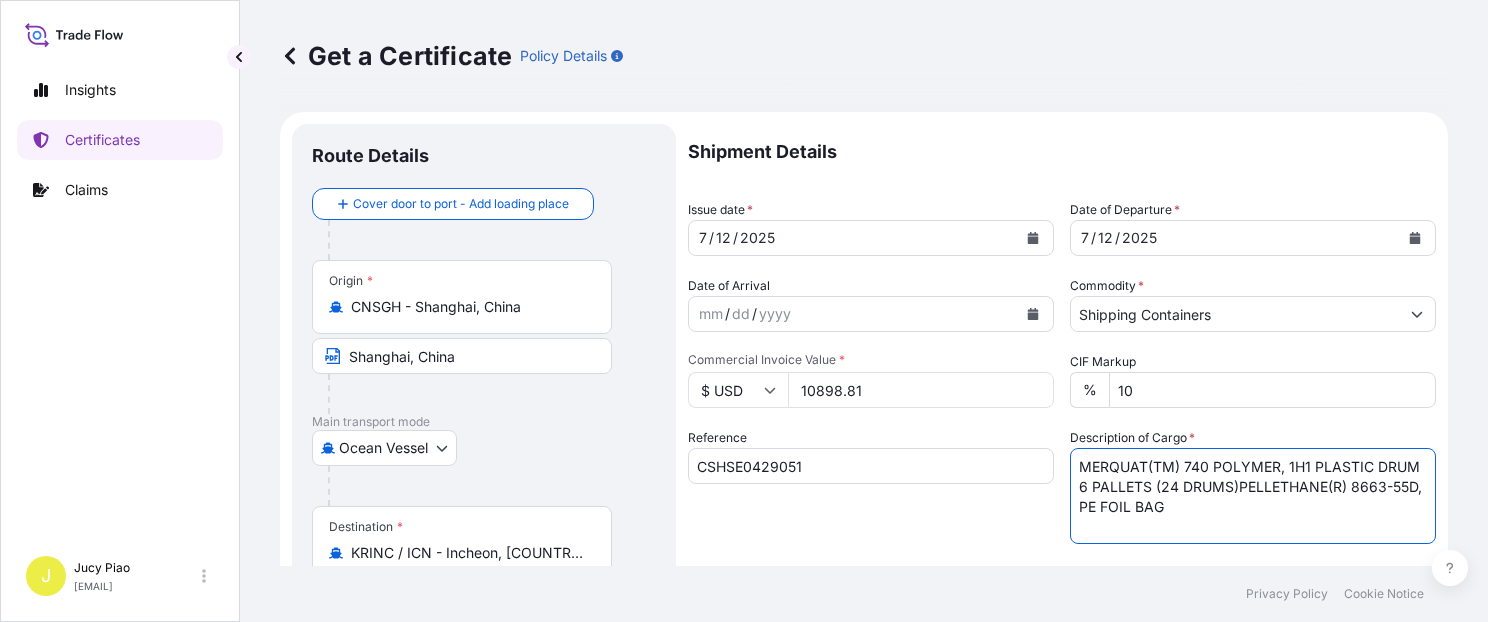 drag, startPoint x: 1064, startPoint y: 469, endPoint x: 1046, endPoint y: 454, distance: 23.43075 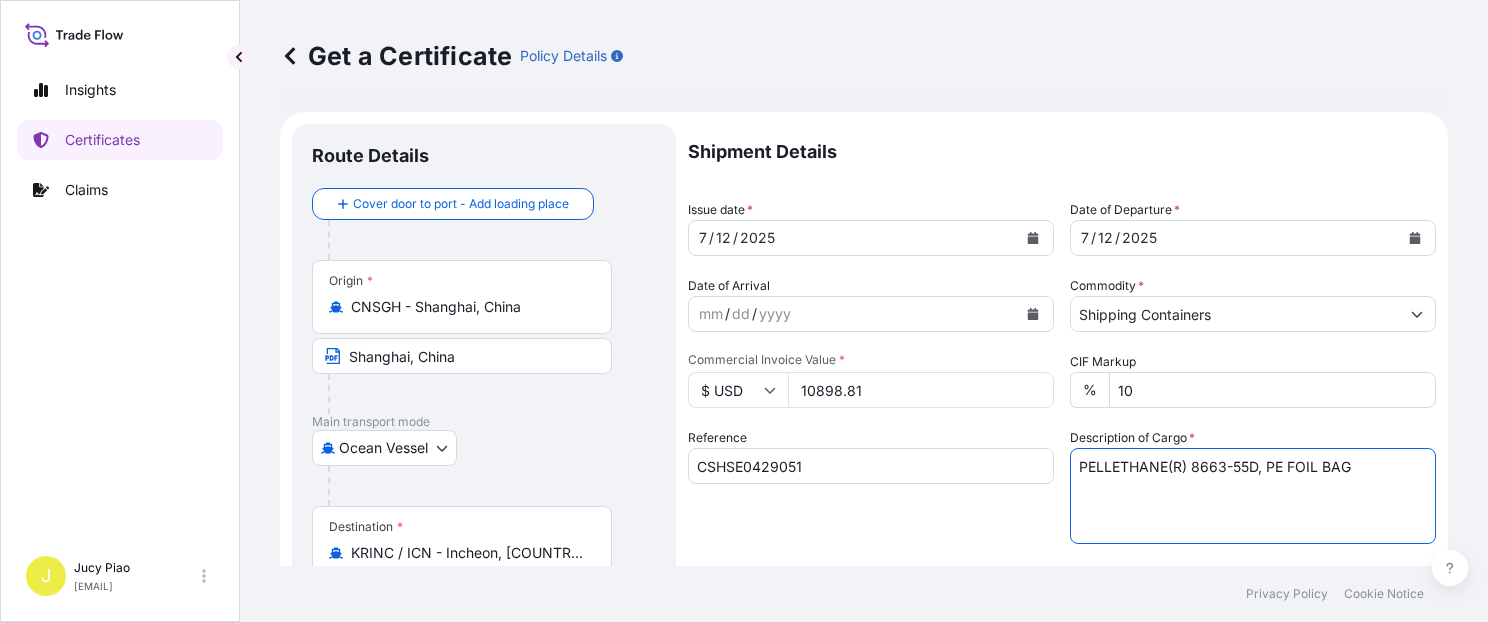 paste on "PELLETHANE(R) 8663-85A, PE FOIL BAG-IN-BOX" 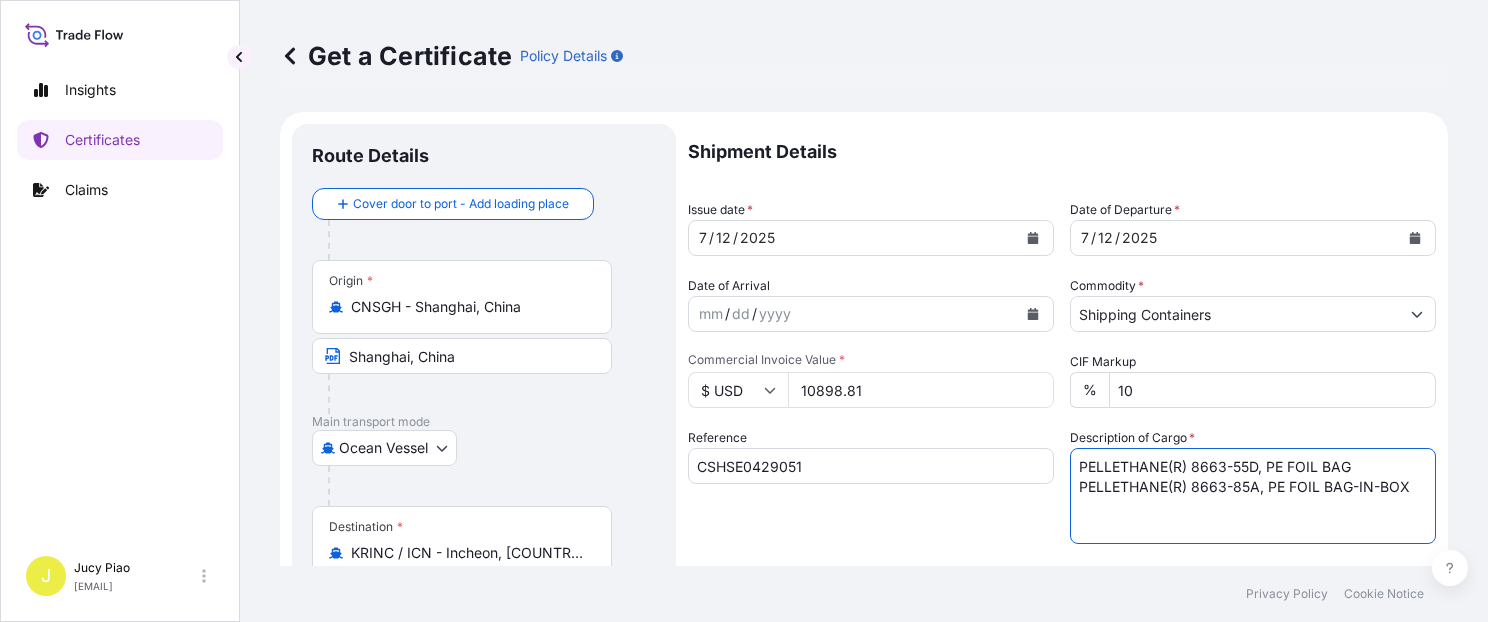 paste on "PELLETHANE(R) 8663-95A, PE FOIL BAG" 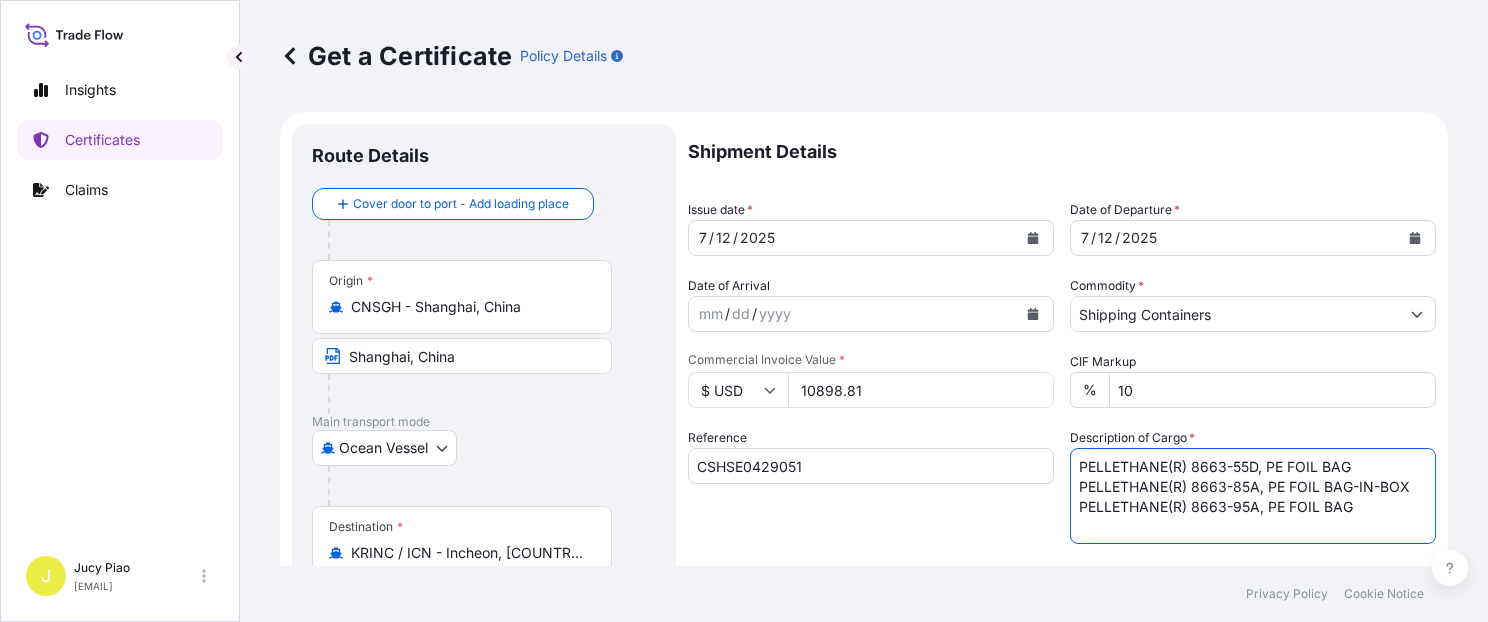 paste on "GEMOTHANE(TM) 8955-92A, PE BAG" 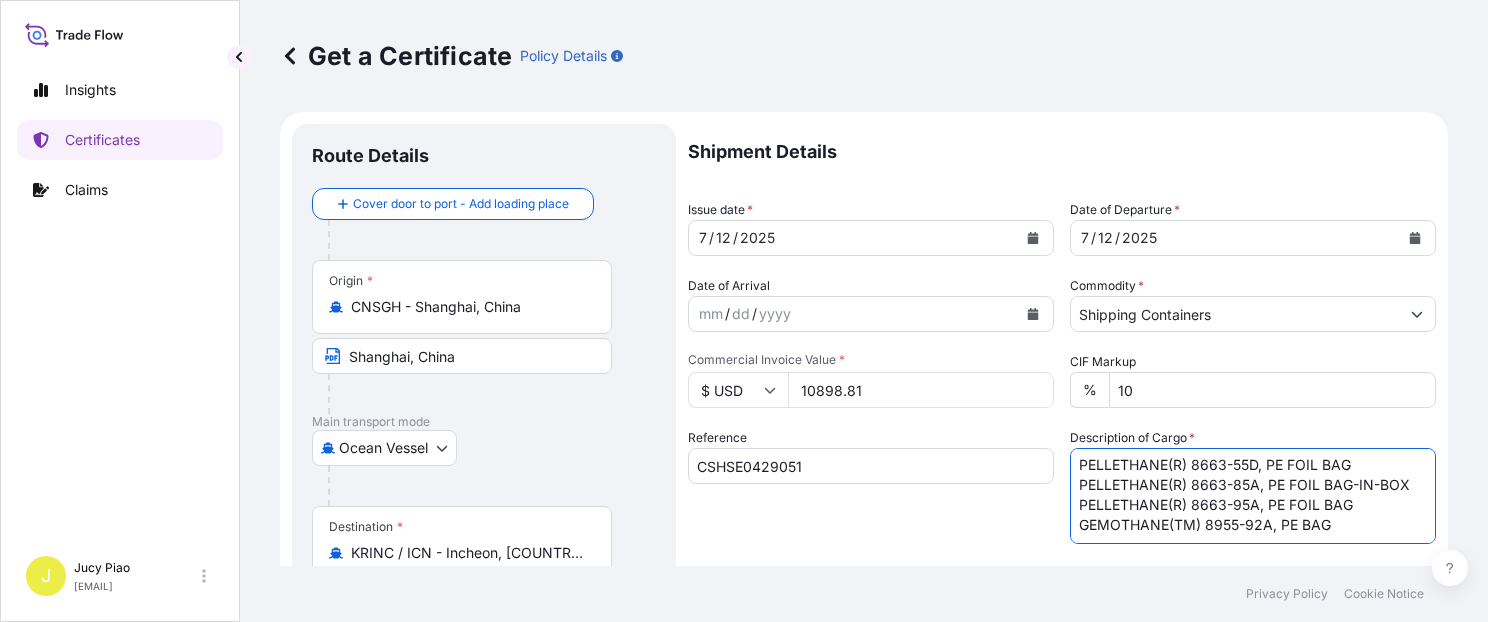 scroll, scrollTop: 32, scrollLeft: 0, axis: vertical 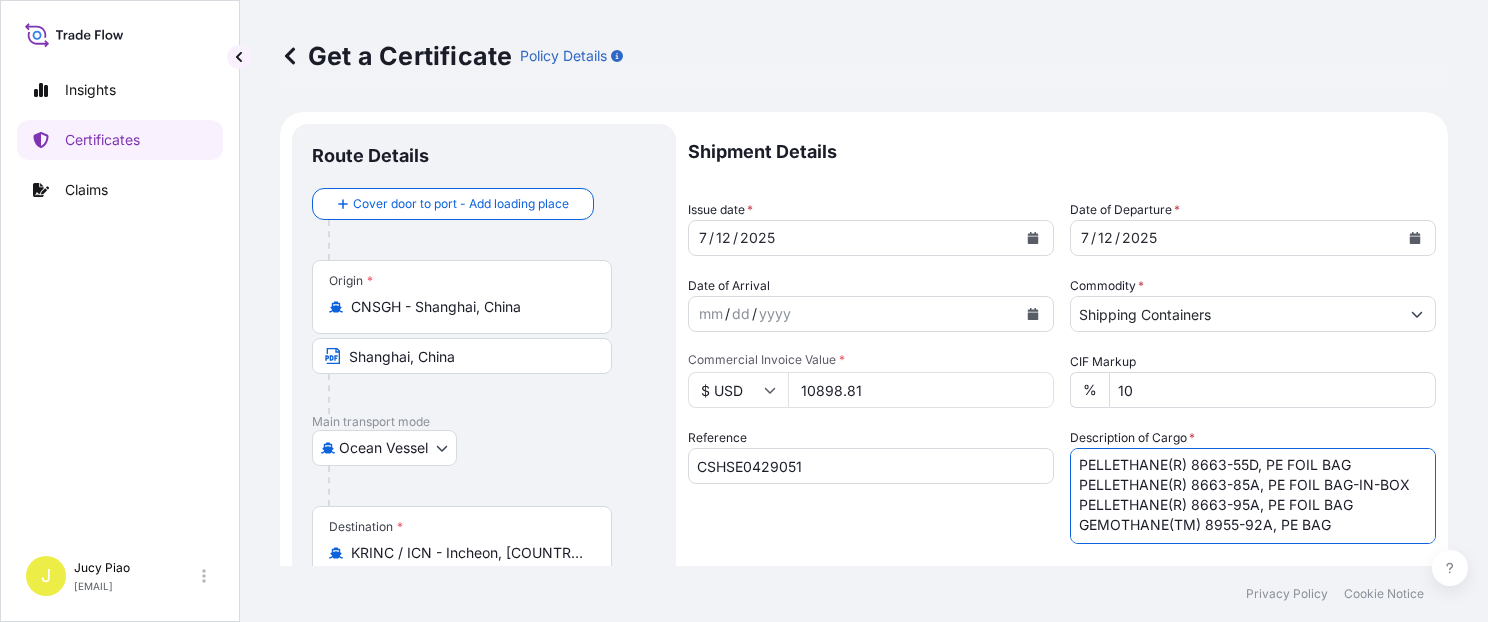 paste on "ESTANE(R) 58244 NAT 055, PE BAG" 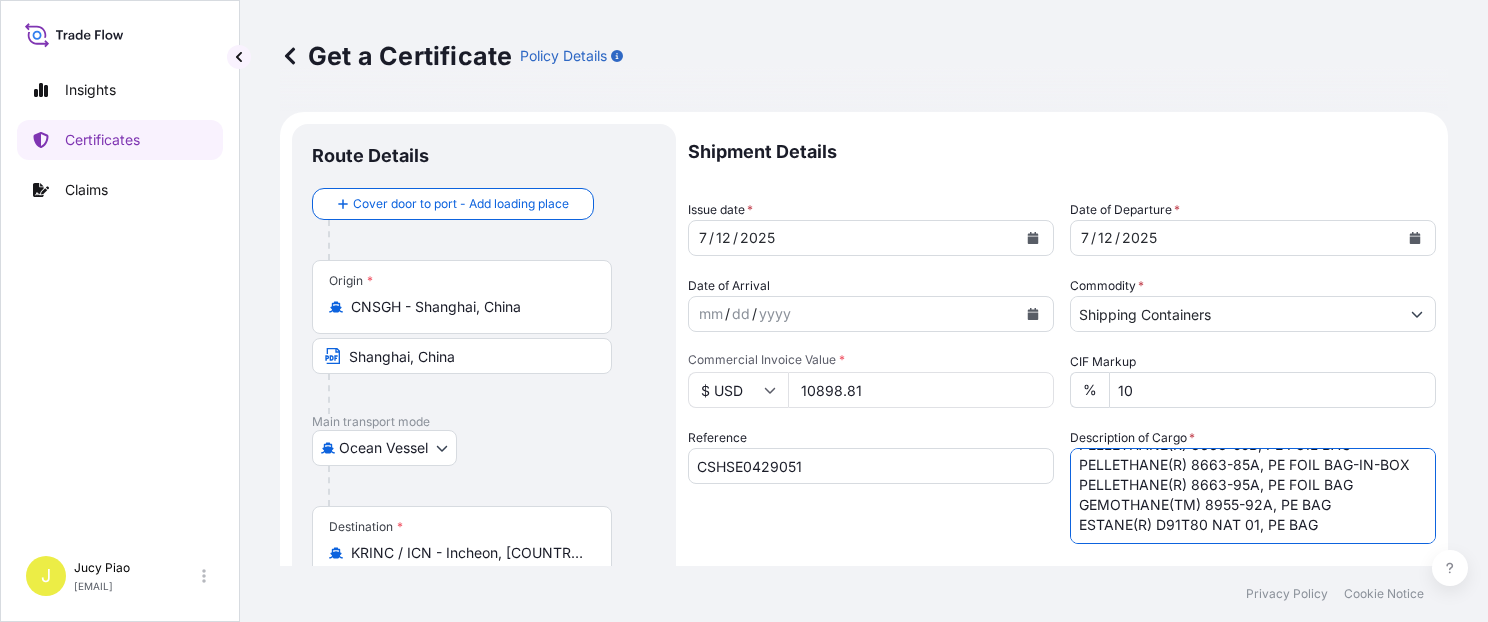 scroll, scrollTop: 52, scrollLeft: 0, axis: vertical 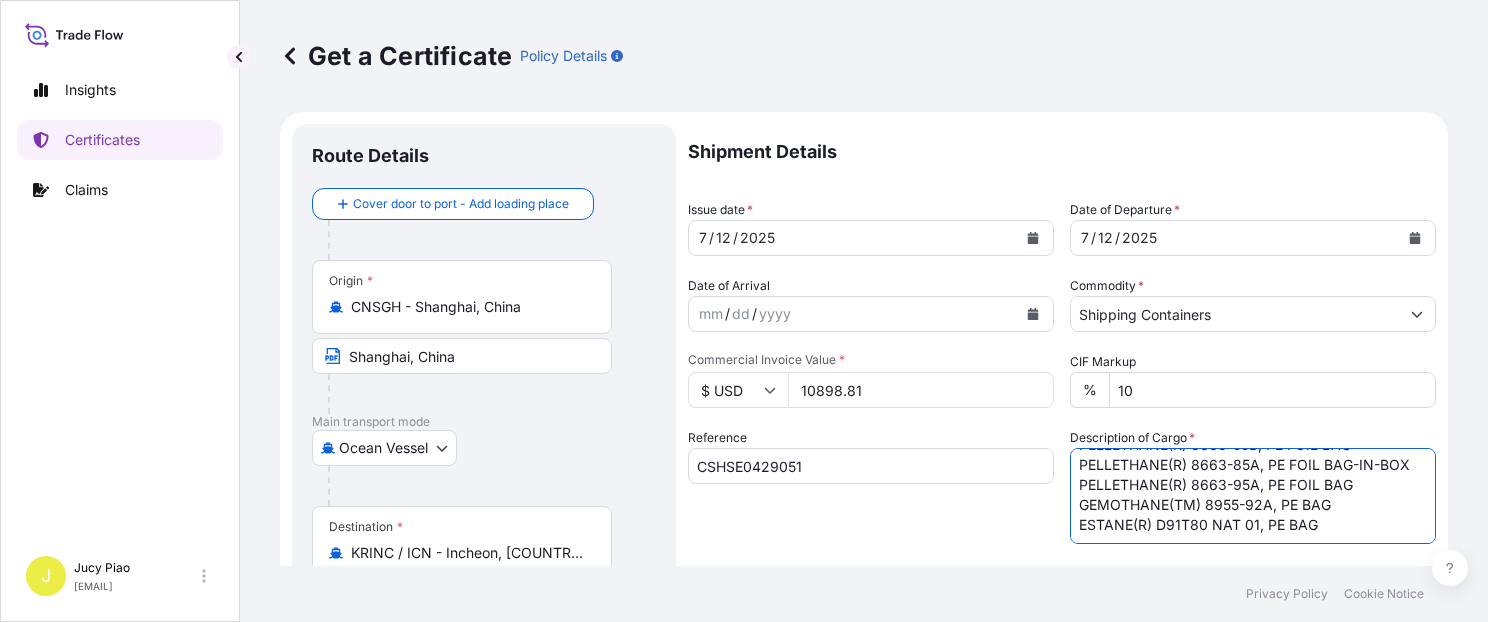 paste on "ESTANE(R) 58244 NAT 055, PE BAG" 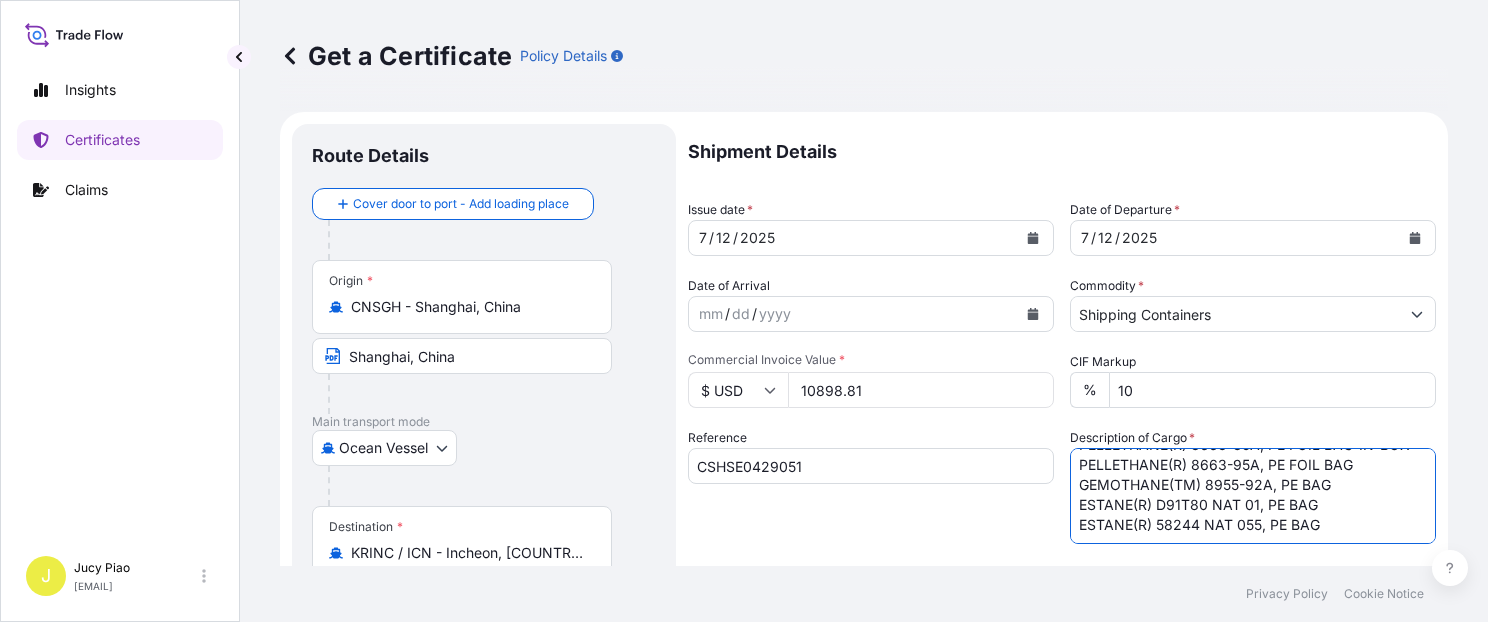 scroll, scrollTop: 72, scrollLeft: 0, axis: vertical 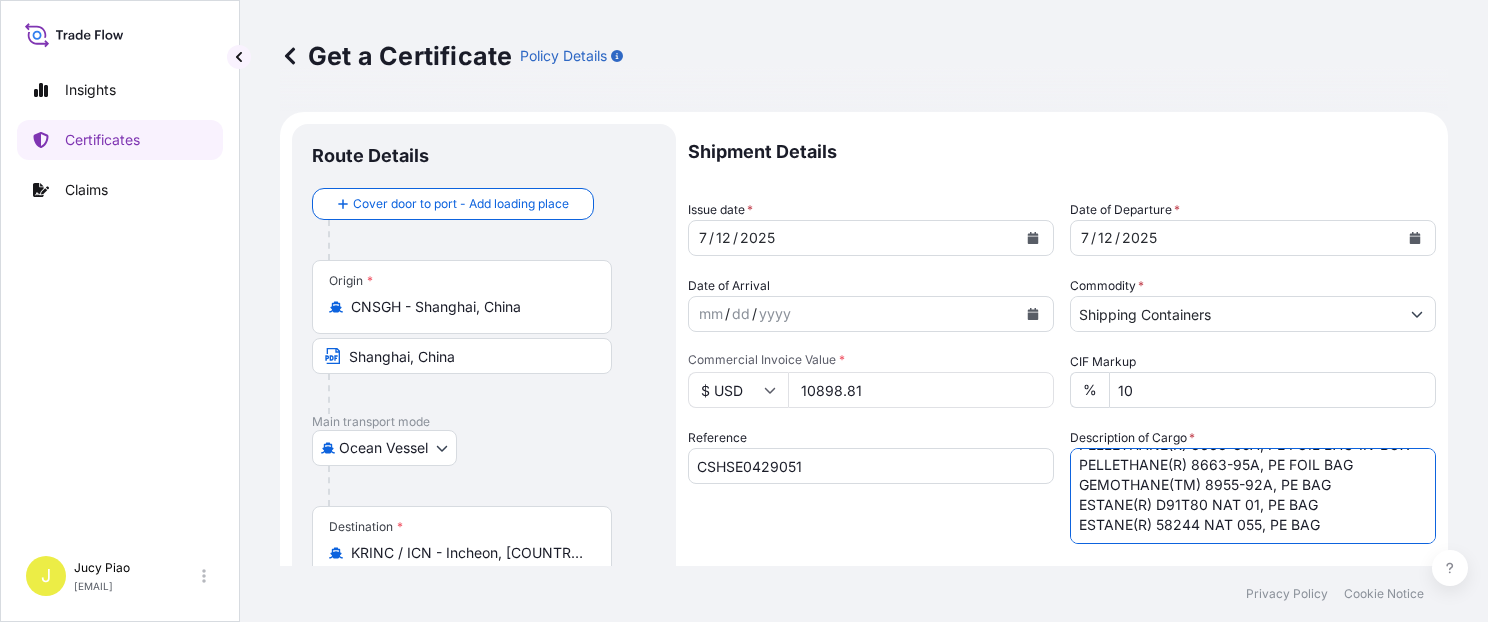 paste on "3 PALLETS (84 BAGS)" 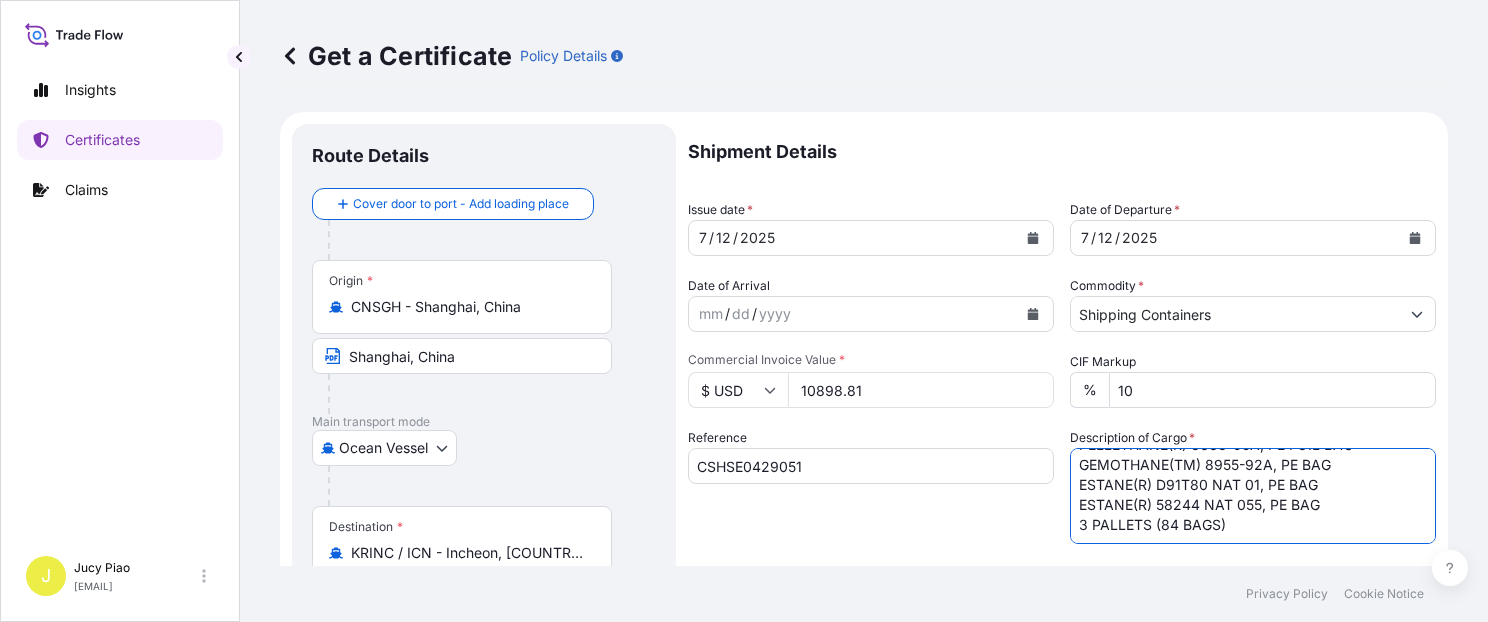 scroll, scrollTop: 81, scrollLeft: 0, axis: vertical 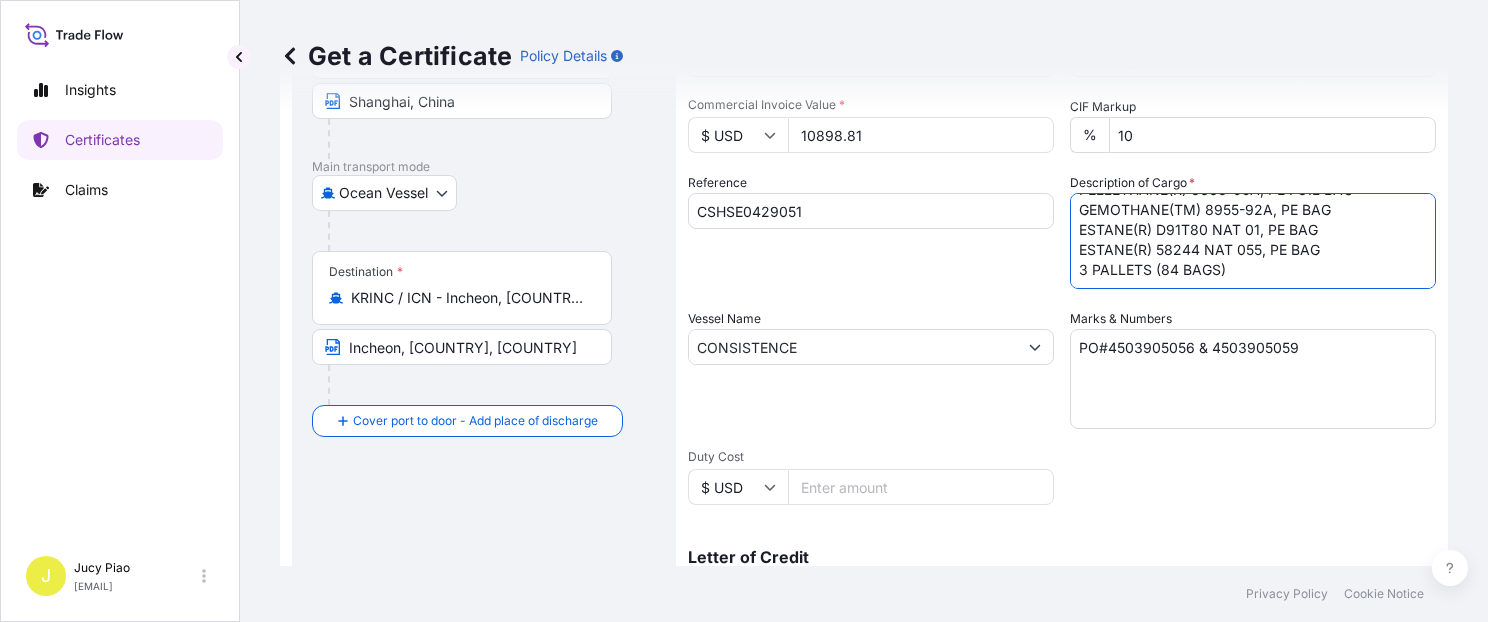 type on "PELLETHANE(R) 8663-55D, PE FOIL BAG
PELLETHANE(R) 8663-85A, PE FOIL BAG-IN-BOX
PELLETHANE(R) 8663-95A, PE FOIL BAG
GEMOTHANE(TM) 8955-92A, PE BAG
ESTANE(R) D91T80 NAT 01, PE BAG
ESTANE(R) 58244 NAT 055, PE BAG
3 PALLETS (84 BAGS)" 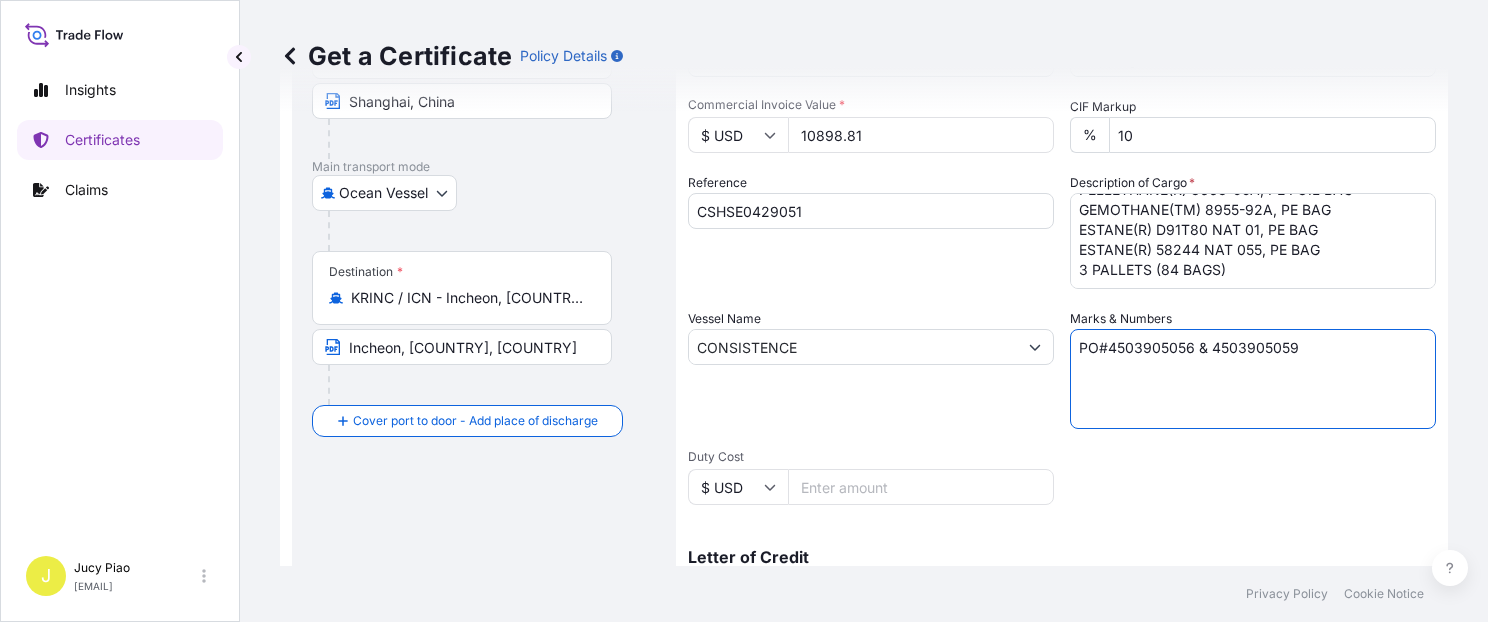 drag, startPoint x: 1197, startPoint y: 378, endPoint x: 1270, endPoint y: 368, distance: 73.68175 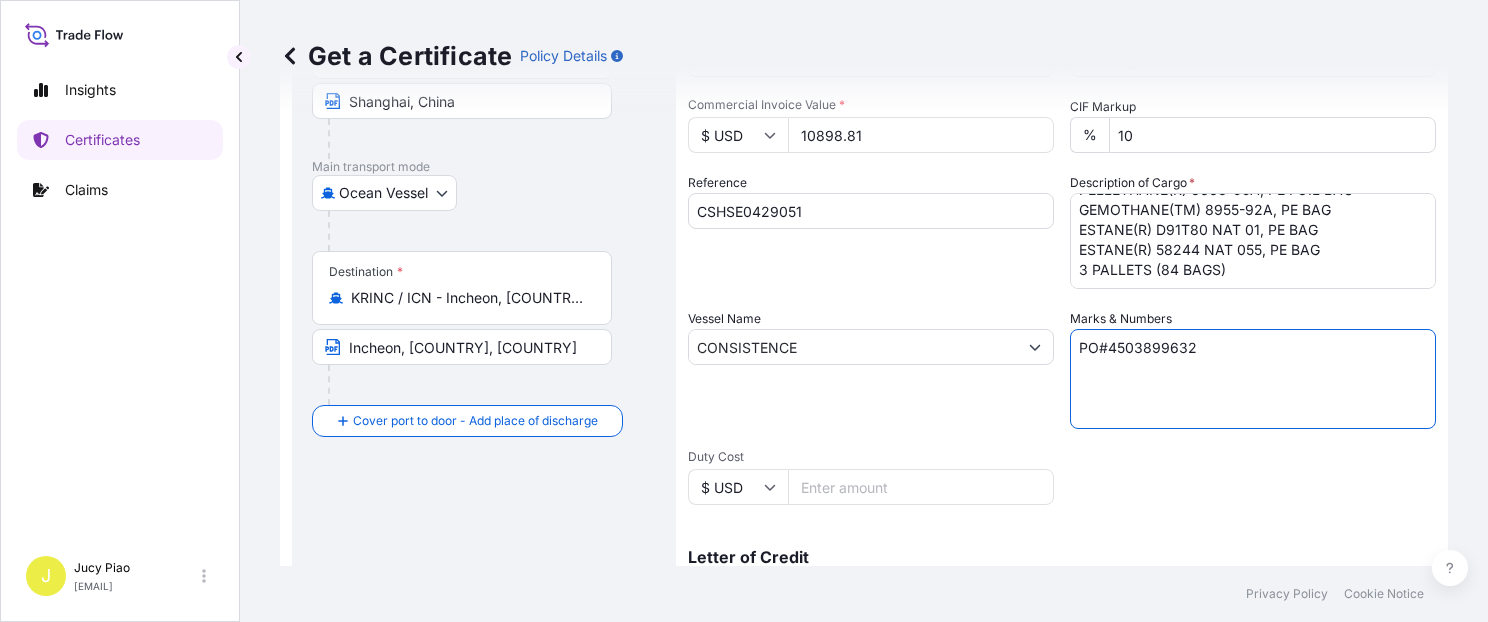 paste on "& 4503899680" 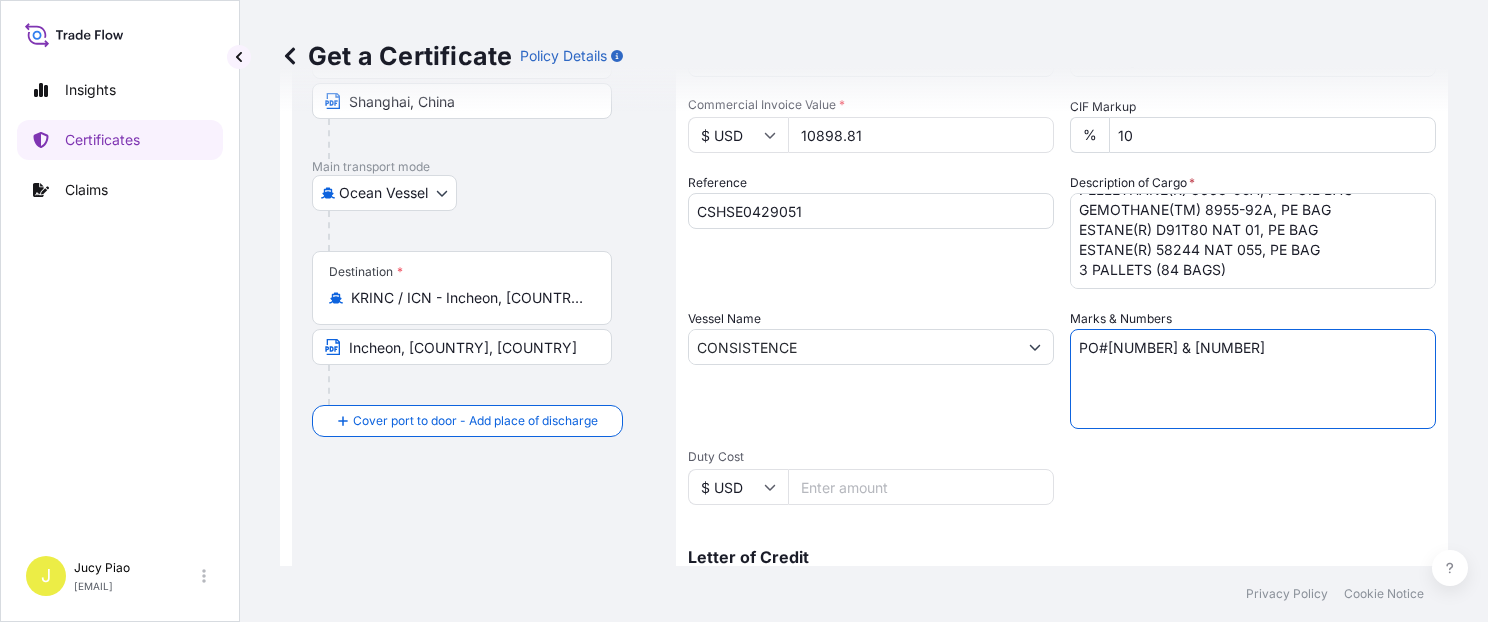 paste on "& [NUMBER]" 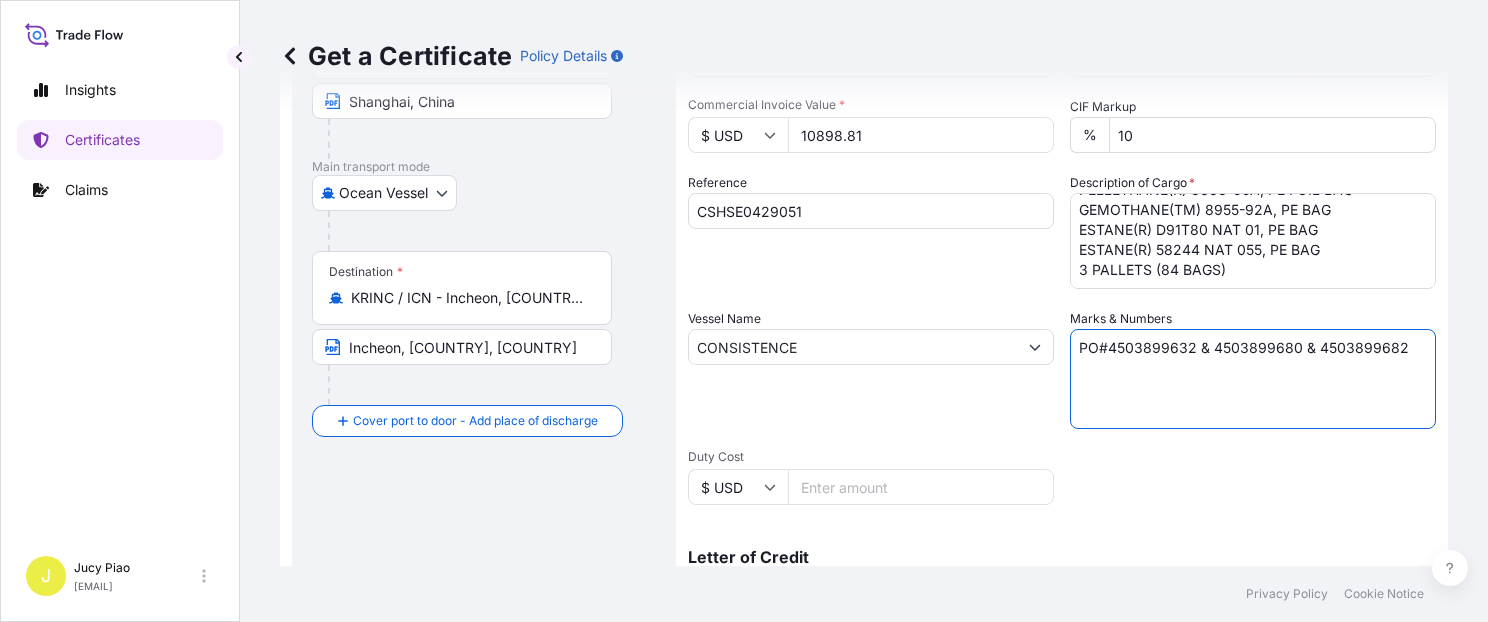 paste on "& [NUMBER]" 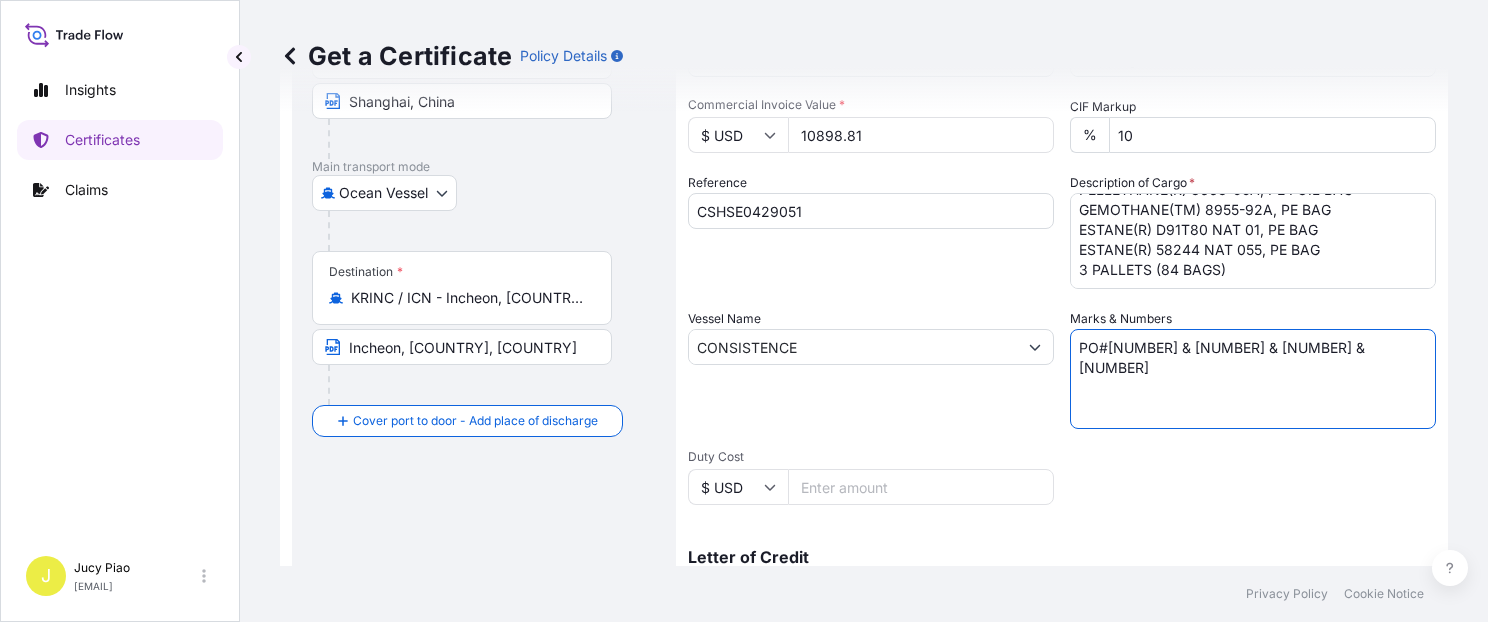 paste on "& [NUMBER]" 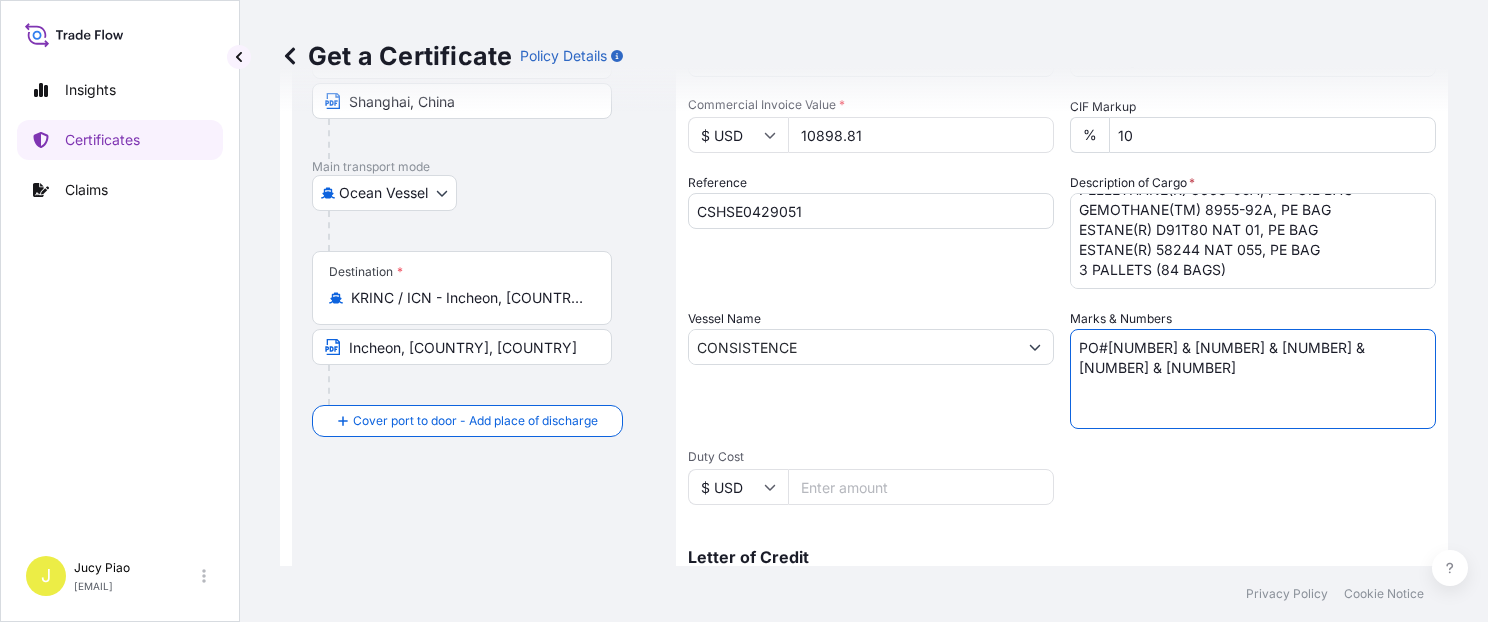 paste on "& [NUMBER]" 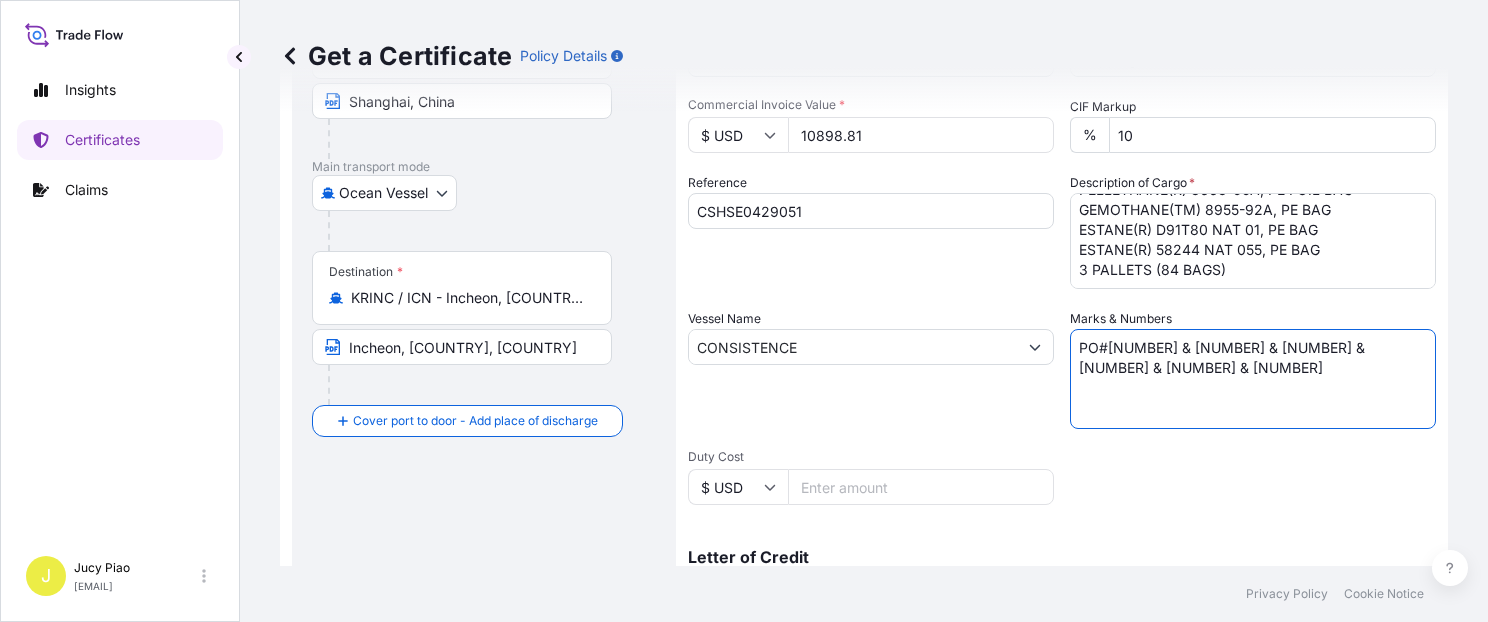 type on "PO#[NUMBER] & [NUMBER] & [NUMBER] & [NUMBER] & [NUMBER] & [NUMBER]" 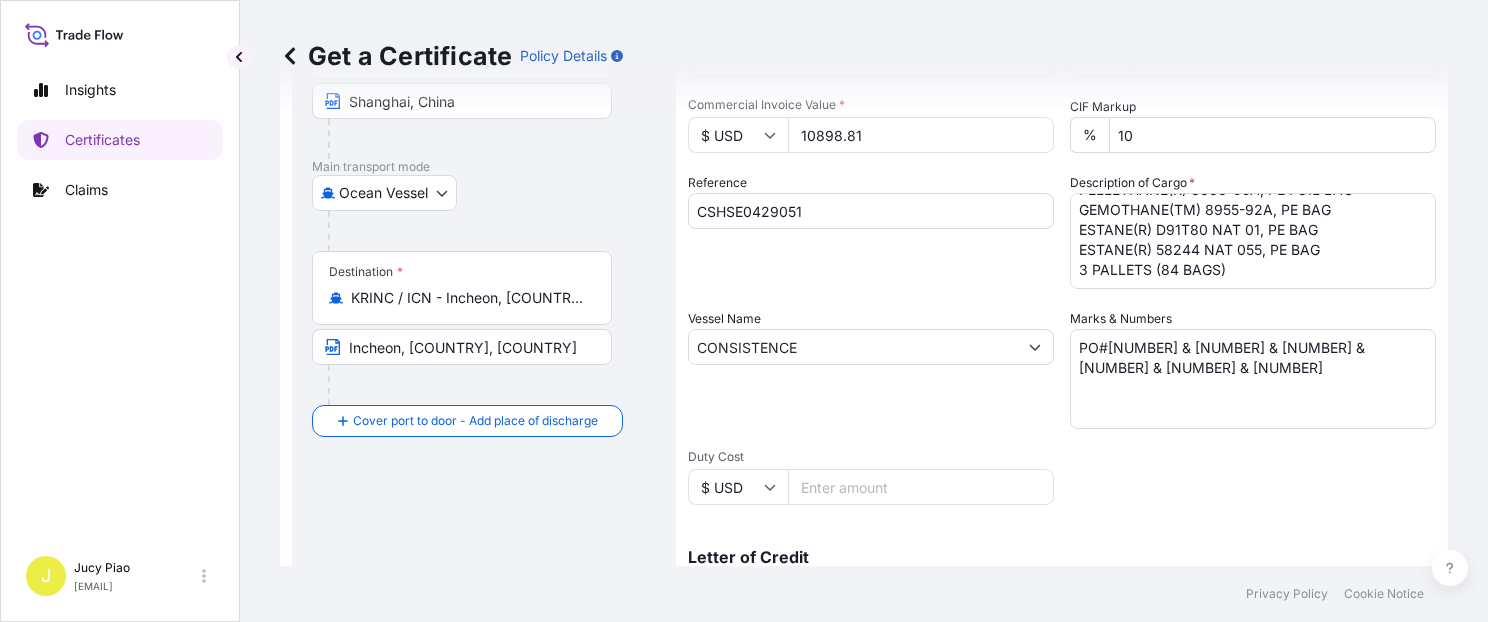 scroll, scrollTop: 565, scrollLeft: 0, axis: vertical 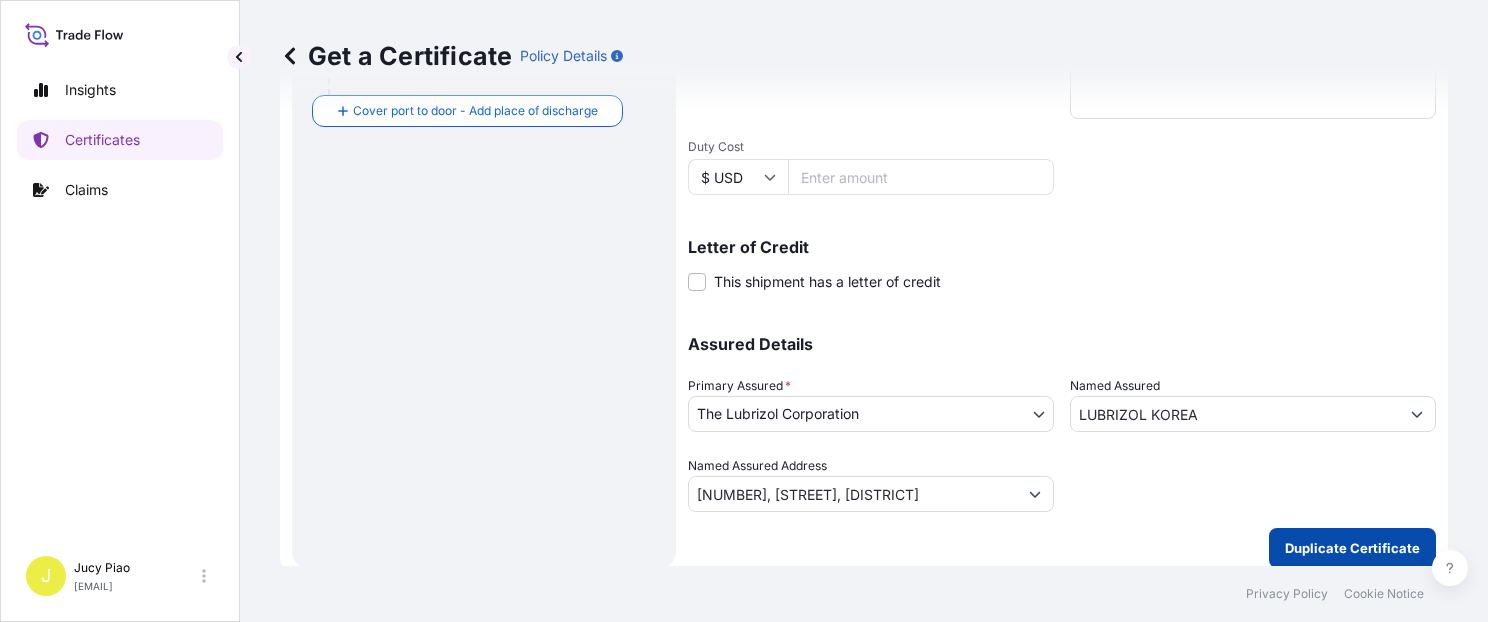 click on "Duplicate Certificate" at bounding box center (1352, 548) 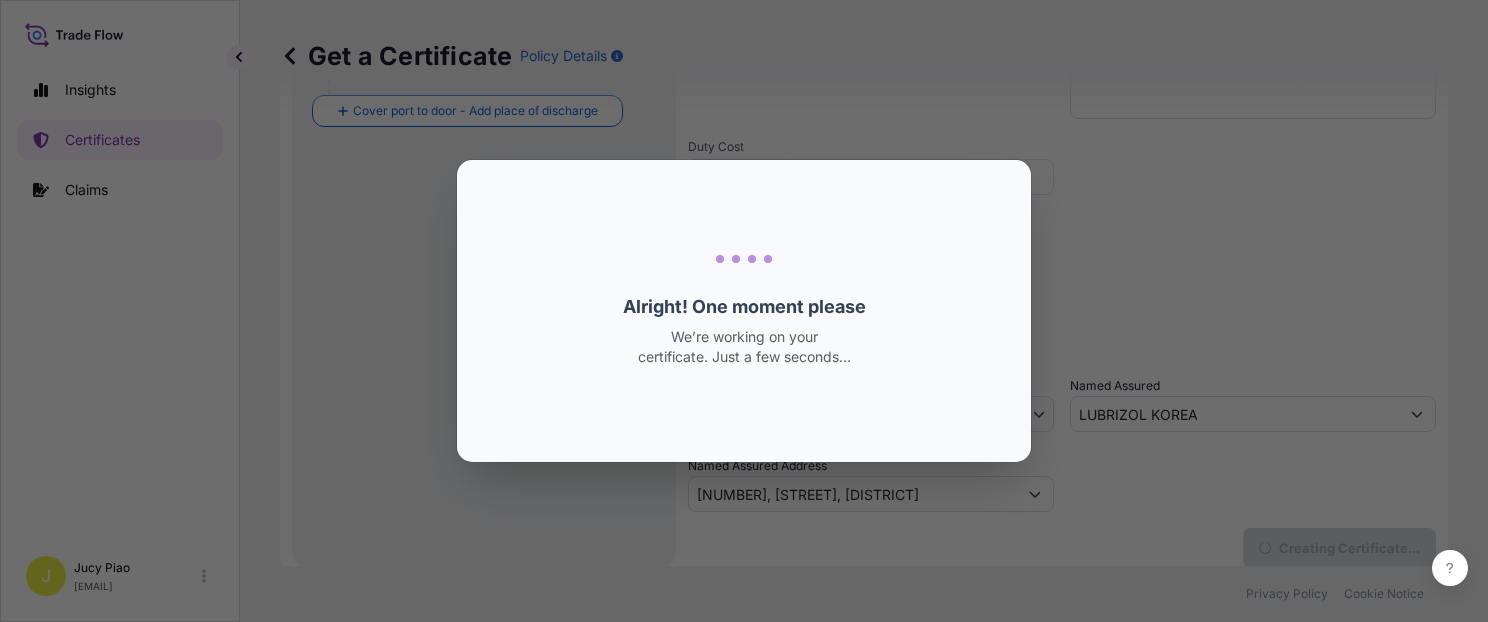 click on "Loading Loading... Alright! One moment please We’re working on your certificate. Just a few seconds…" at bounding box center (744, 311) 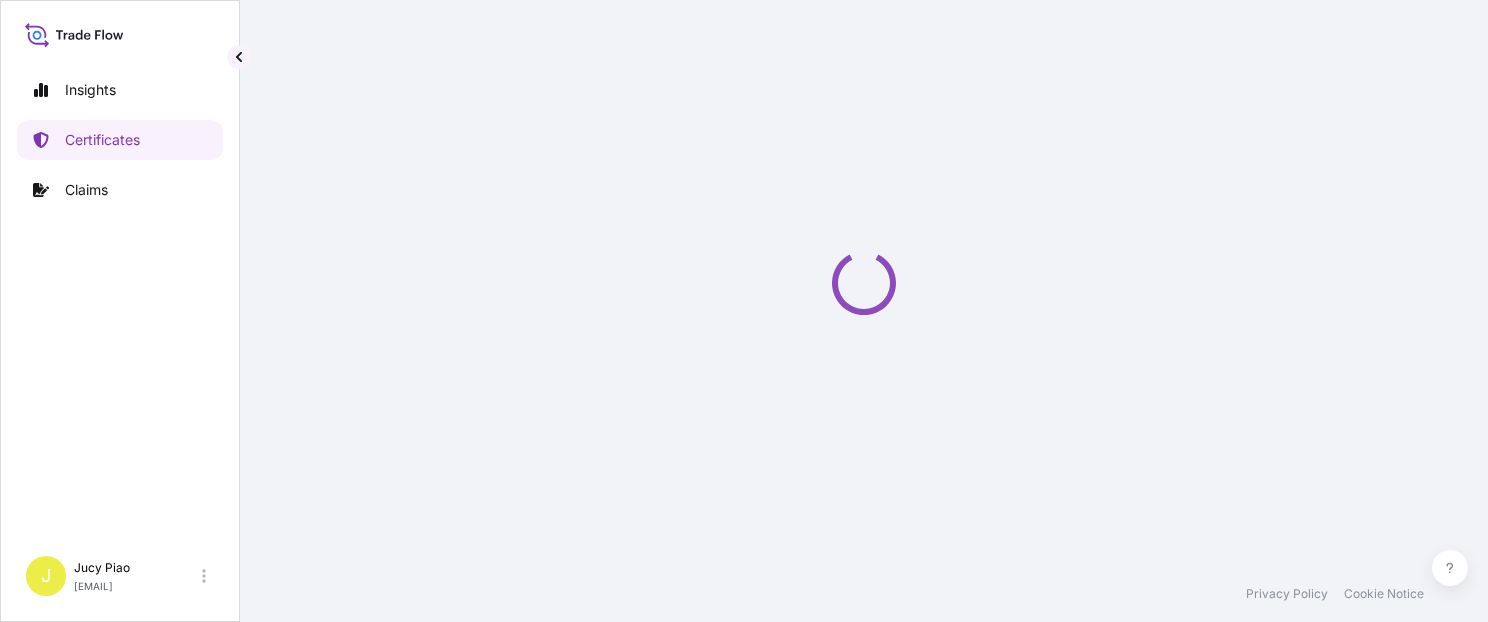 scroll, scrollTop: 0, scrollLeft: 0, axis: both 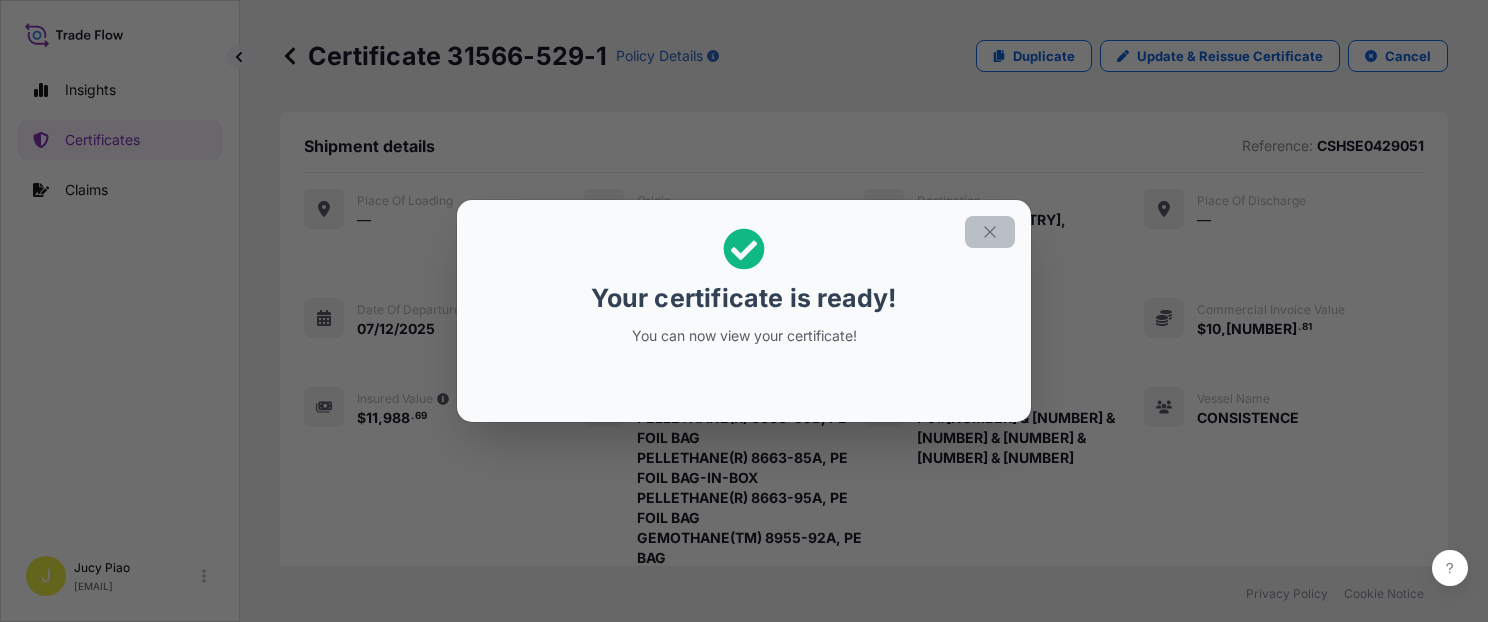 click 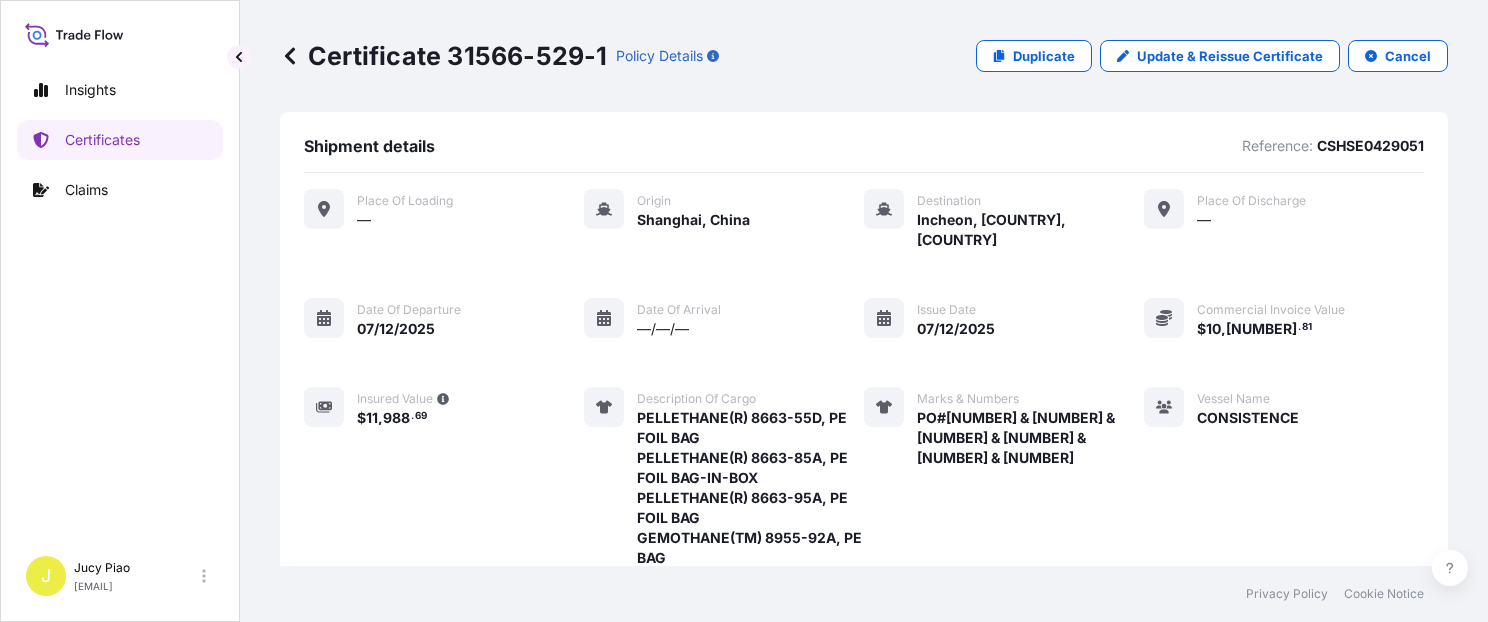 click on "Marks & Numbers PO#4503899632 & 4503899680 & 4503899682 & 4503900498 & 4503903846 & 4503903187" at bounding box center [1004, 527] 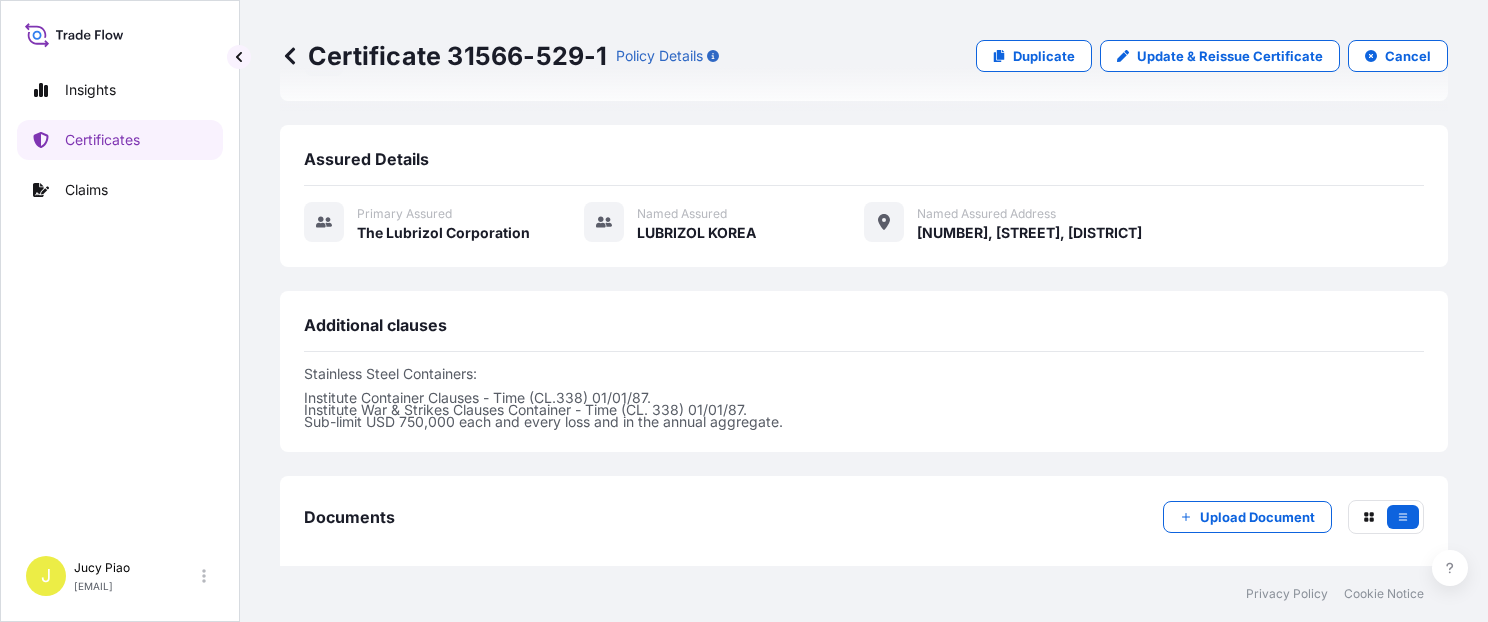 scroll, scrollTop: 849, scrollLeft: 0, axis: vertical 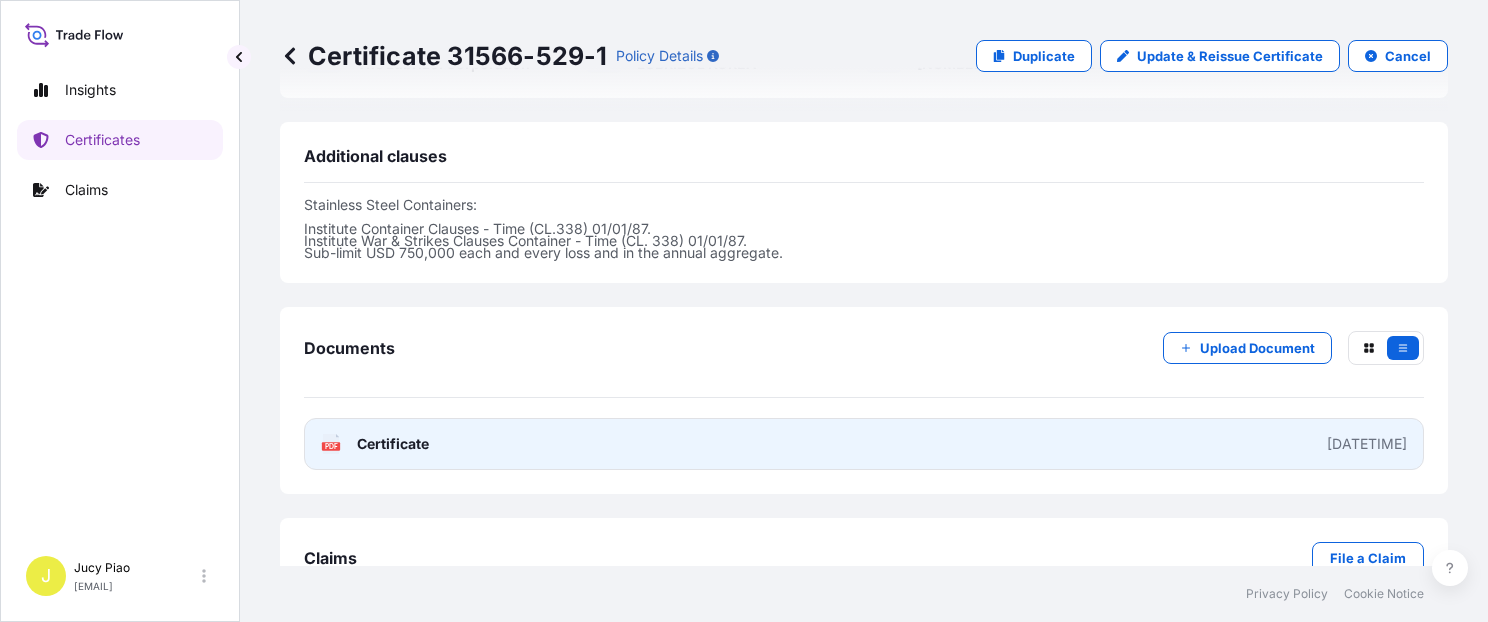 click on "PDF Certificate 2025-07-15T09:05:58.257425" at bounding box center (864, 444) 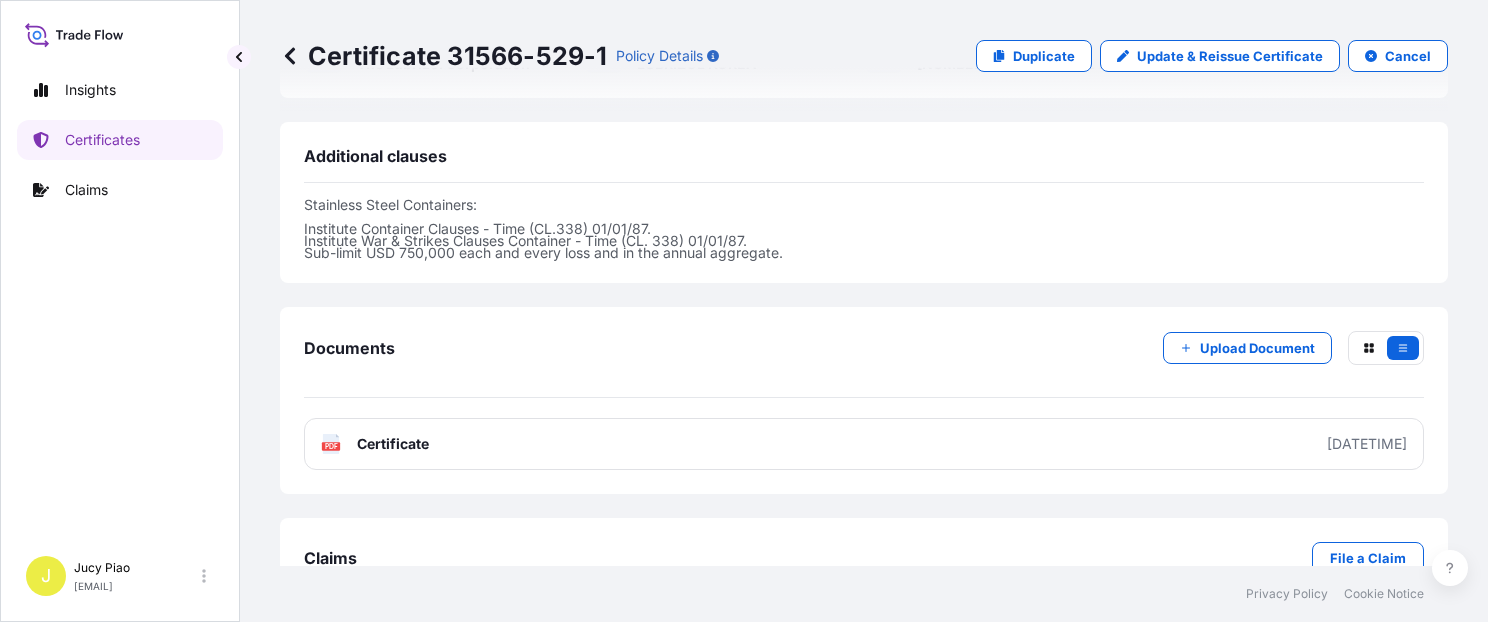 click on "Certificate 31566-529-1 Policy Details Duplicate Update & Reissue Certificate Cancel" at bounding box center [864, 56] 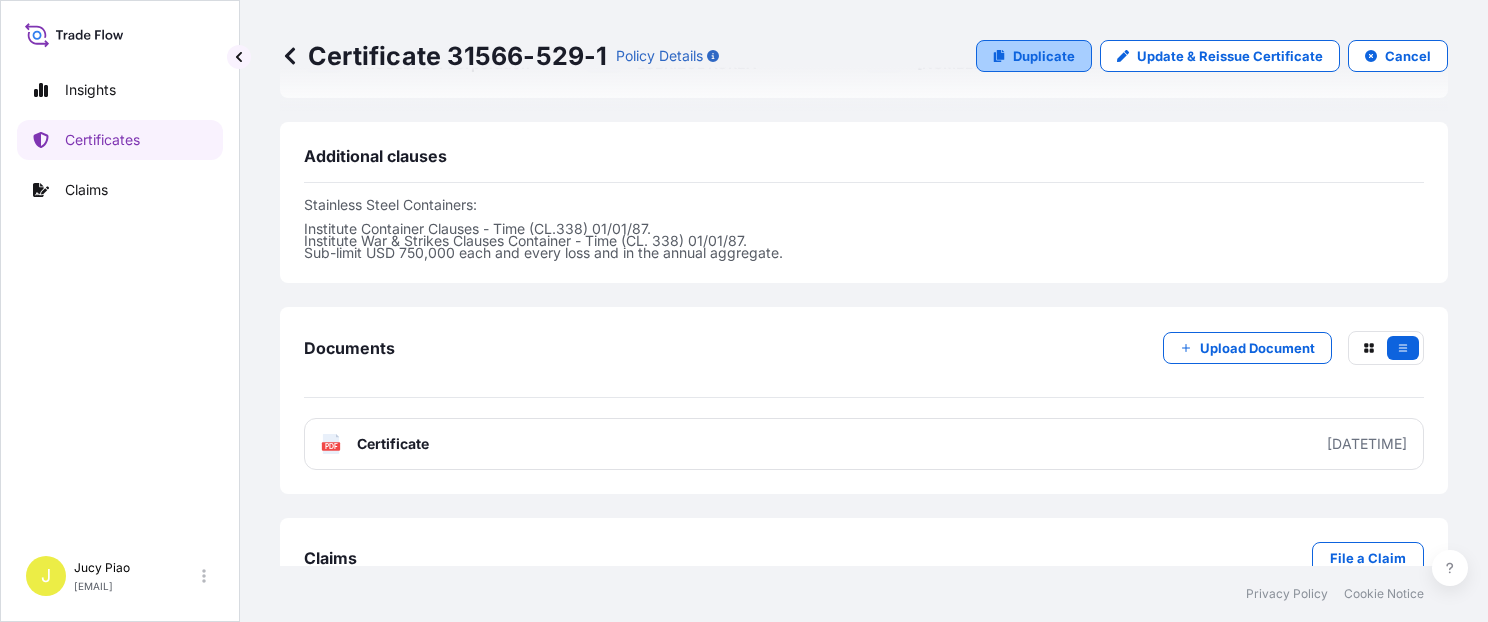 click on "Duplicate" at bounding box center (1044, 56) 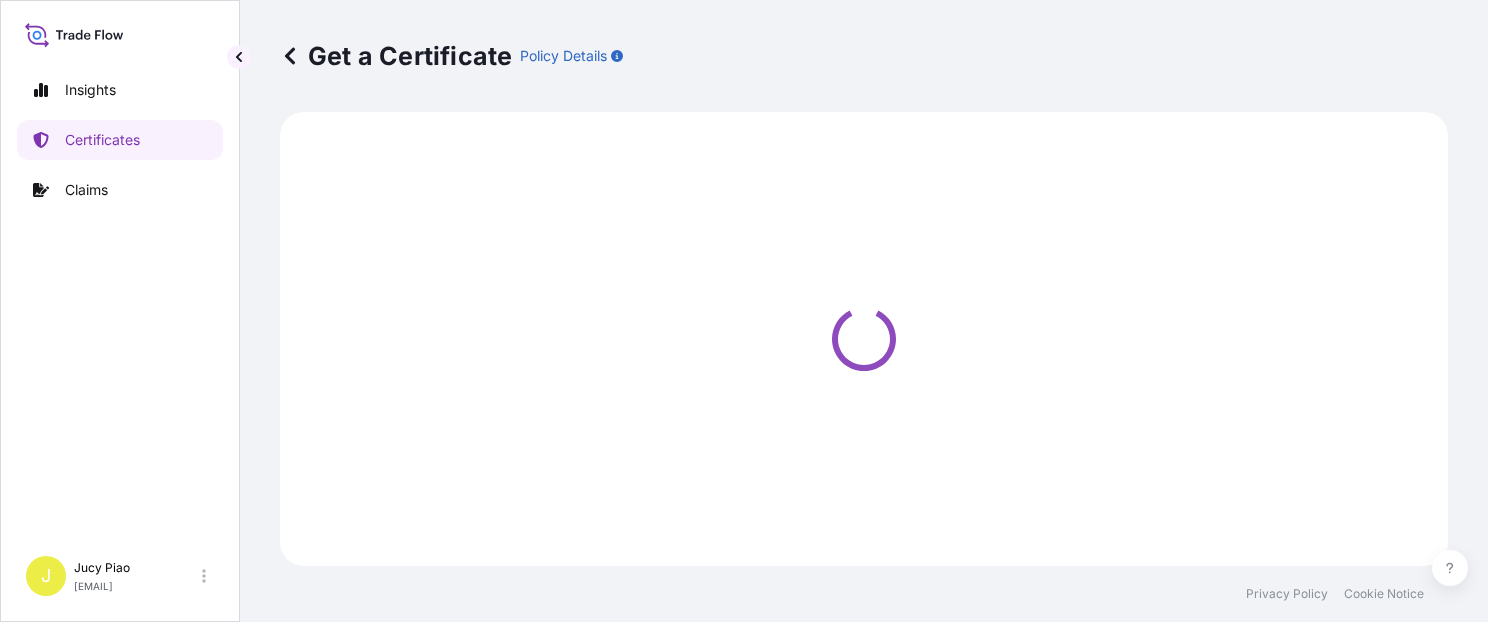 select on "Ocean Vessel" 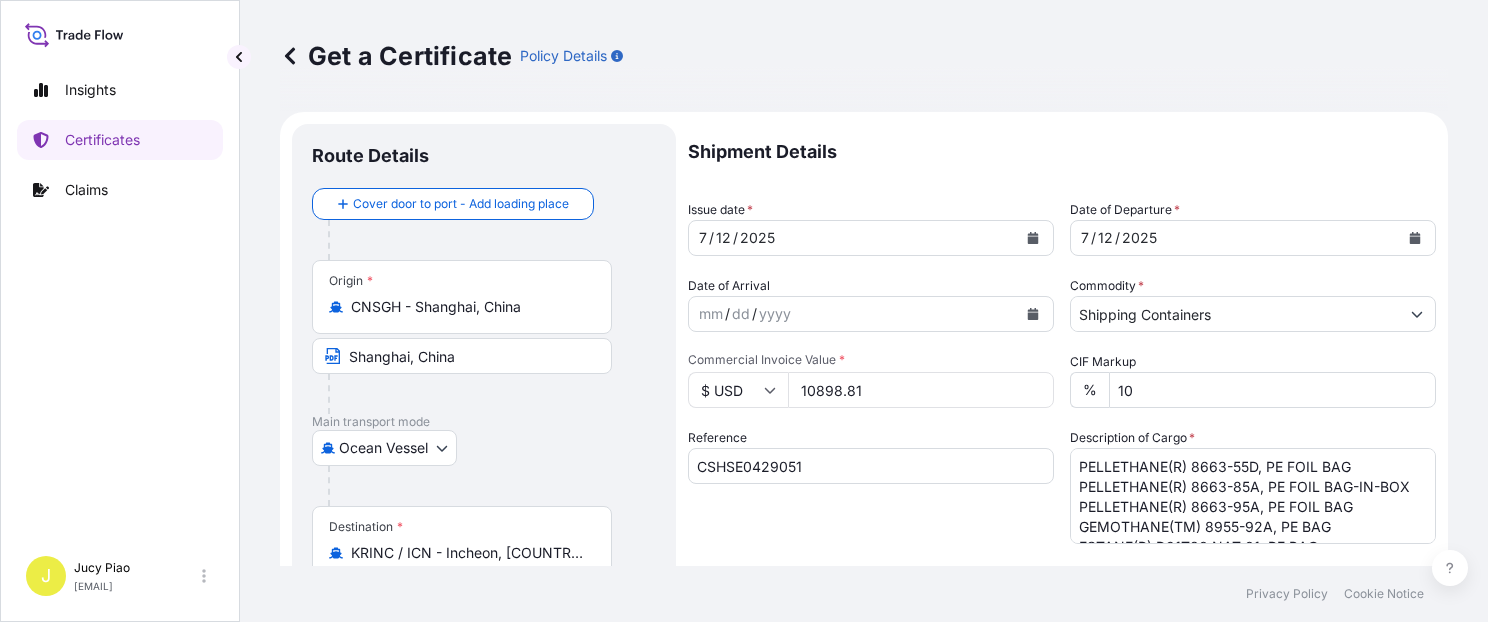 click on "CSHSE0429051" at bounding box center [871, 466] 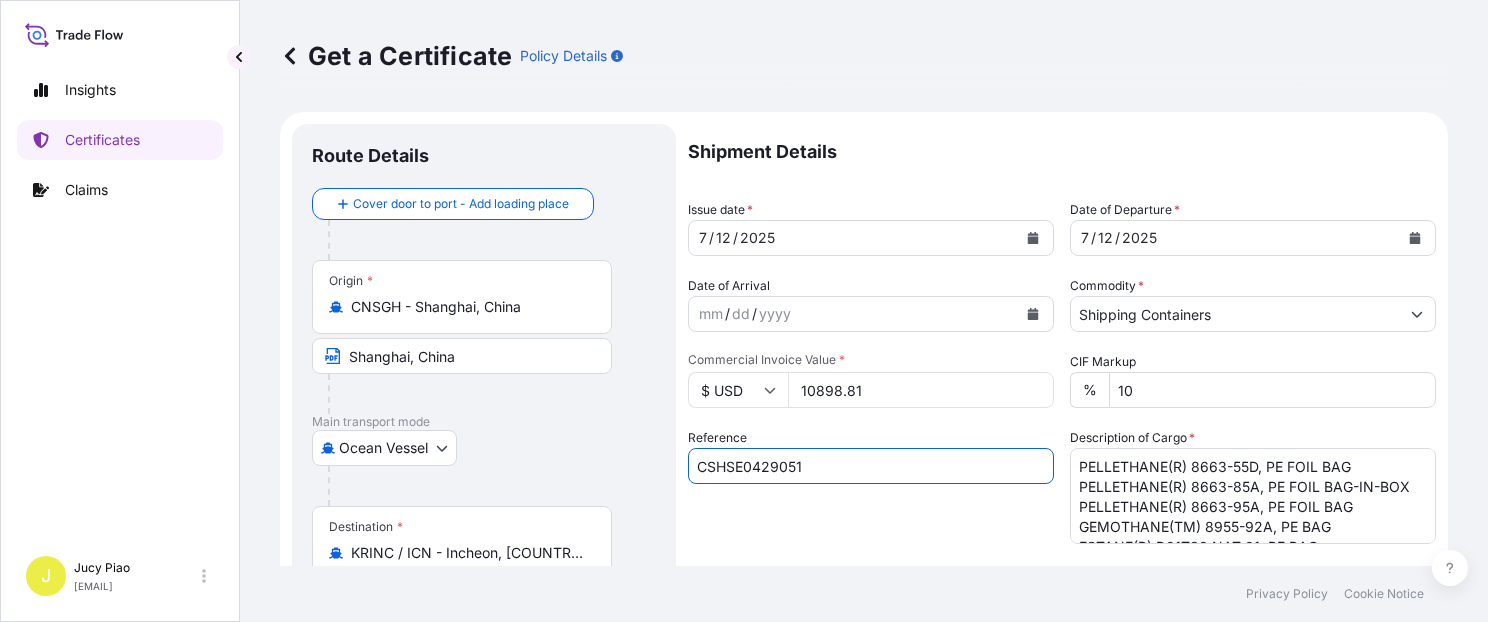 drag, startPoint x: 838, startPoint y: 471, endPoint x: 556, endPoint y: 455, distance: 282.45352 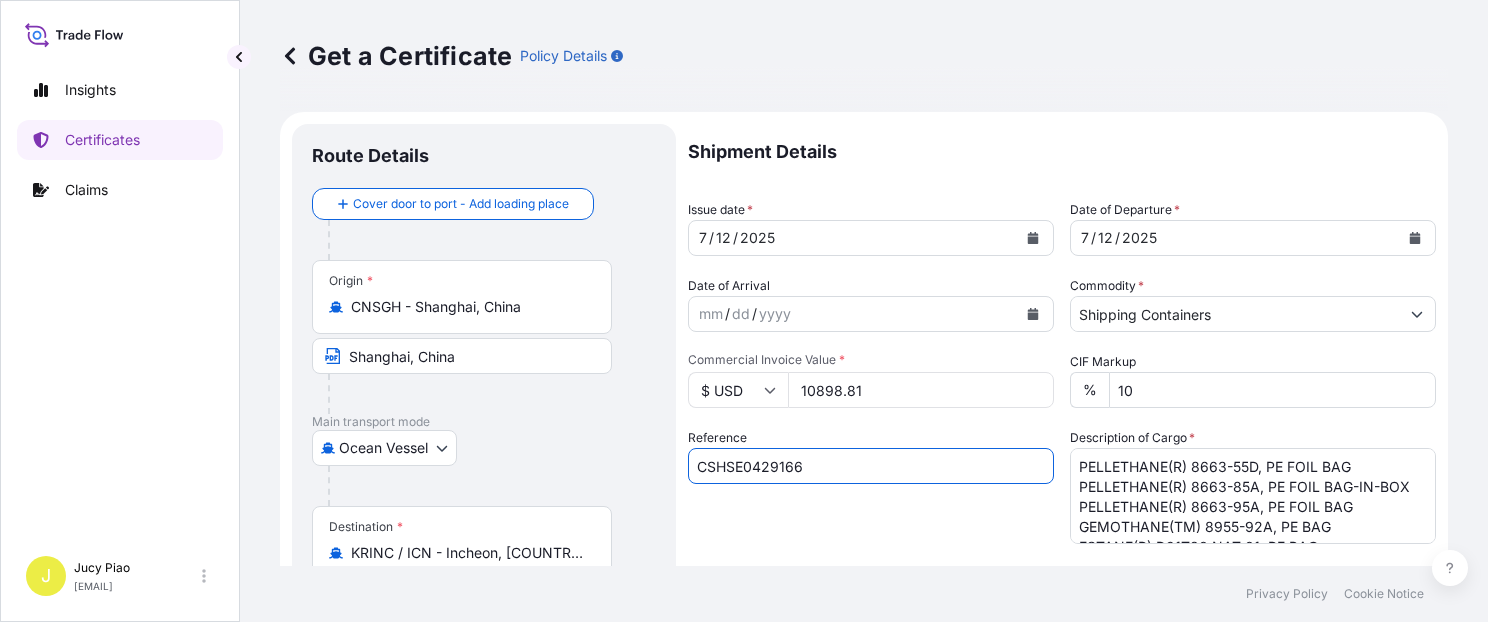type on "CSHSE0429166" 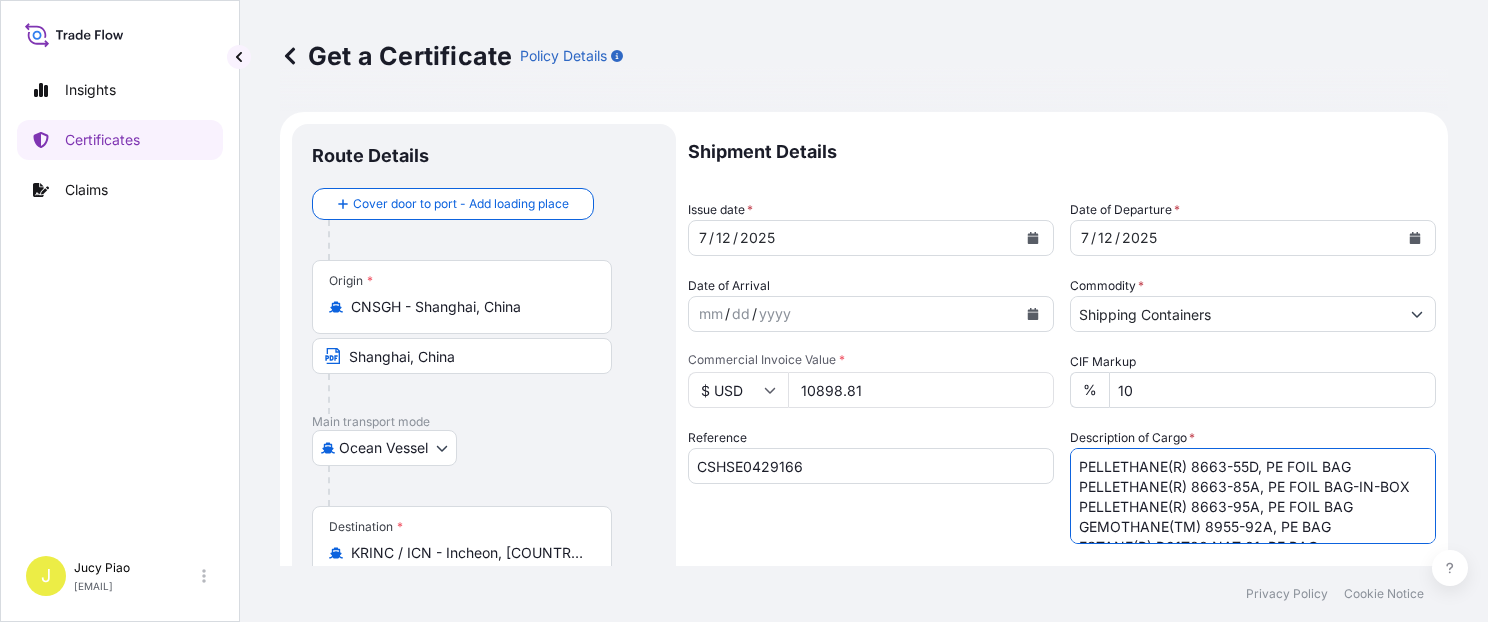 scroll, scrollTop: 81, scrollLeft: 0, axis: vertical 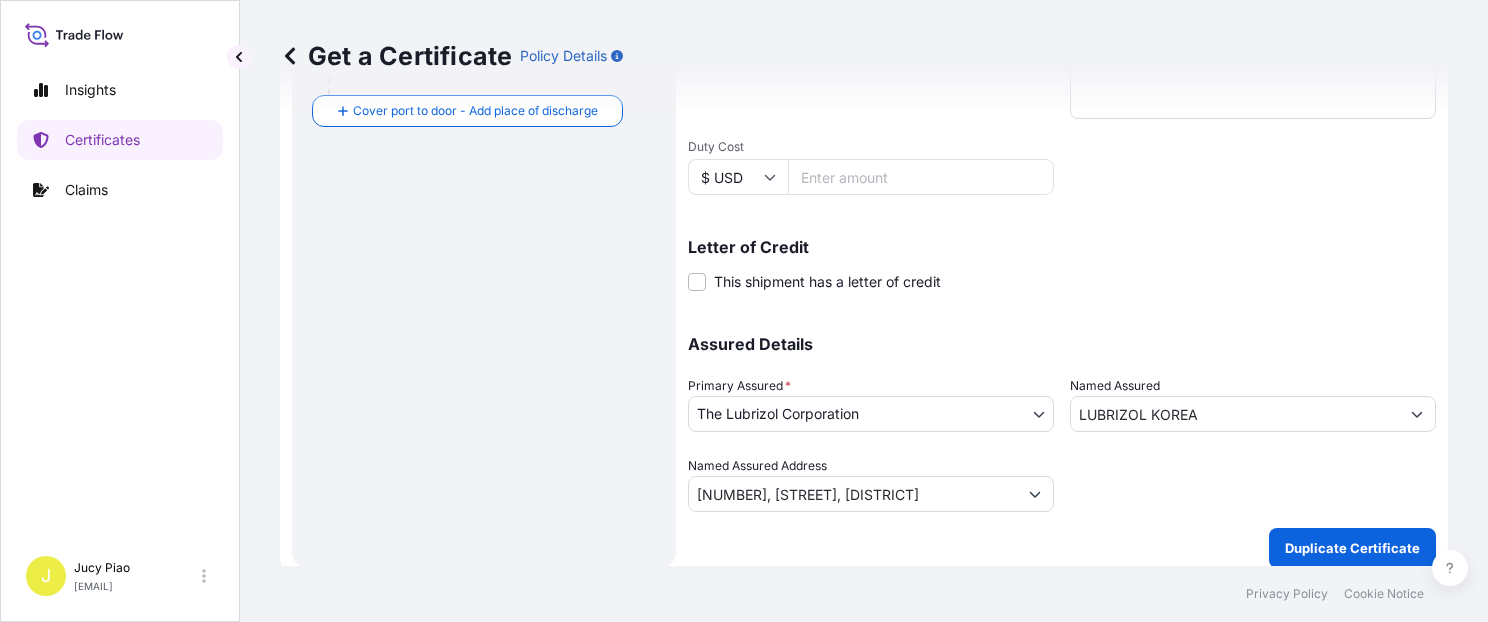 drag, startPoint x: 1072, startPoint y: 466, endPoint x: 1428, endPoint y: 592, distance: 377.64005 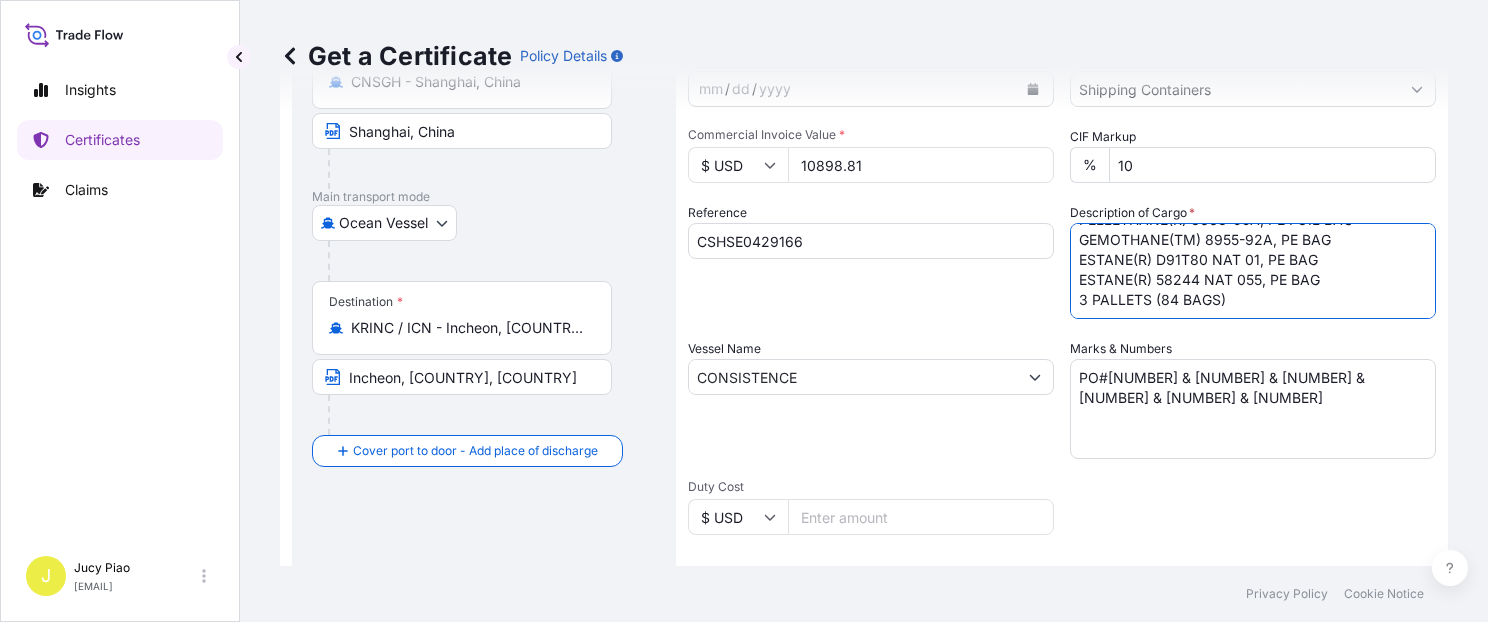 scroll, scrollTop: 140, scrollLeft: 0, axis: vertical 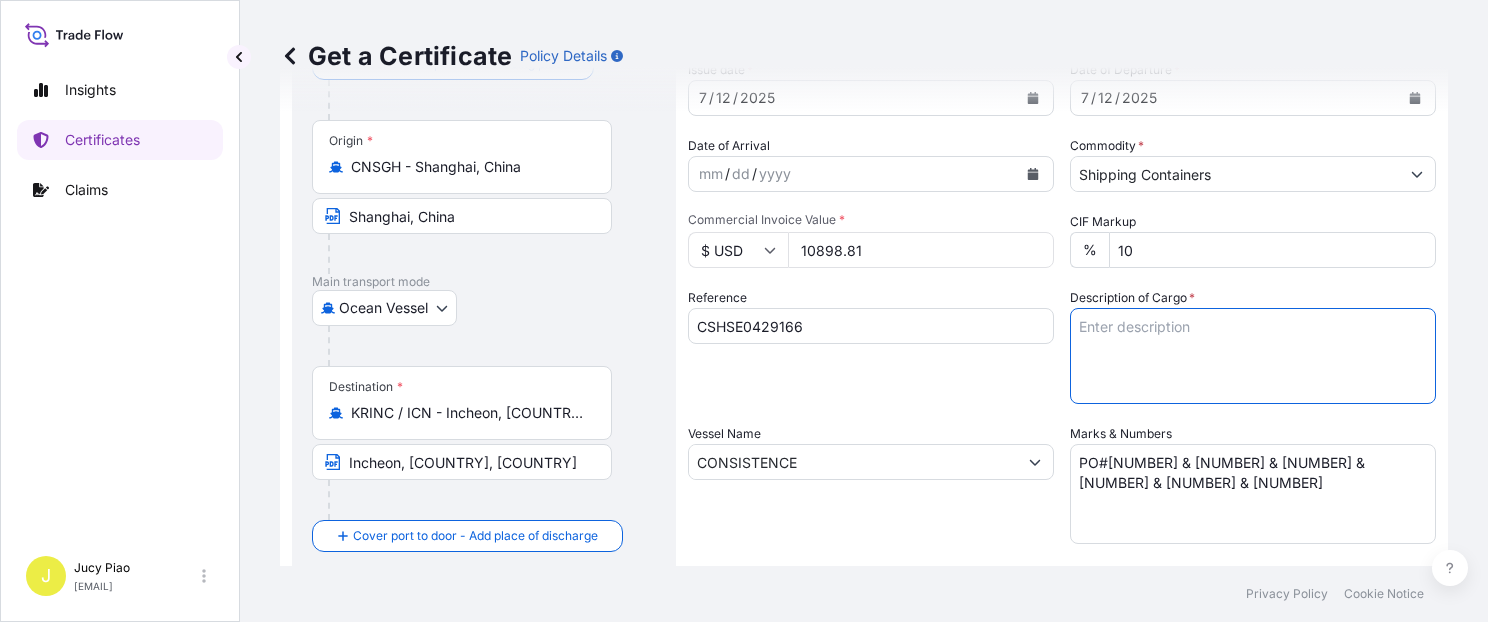 paste on "MERQUAT(TM) 2001 POLYMER, 1H1 PLASTIC DRUM
6 PALLETS (21 DRUMS)" 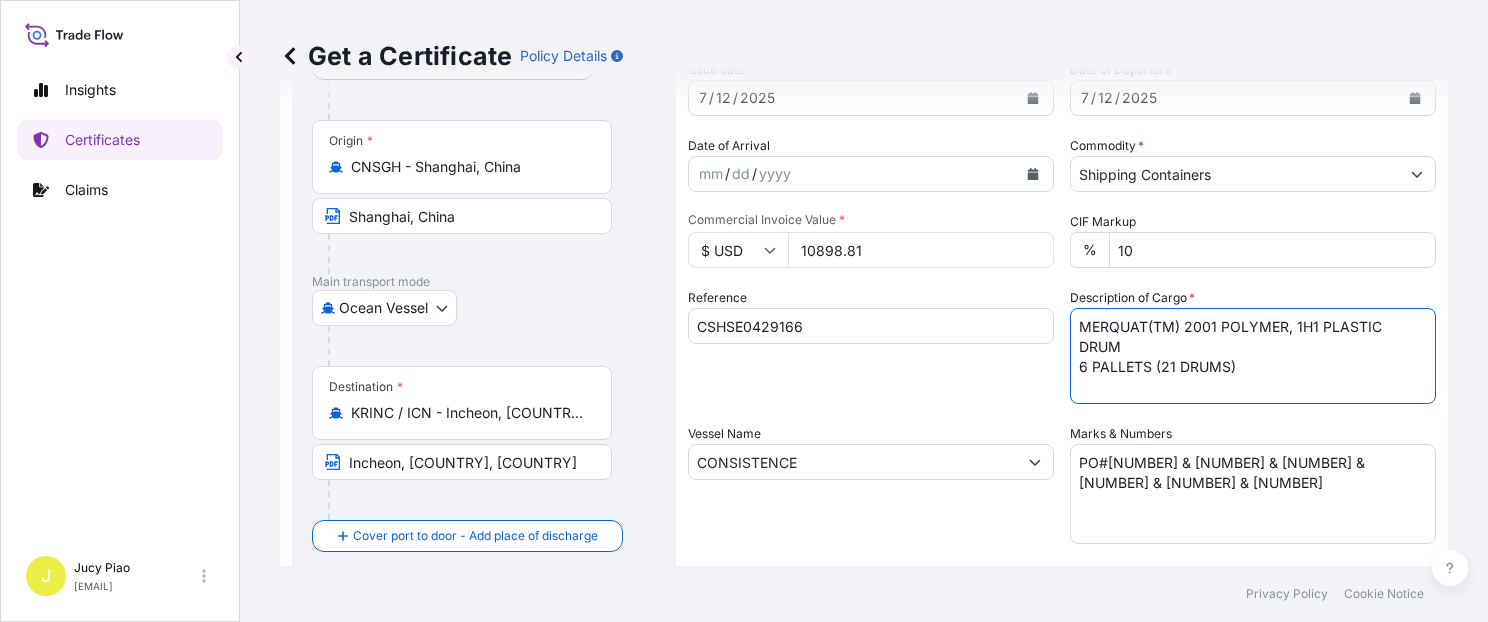 type on "MERQUAT(TM) 2001 POLYMER, 1H1 PLASTIC DRUM
6 PALLETS (21 DRUMS)" 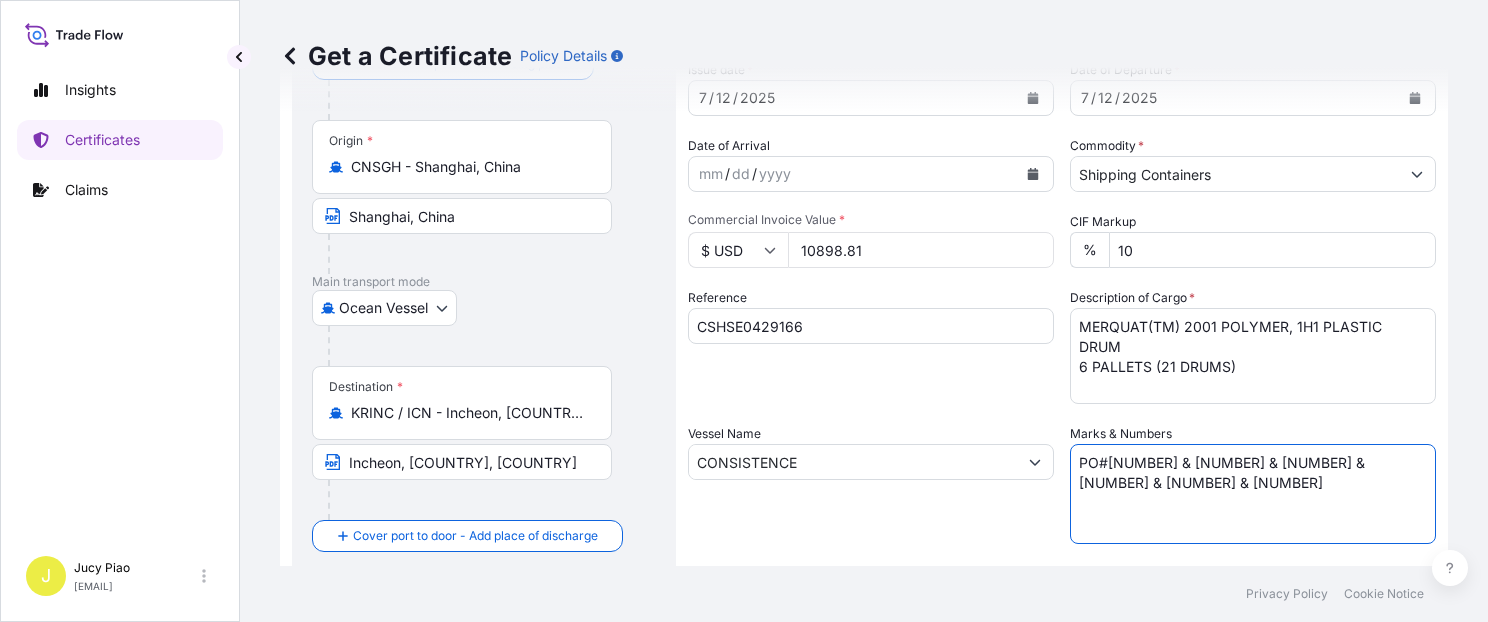click on "PO#[NUMBER] & [NUMBER] & [NUMBER] & [NUMBER] & [NUMBER] & [NUMBER]" at bounding box center [1253, 494] 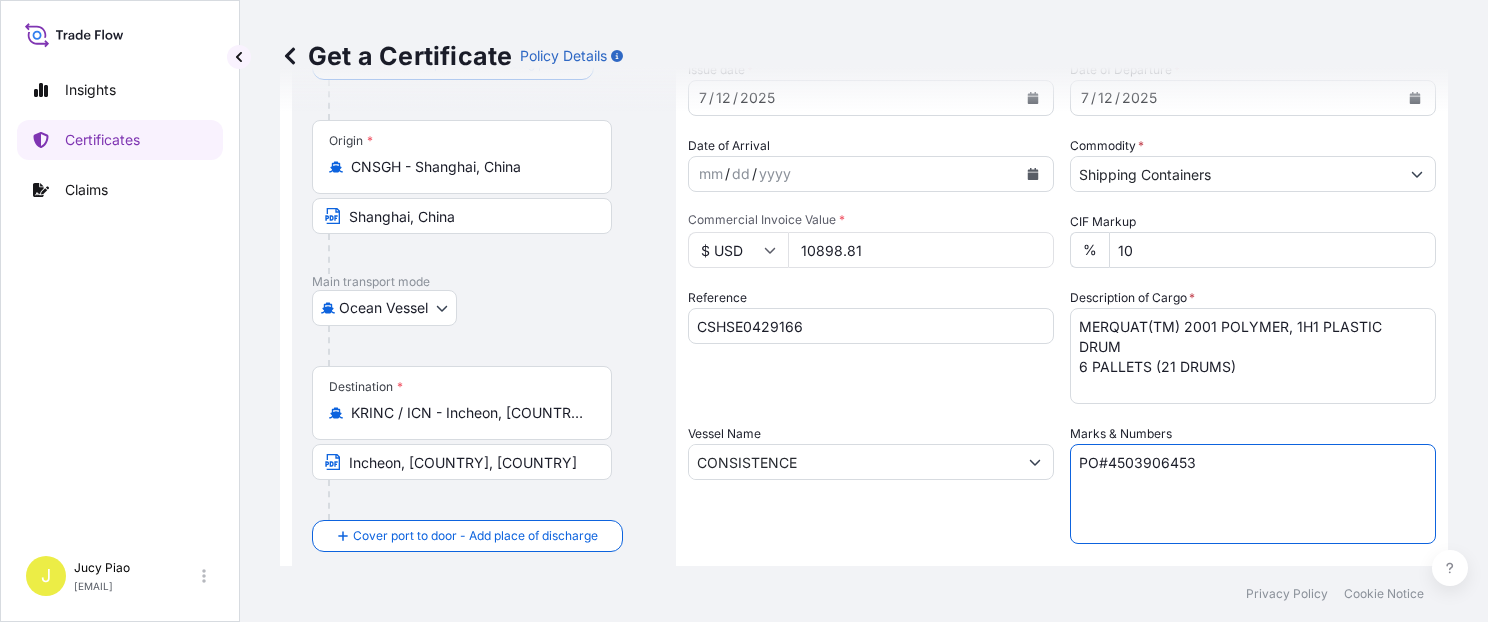 type on "PO#4503906453" 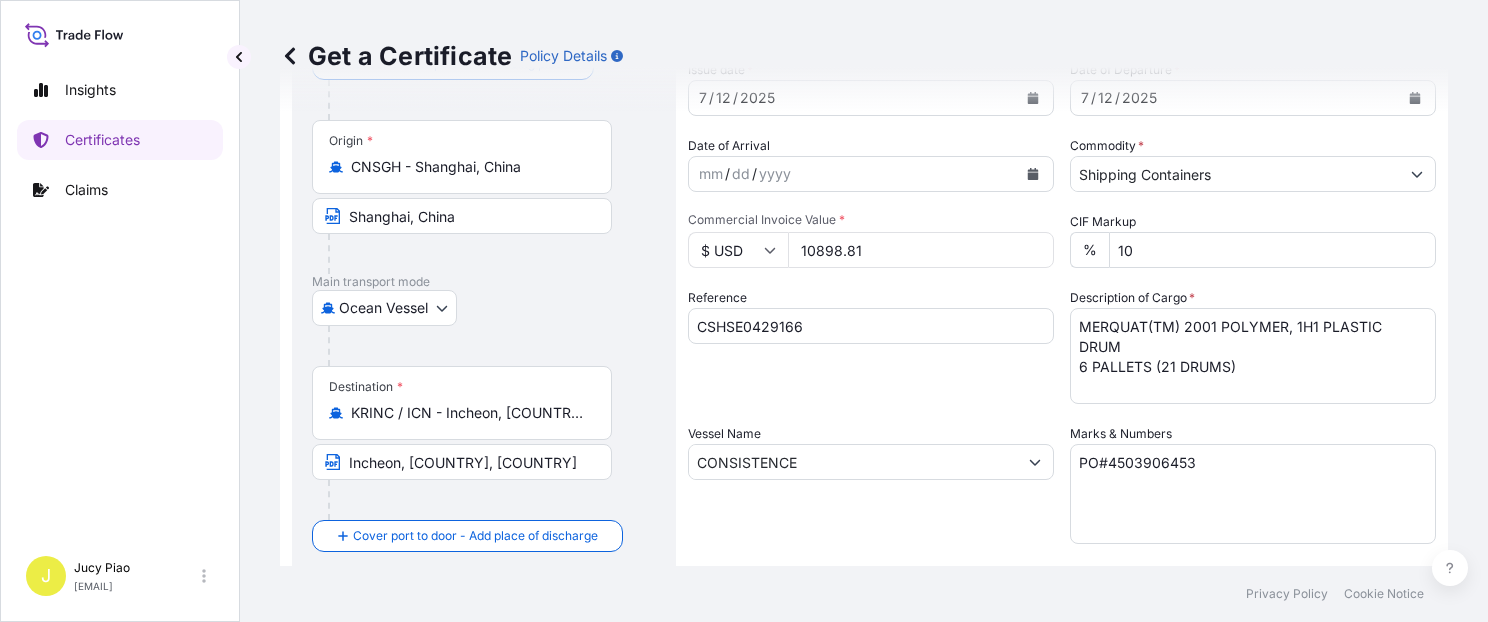 scroll, scrollTop: 56, scrollLeft: 0, axis: vertical 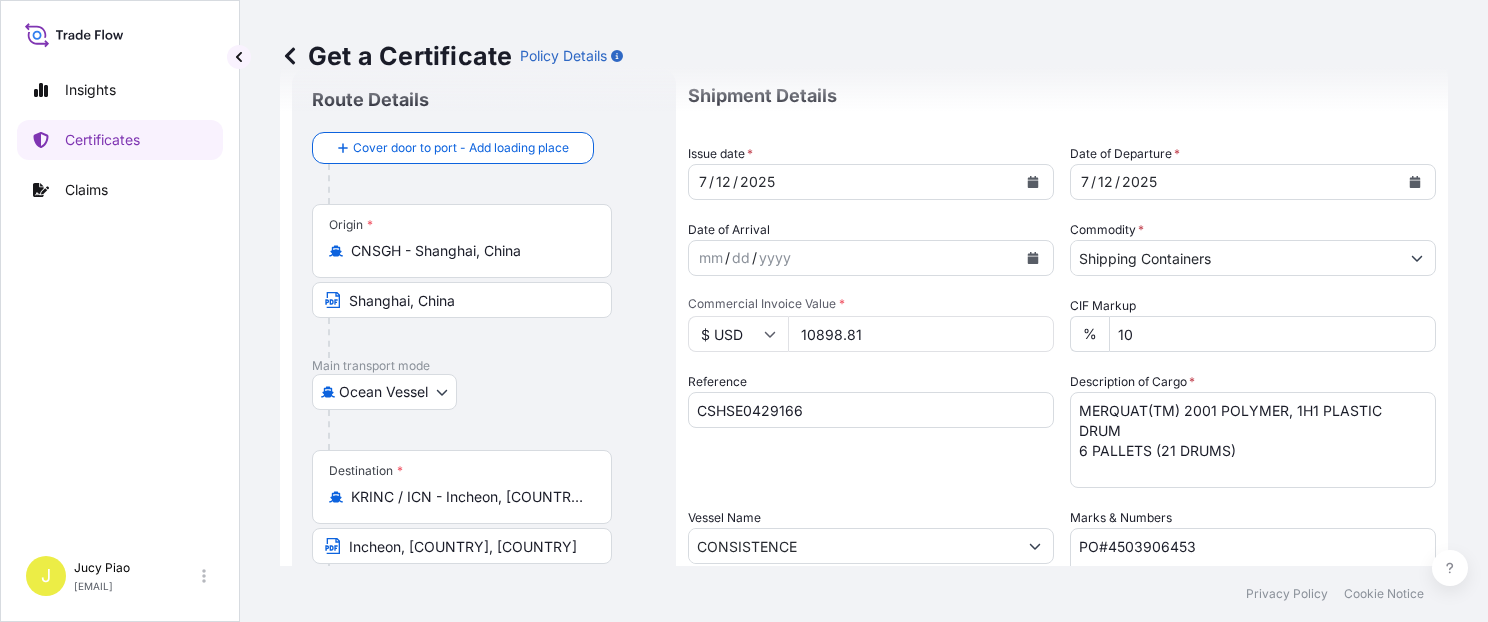 click on "Reference CSHSE0429166" at bounding box center [871, 430] 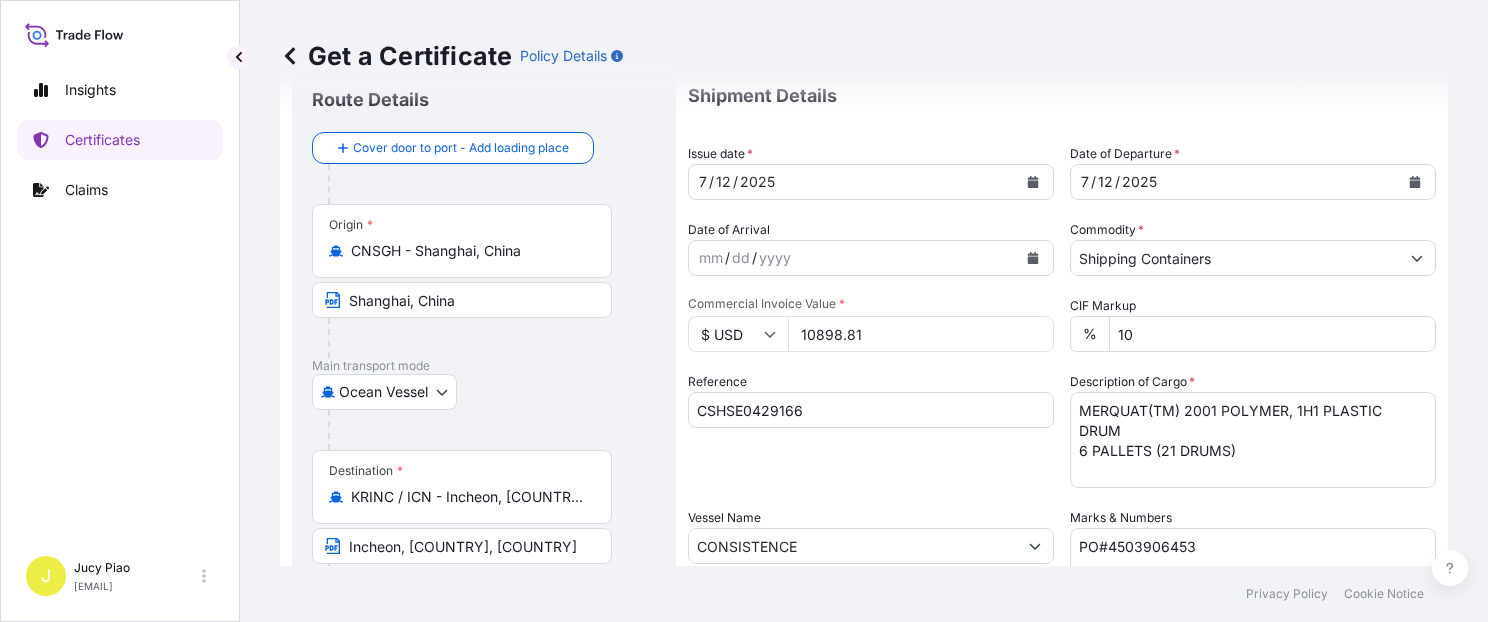 scroll, scrollTop: 140, scrollLeft: 0, axis: vertical 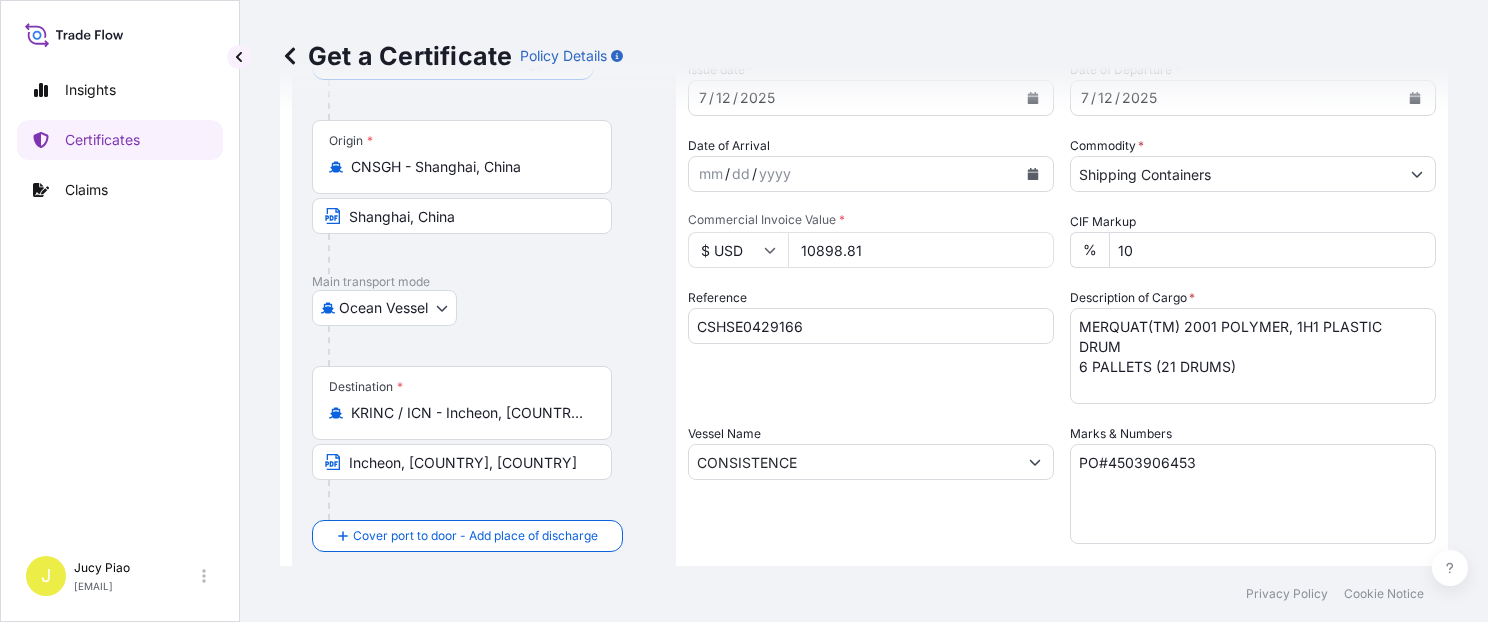 click on "Reference CSHSE0429166" at bounding box center [871, 346] 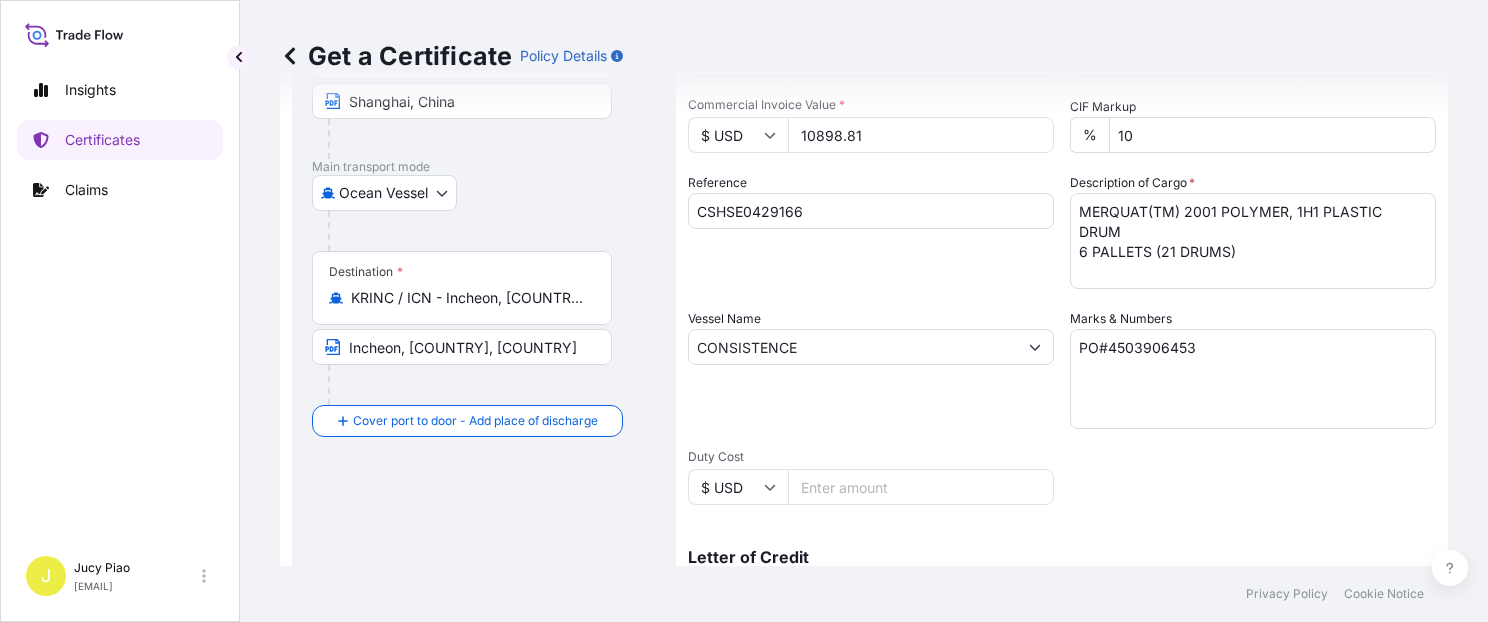 scroll, scrollTop: 169, scrollLeft: 0, axis: vertical 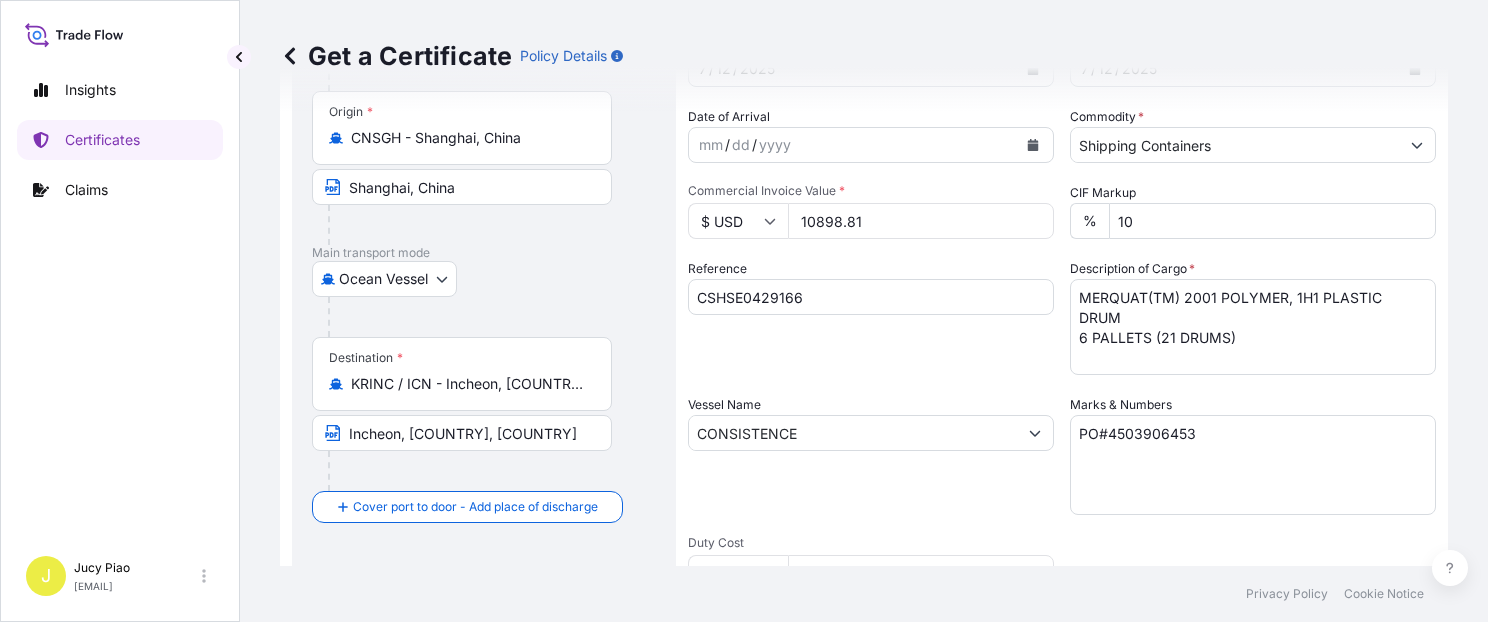 click on "Reference CSHSE0429166" at bounding box center [871, 317] 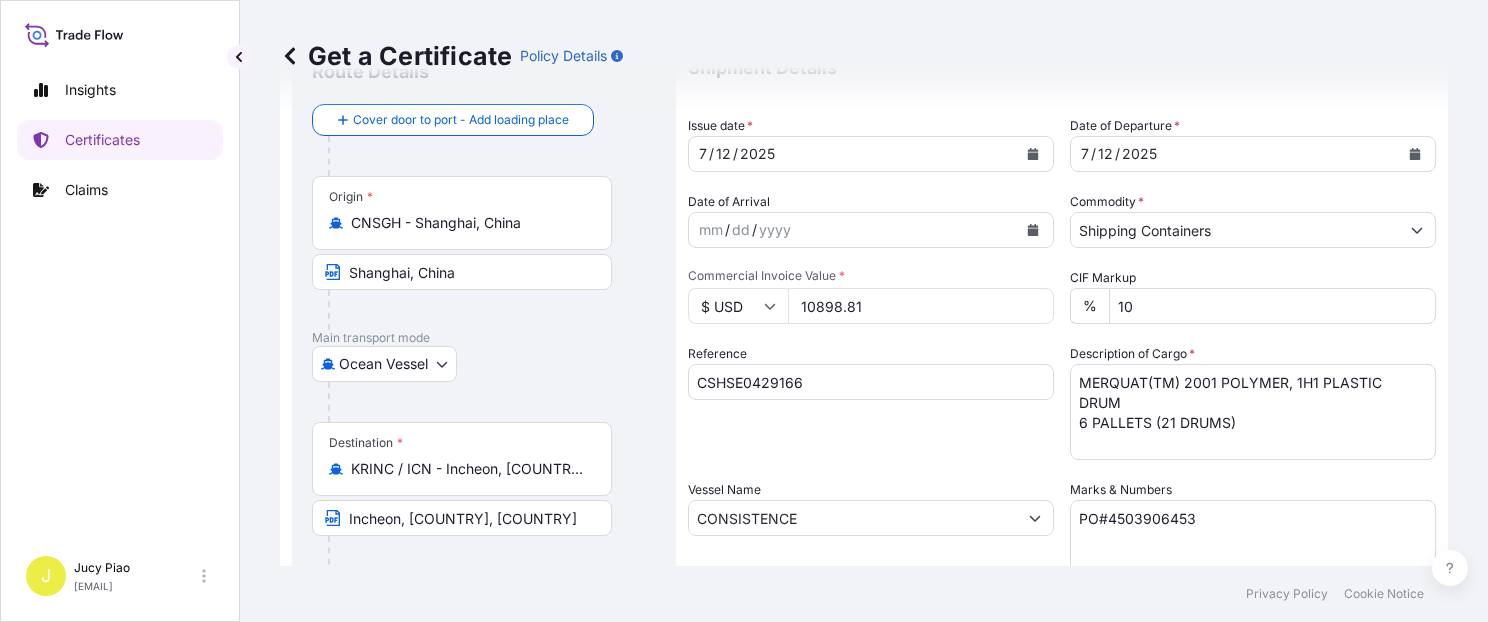 scroll, scrollTop: 0, scrollLeft: 0, axis: both 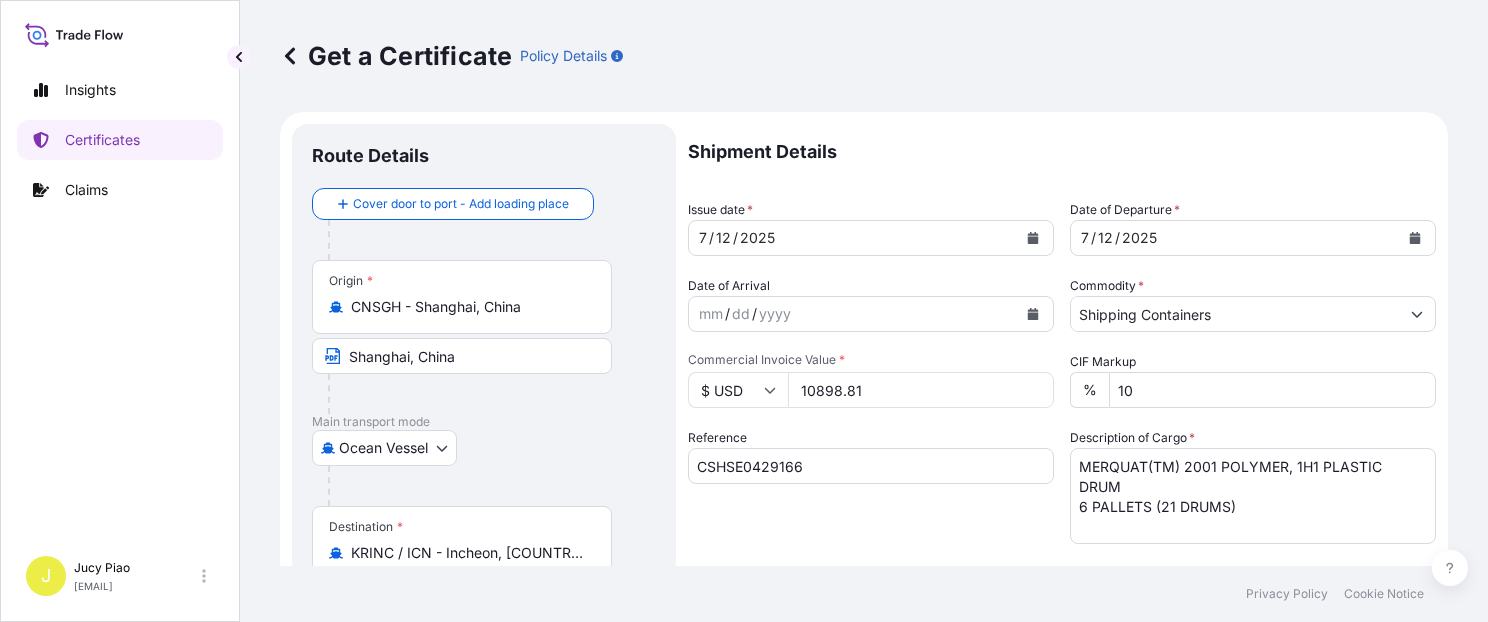 click on "Reference CSHSE0429166" at bounding box center (871, 486) 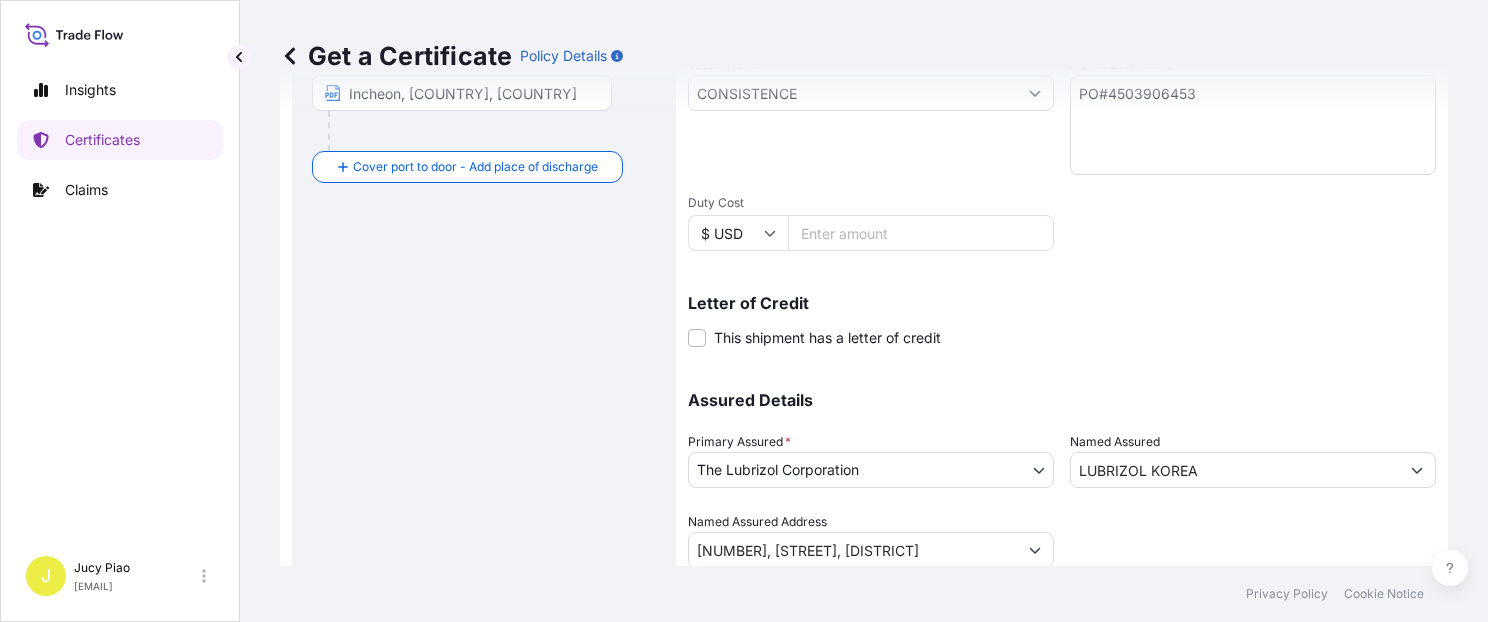 scroll, scrollTop: 565, scrollLeft: 0, axis: vertical 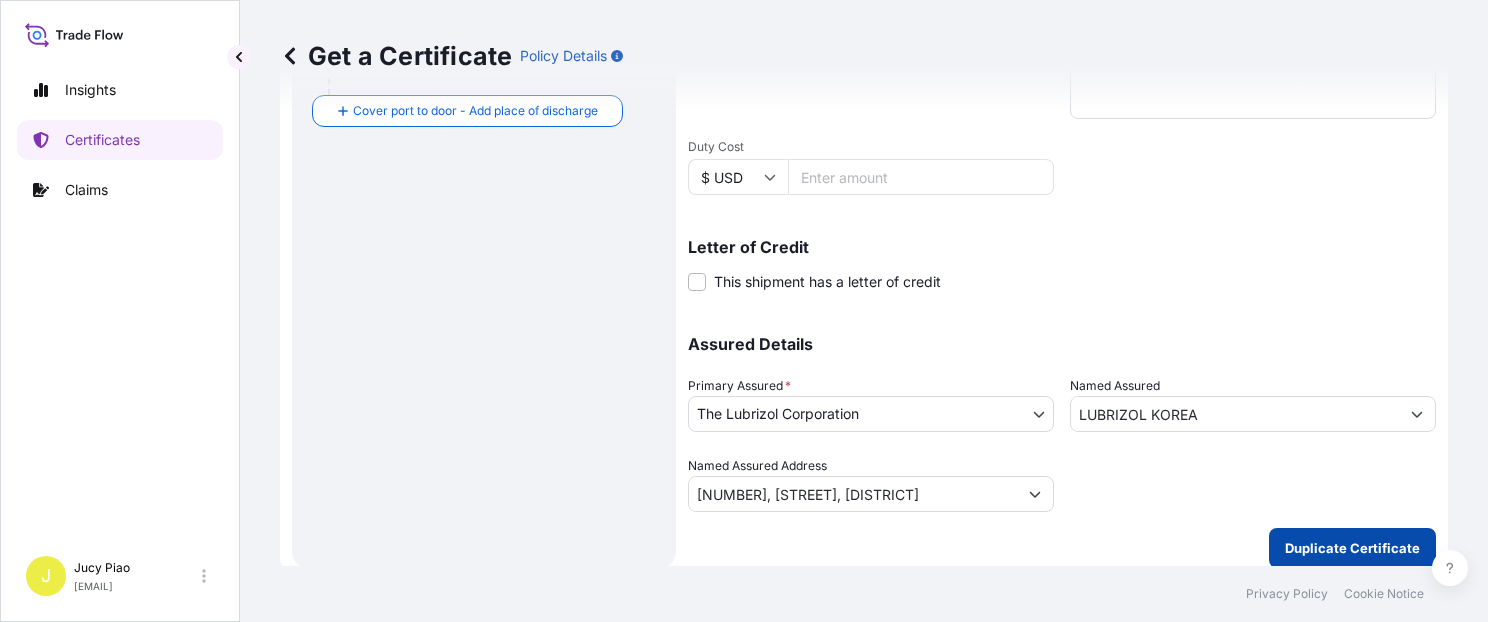 click on "Duplicate Certificate" at bounding box center [1352, 548] 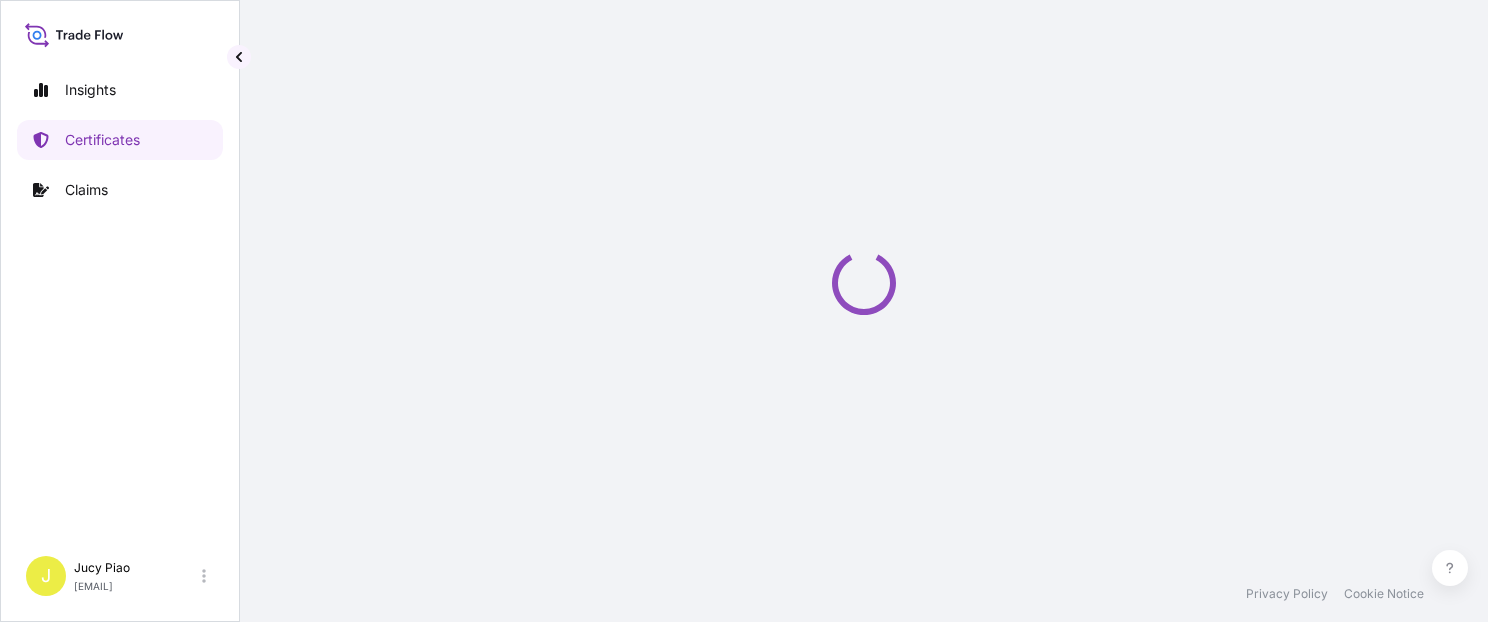 scroll, scrollTop: 0, scrollLeft: 0, axis: both 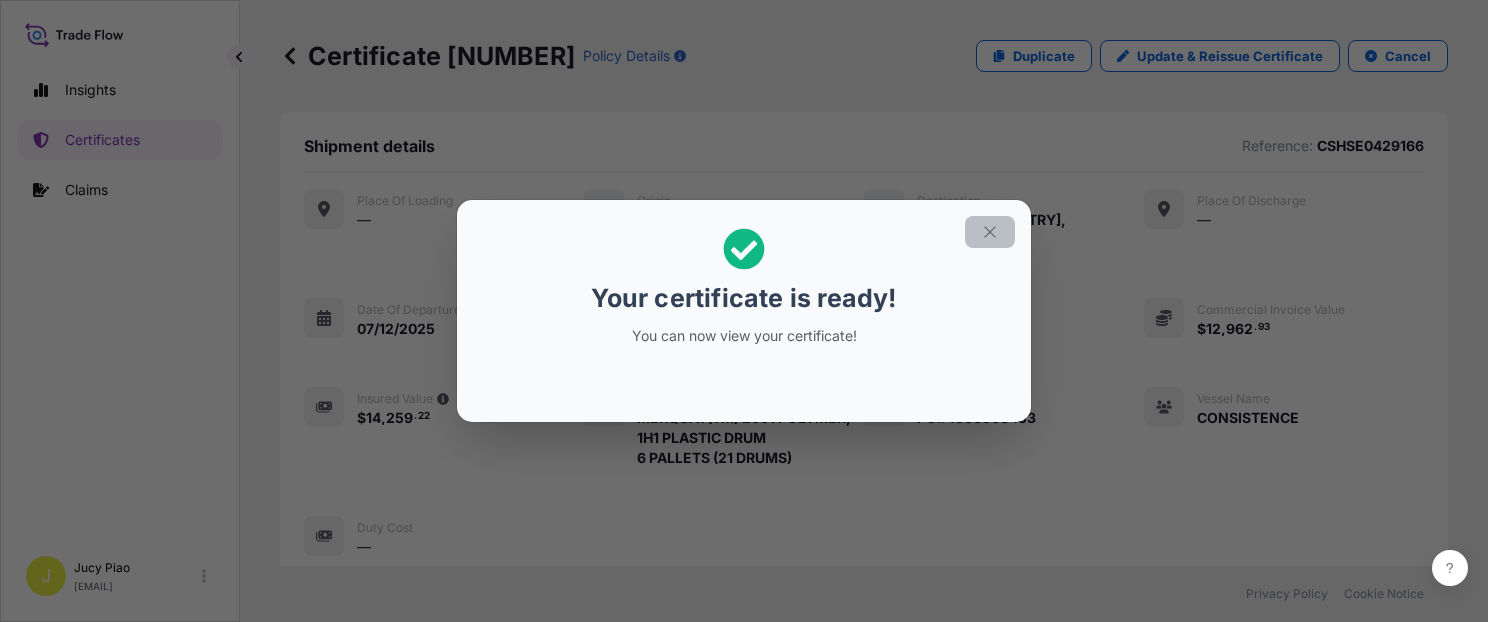 click 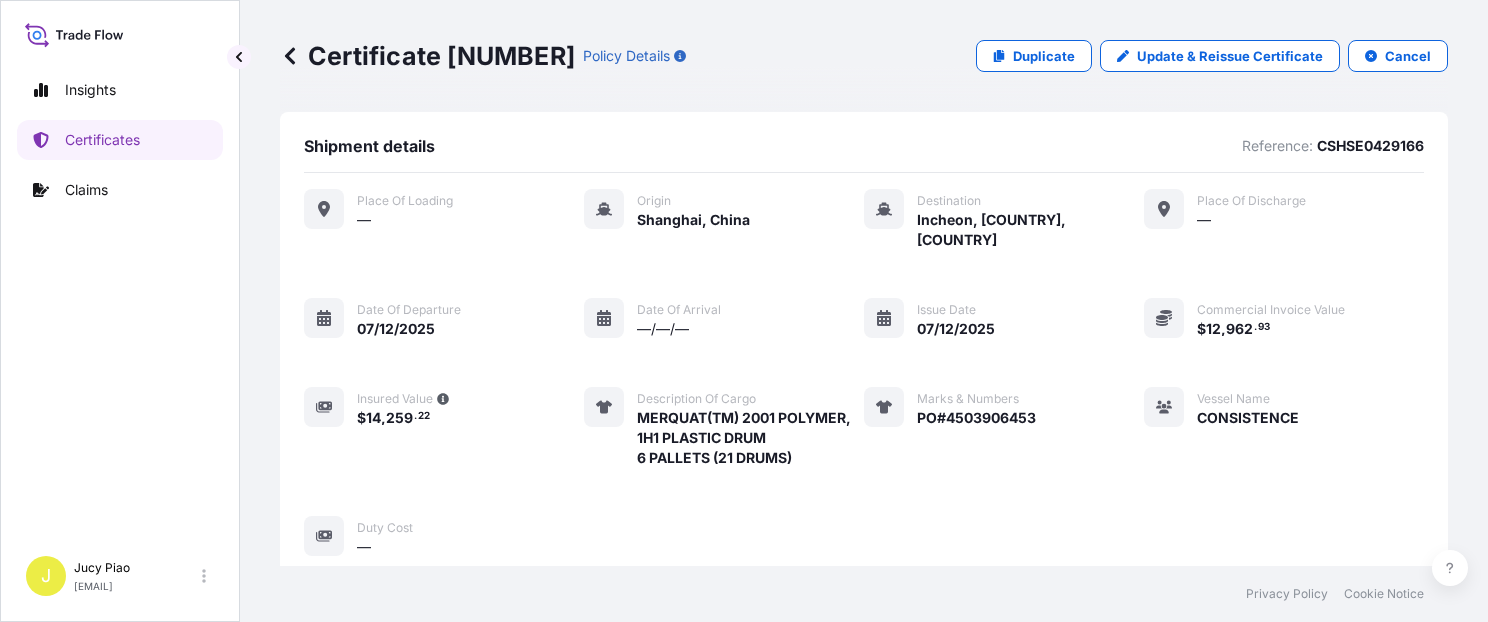 click on "Place of Loading — Origin Shanghai, China Destination Incheon, Korea, South Place of discharge — Date of departure 07/12/2025 Date of arrival —/—/— Issue Date 07/12/2025 Commercial Invoice Value $ 12 , 962 . 93 Insured Value $ 14 , 259 . 22 Description of cargo MERQUAT(TM) 2001 POLYMER, 1H1 PLASTIC DRUM
6 PALLETS (21 DRUMS) Marks & Numbers PO#4503906453 Vessel Name CONSISTENCE Duty Cost —" at bounding box center (864, 373) 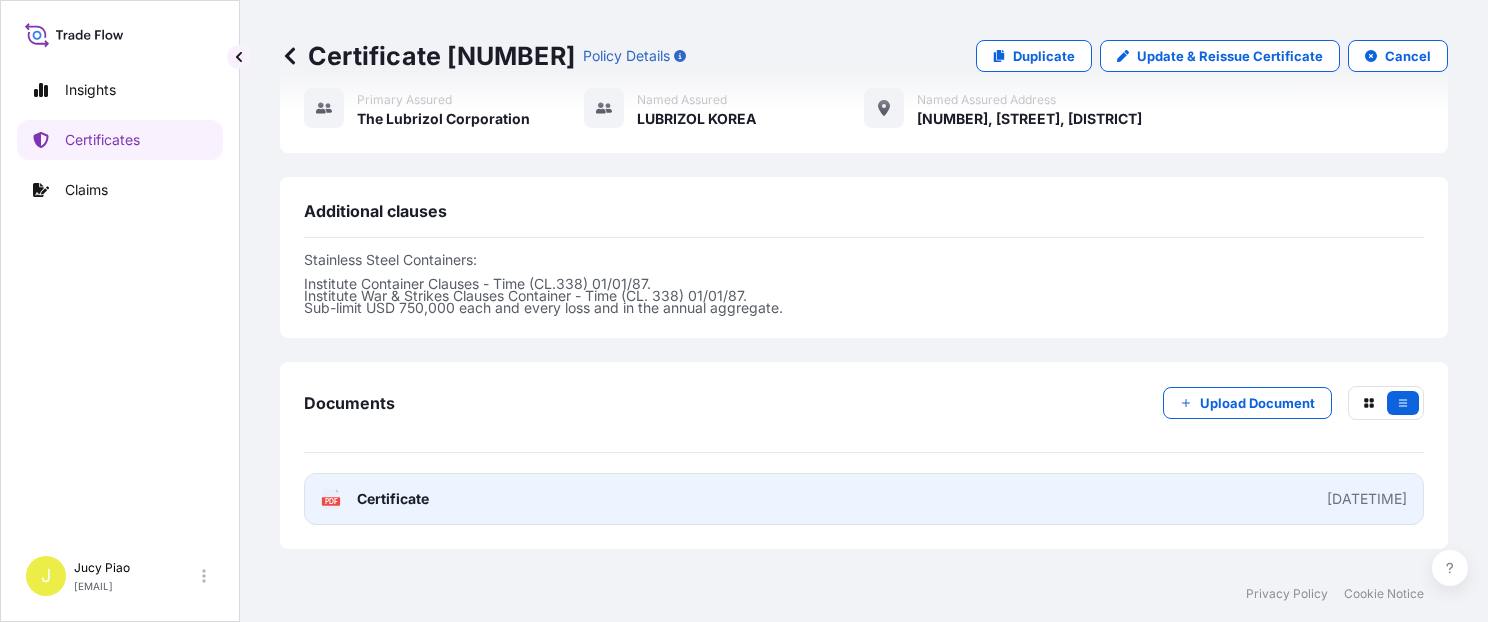 click on "PDF Certificate [DATETIME]" at bounding box center (864, 499) 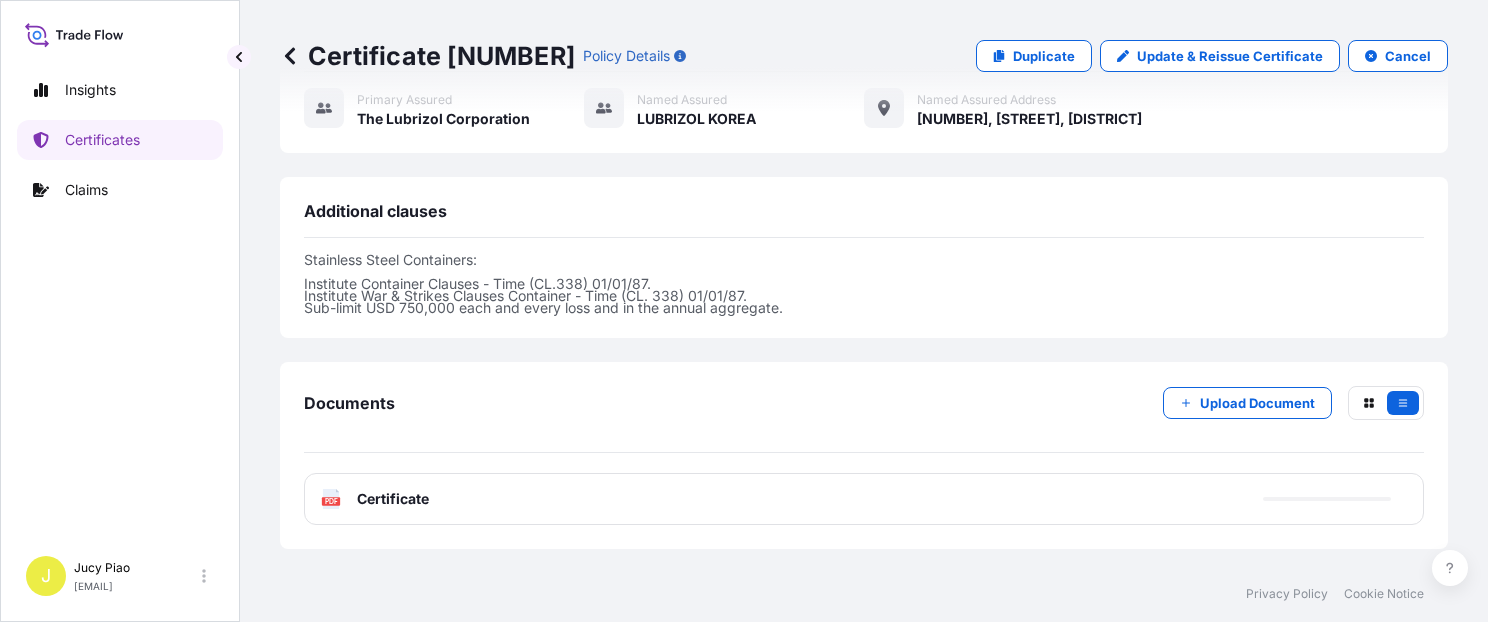 click on "Certificates" at bounding box center (120, 140) 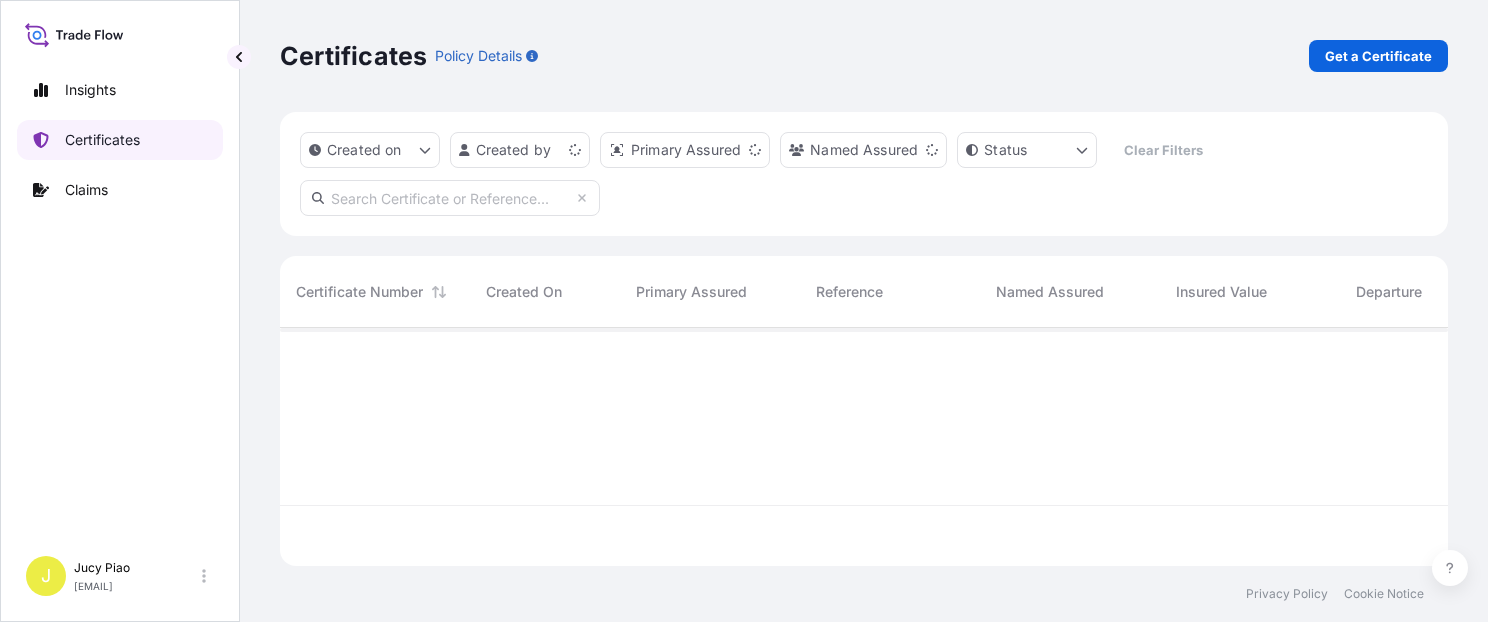 scroll, scrollTop: 0, scrollLeft: 0, axis: both 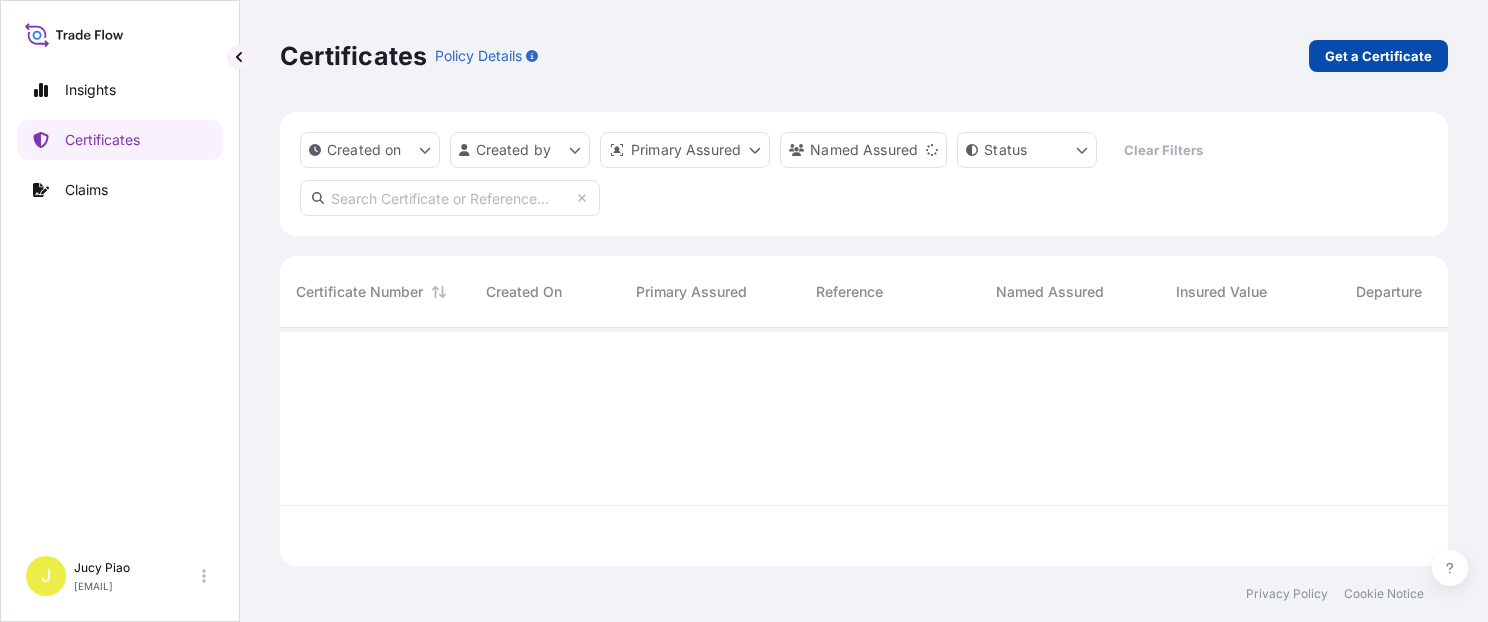 click on "Get a Certificate" at bounding box center [1378, 56] 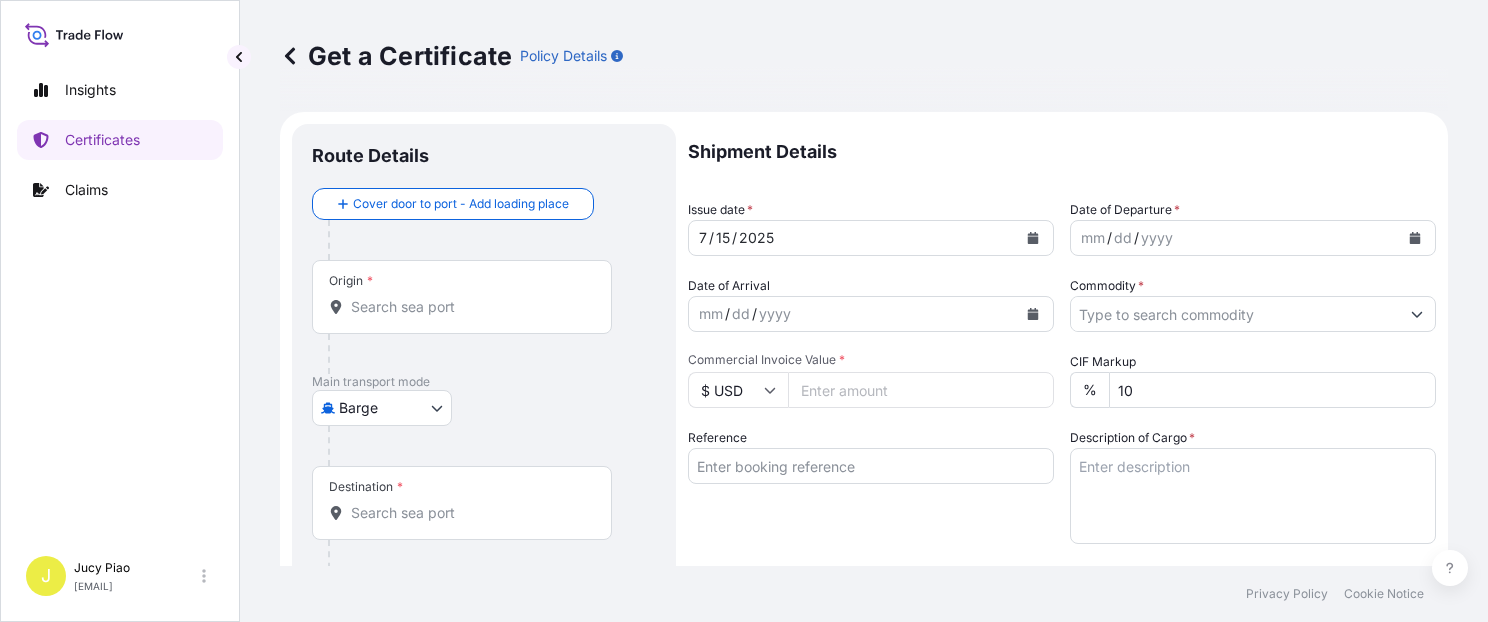 click on "Insights Certificates Claims J Jucy   Piao jucy.piao@[EMAIL] Get a Certificate Policy Details Route Details   Cover door to port - Add loading place Place of loading Road / Inland Road / Inland Origin * Main transport mode Barge Air Barge Road Ocean Vessel Rail Barge in Tow Destination * Cover port to door - Add place of discharge Road / Inland Road / Inland Place of Discharge Shipment Details Issue date * 7 / 15 / 2025 Date of Departure * mm / dd / yyyy Date of Arrival mm / dd / yyyy Commodity * Packing Category Commercial Invoice Value    * $ USD CIF Markup % 10 Reference Description of Cargo * Vessel Name Marks & Numbers Duty Cost   $ USD Letter of Credit This shipment has a letter of credit Letter of credit * Letter of credit may not exceed 12000 characters Assured Details Primary Assured * Select a primary assured The Lubrizol Corporation Named Assured Named Assured Address Create Certificate Privacy Policy Cookie Notice
0 Selected Date: July 15, 2025" at bounding box center (744, 311) 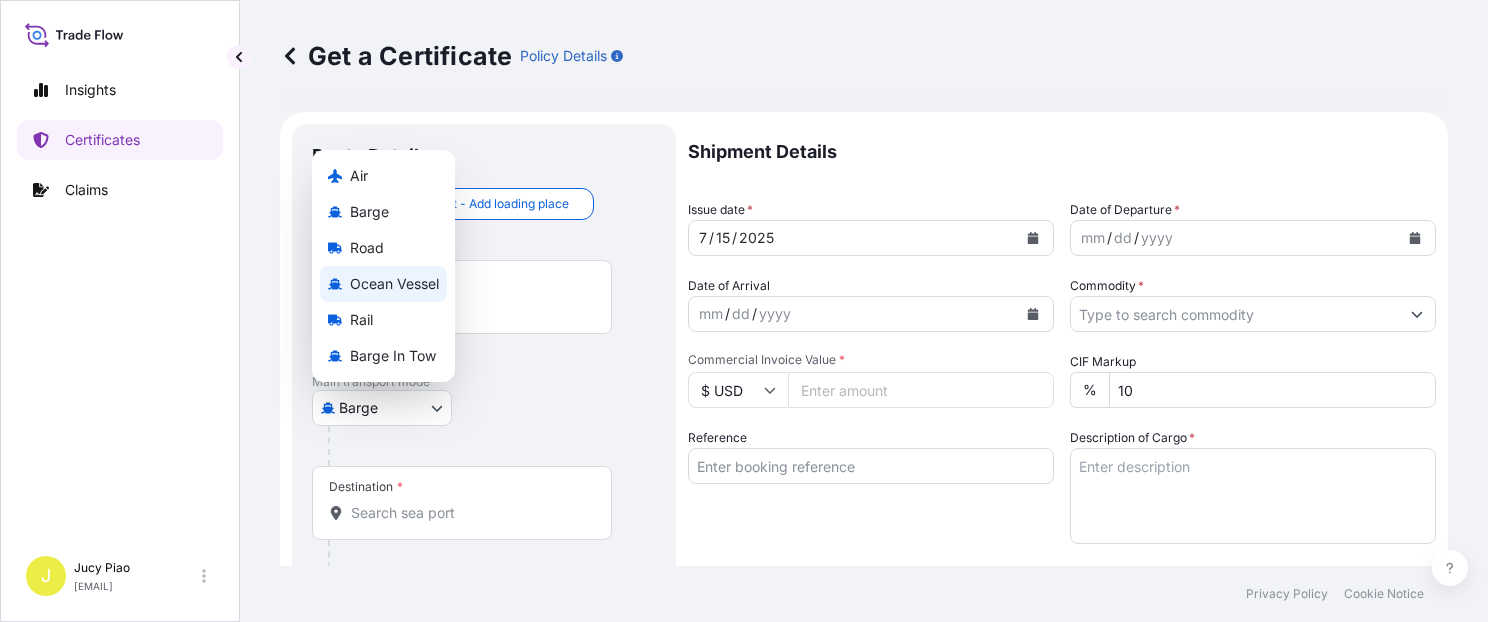 click on "Ocean Vessel" at bounding box center [394, 284] 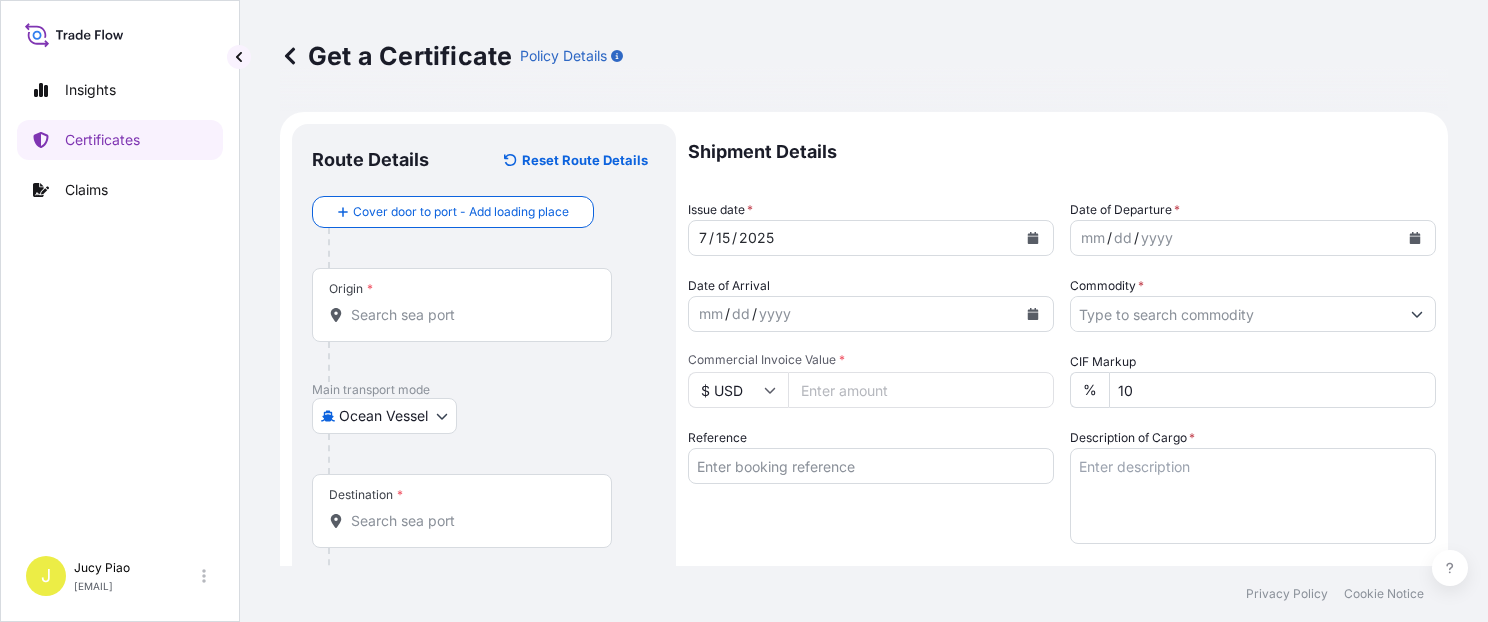 click at bounding box center [492, 454] 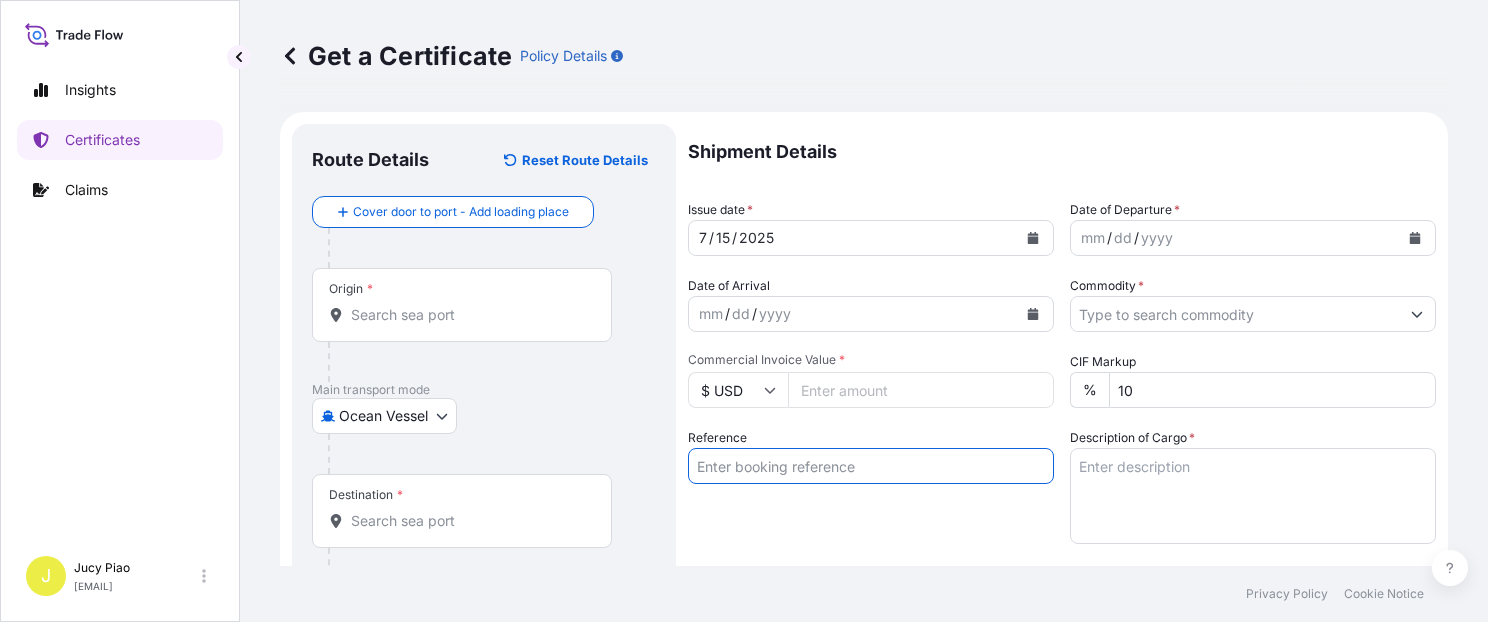 click on "Reference" at bounding box center [871, 466] 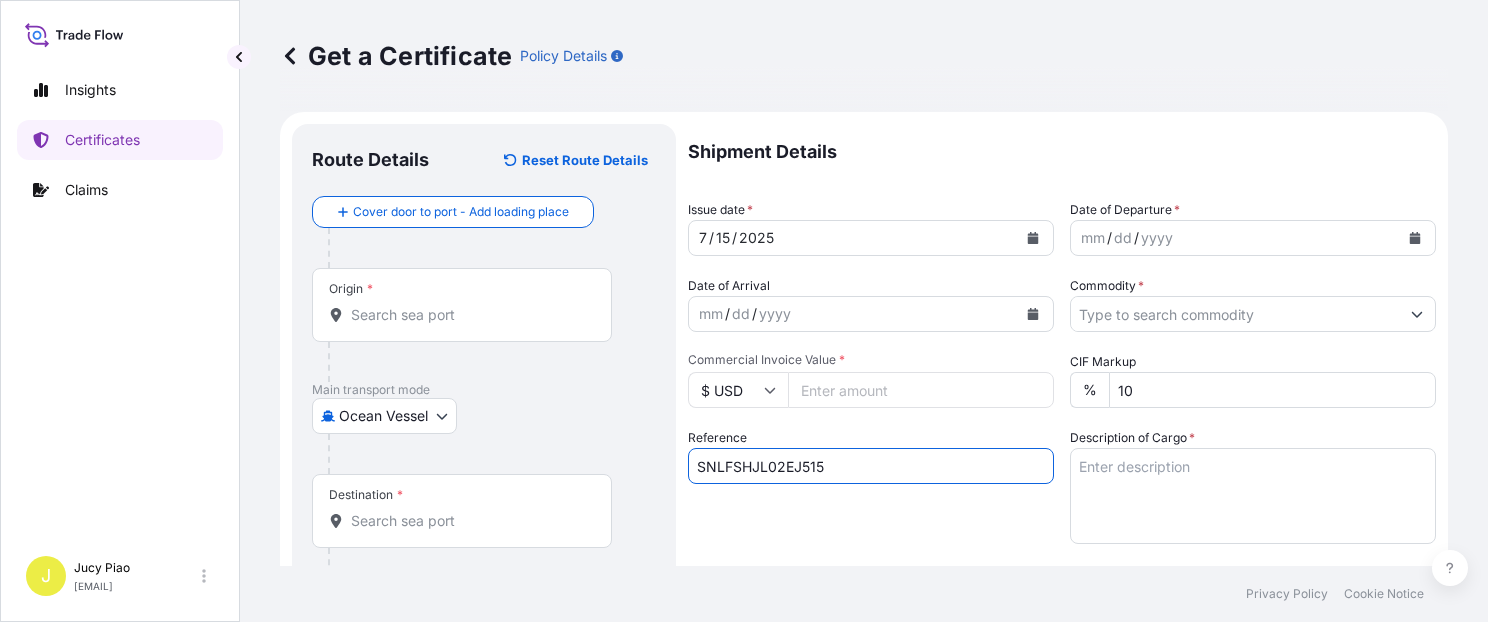 type on "SNLFSHJL02EJ515" 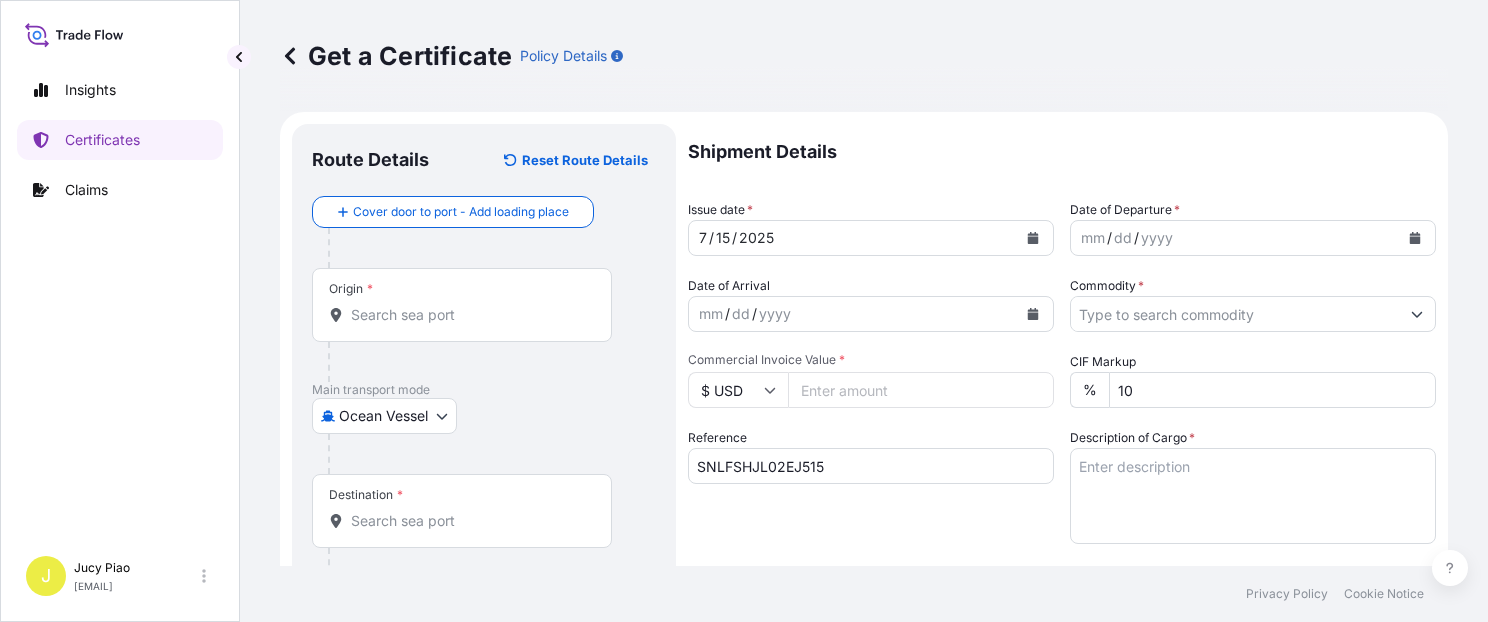 click on "Origin *" at bounding box center [469, 315] 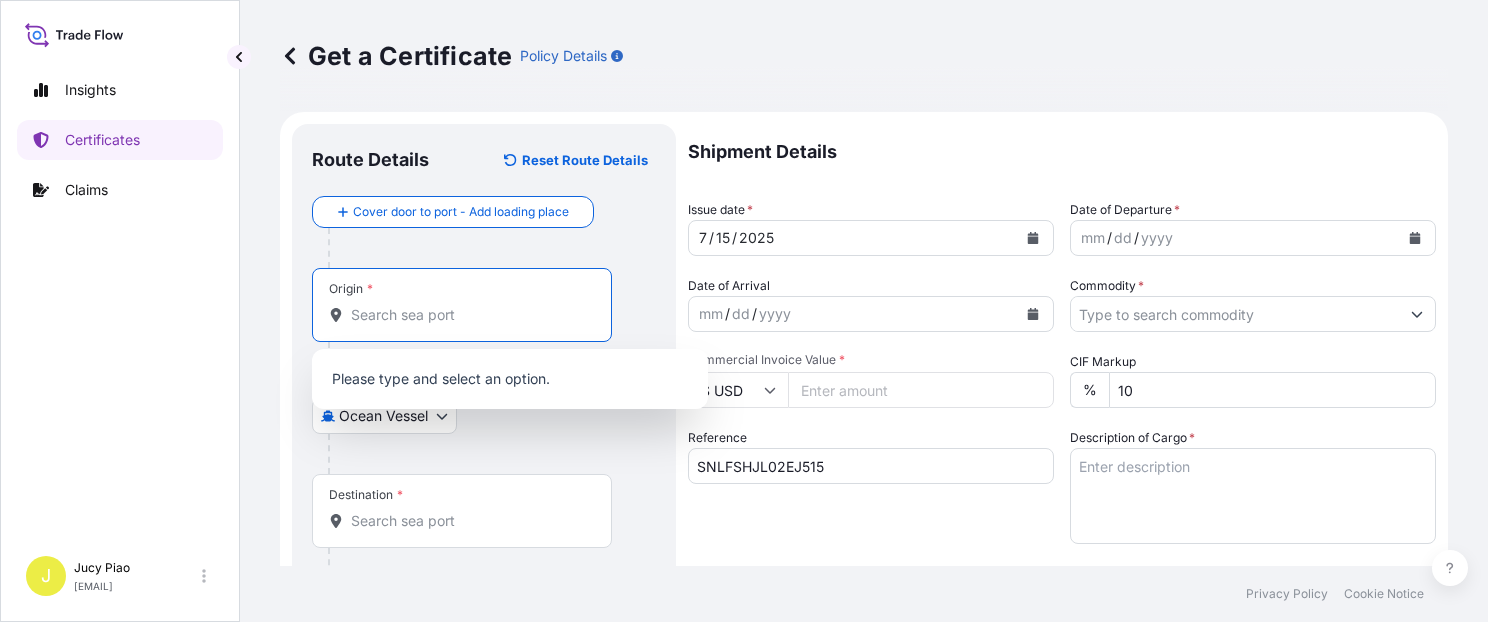 paste on "SHANGHAI," 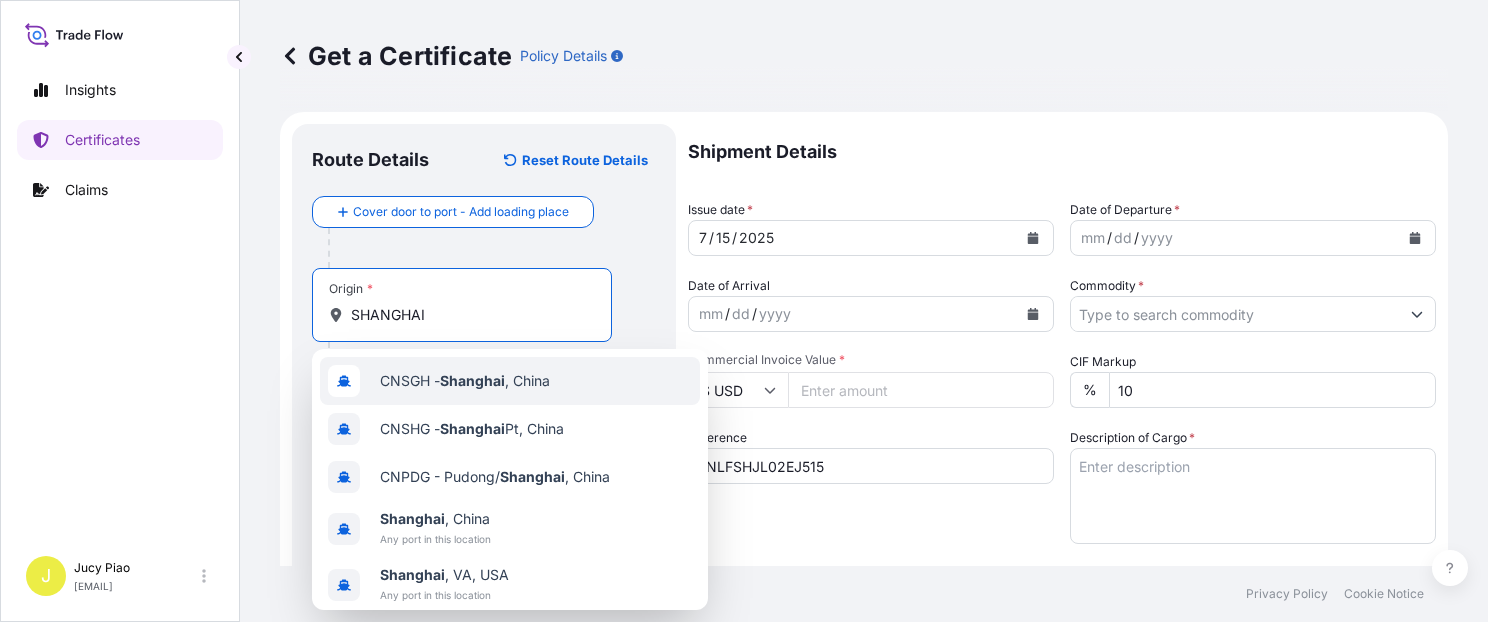 click on "CNSGH -  Shanghai , China" at bounding box center [465, 381] 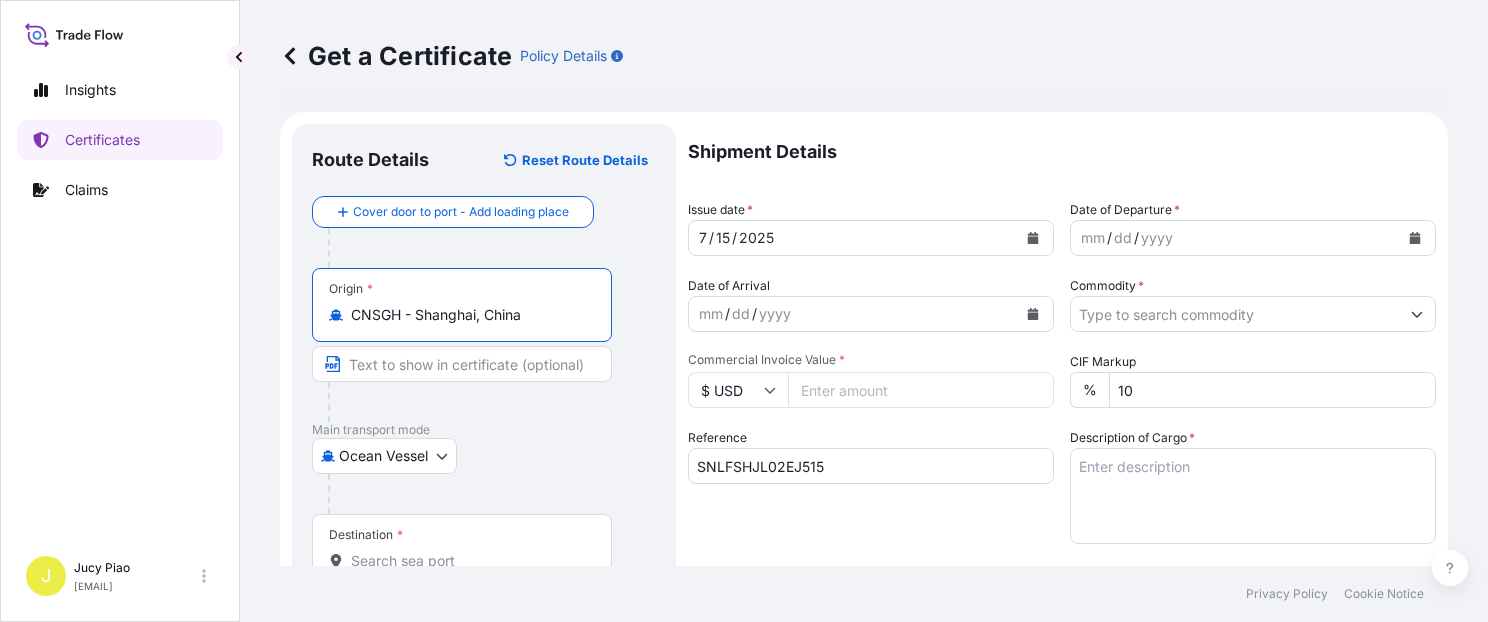 click on "Origin * CNSGH - Shanghai, China" at bounding box center (462, 305) 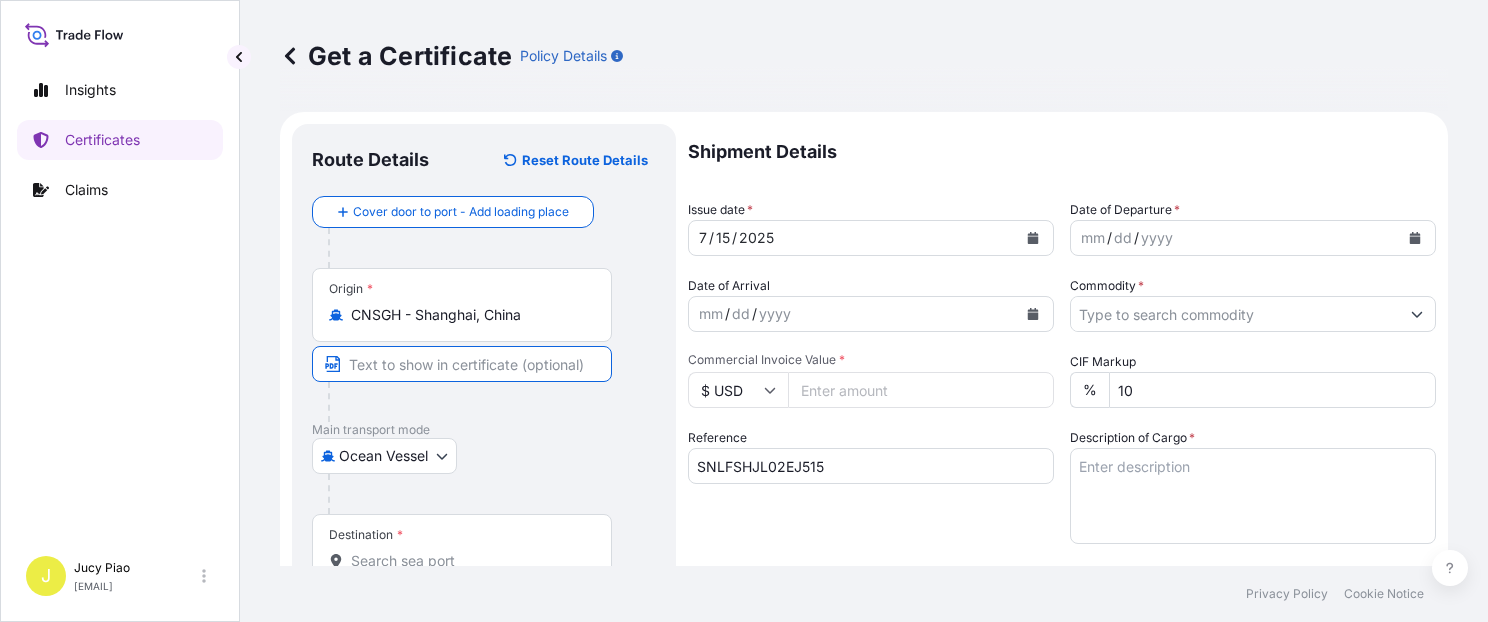 click at bounding box center (462, 364) 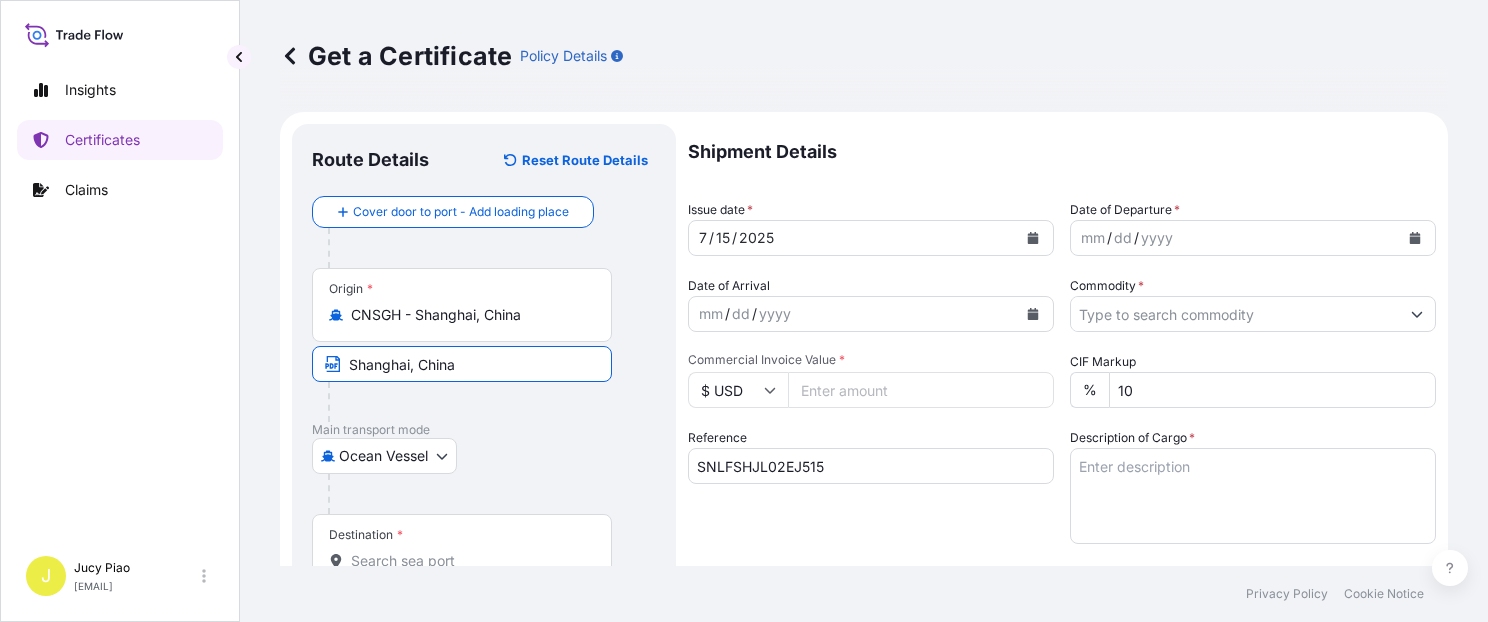 type on "Shanghai, China" 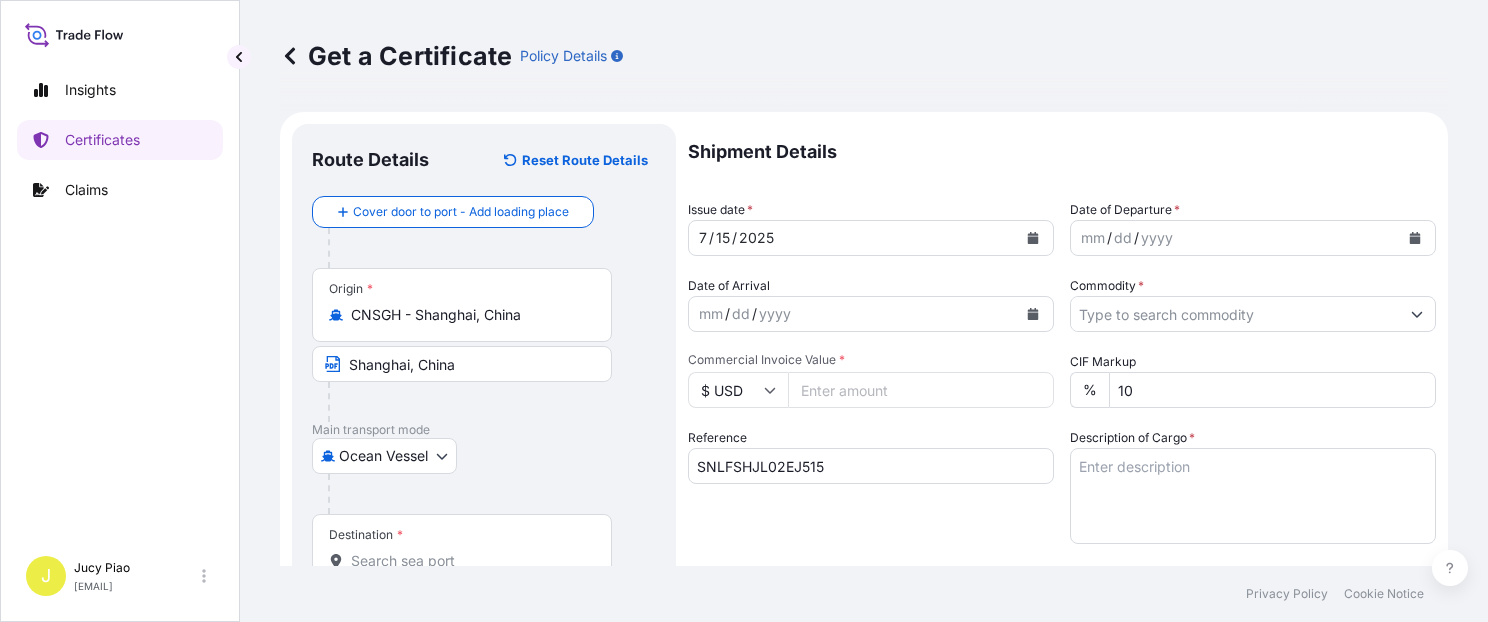 click on "Ocean Vessel Air Barge Road Ocean Vessel Rail Barge in Tow" at bounding box center (484, 456) 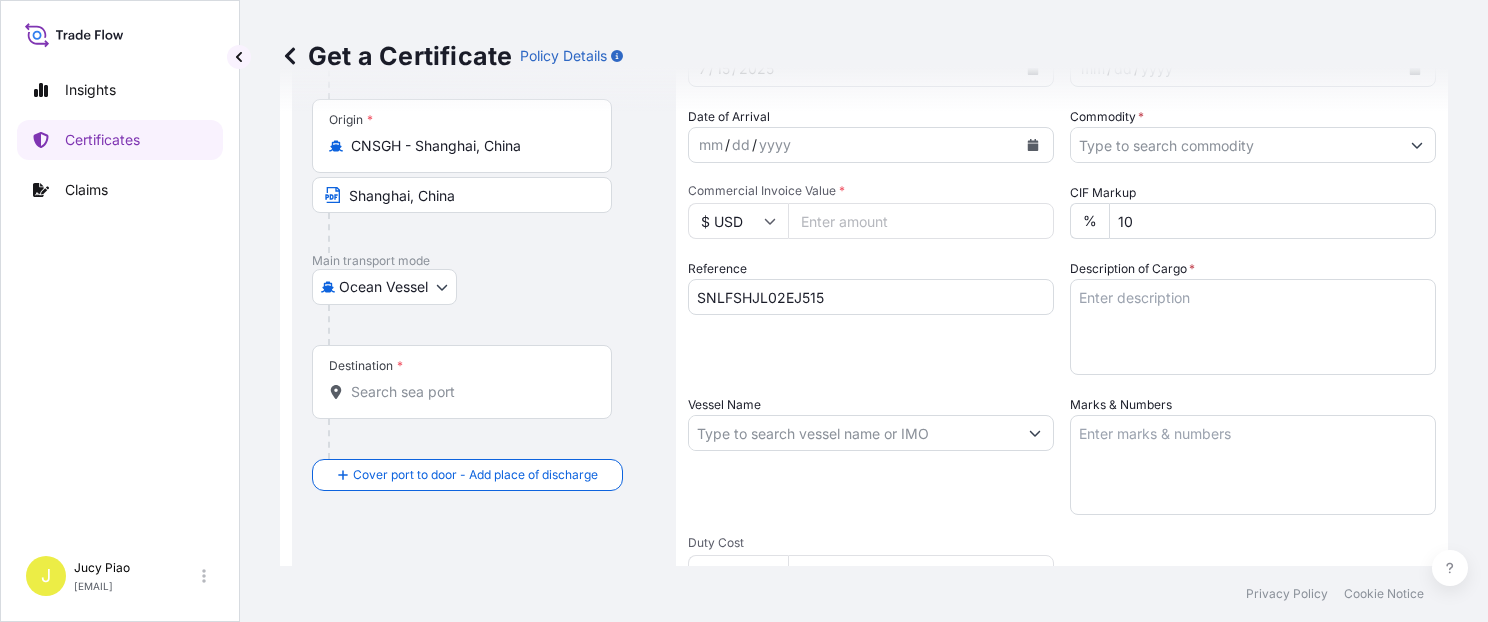 click on "Destination *" at bounding box center (469, 392) 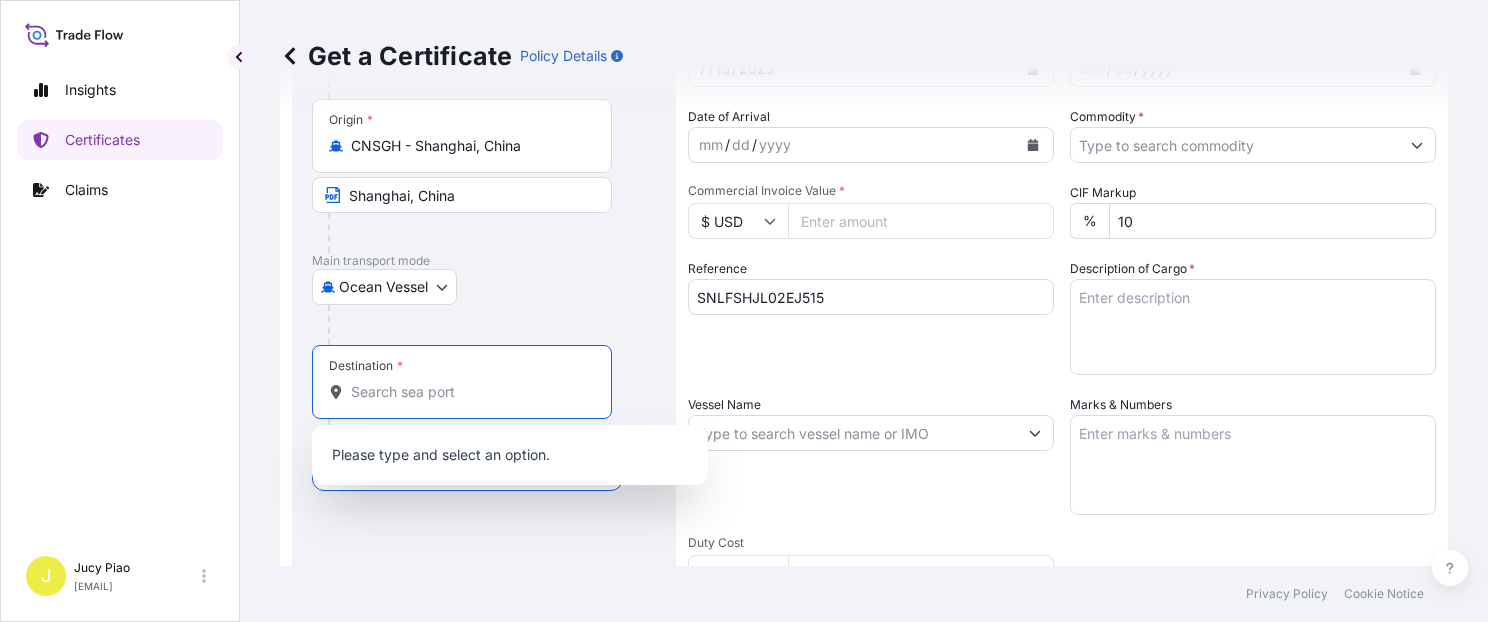 paste on "OSAKA" 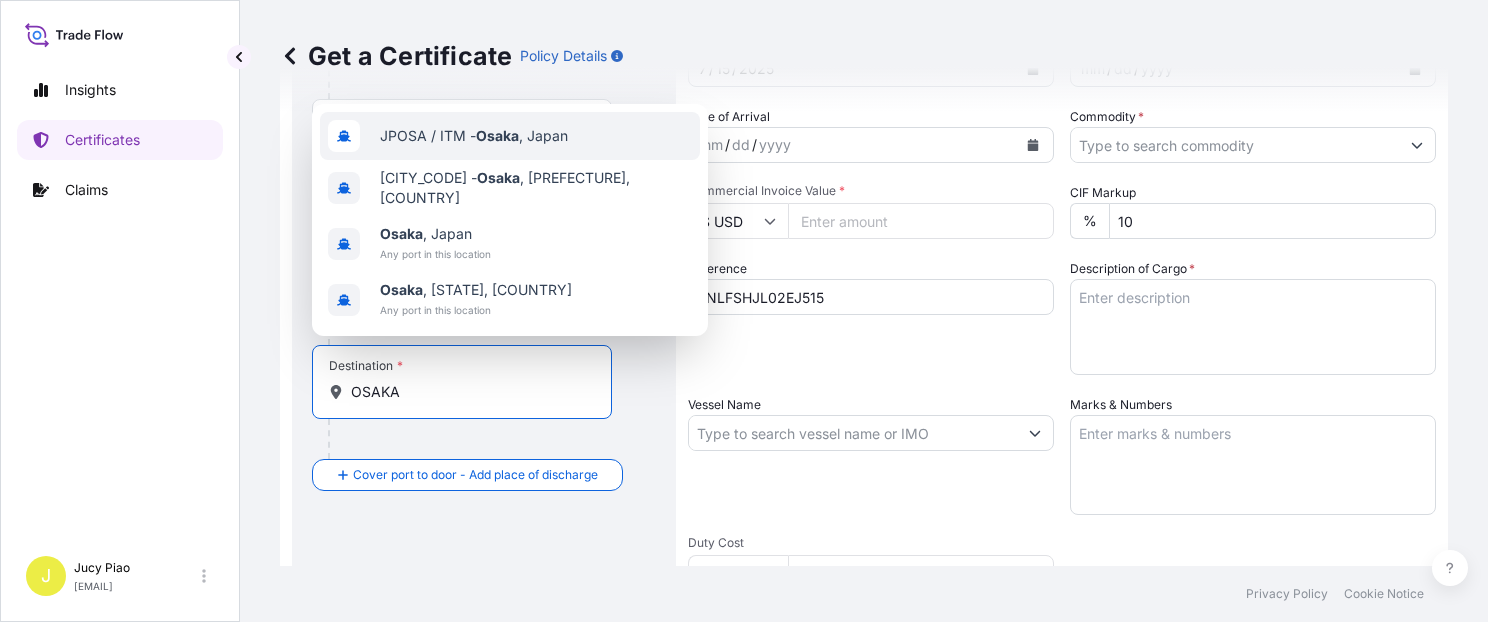 click on "JPOSA / ITM -  Osaka , Japan" at bounding box center [474, 136] 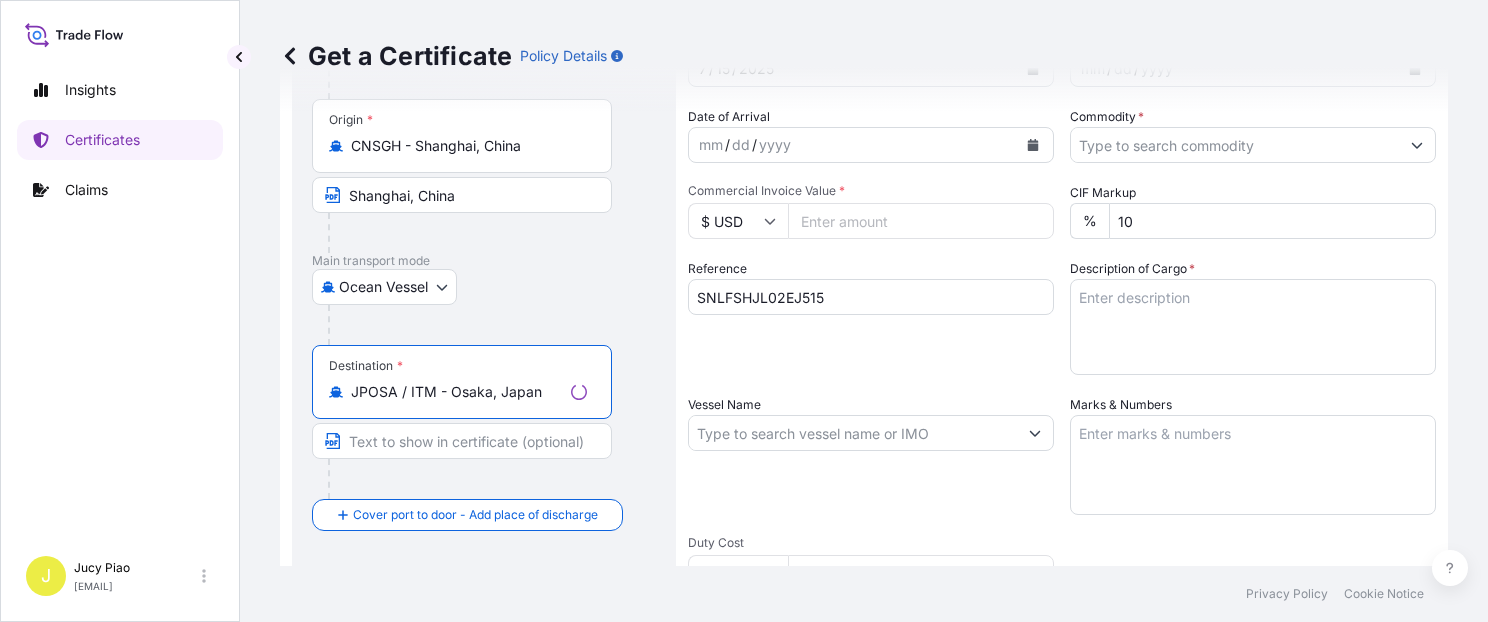 click on "JPOSA / ITM - Osaka, Japan" at bounding box center [457, 392] 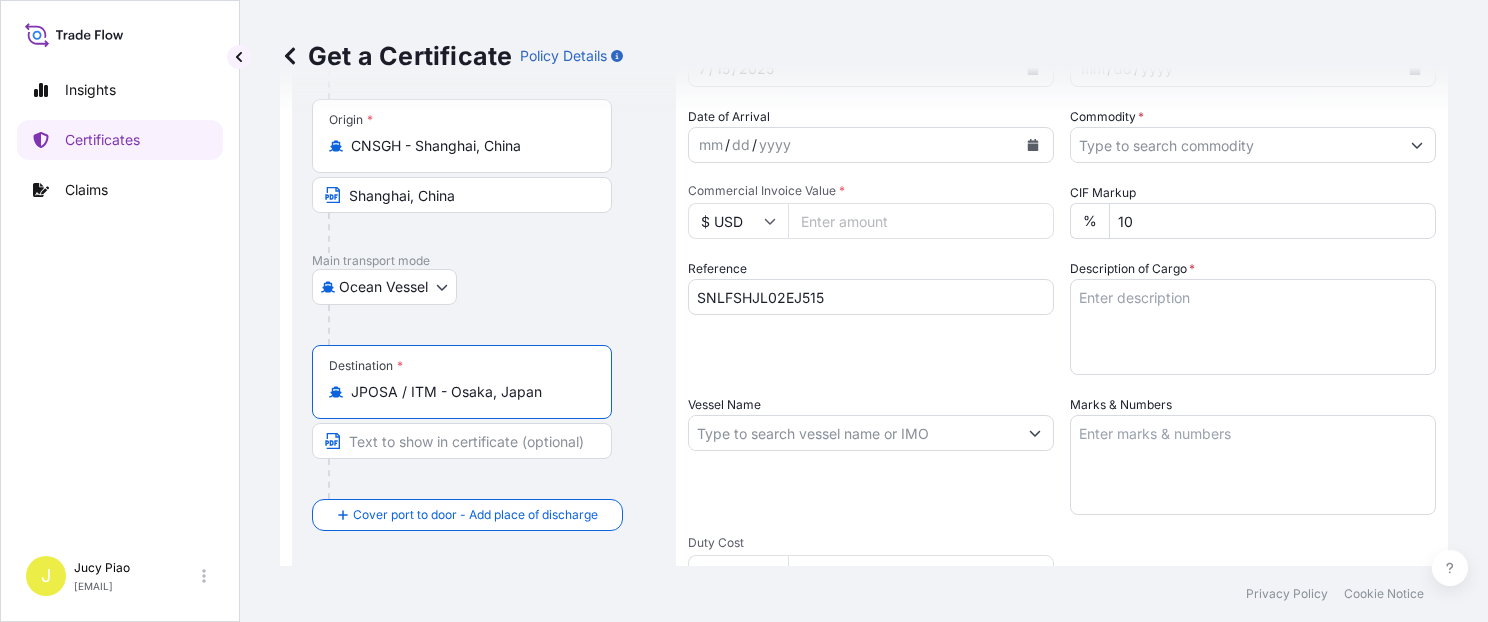 drag, startPoint x: 453, startPoint y: 393, endPoint x: 570, endPoint y: 394, distance: 117.00427 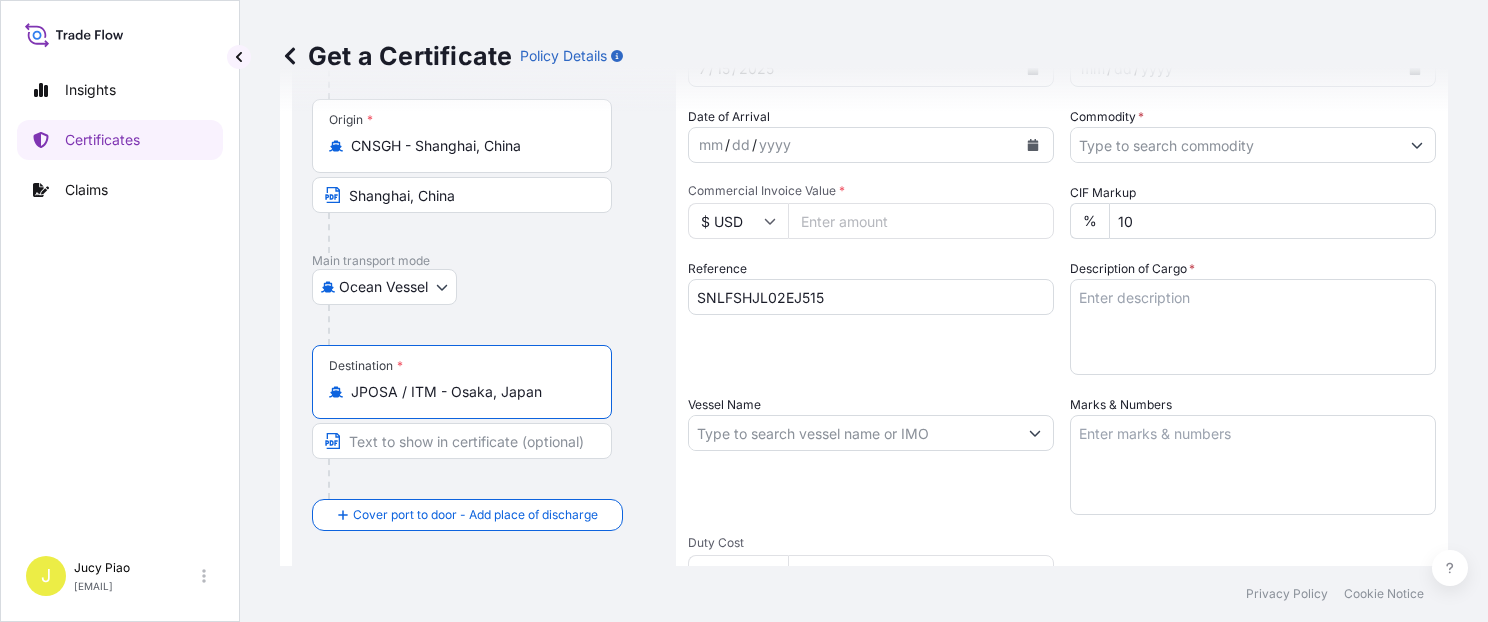 click on "JPOSA / ITM - Osaka, Japan" at bounding box center [469, 392] 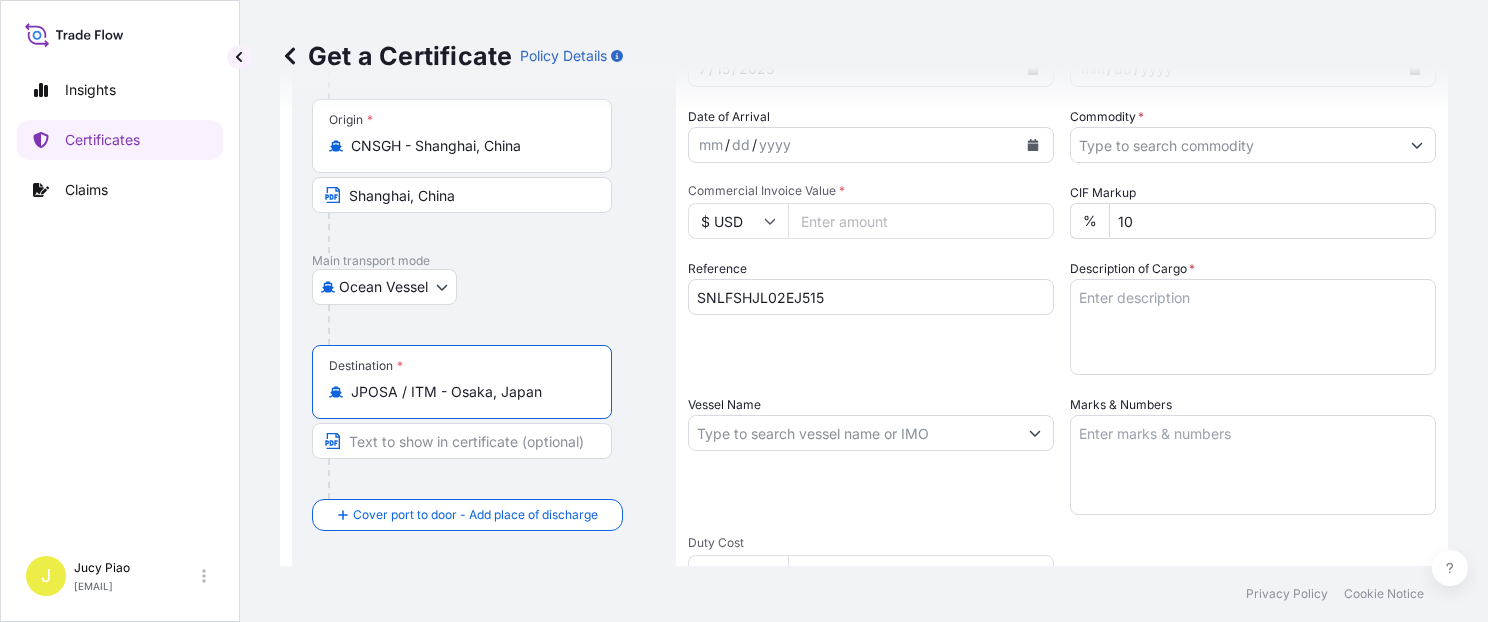 type on "JPOSA / ITM - Osaka, Japan" 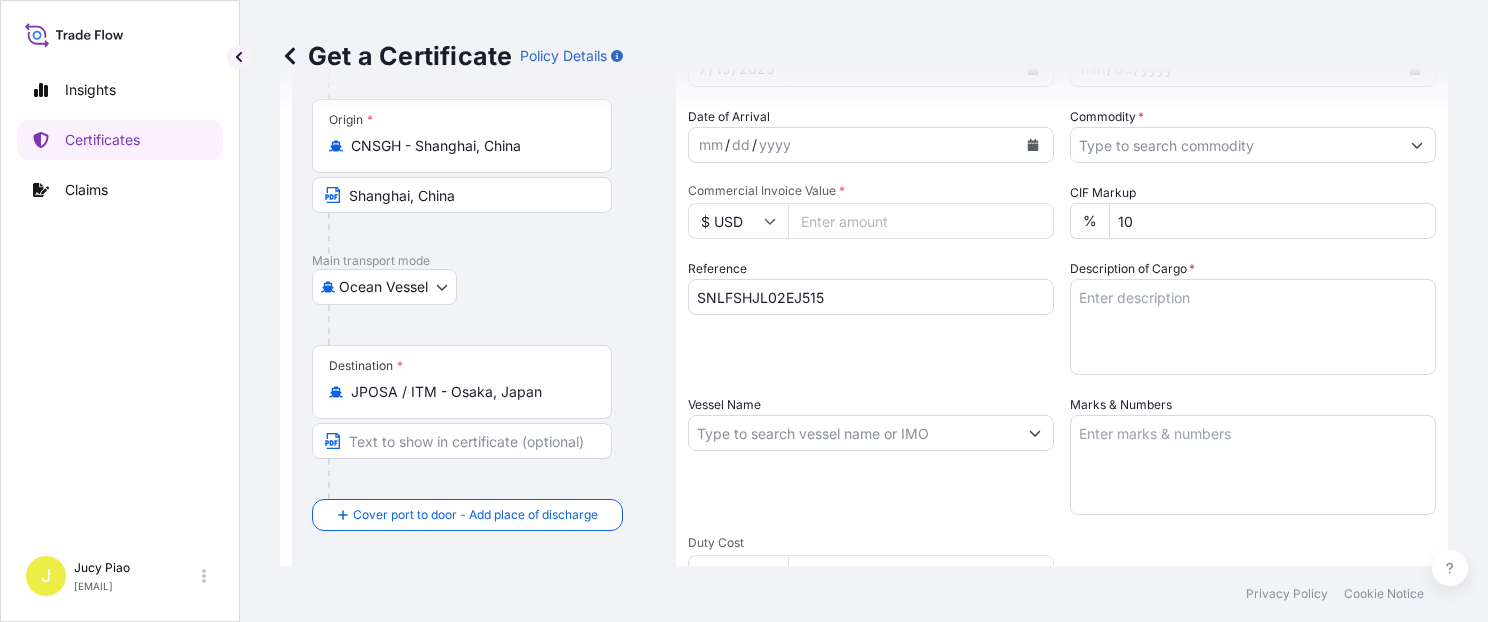 click at bounding box center (470, 479) 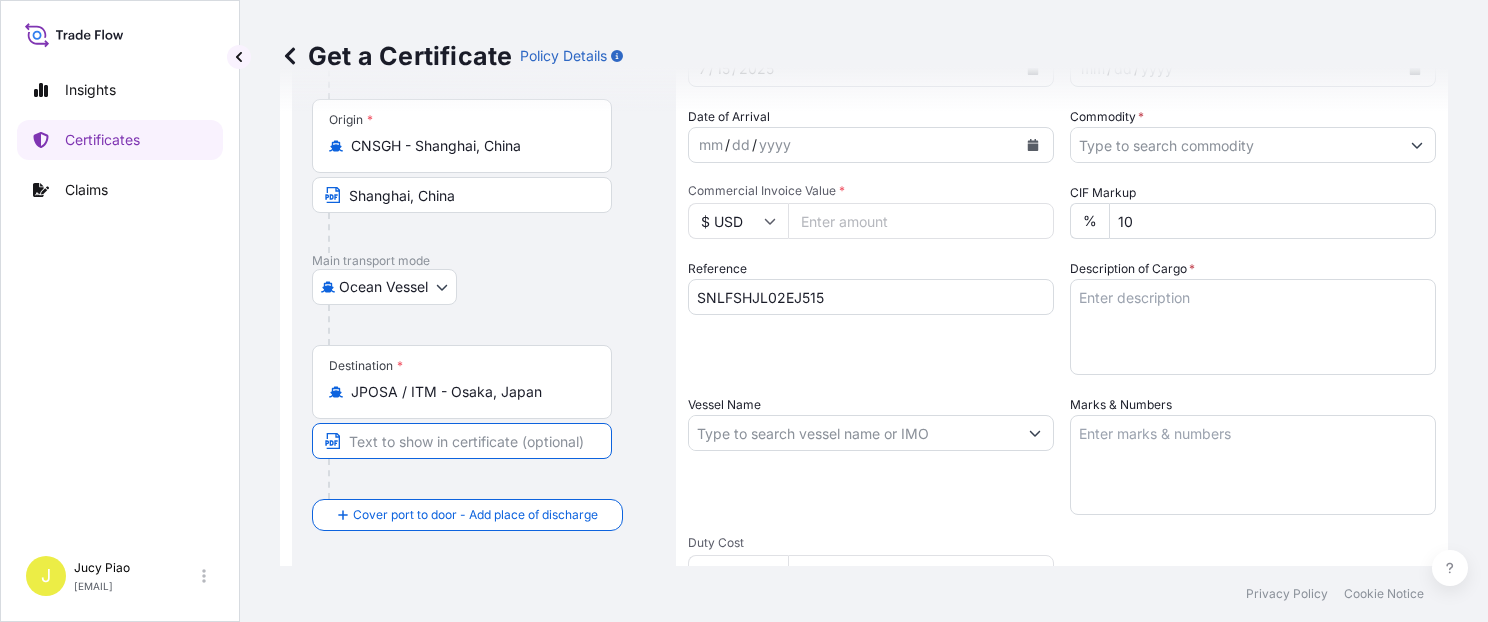 paste on "Osaka, [COUNTRY]" 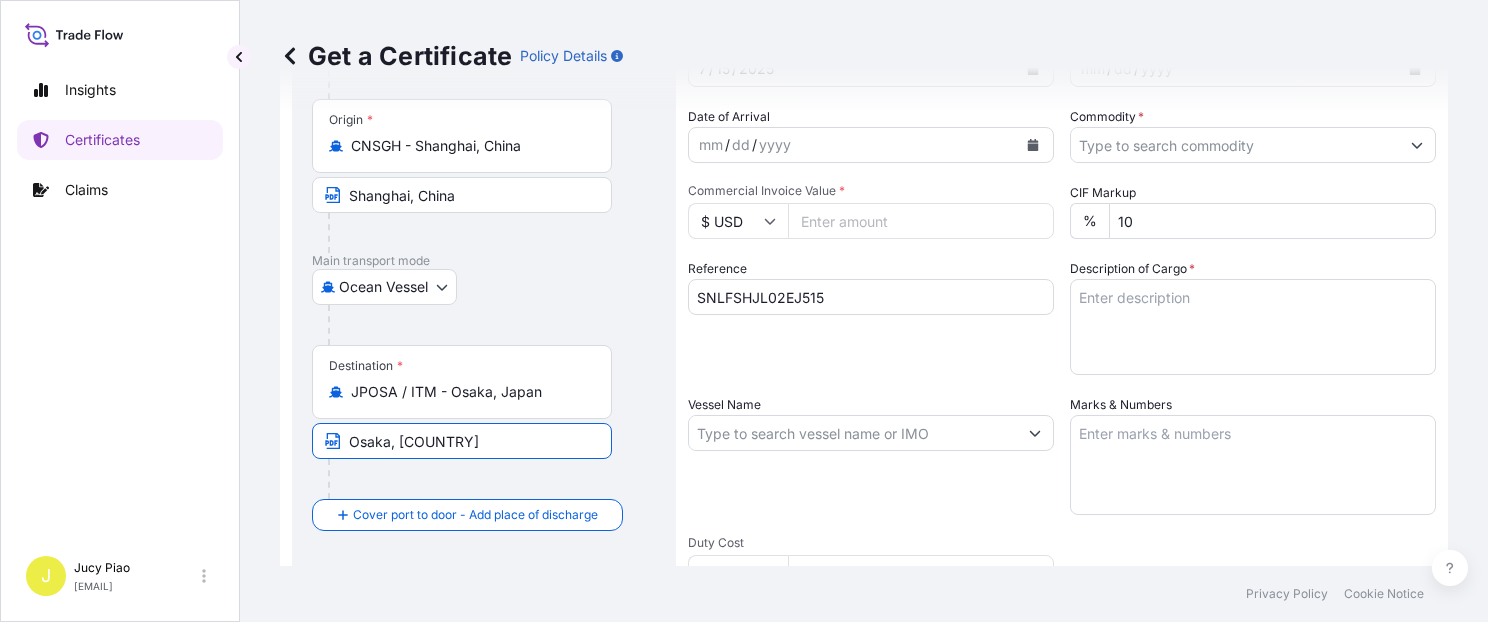 type on "Osaka, [COUNTRY]" 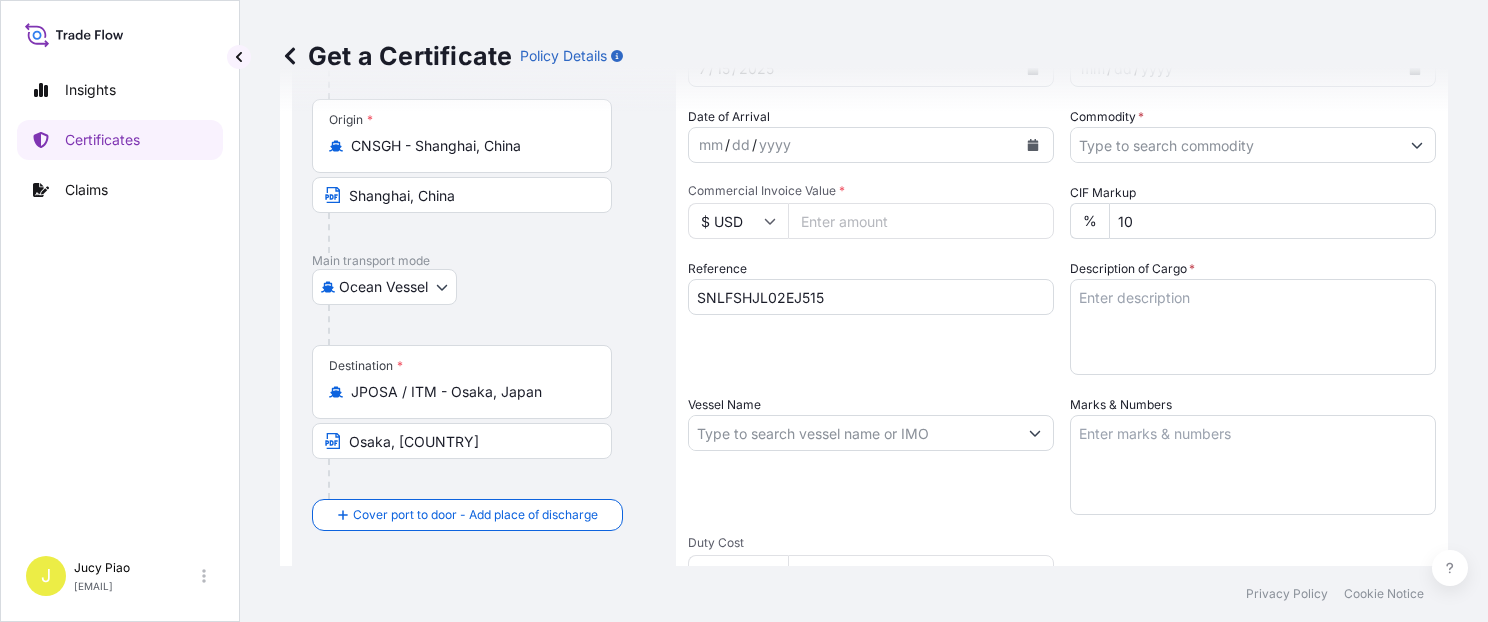 scroll, scrollTop: 0, scrollLeft: 0, axis: both 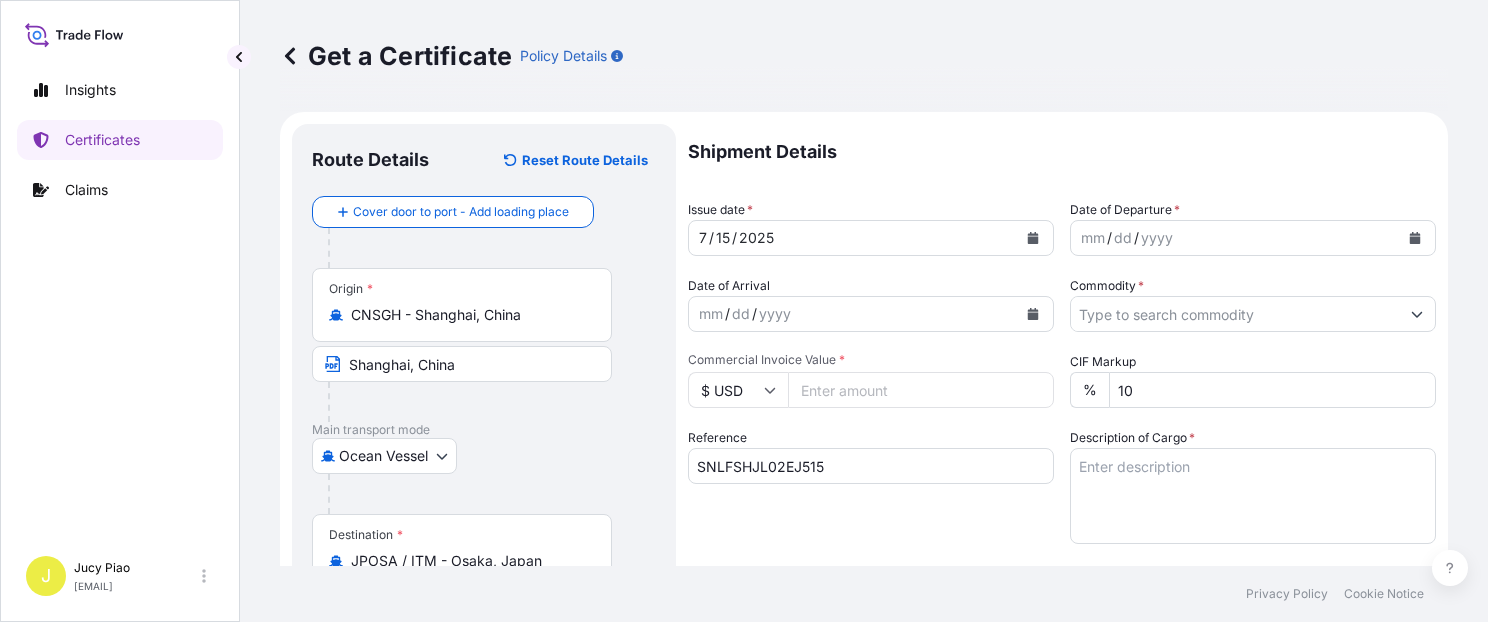 click on "15" at bounding box center (723, 238) 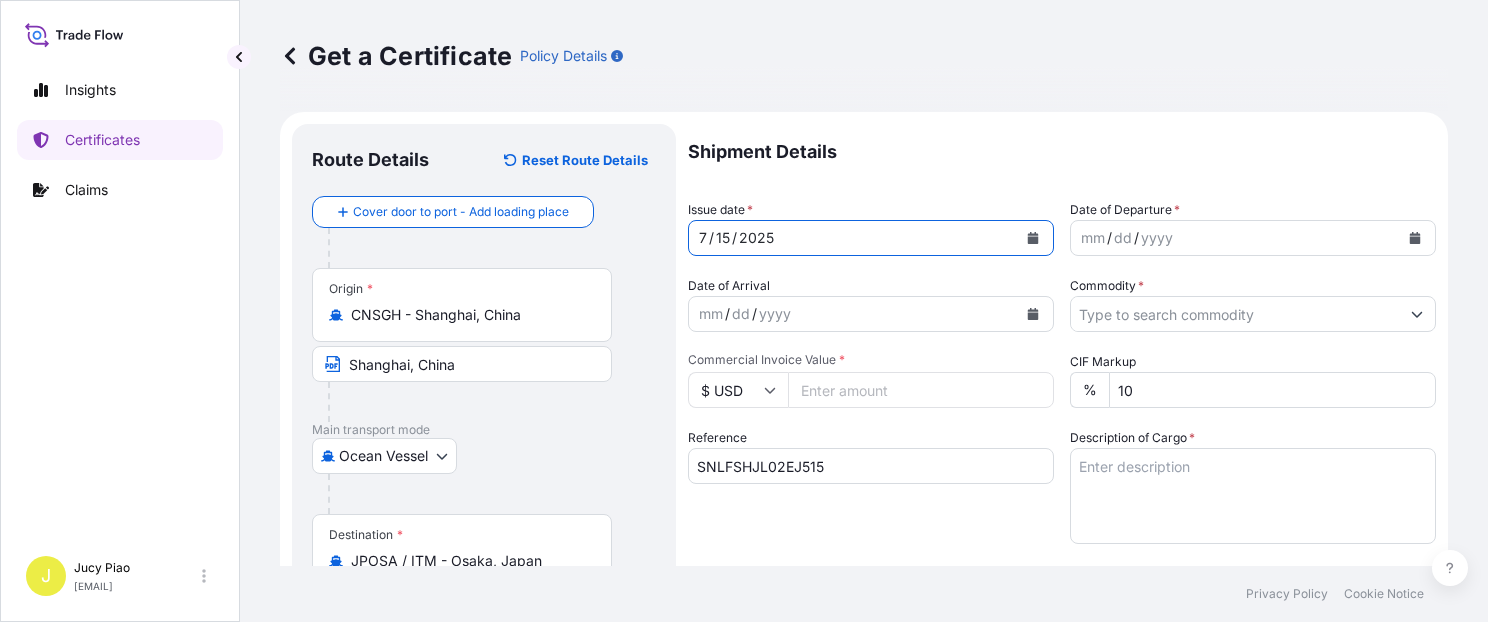 click on "15" at bounding box center (723, 238) 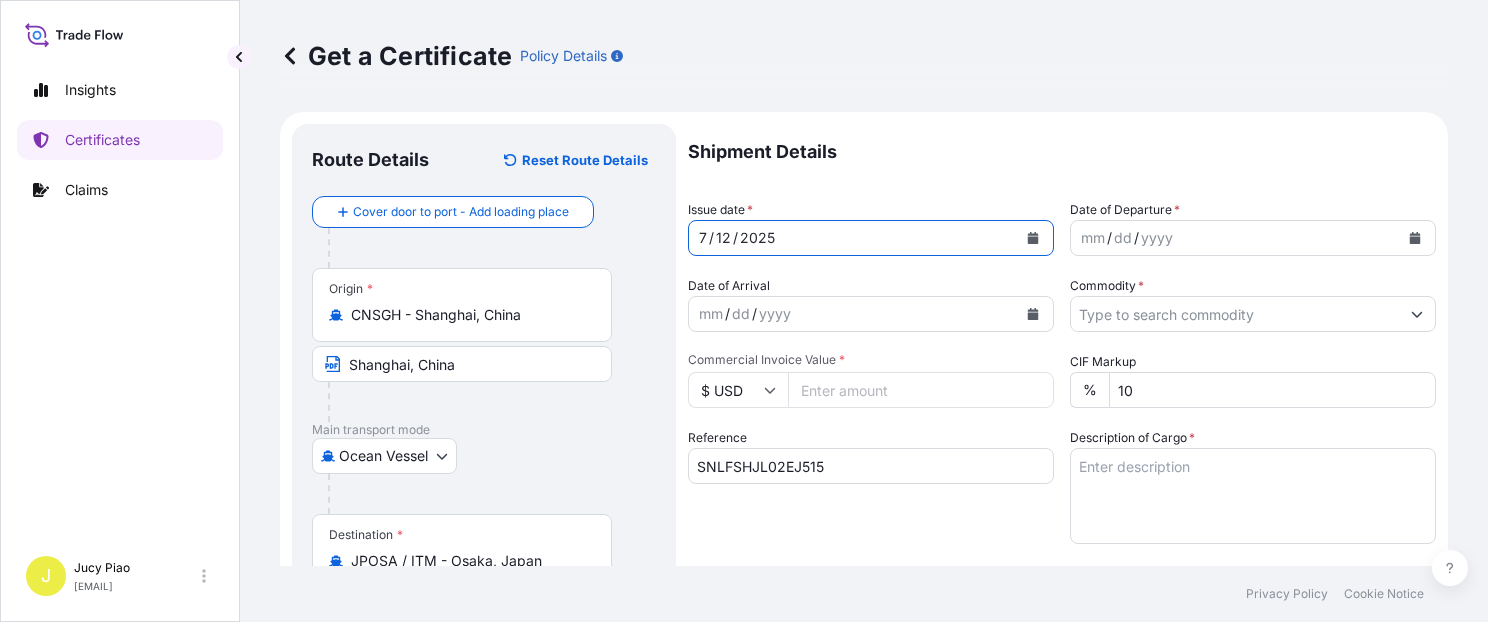 click on "mm" at bounding box center (1093, 238) 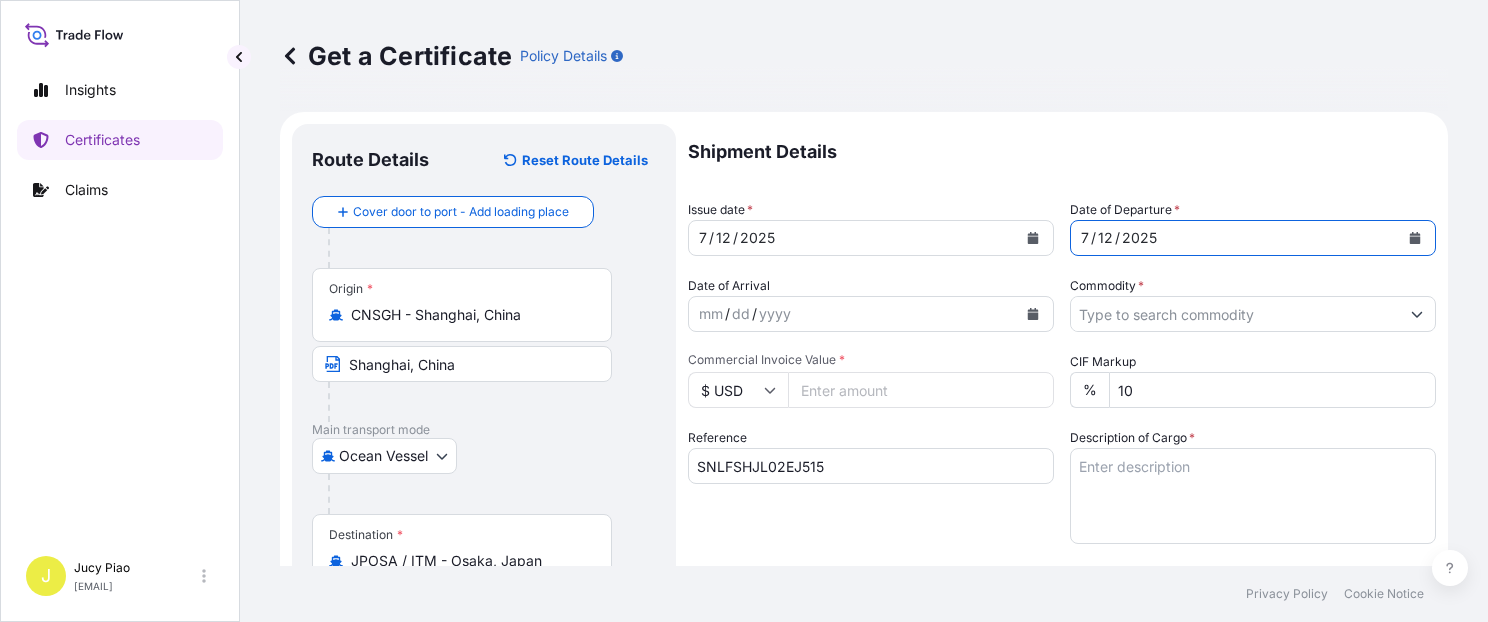 click on "Commodity *" at bounding box center (1235, 314) 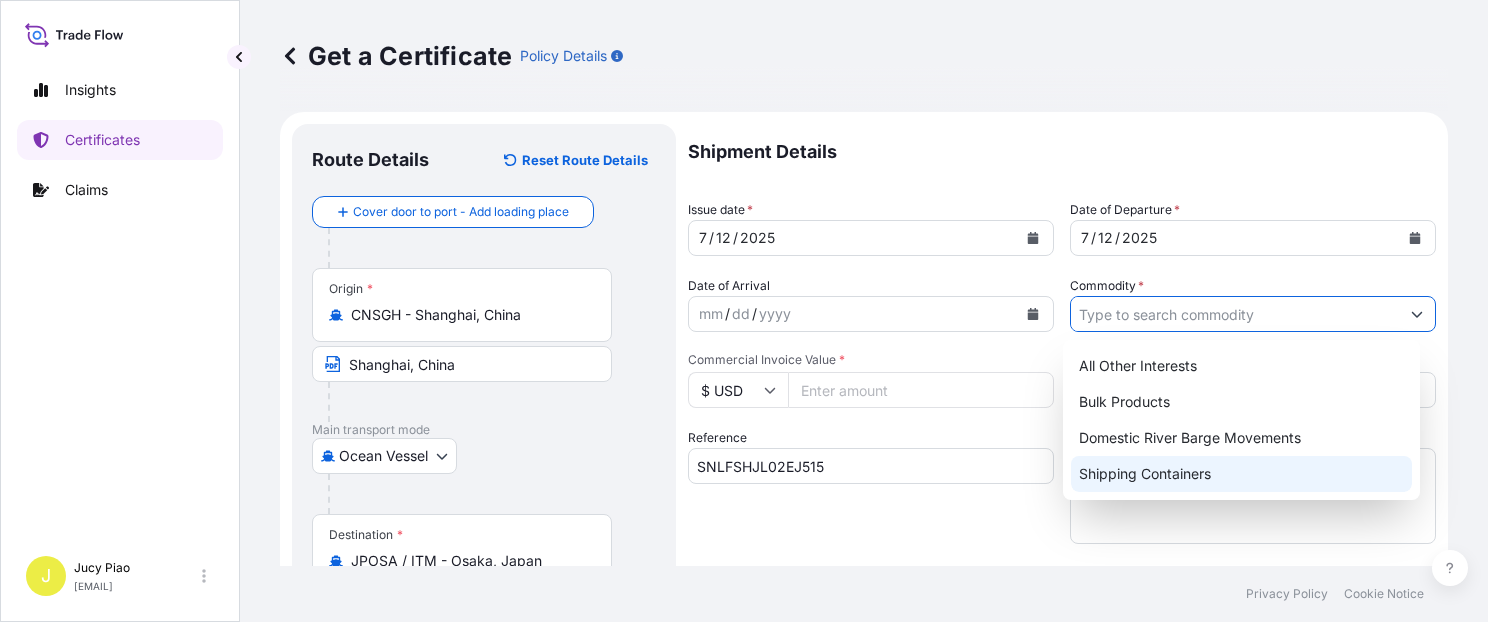 click on "Shipping Containers" at bounding box center (1241, 474) 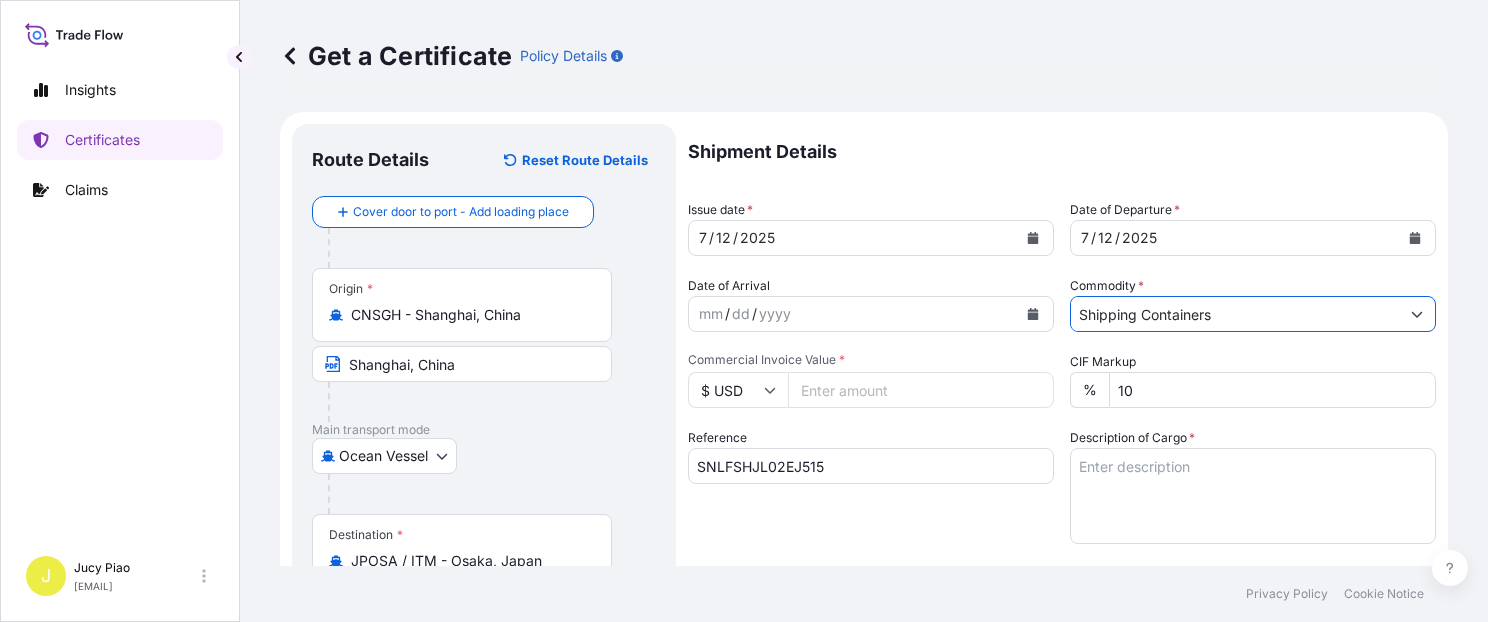 click on "Description of Cargo *" at bounding box center (1253, 496) 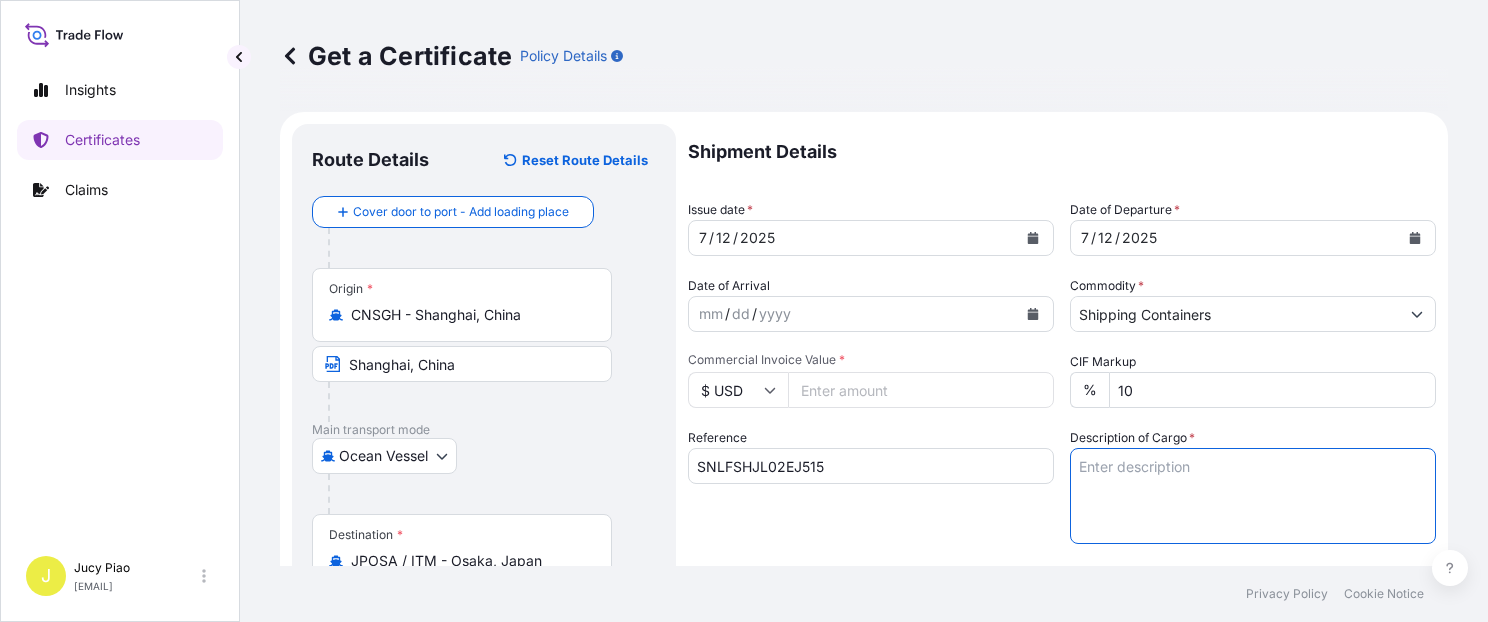 paste on "NOVETHIX(TM) HC200 POLYMER,
55G PL OH DR
15 PALLETS (60 DRUMS)" 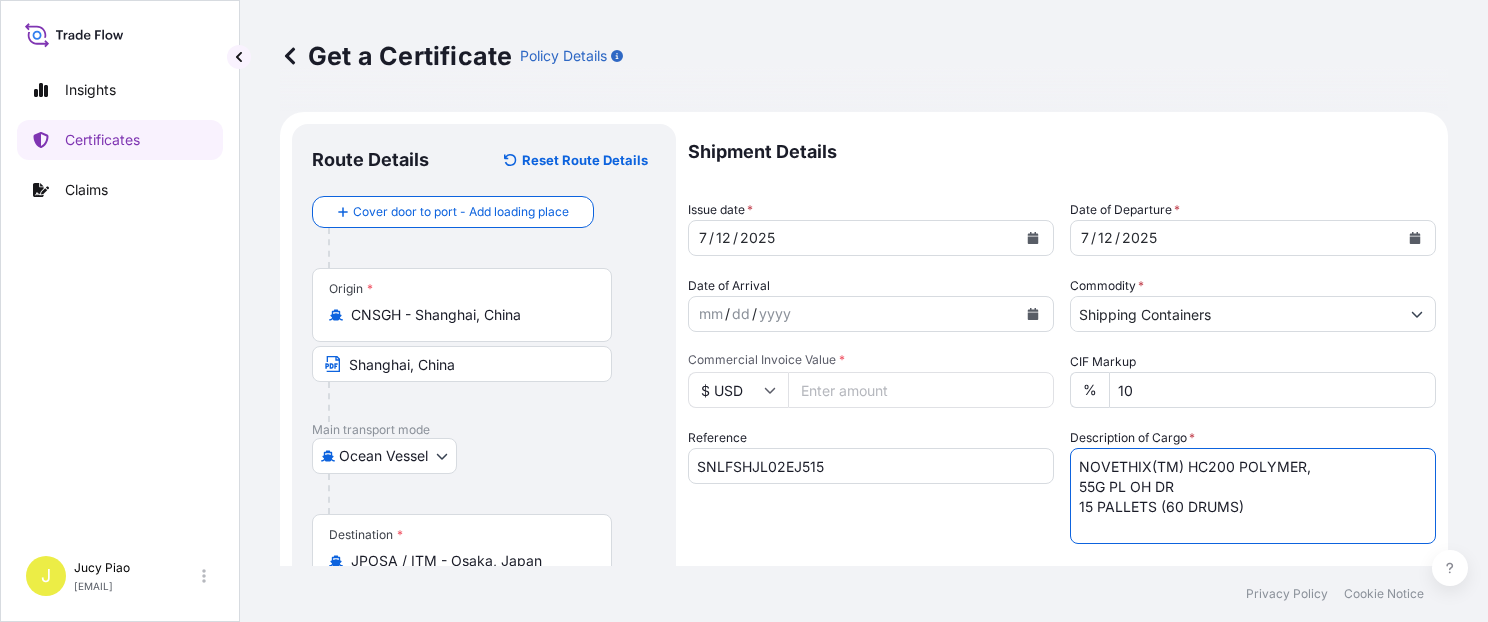 type on "NOVETHIX(TM) HC200 POLYMER,
55G PL OH DR
15 PALLETS (60 DRUMS)" 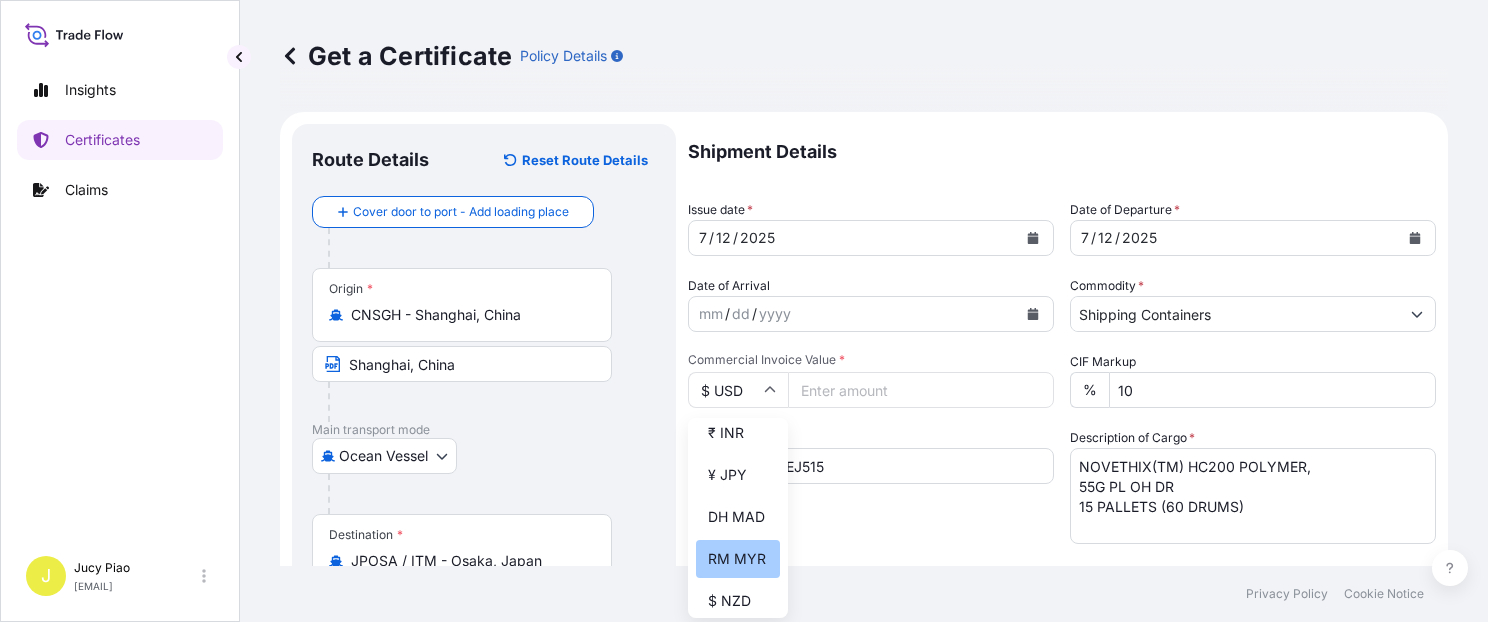 scroll, scrollTop: 420, scrollLeft: 0, axis: vertical 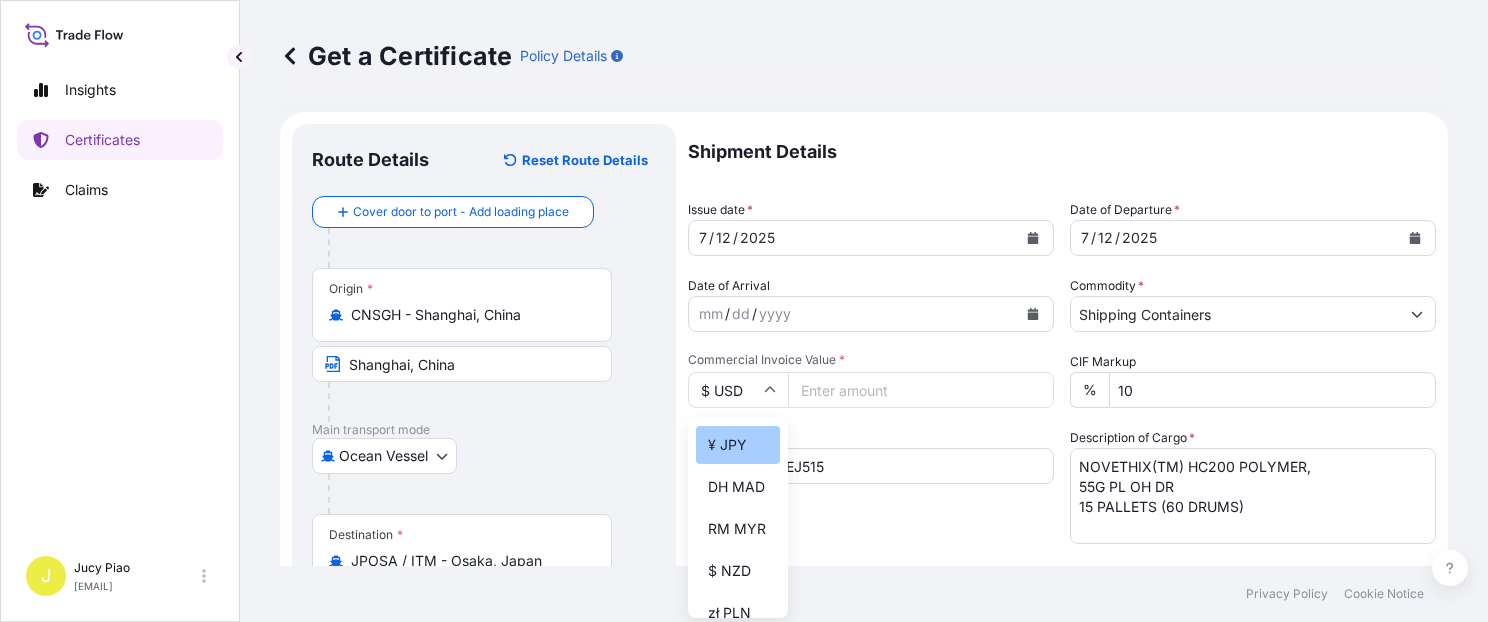 click on "¥ JPY" at bounding box center [738, 445] 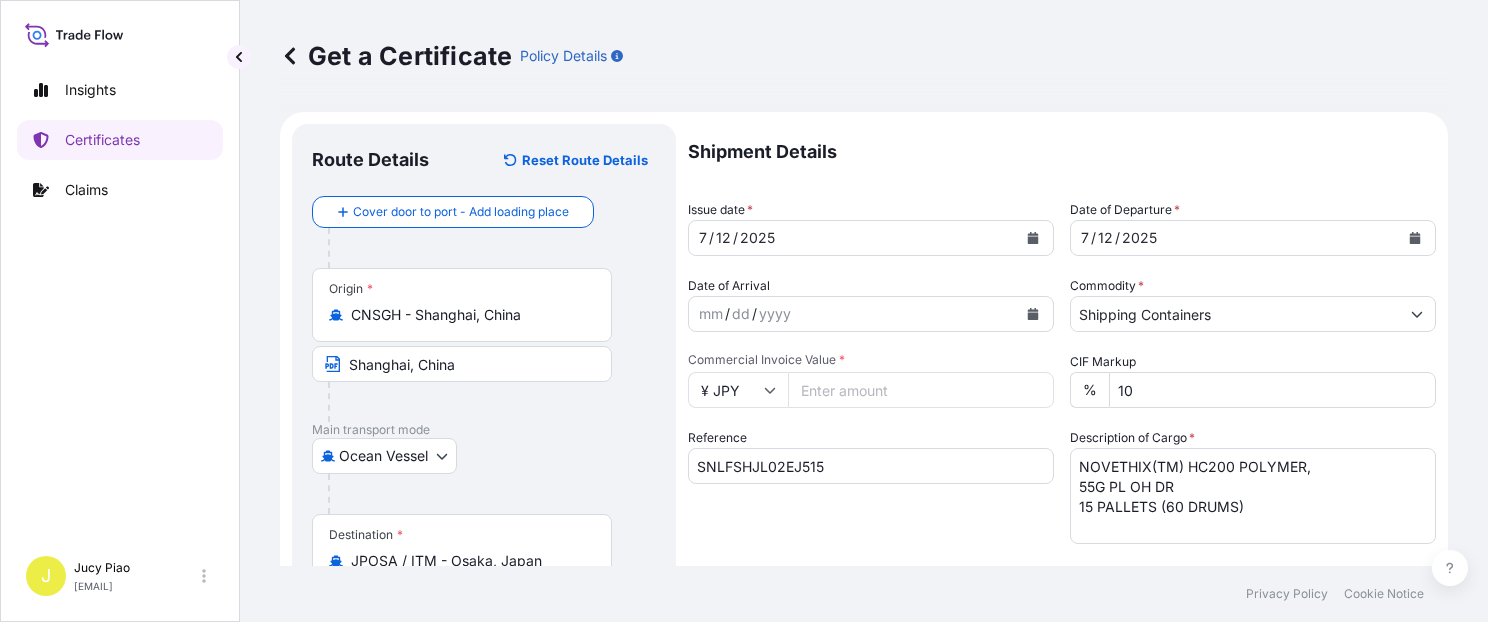 click on "Reference [ALPHANUMERIC]" at bounding box center (871, 486) 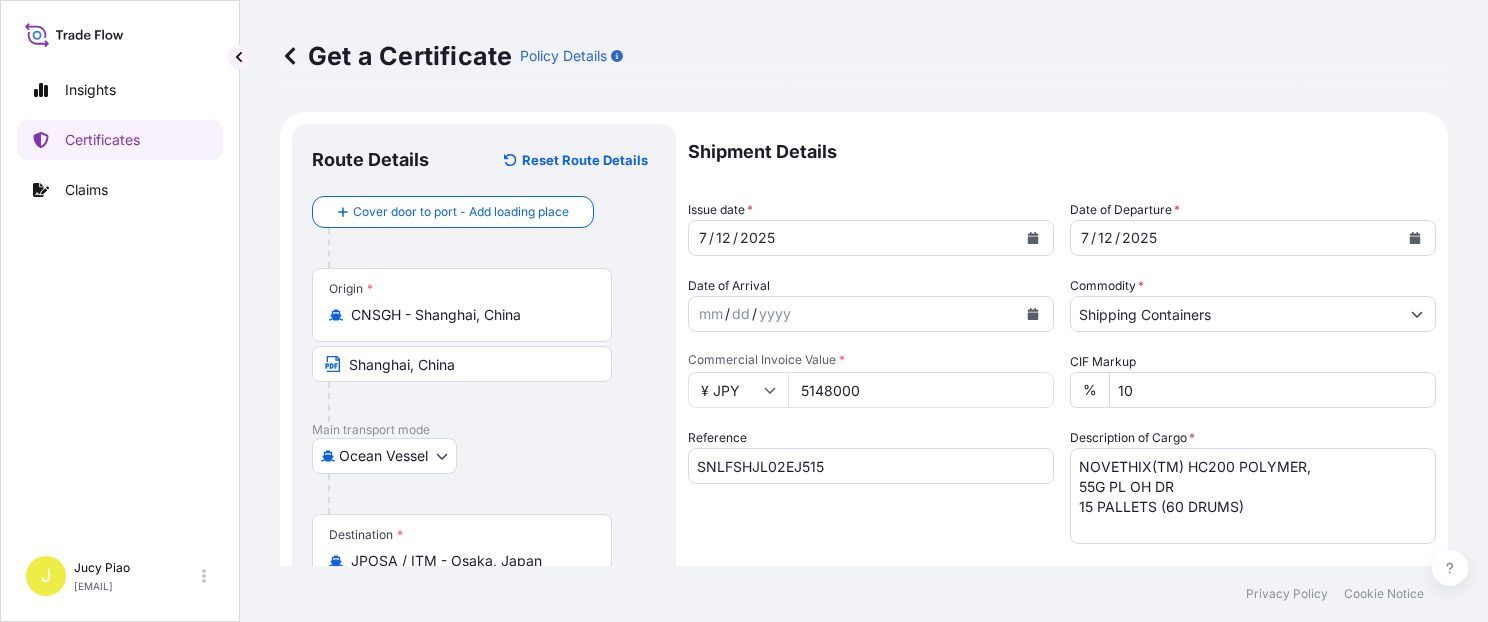 type on "5148000" 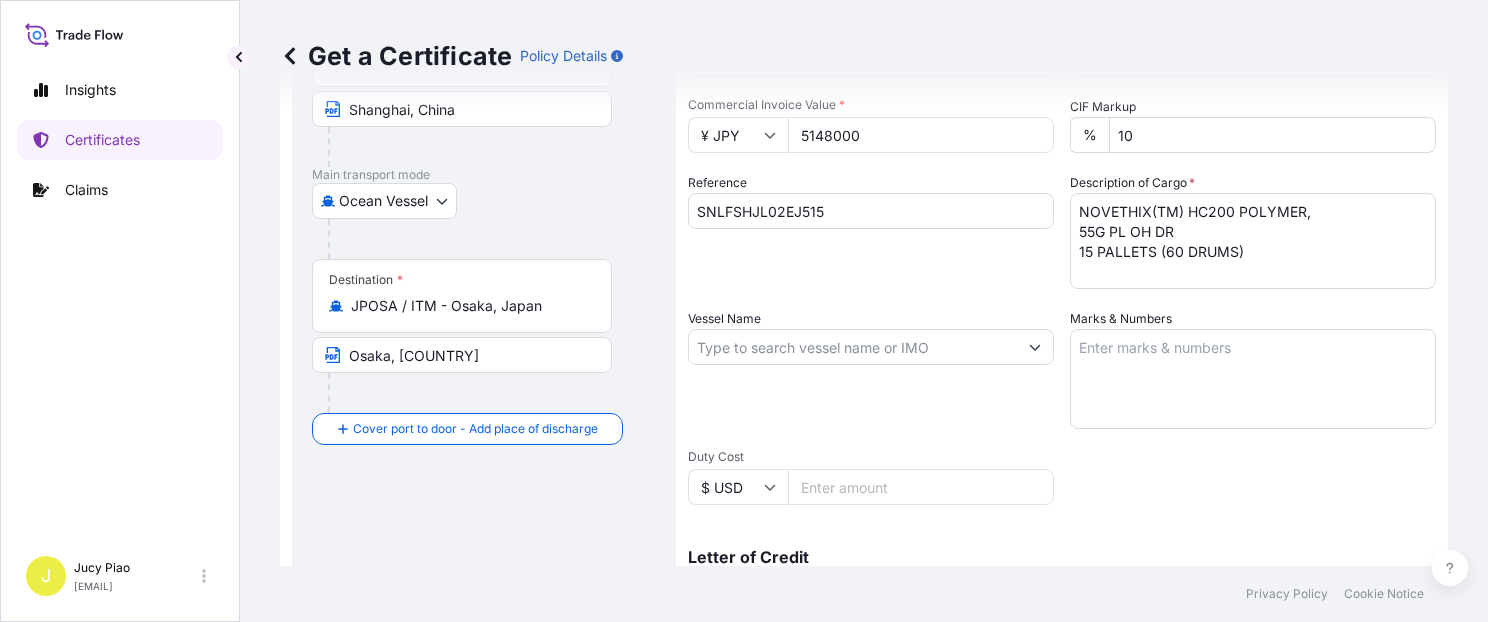 scroll, scrollTop: 340, scrollLeft: 0, axis: vertical 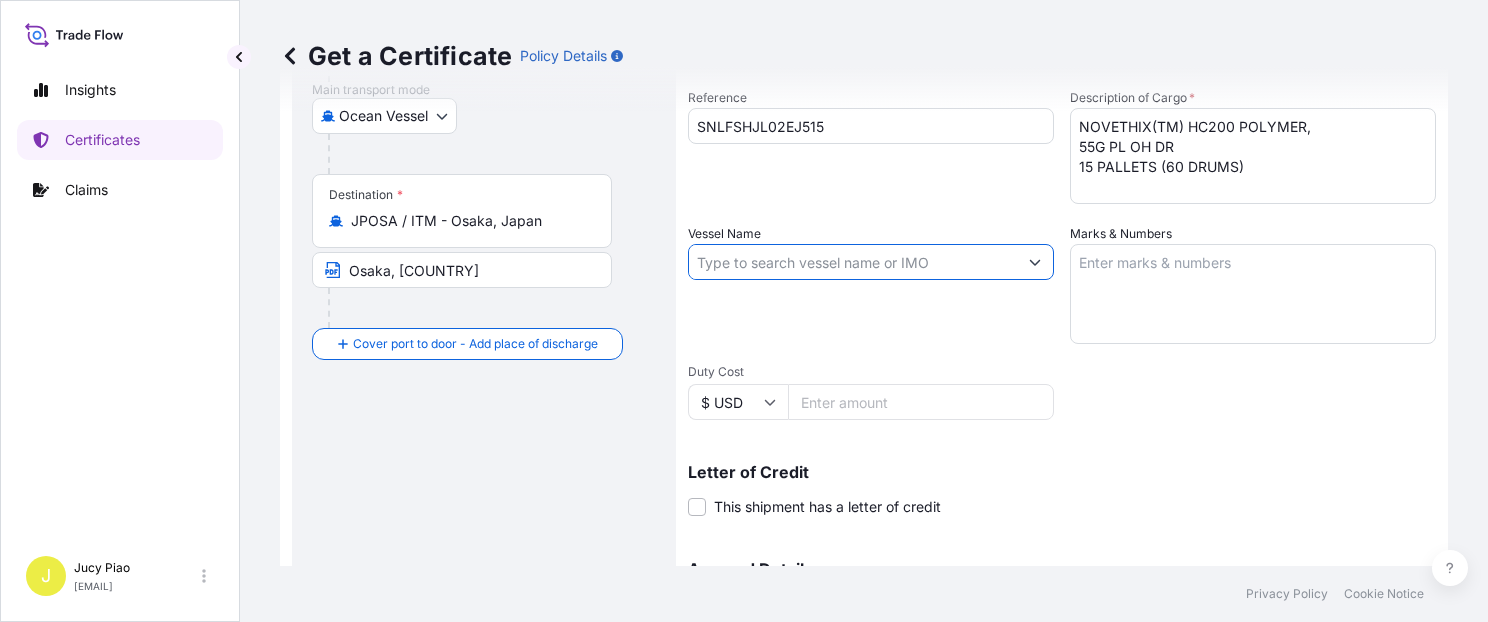 click on "Vessel Name" at bounding box center (853, 262) 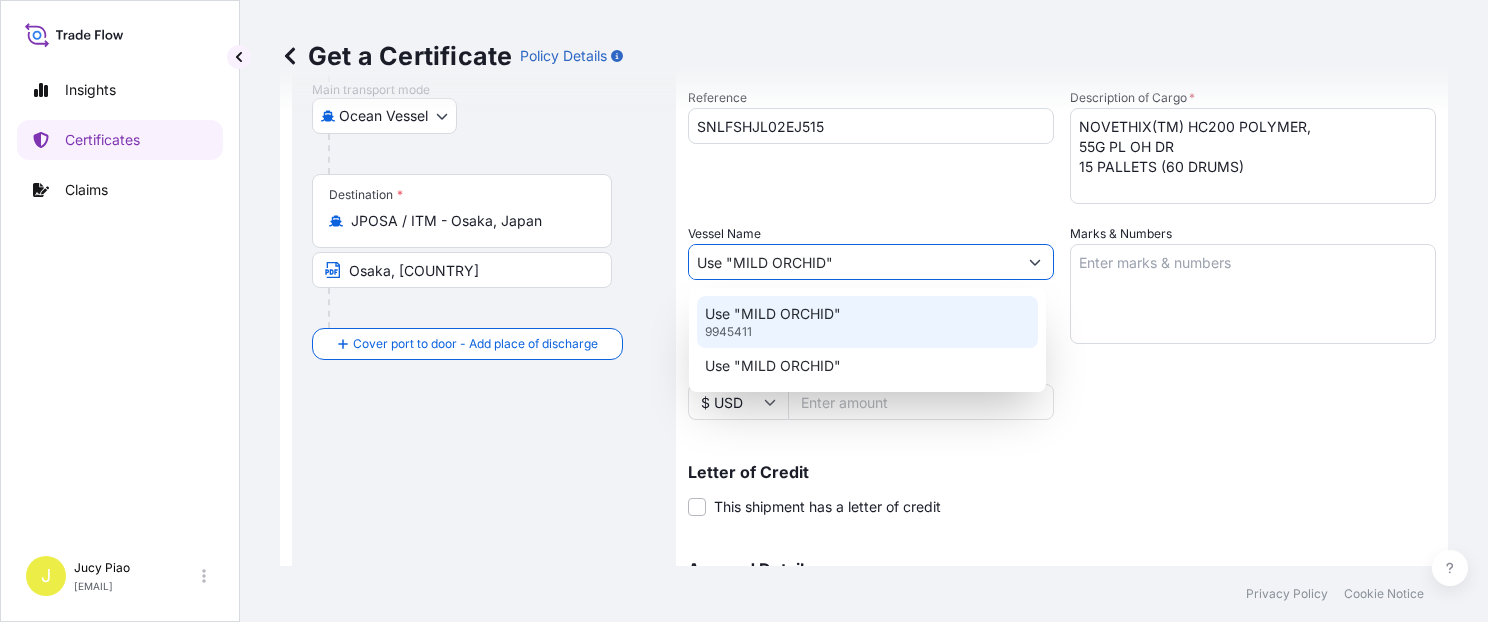 click on "Use "MILD ORCHID"" at bounding box center (773, 314) 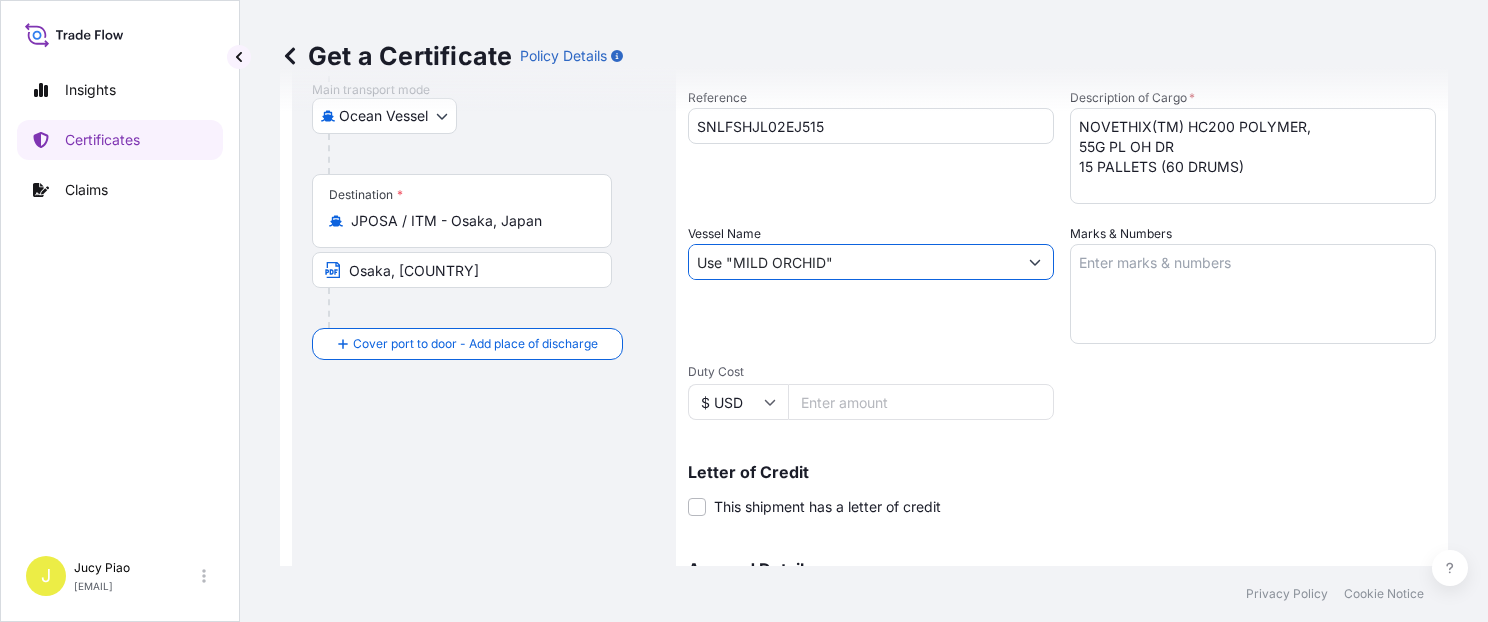 type on "Use "MILD ORCHID"" 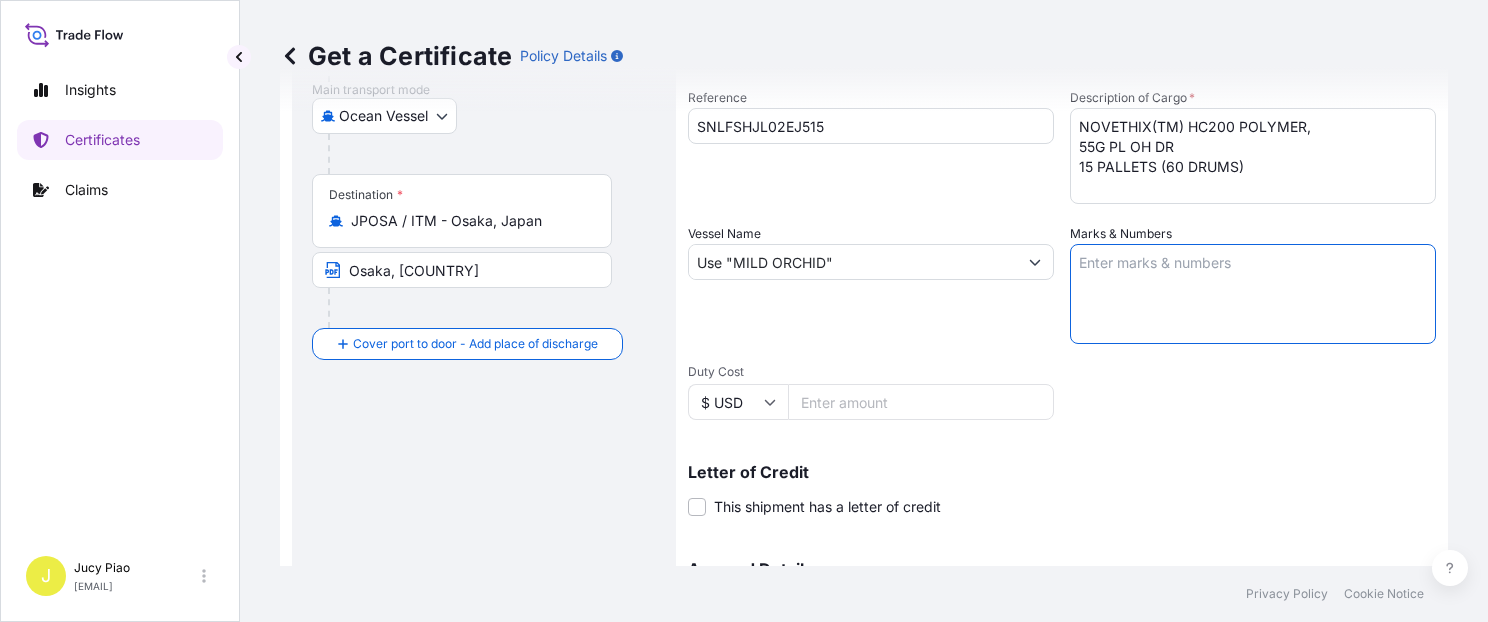 click on "Marks & Numbers" at bounding box center (1253, 294) 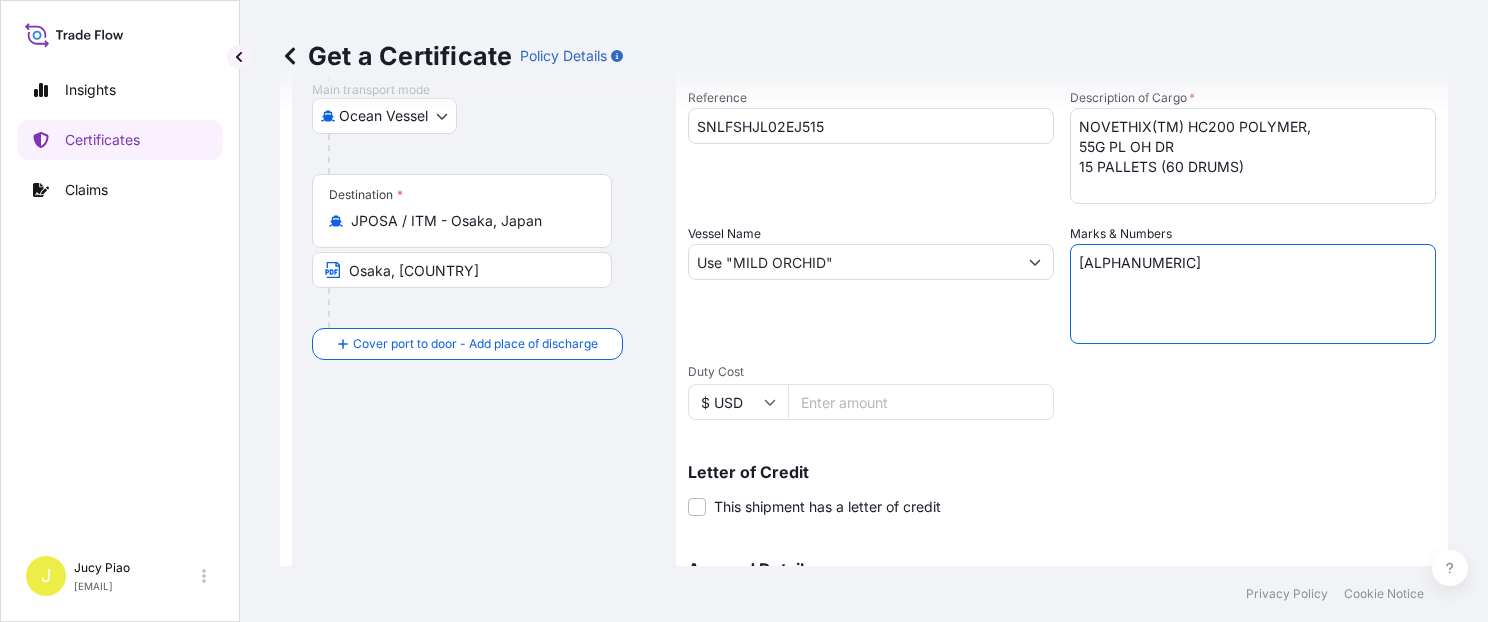 type on "[ALPHANUMERIC]" 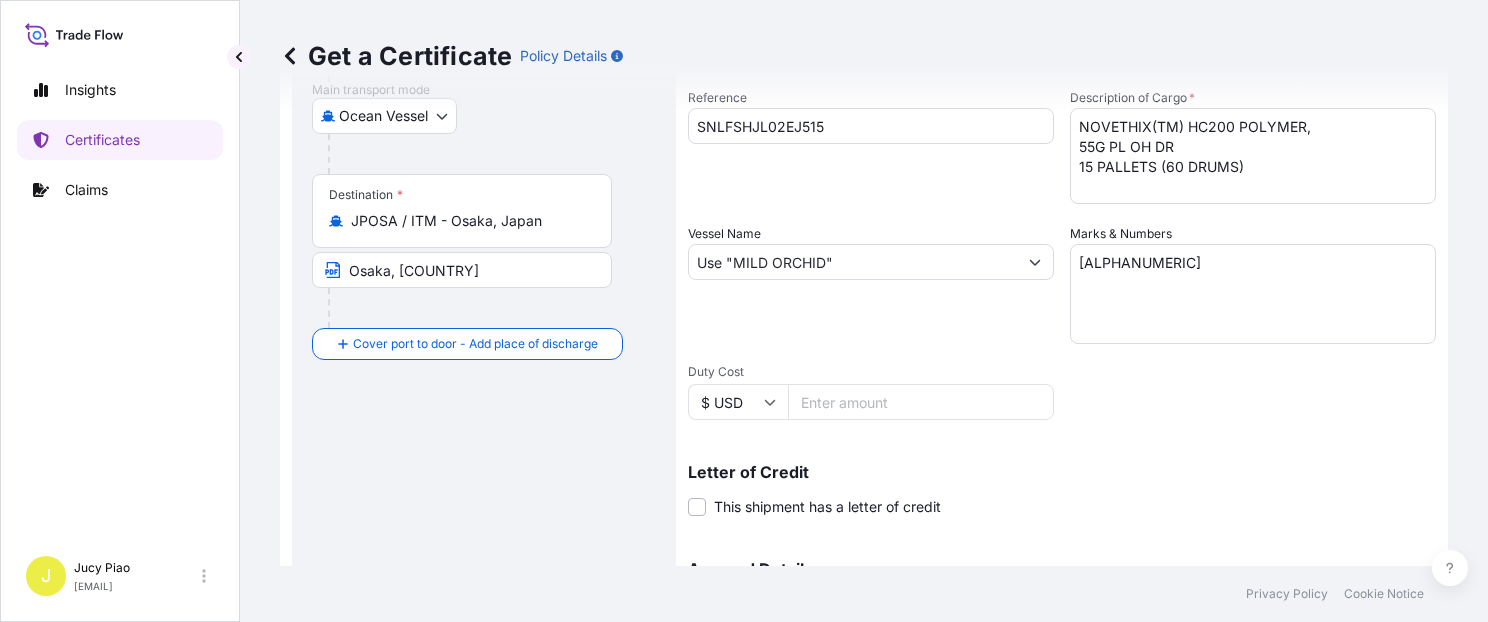 scroll, scrollTop: 565, scrollLeft: 0, axis: vertical 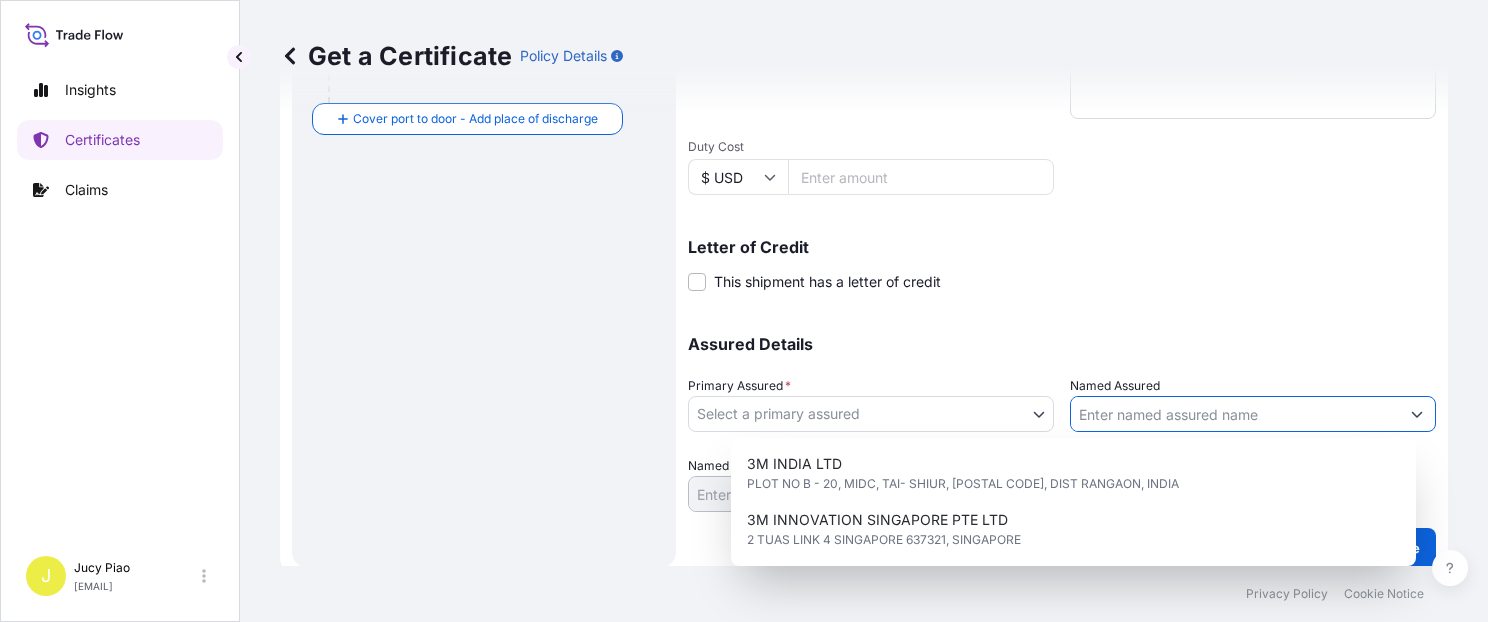 click on "Named Assured" at bounding box center (1235, 414) 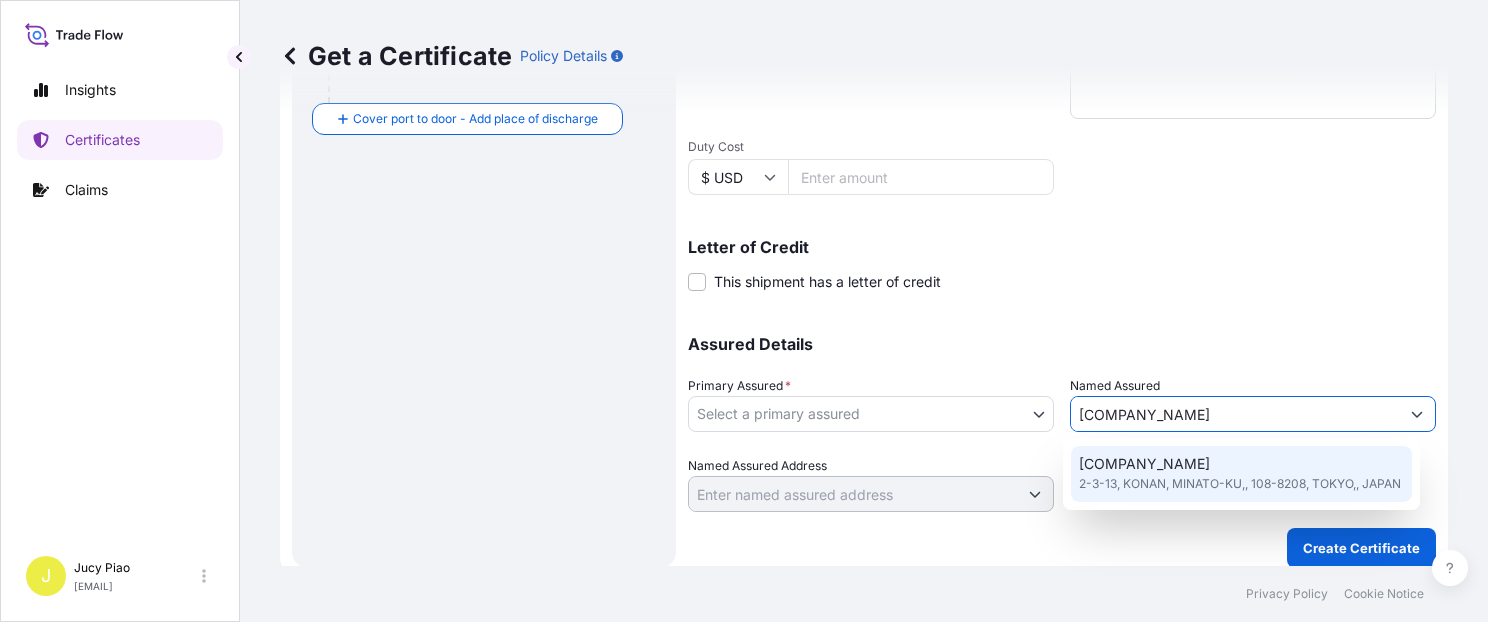 click on "2-3-13, KONAN, MINATO-KU,, 108-8208, TOKYO,, JAPAN" at bounding box center [1240, 484] 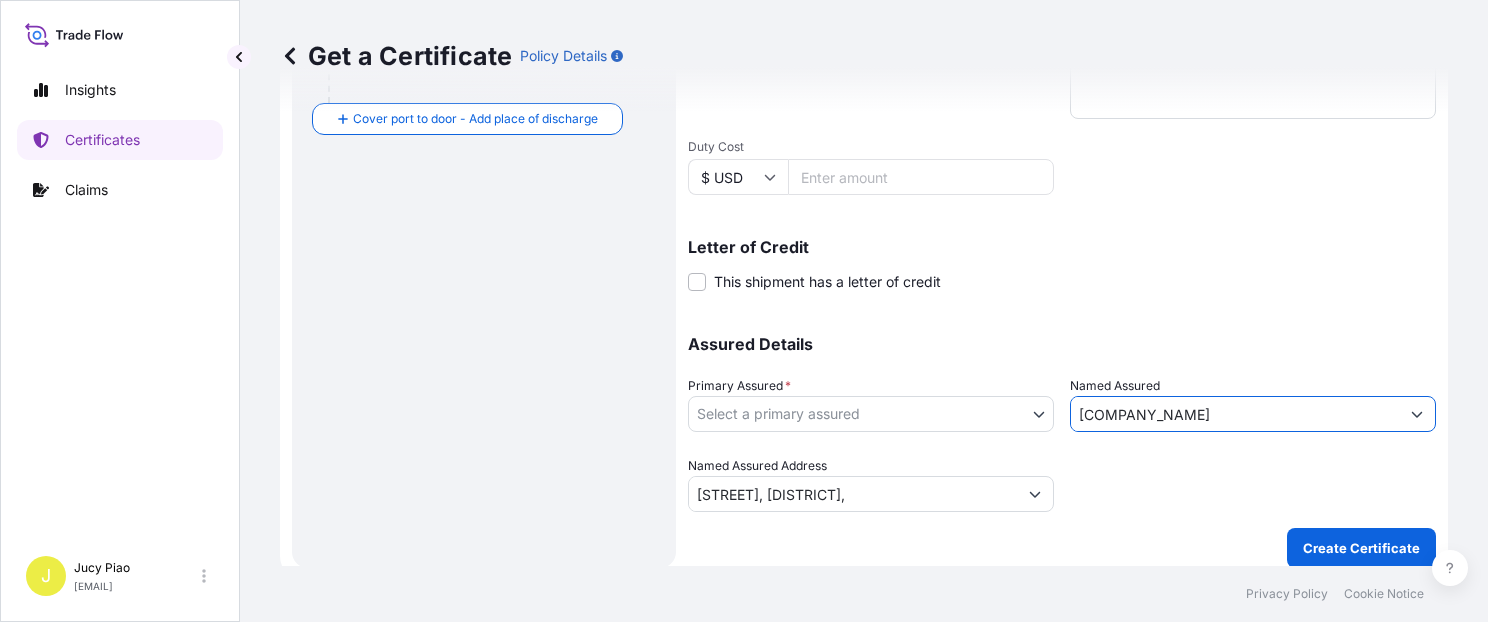 type on "[COMPANY_NAME]" 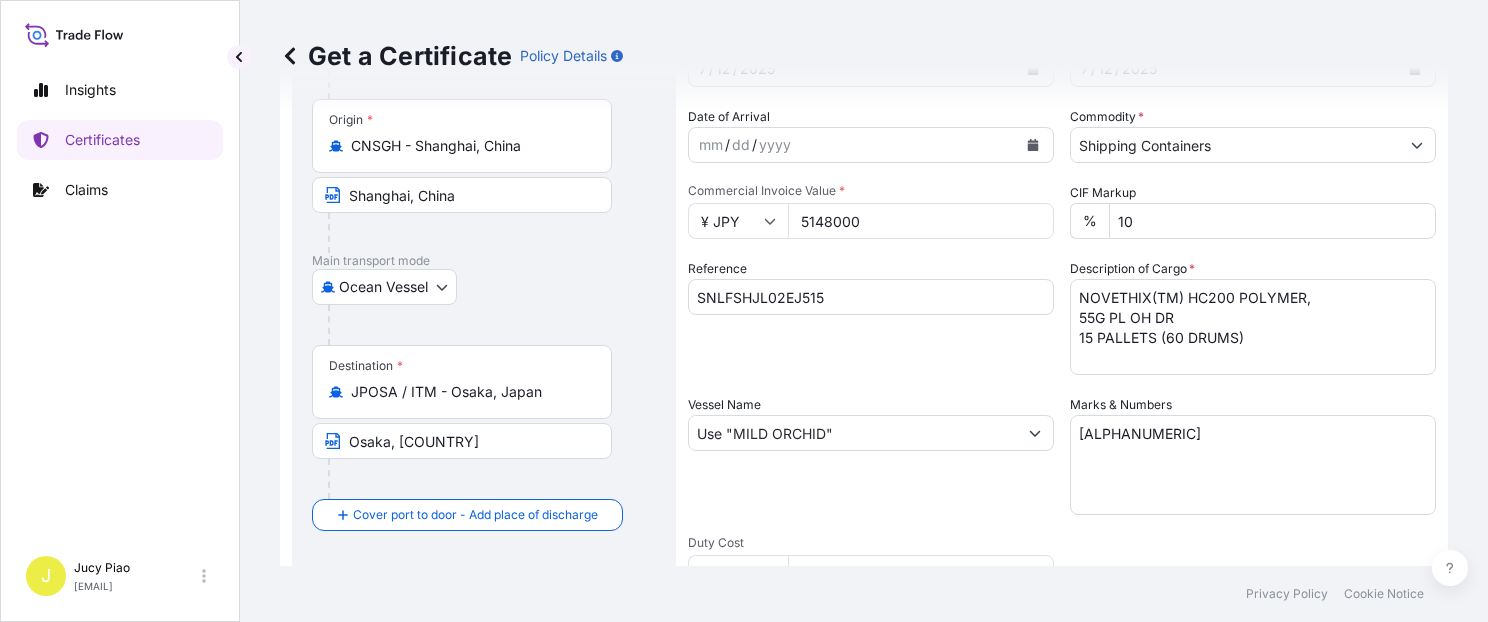 scroll, scrollTop: 565, scrollLeft: 0, axis: vertical 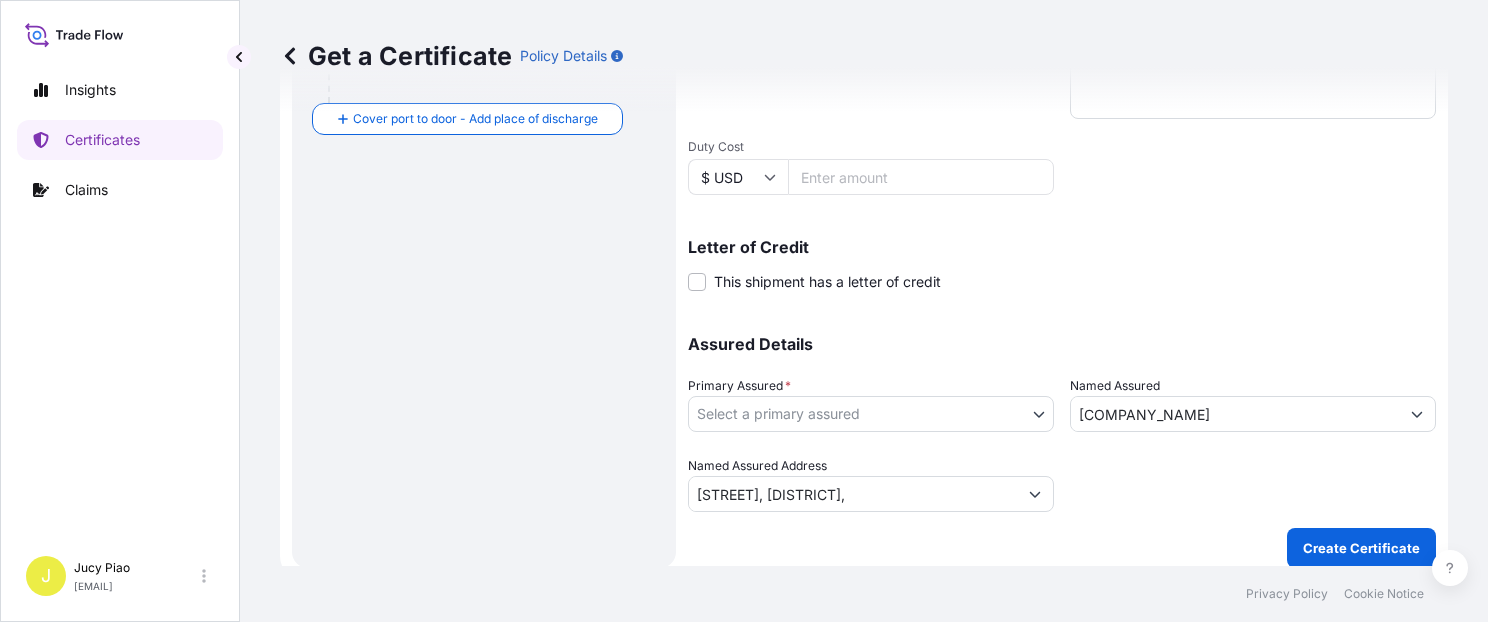 click on "Create Certificate" at bounding box center (1361, 548) 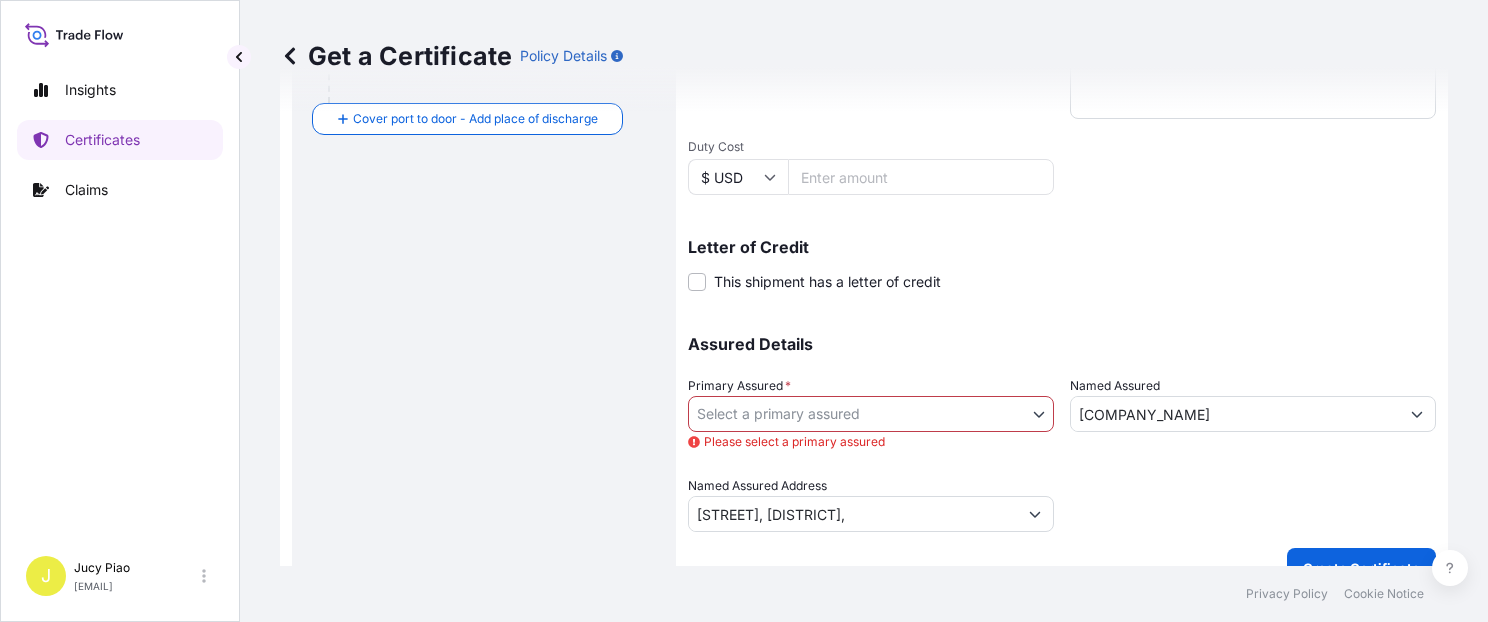 click on "Insights Certificates Claims J Jucy   Piao jucy.piao@[EMAIL] Get a Certificate Policy Details Route Details Reset Route Details   Cover door to port - Add loading place Place of loading Road / Inland Road / Inland Origin * CNSGH - Shanghai, China Shanghai, China Main transport mode Ocean Vessel Air Barge Road Ocean Vessel Rail Barge in Tow Destination * JPOSA / ITM - Osaka, Japan Osaka, Japan Cover port to door - Add place of discharge Road / Inland Road / Inland Place of Discharge Shipment Details Issue date * 7 / 12 / 2025 Date of Departure * 7 / 12 / 2025 Date of Arrival mm / dd / yyyy Commodity * Shipping Containers Packing Category Commercial Invoice Value    * ¥ JPY 5148000 CIF Markup % 10 Reference SNLFSHJL02EJ515 Description of Cargo * NOVETHIX(TM) HC200 POLYMER,
55G PL OH DR
15 PALLETS (60 DRUMS) Vessel Name MILD ORCHID Marks & Numbers I250320 Duty Cost   $ USD Letter of Credit This shipment has a letter of credit Letter of credit * Letter of credit may not exceed 12000 characters *
0" at bounding box center [744, 311] 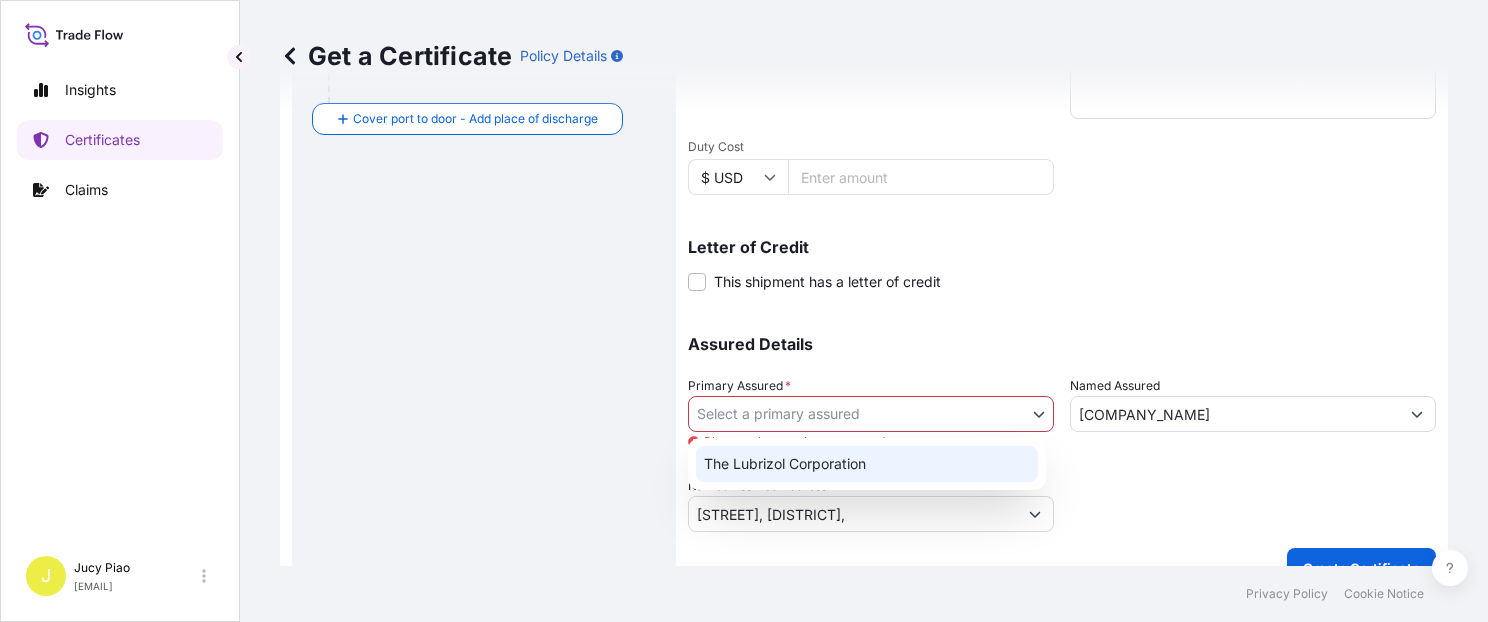 click on "The Lubrizol Corporation" at bounding box center (867, 464) 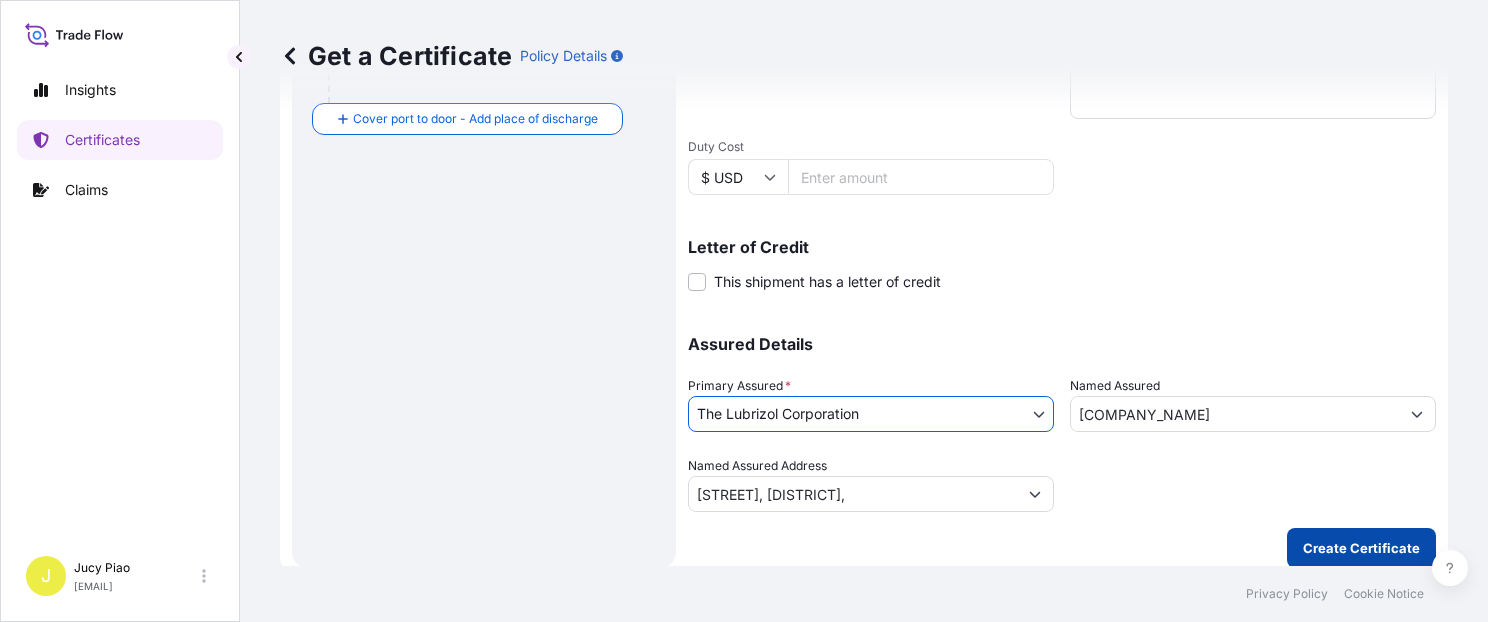 click on "Create Certificate" at bounding box center (1361, 548) 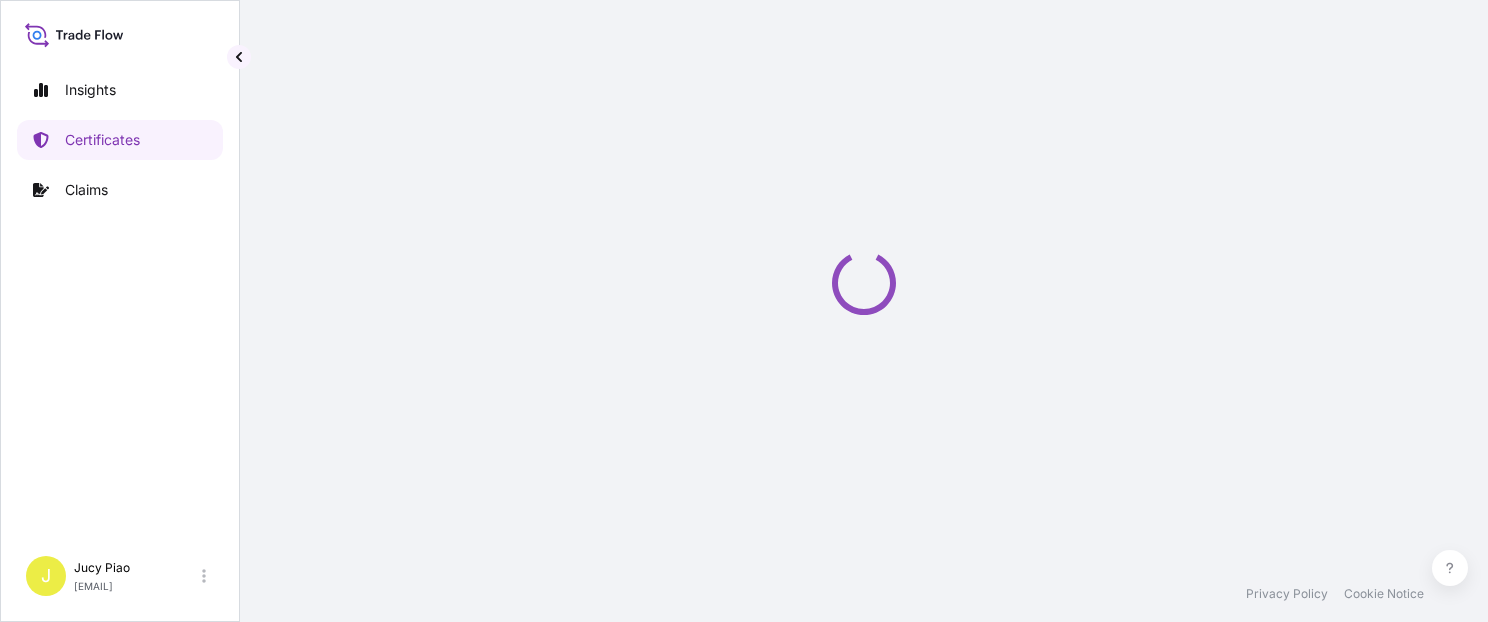 scroll, scrollTop: 0, scrollLeft: 0, axis: both 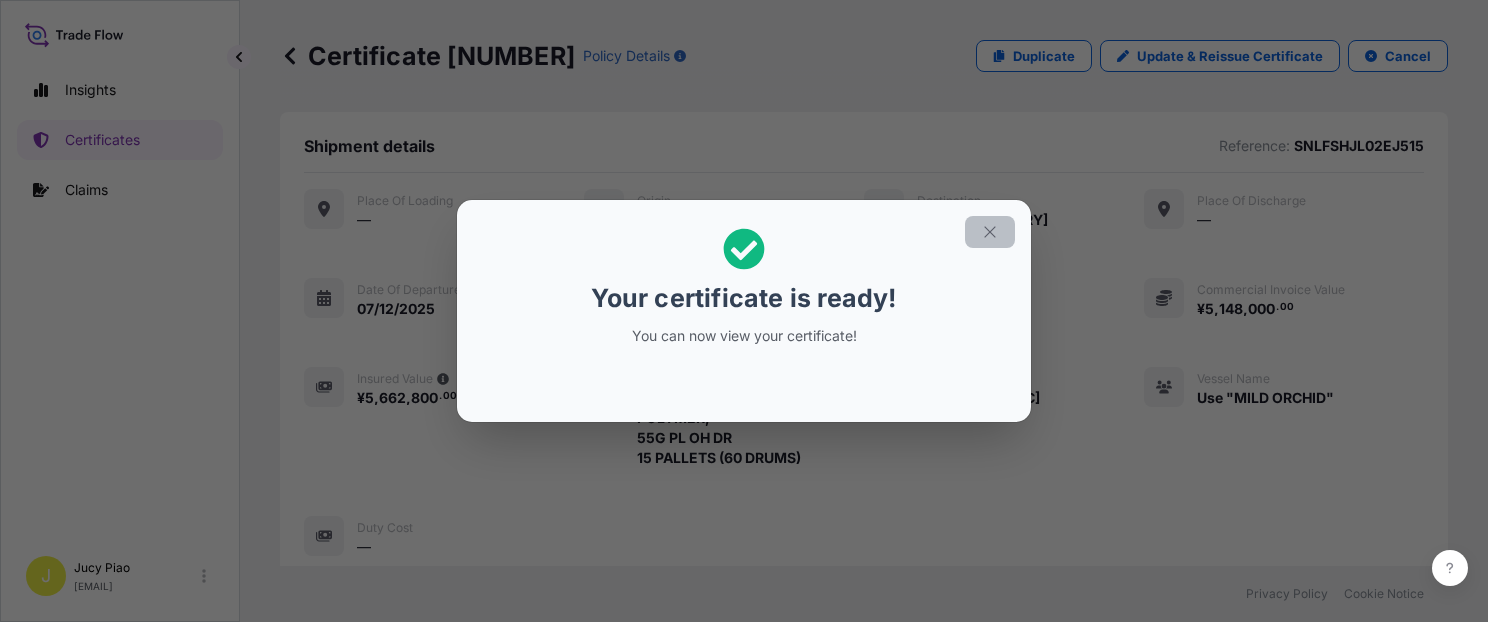 click 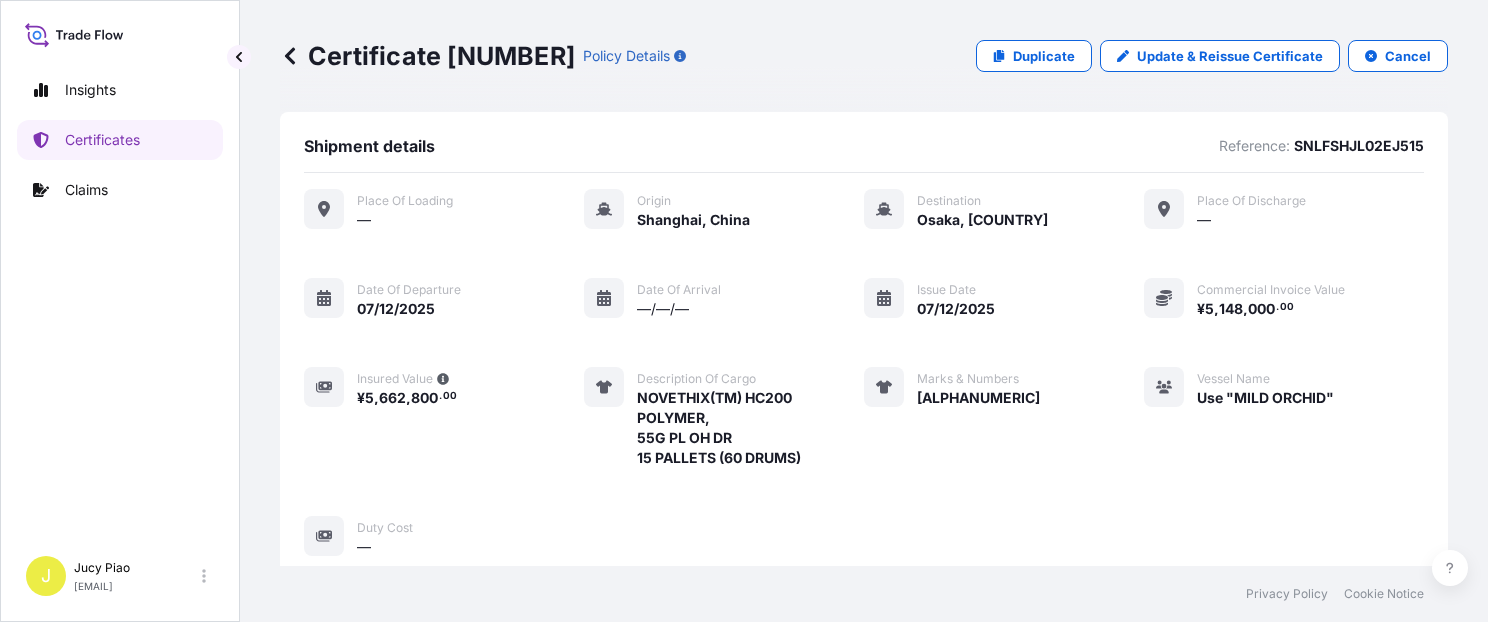 click on "Place of Loading — Origin Shanghai, [COUNTRY] Destination Osaka, [COUNTRY] Place of discharge — Date of departure 07/12/2025 Date of arrival —/—/— Issue Date 07/12/2025 Commercial Invoice Value ¥ 5 , 148 , 000 . 00 Insured Value ¥ 5 , 662 , 800 . 00 Description of cargo NOVETHIX(TM) HC200 POLYMER,
55G PL OH DR
15 PALLETS (60 DRUMS) Marks & Numbers I250320 Vessel Name MILD ORCHID Duty Cost —" at bounding box center (864, 373) 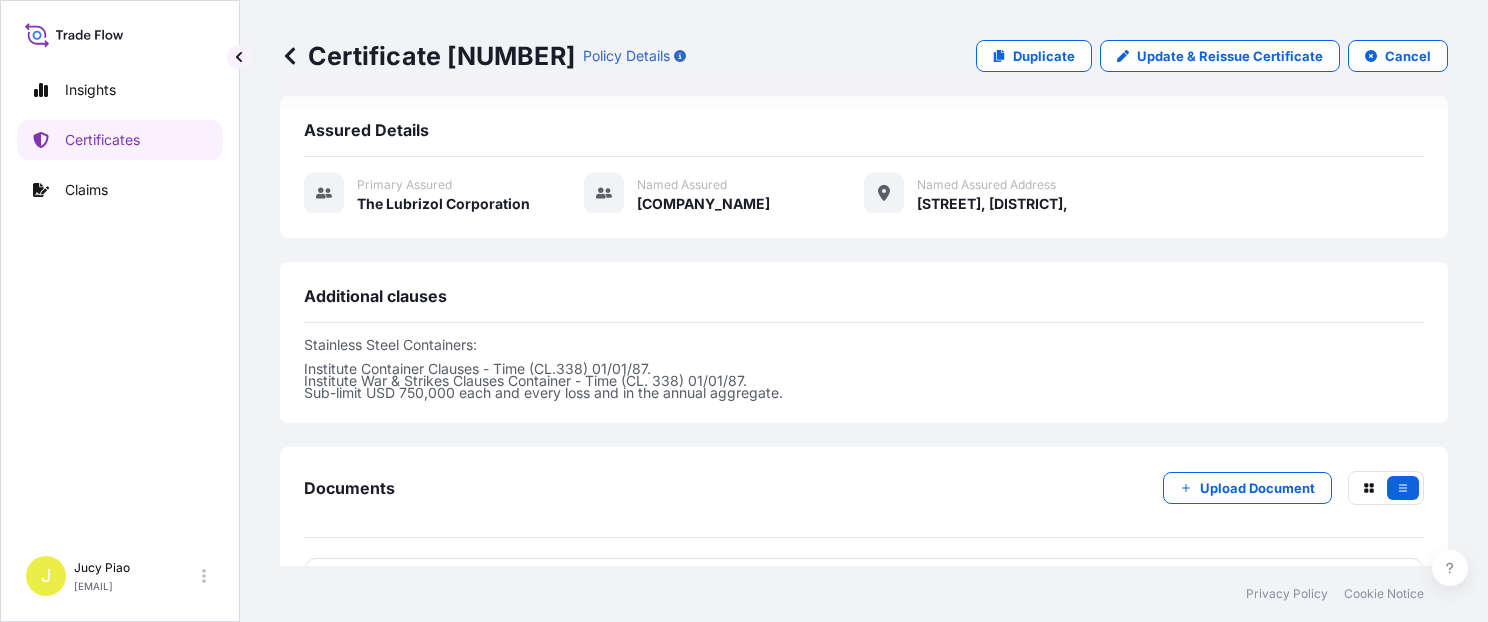 scroll, scrollTop: 594, scrollLeft: 0, axis: vertical 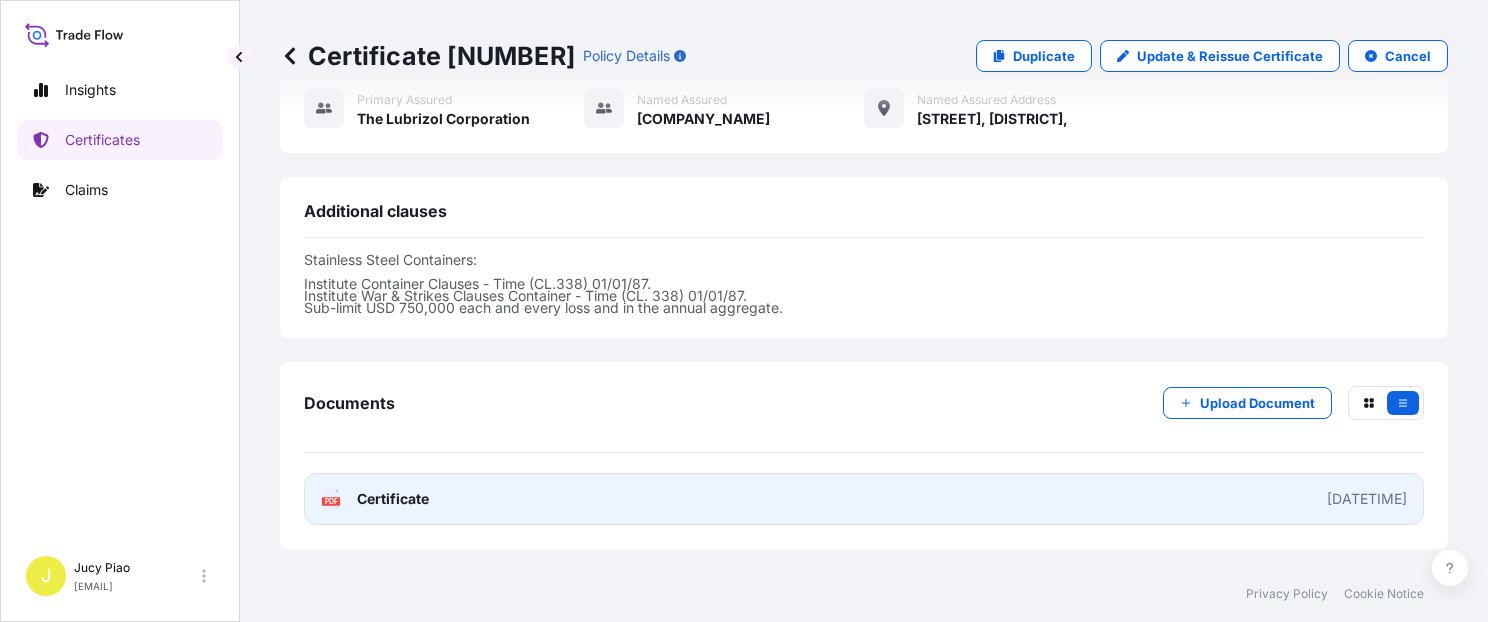 click on "PDF Certificate [DATETIME]" at bounding box center [864, 499] 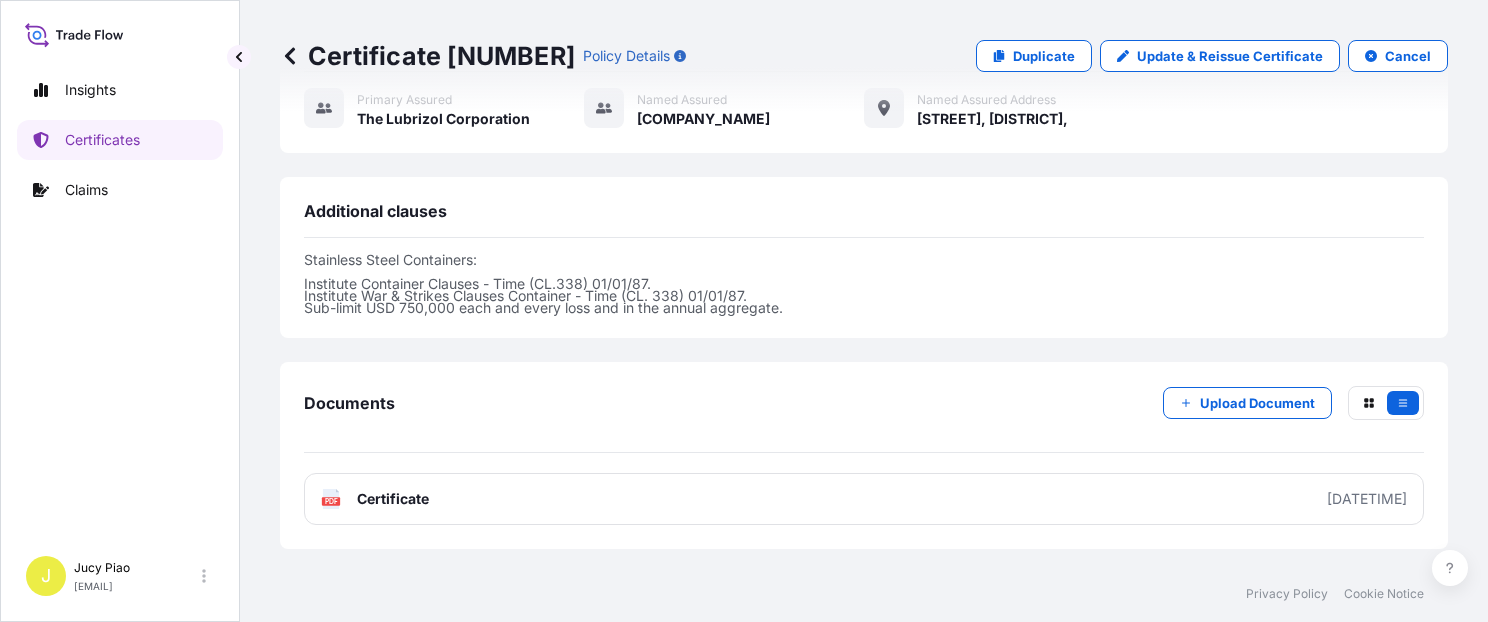 scroll, scrollTop: 386, scrollLeft: 0, axis: vertical 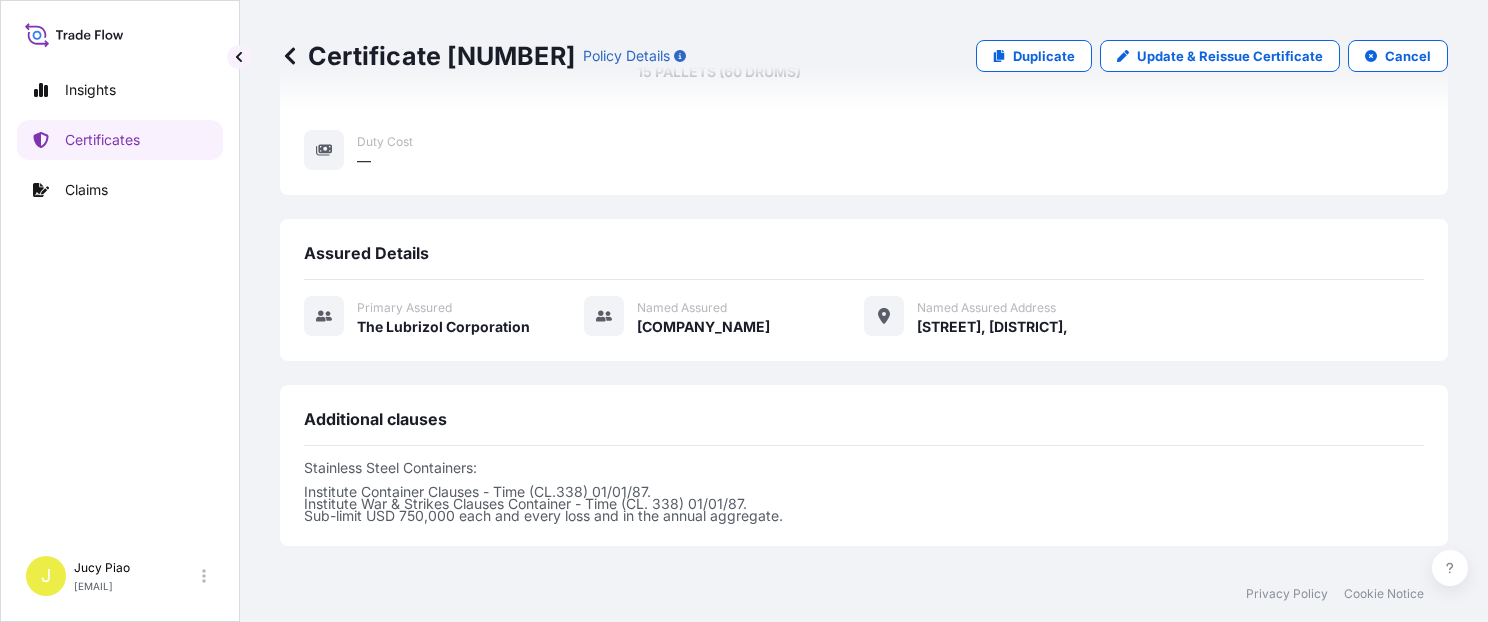 click on "Duplicate" at bounding box center (1044, 56) 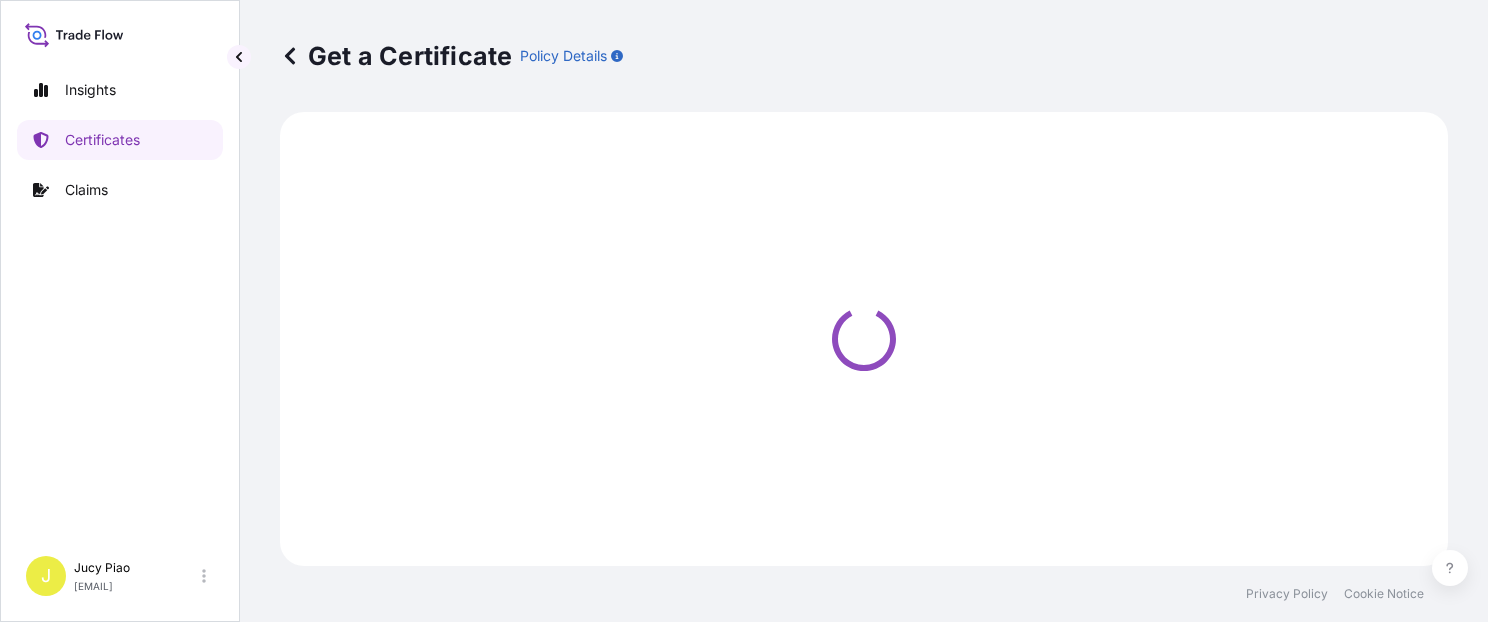 scroll, scrollTop: 0, scrollLeft: 0, axis: both 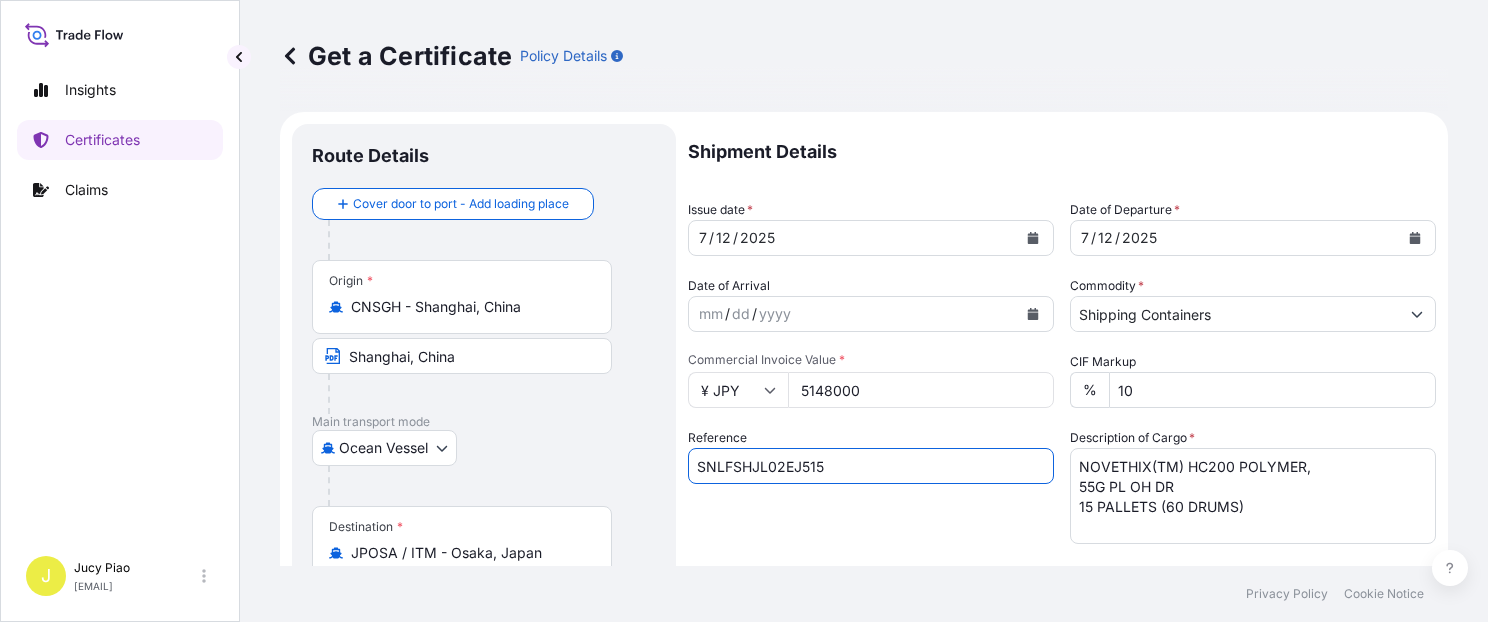 click on "SNLFSHJL02EJ515" at bounding box center [871, 466] 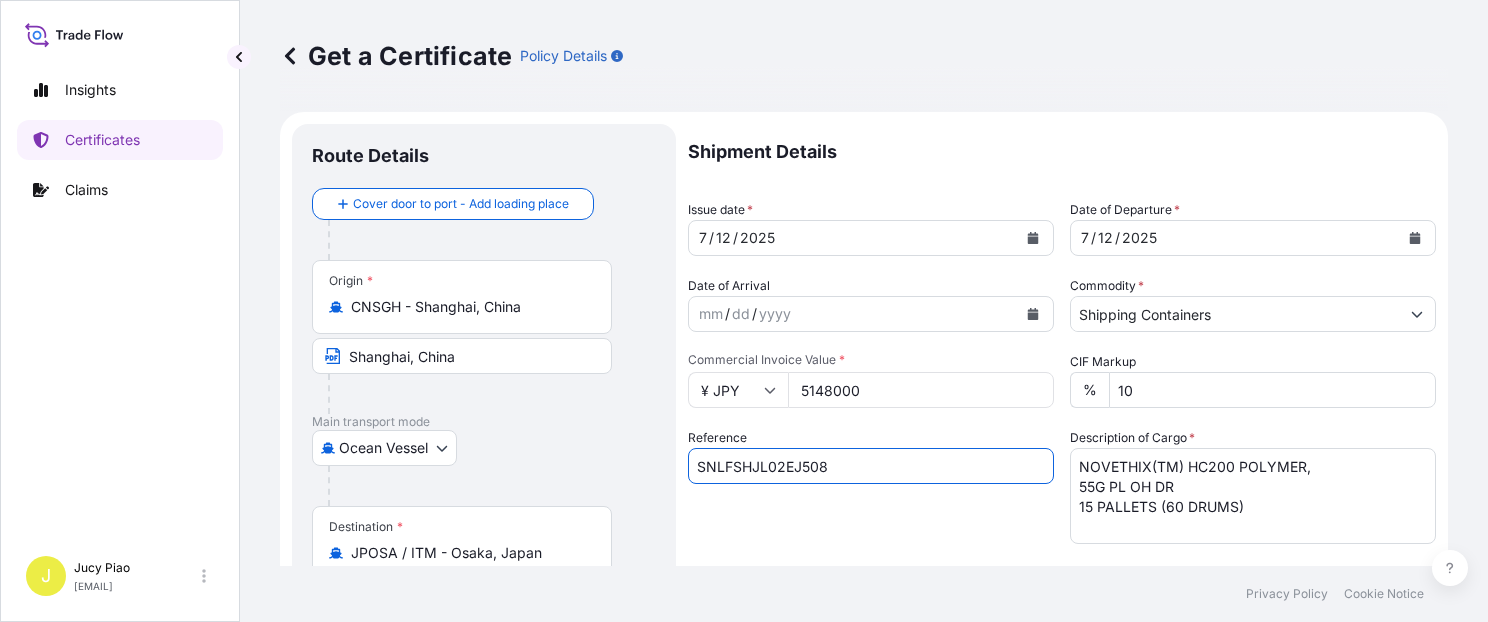 type on "SNLFSHJL02EJ508" 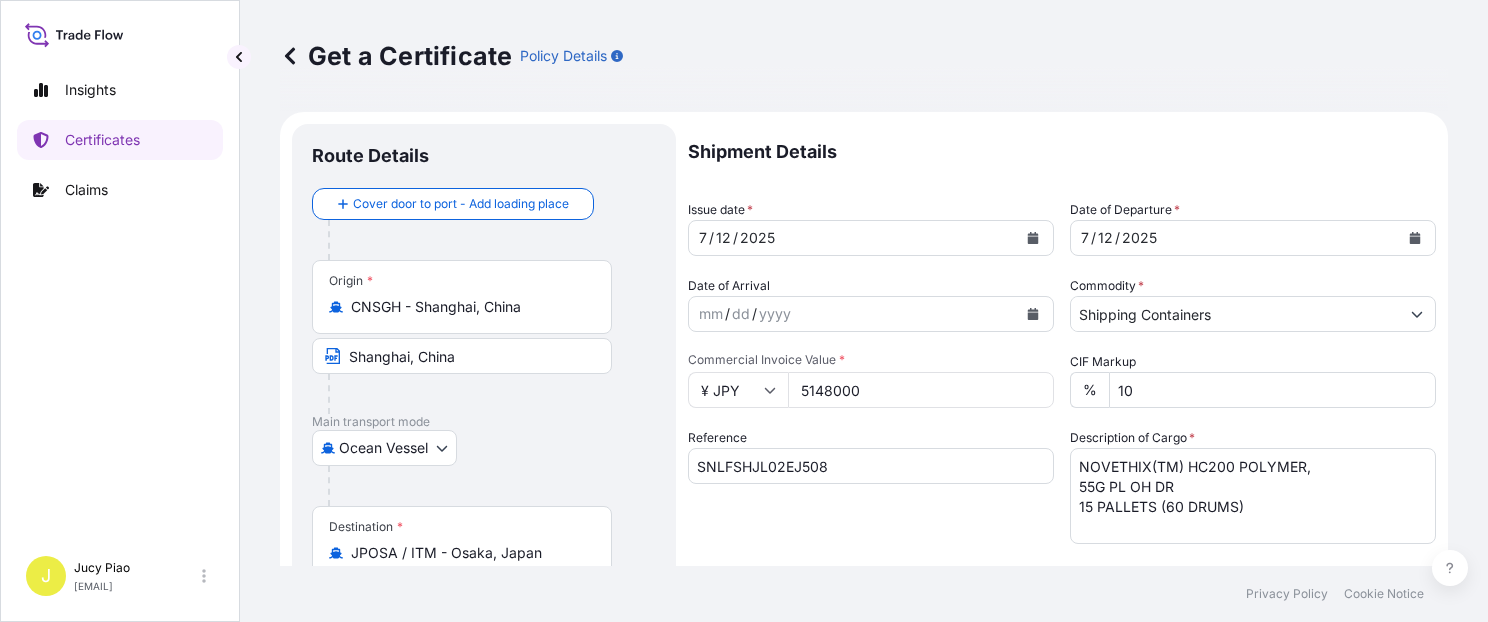 click on "Reference SNLFSHJL02EJ508" at bounding box center [871, 486] 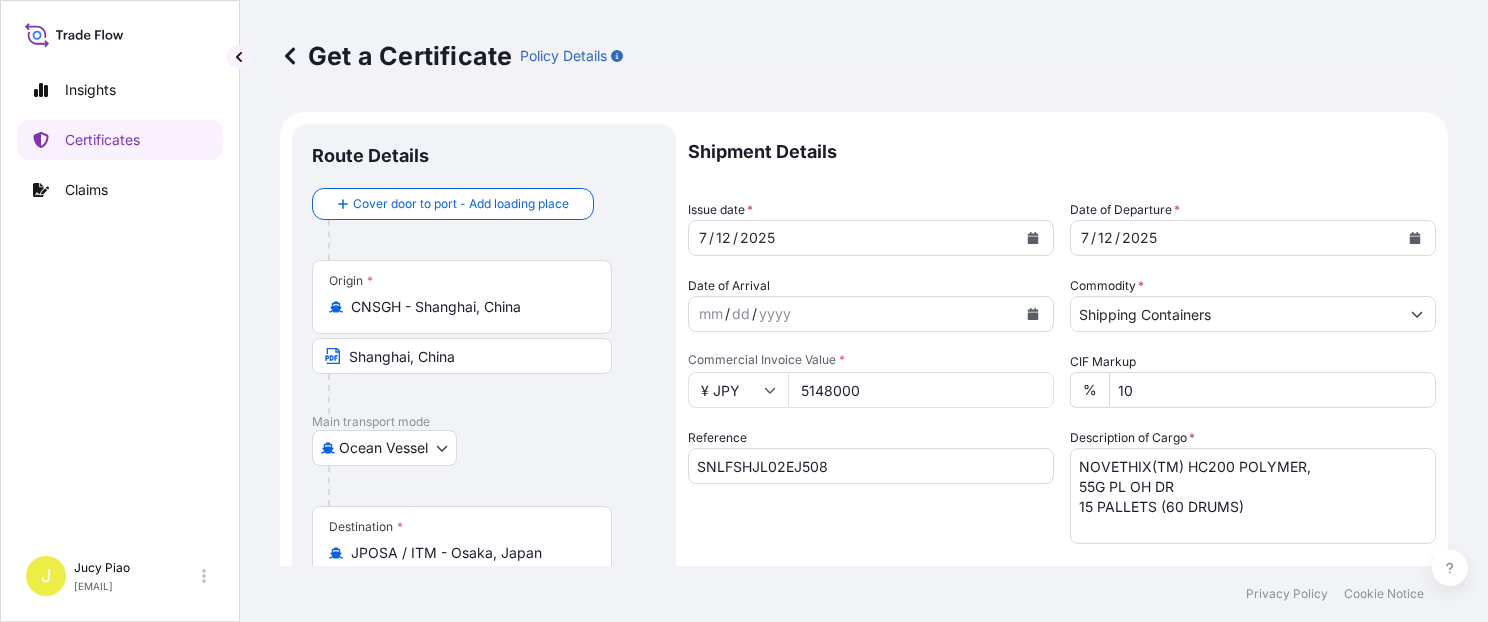 click on "Ocean Vessel Air Barge Road Ocean Vessel Rail Barge in Tow" at bounding box center [484, 448] 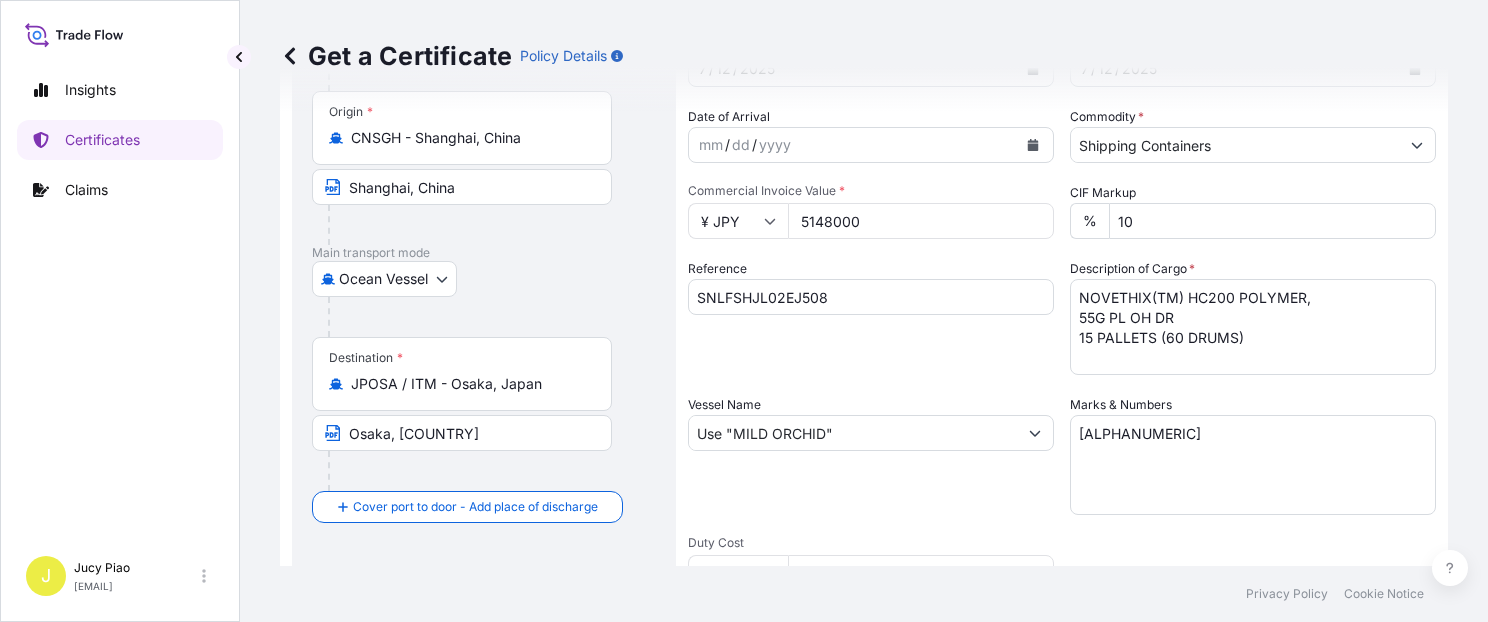 click on "JPOSA / ITM - Osaka, Japan" at bounding box center (469, 384) 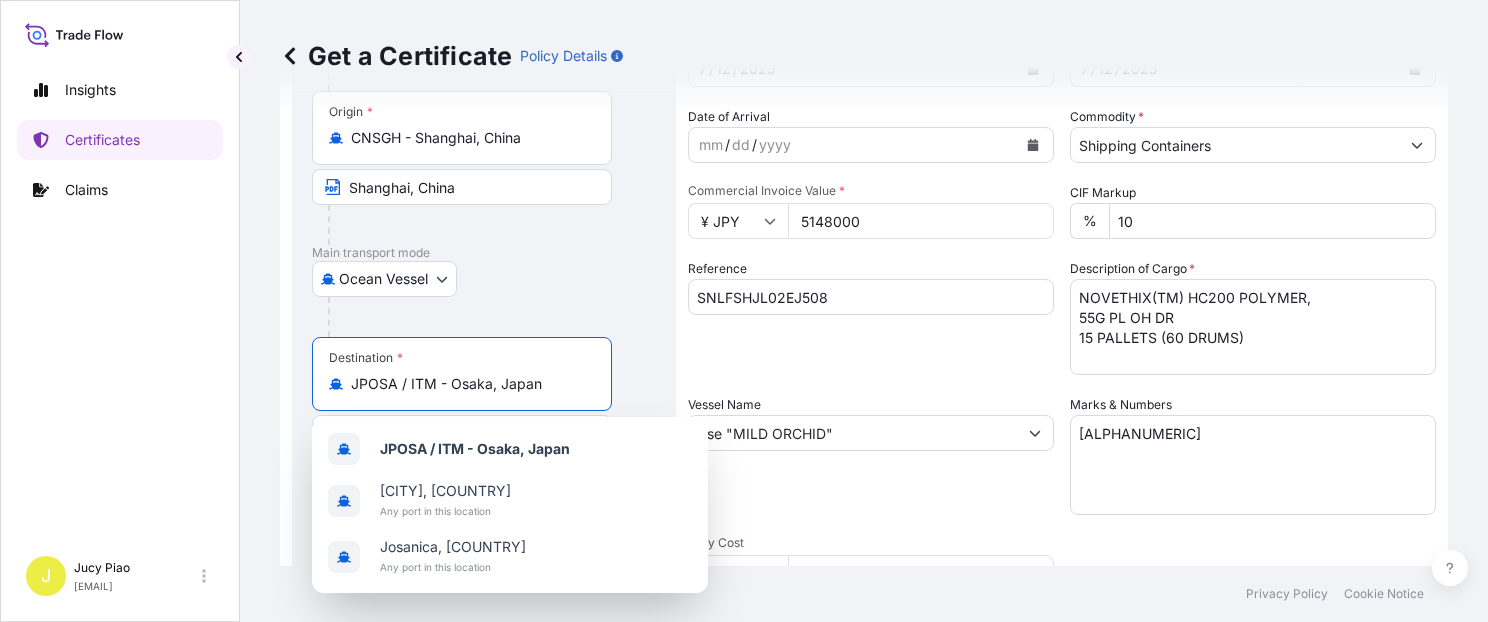 drag, startPoint x: 532, startPoint y: 386, endPoint x: 245, endPoint y: 358, distance: 288.3626 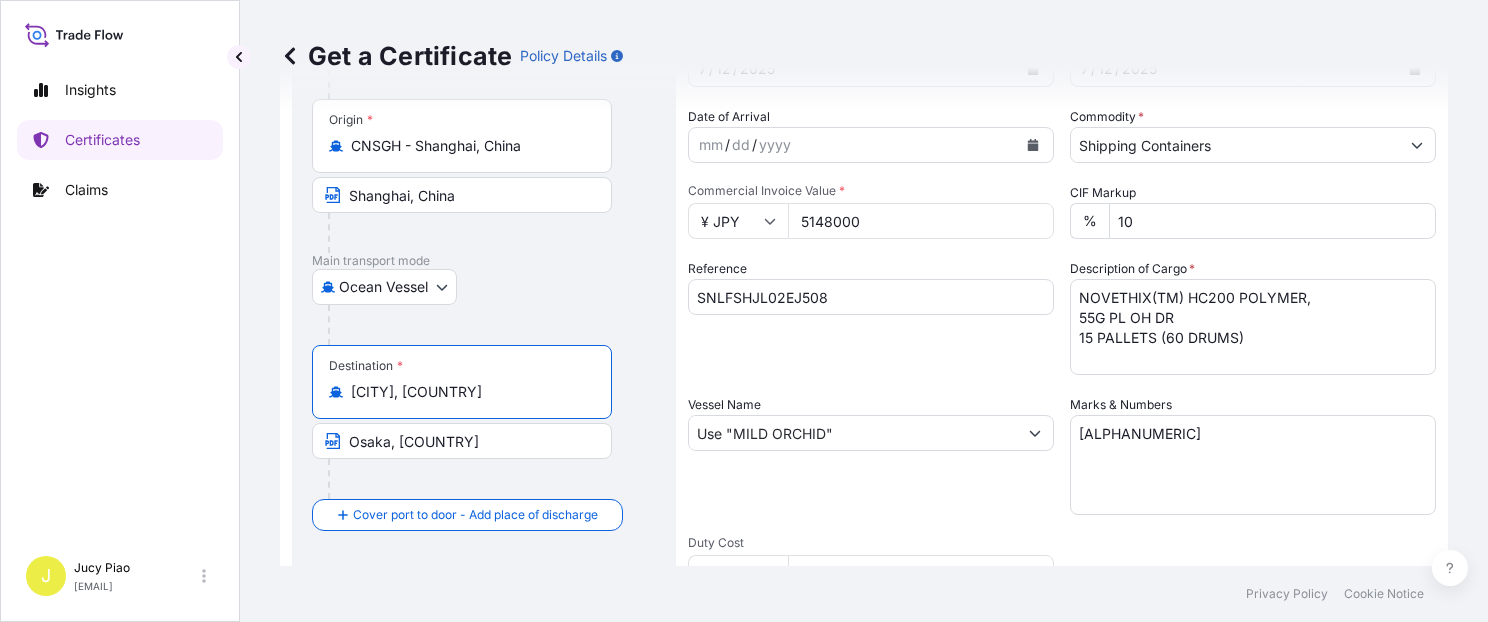 drag, startPoint x: 412, startPoint y: 391, endPoint x: 571, endPoint y: 401, distance: 159.31415 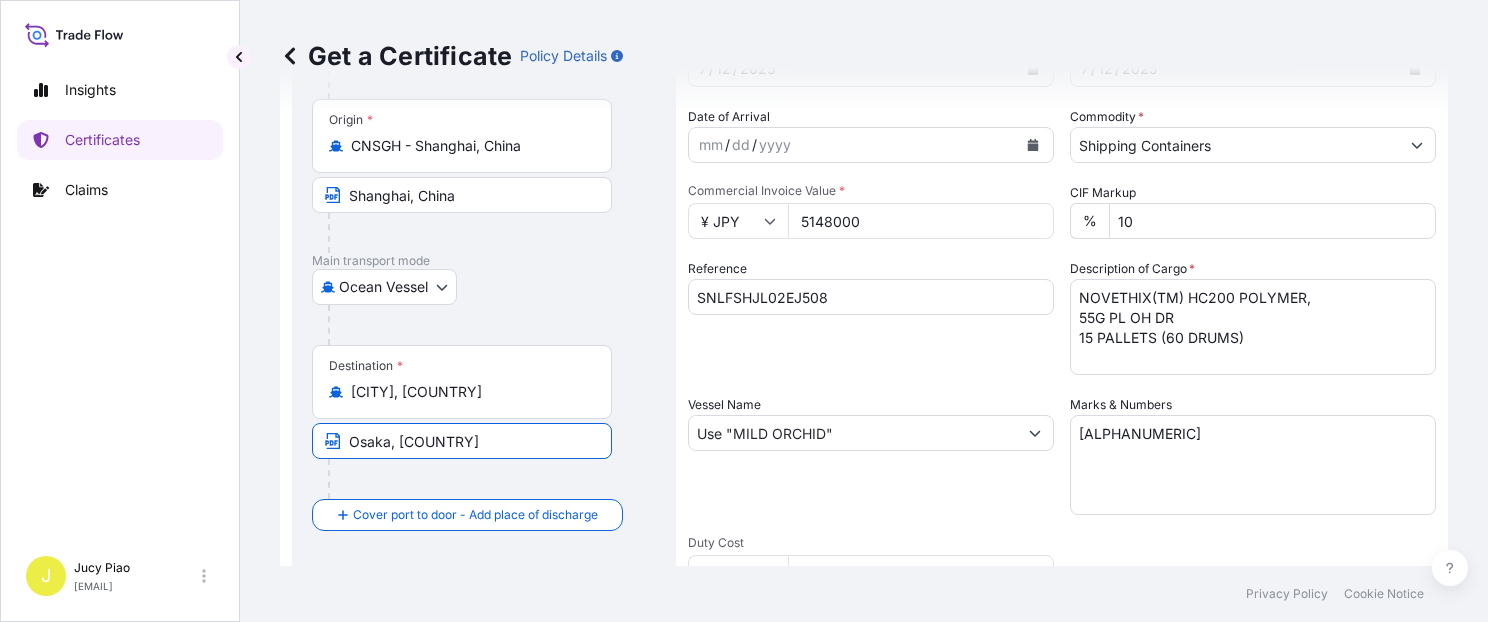click on "Osaka, [COUNTRY]" at bounding box center [462, 441] 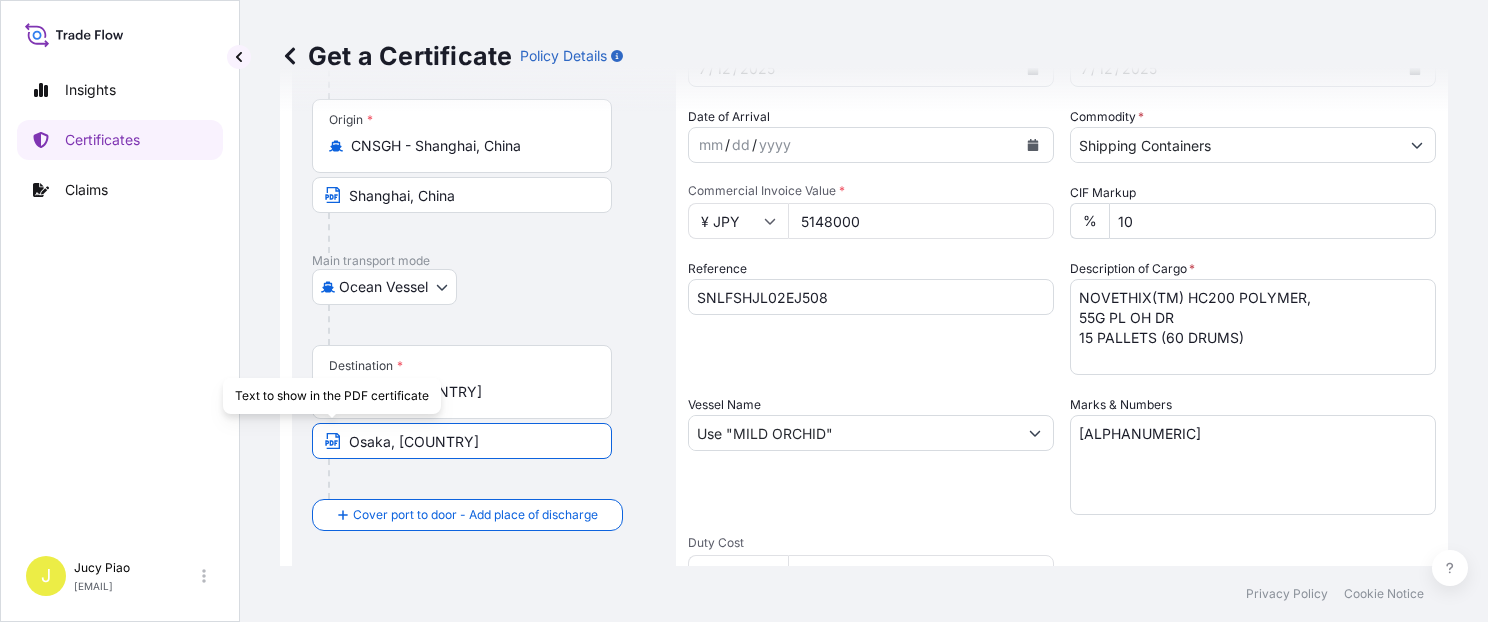 paste on "Yokoham" 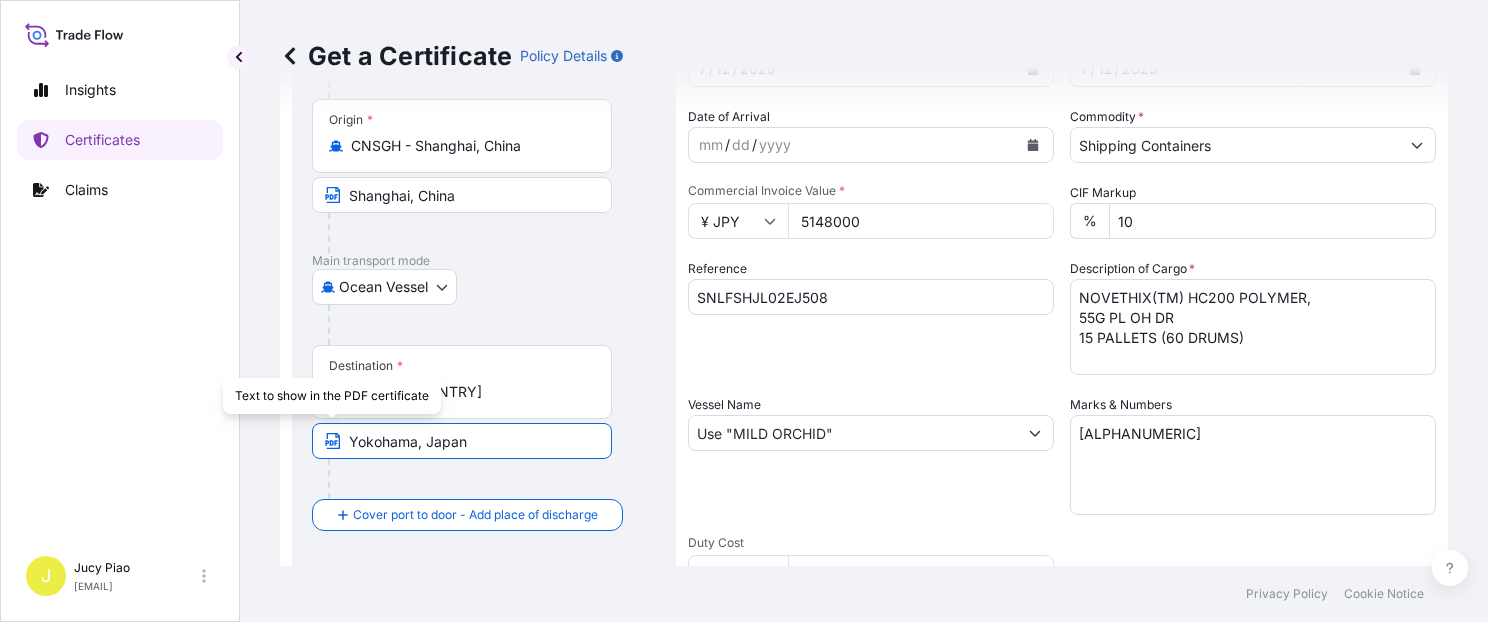 type on "Yokohama, Japan" 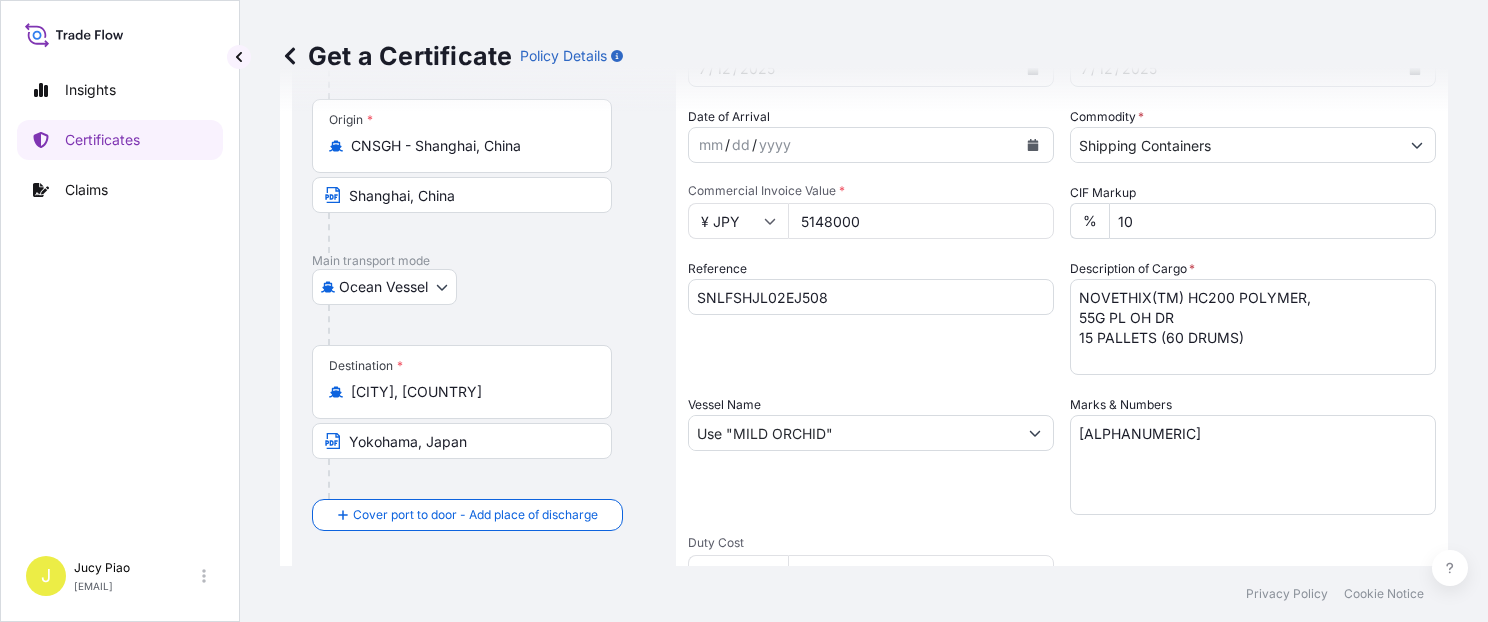 scroll, scrollTop: 84, scrollLeft: 0, axis: vertical 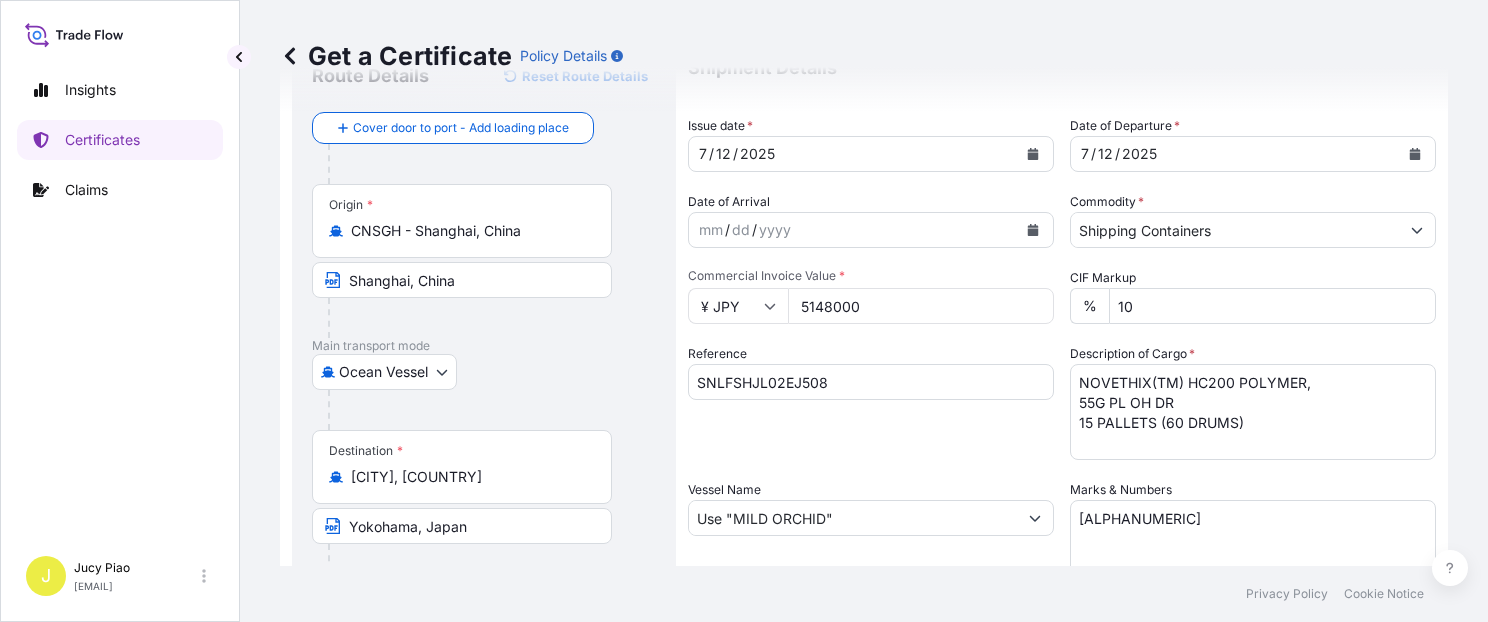 click on "12" at bounding box center [723, 154] 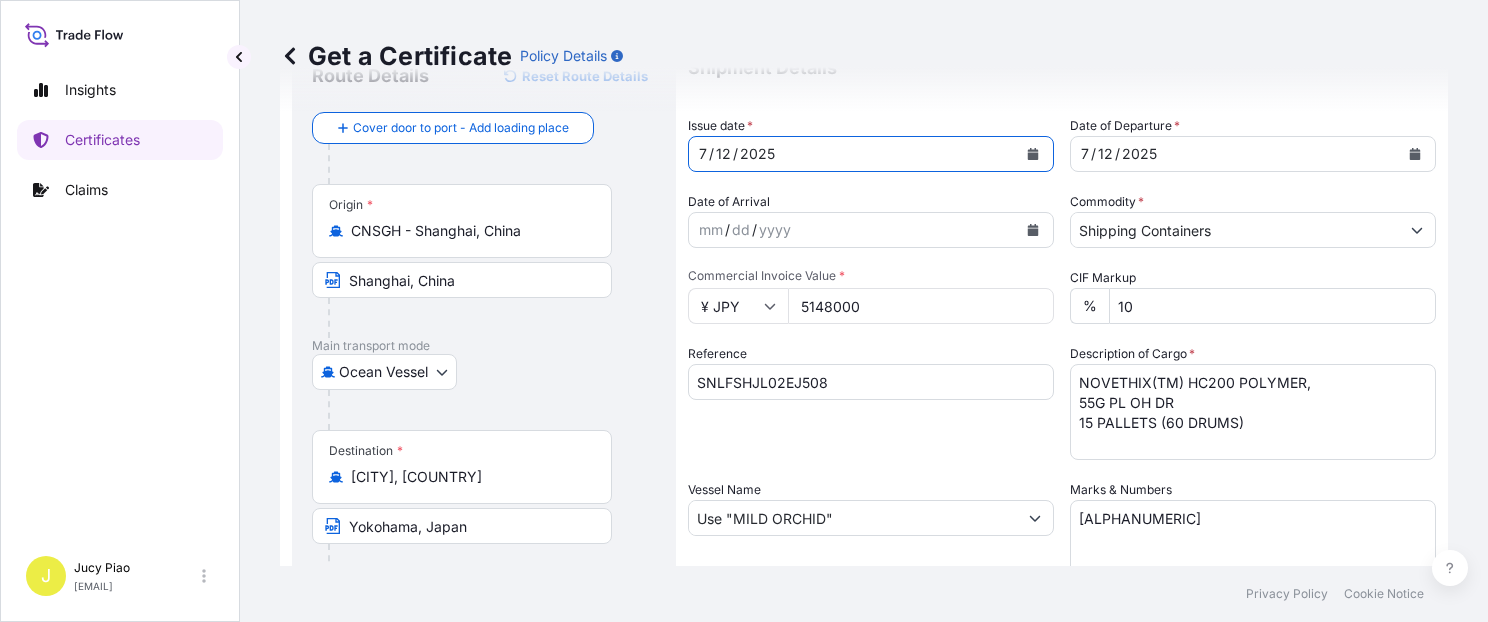 click on "12" at bounding box center [723, 154] 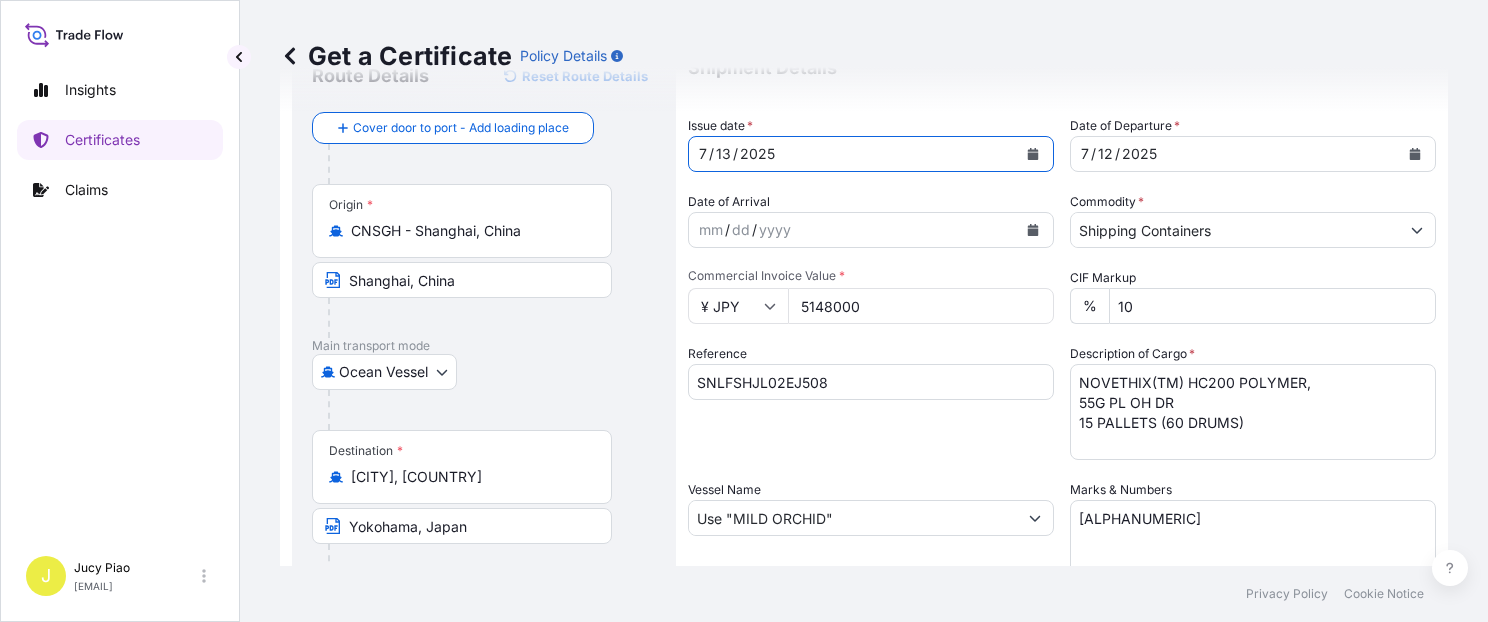 click on "12" at bounding box center [1105, 154] 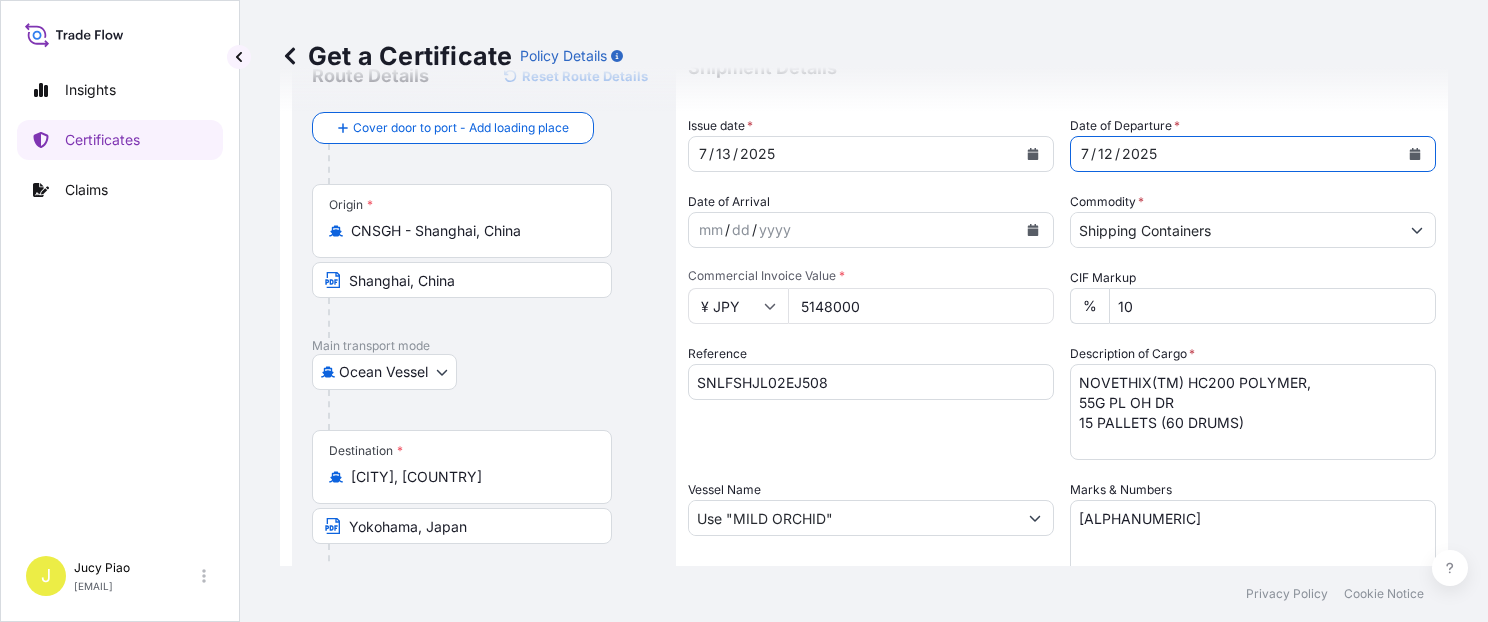 click on "12" at bounding box center (1105, 154) 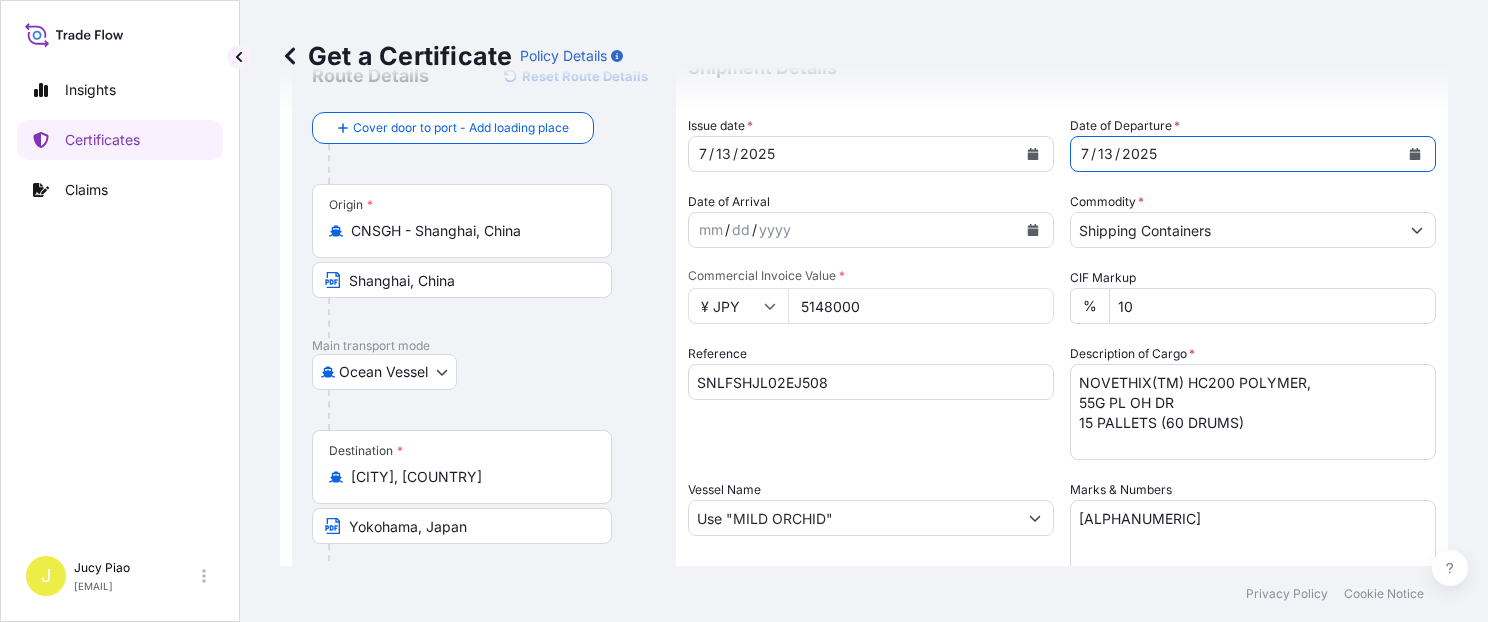 click on "5148000" at bounding box center [921, 306] 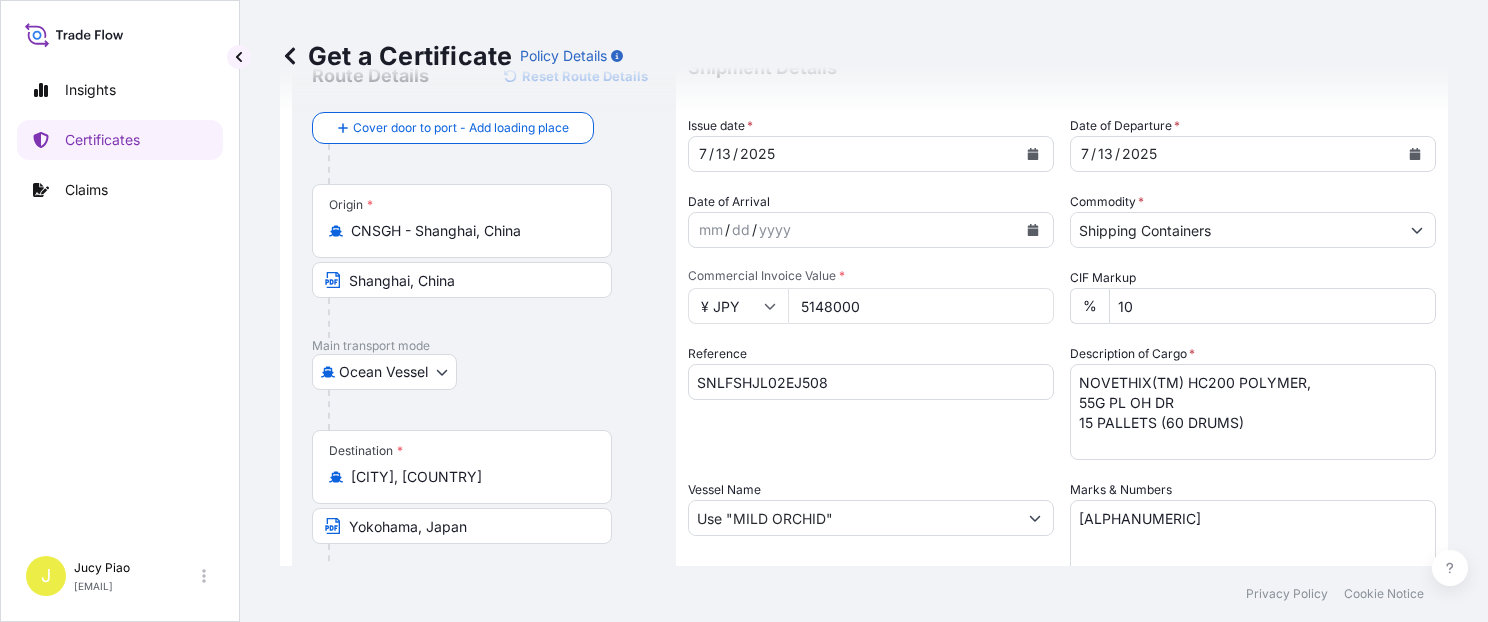 click on "5148000" at bounding box center (921, 306) 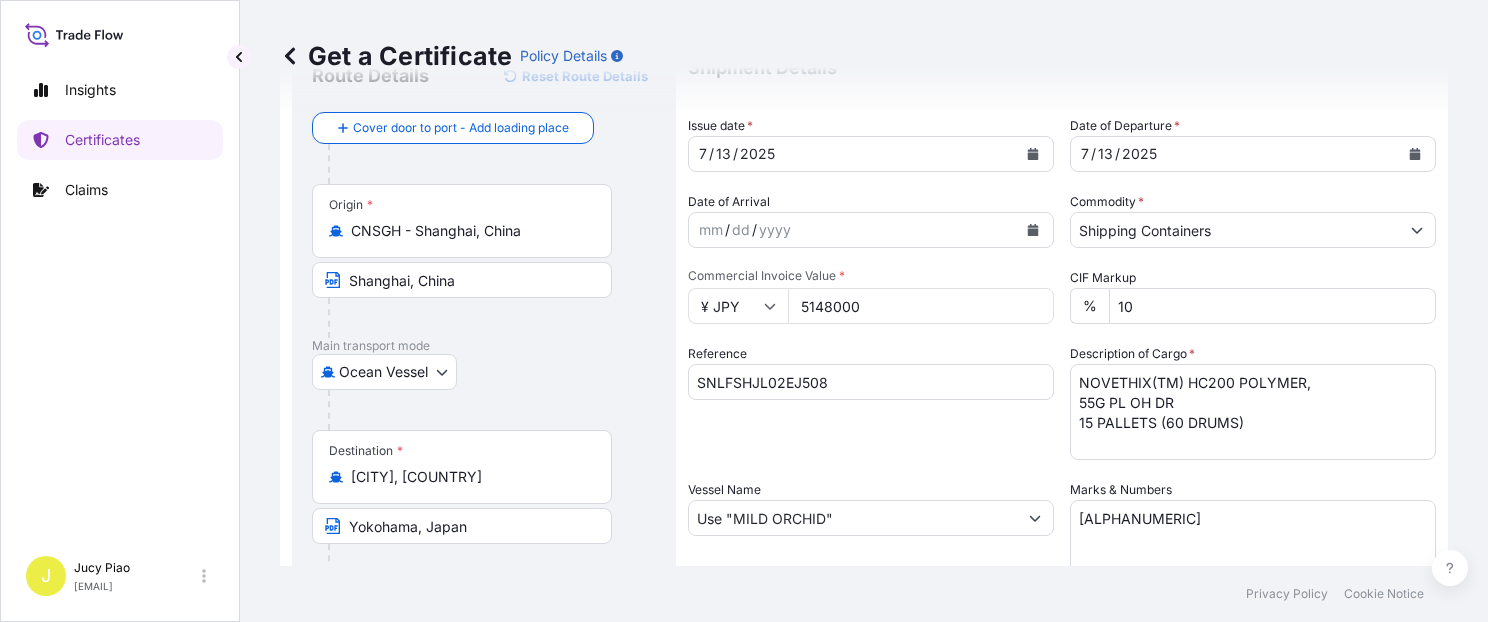 type on "[NUMBER]" 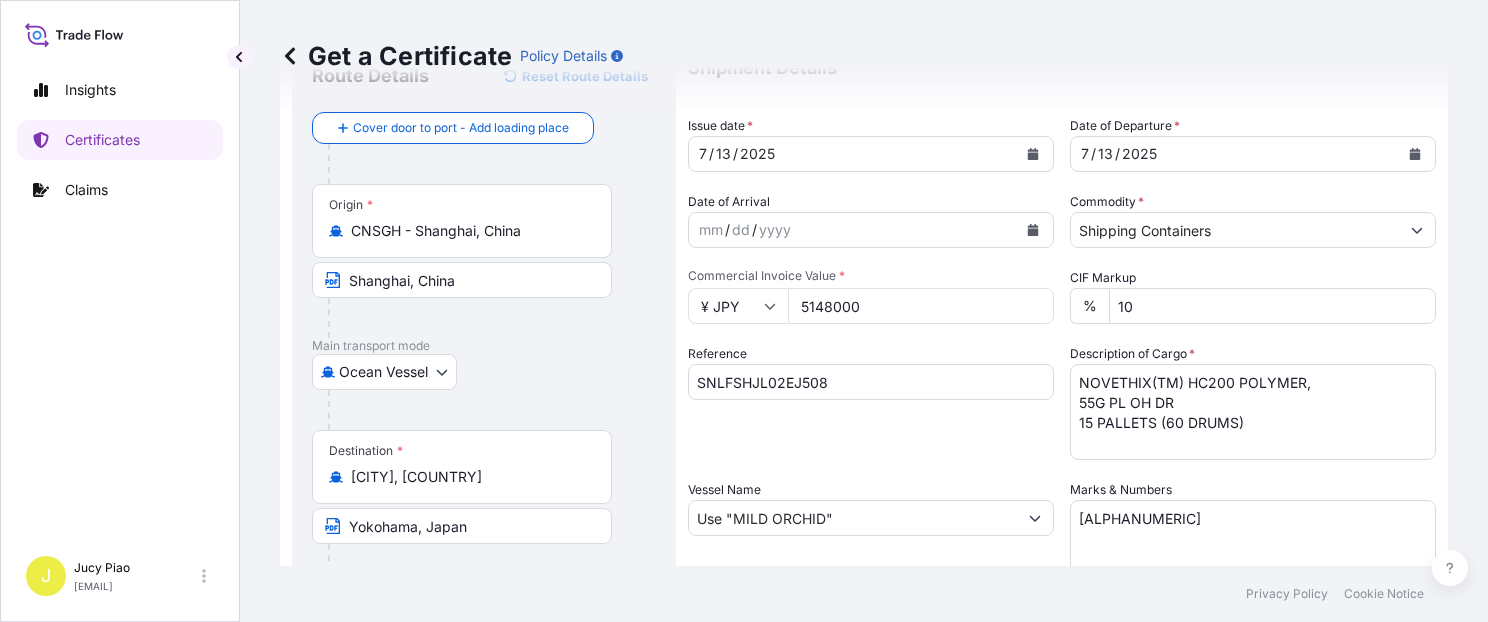 click on "Reference SNLFSHJL02EJ508" at bounding box center (871, 402) 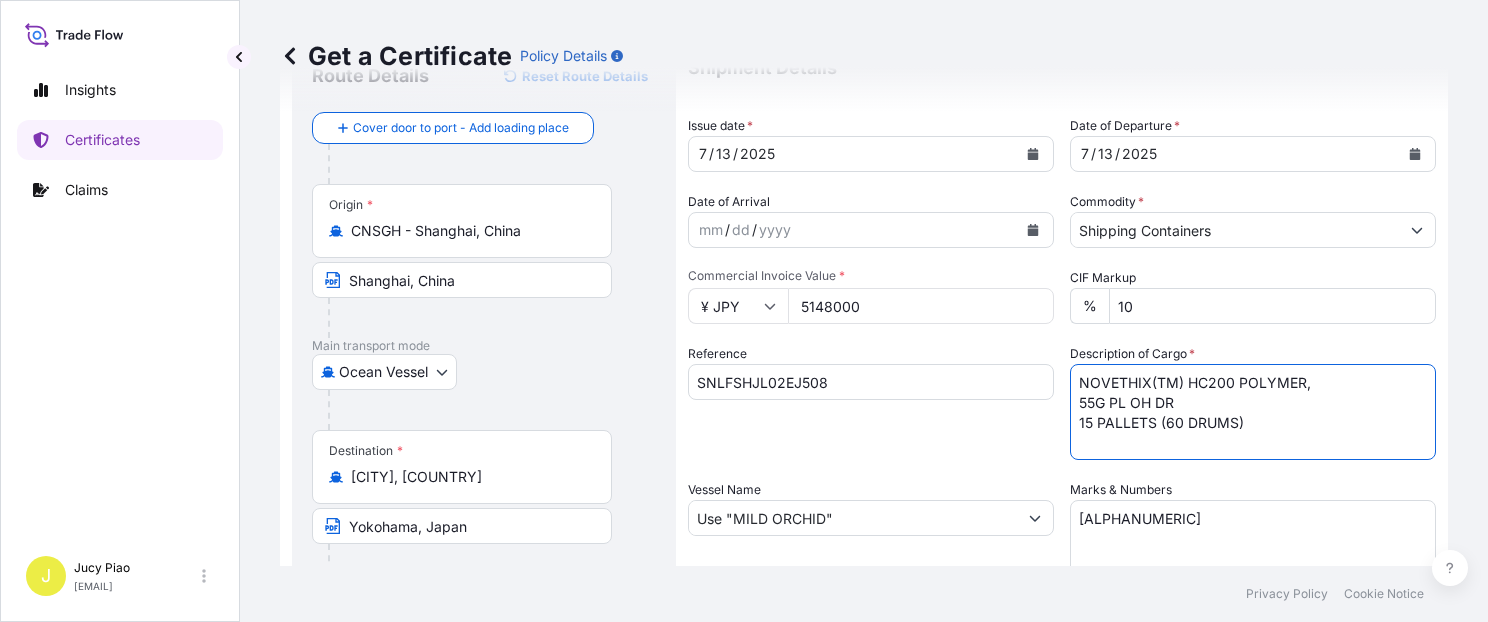 click on "Shipment Details Issue date * 7 / 13 / 2025 Date of Departure * 7 / 13 / 2025 Date of Arrival mm / dd / yyyy Commodity * Shipping Containers Packing Category Commercial Invoice Value    * ¥ JPY 5594832 CIF Markup % 10 Reference SNLFSHJL02EJ508 Description of Cargo * NOVETHIX(TM) HC200 POLYMER,
55G PL OH DR
15 PALLETS (60 DRUMS) Vessel Name MILD ORCHID Marks & Numbers I250320 Duty Cost   $ USD Letter of Credit This shipment has a letter of credit Letter of credit * Letter of credit may not exceed 12000 characters Assured Details Primary Assured * The Lubrizol Corporation The Lubrizol Corporation Named Assured TOYOTA TSUSHO CORPORATION Named Assured Address 2-3-13, KONAN, MINATO-KU," at bounding box center (1062, 516) 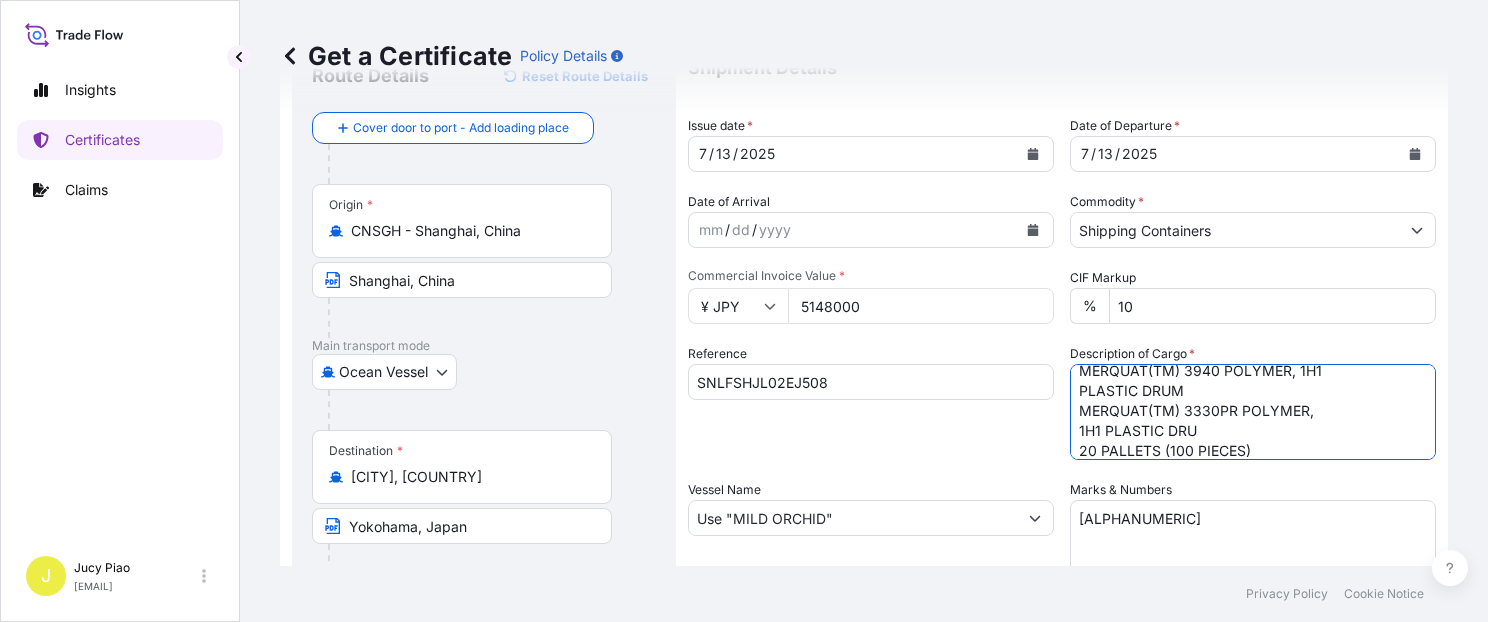 scroll, scrollTop: 141, scrollLeft: 0, axis: vertical 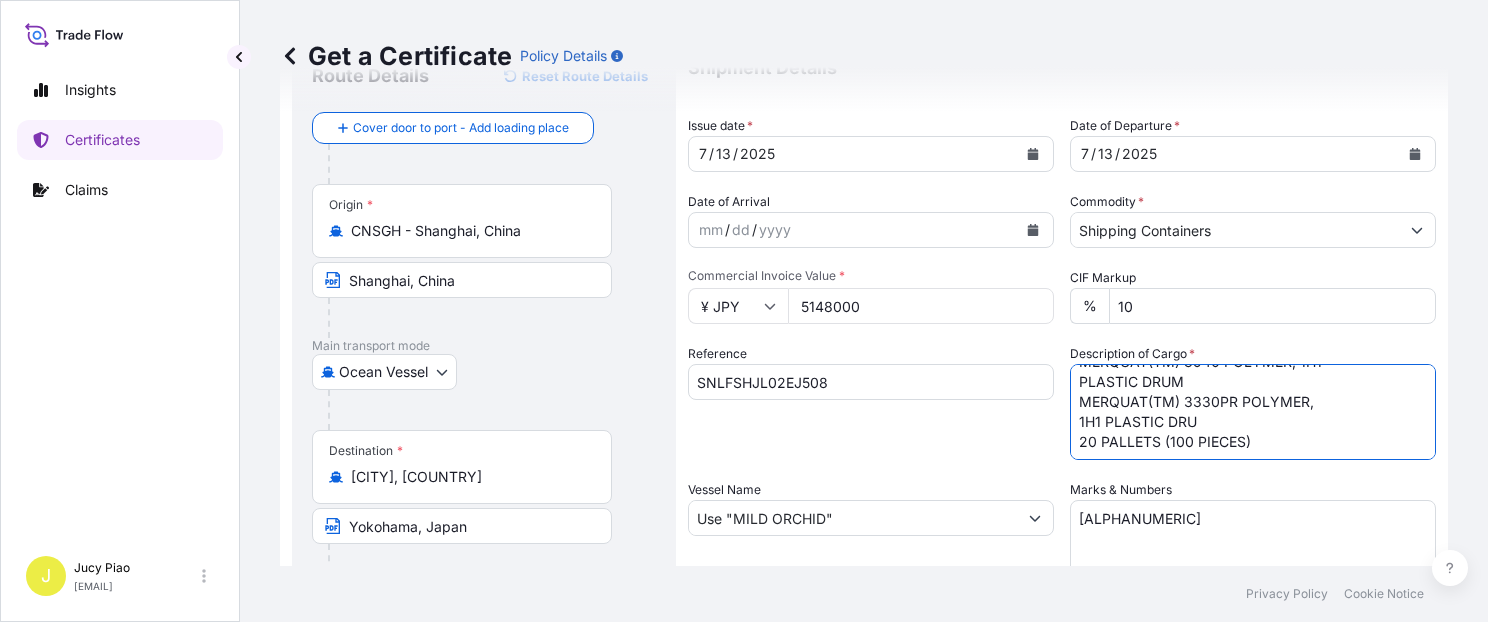 click on "NOVETHIX(TM) HC200 POLYMER,
55G PL OH DR
15 PALLETS (60 DRUMS)" at bounding box center (1253, 412) 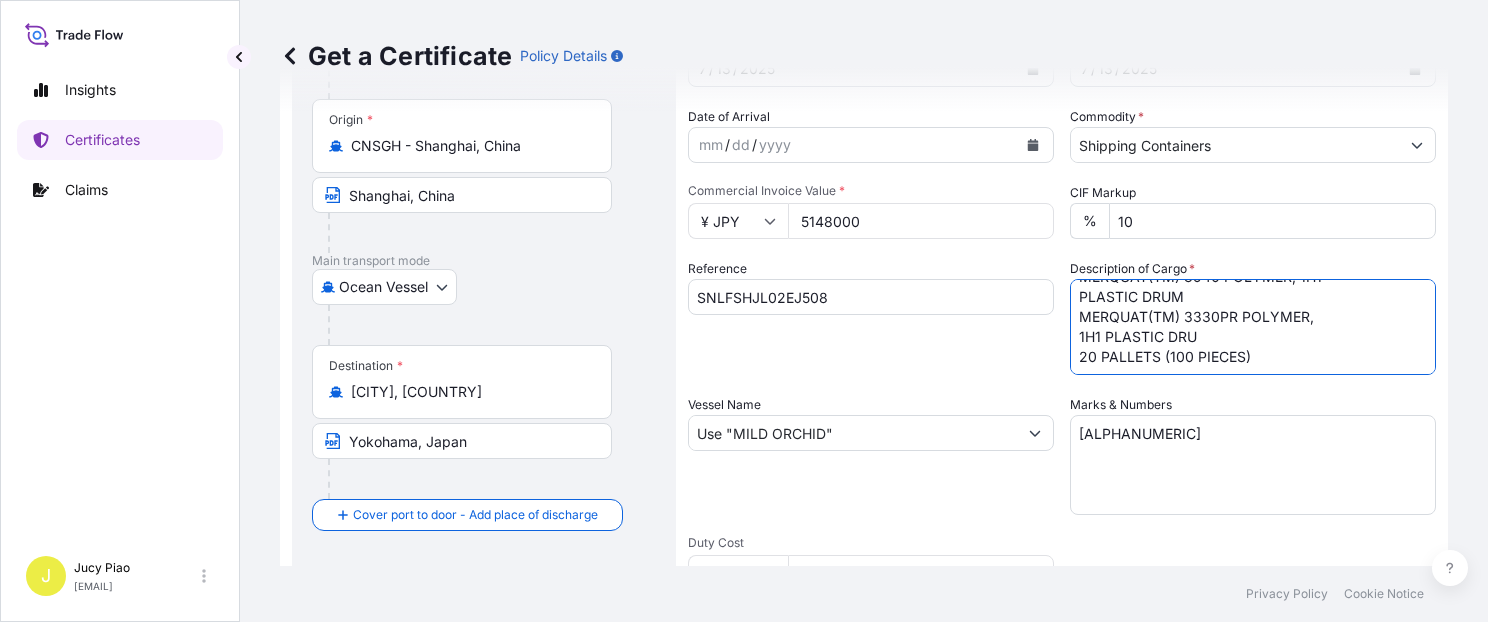 type on "MERQUAT(TM) 550PR POLYMER,
1H1 PLASTIC DRUM
MERQUAT(TM) PLUS 3330
POLYMER,25L BLU PA
MERQUAT(TM) 3331PR POLYMER,
1H1 PLASTIC DRU
MERQUAT(TM) 3940 POLYMER, 1H1
PLASTIC DRUM
MERQUAT(TM) 3330PR POLYMER,
1H1 PLASTIC DRU
20 PALLETS (100 PIECES)" 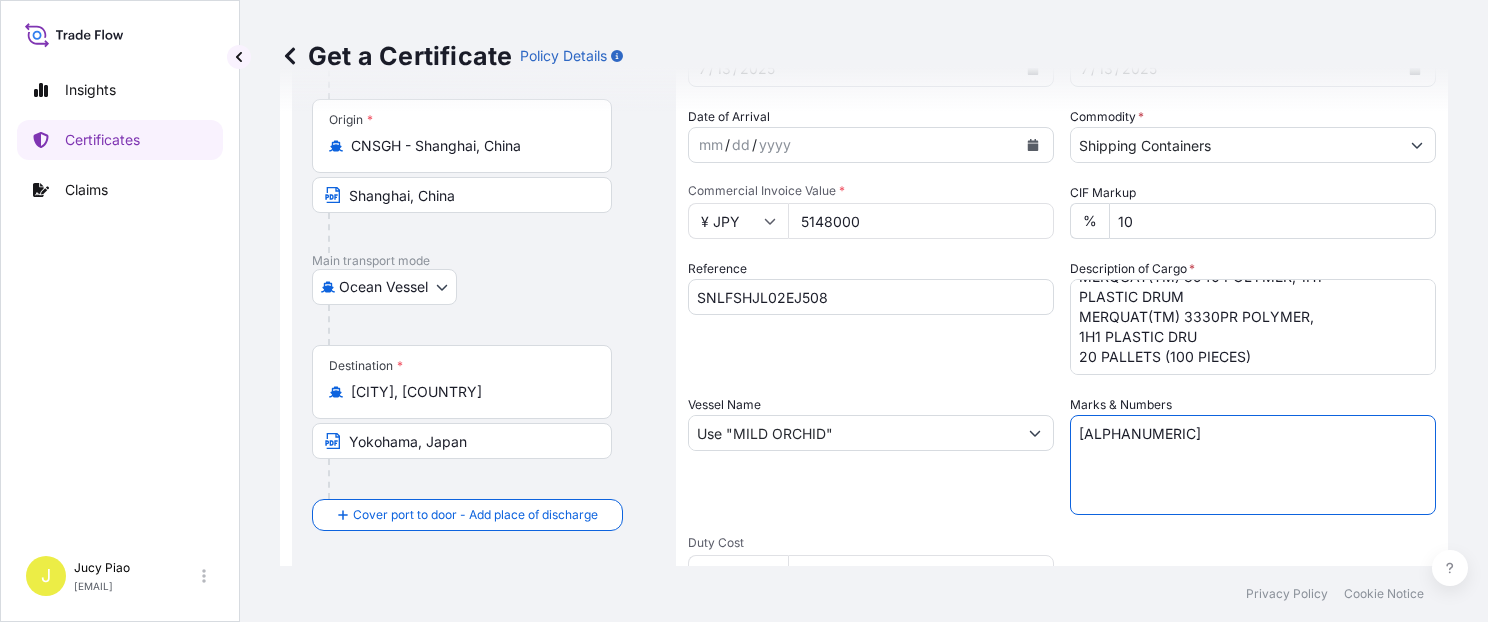 click on "[ALPHANUMERIC]" at bounding box center (1253, 465) 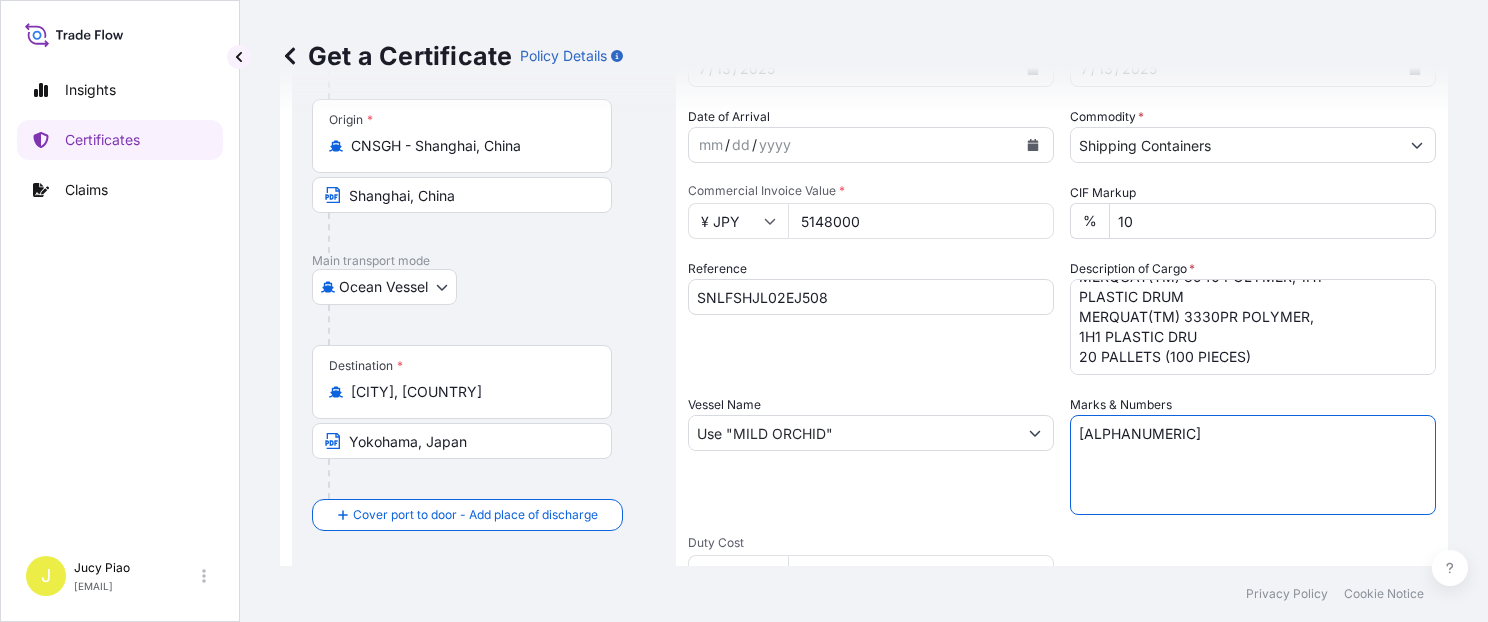 drag, startPoint x: 1109, startPoint y: 437, endPoint x: 970, endPoint y: 418, distance: 140.29256 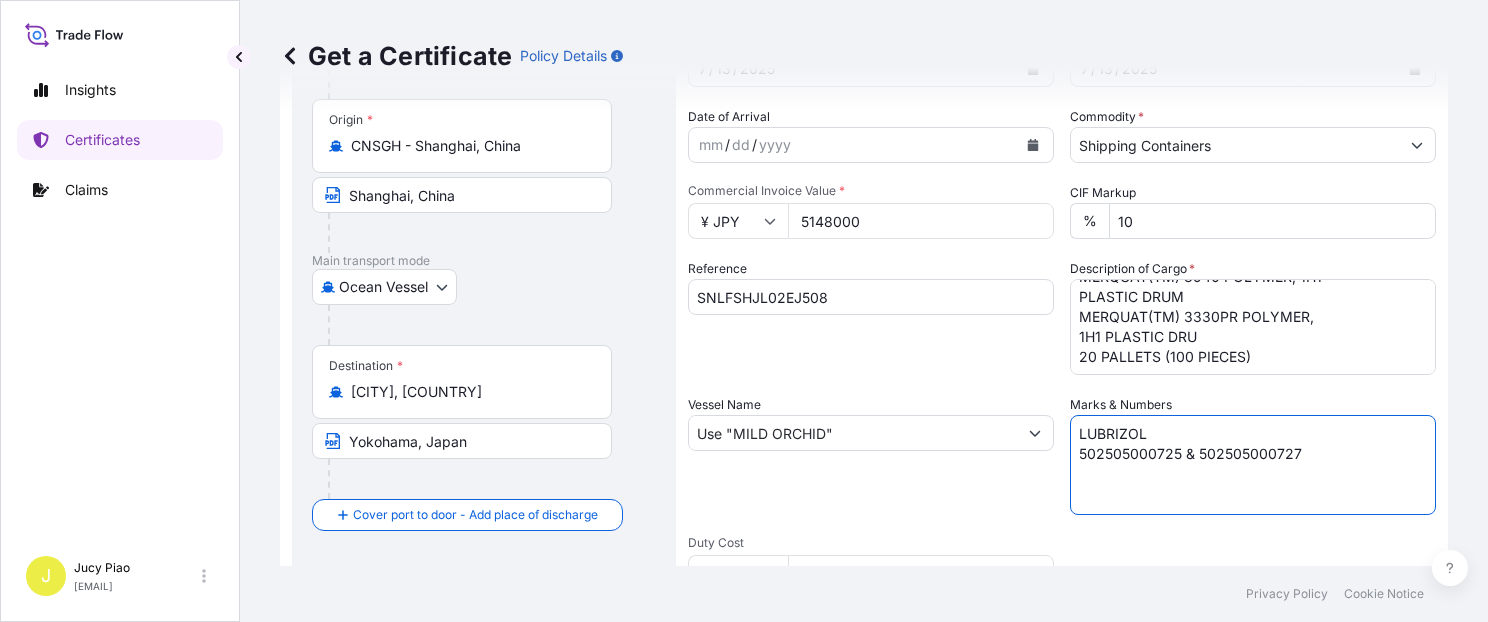 type on "LUBRIZOL
502505000725 & 502505000727" 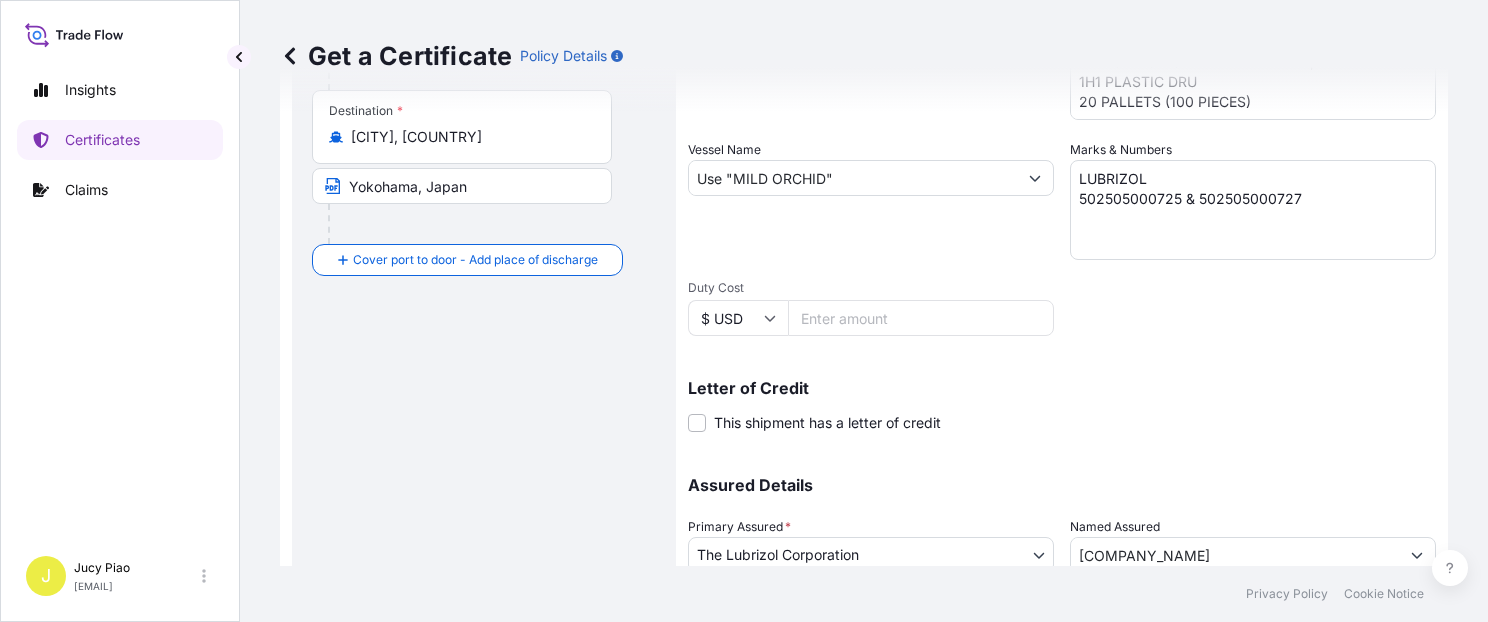 scroll, scrollTop: 509, scrollLeft: 0, axis: vertical 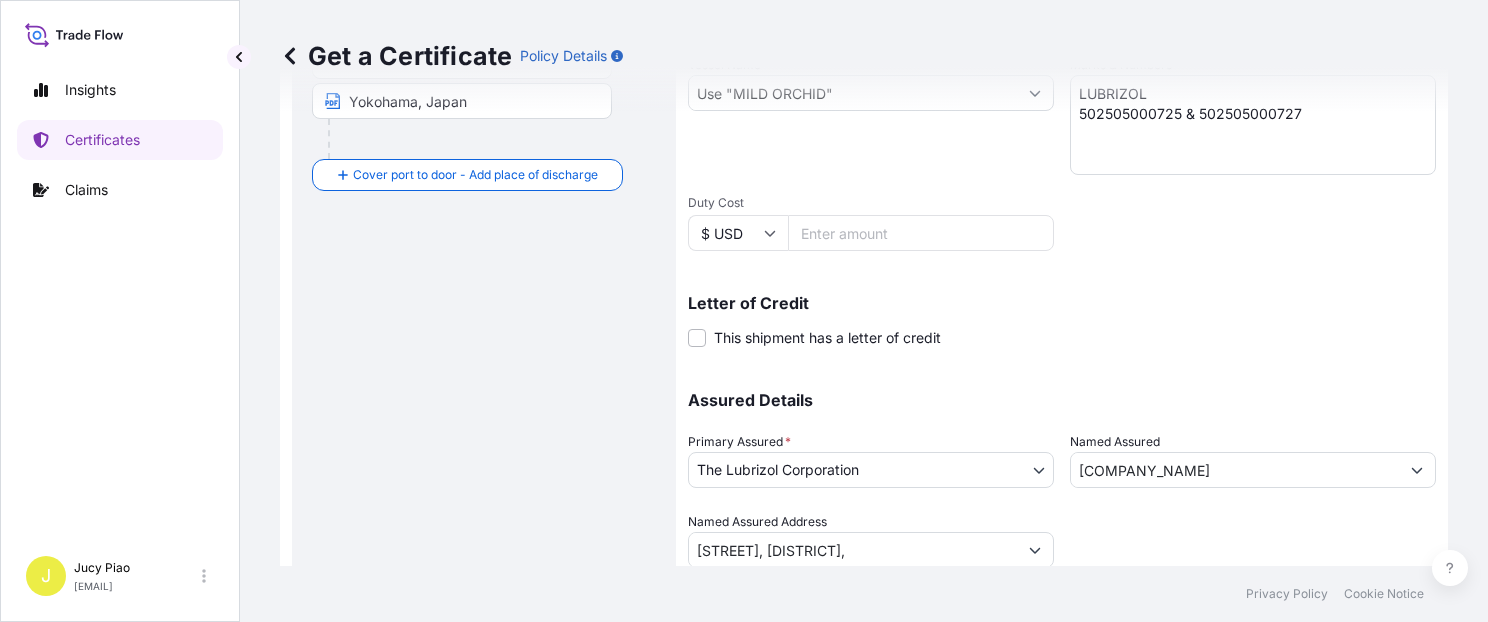 drag, startPoint x: 1296, startPoint y: 467, endPoint x: 1306, endPoint y: 466, distance: 10.049875 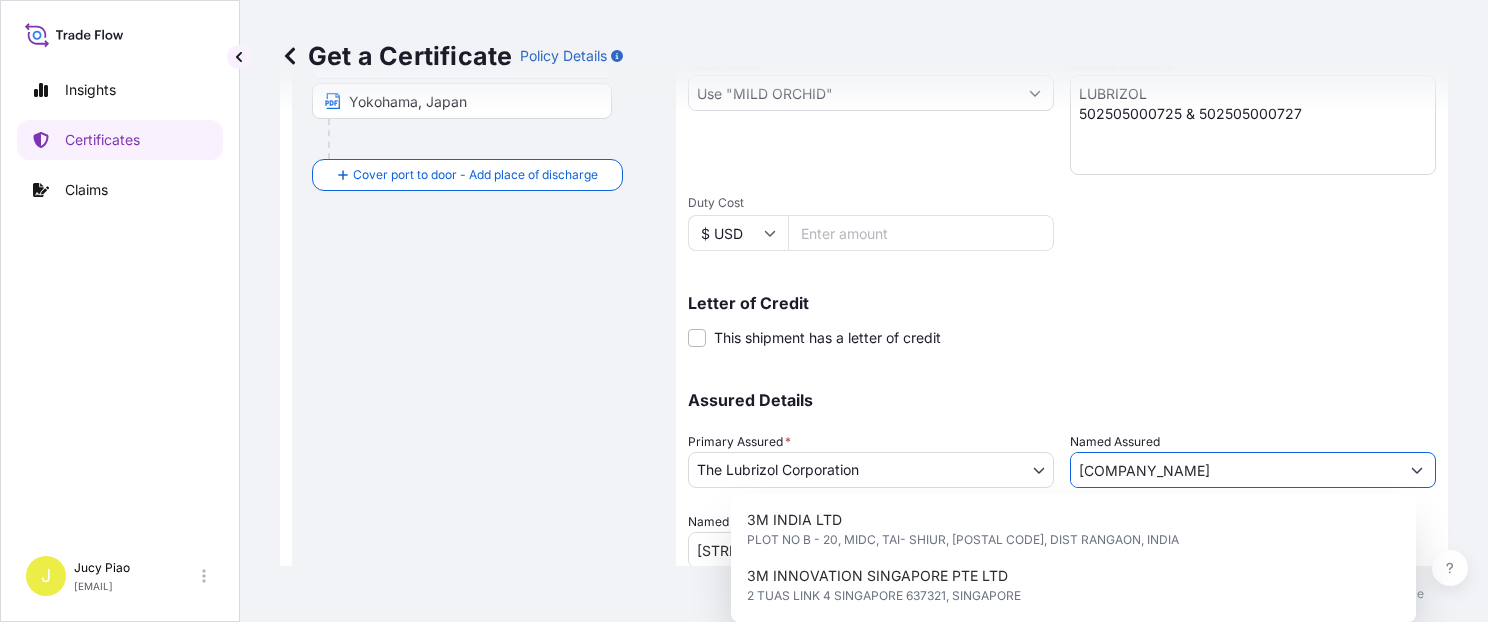 drag, startPoint x: 1331, startPoint y: 469, endPoint x: 779, endPoint y: 442, distance: 552.6599 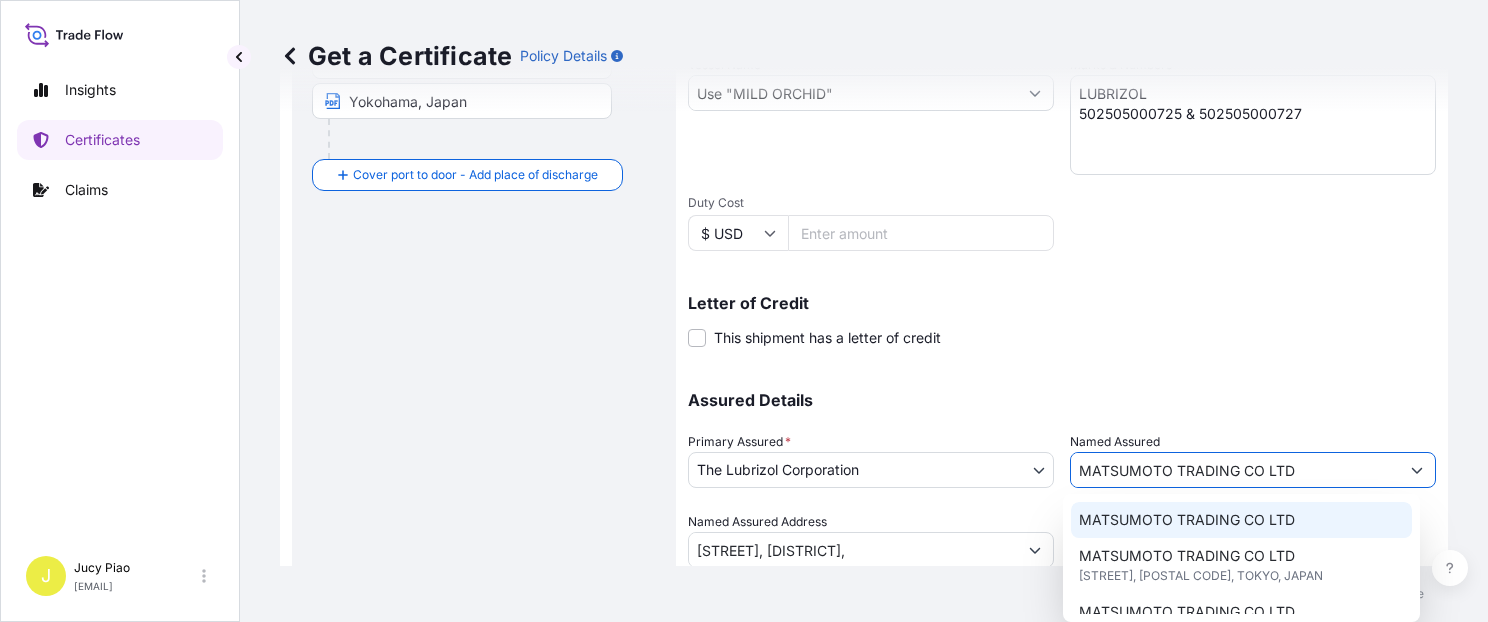 click on "MATSUMOTO TRADING CO LTD" at bounding box center [1187, 520] 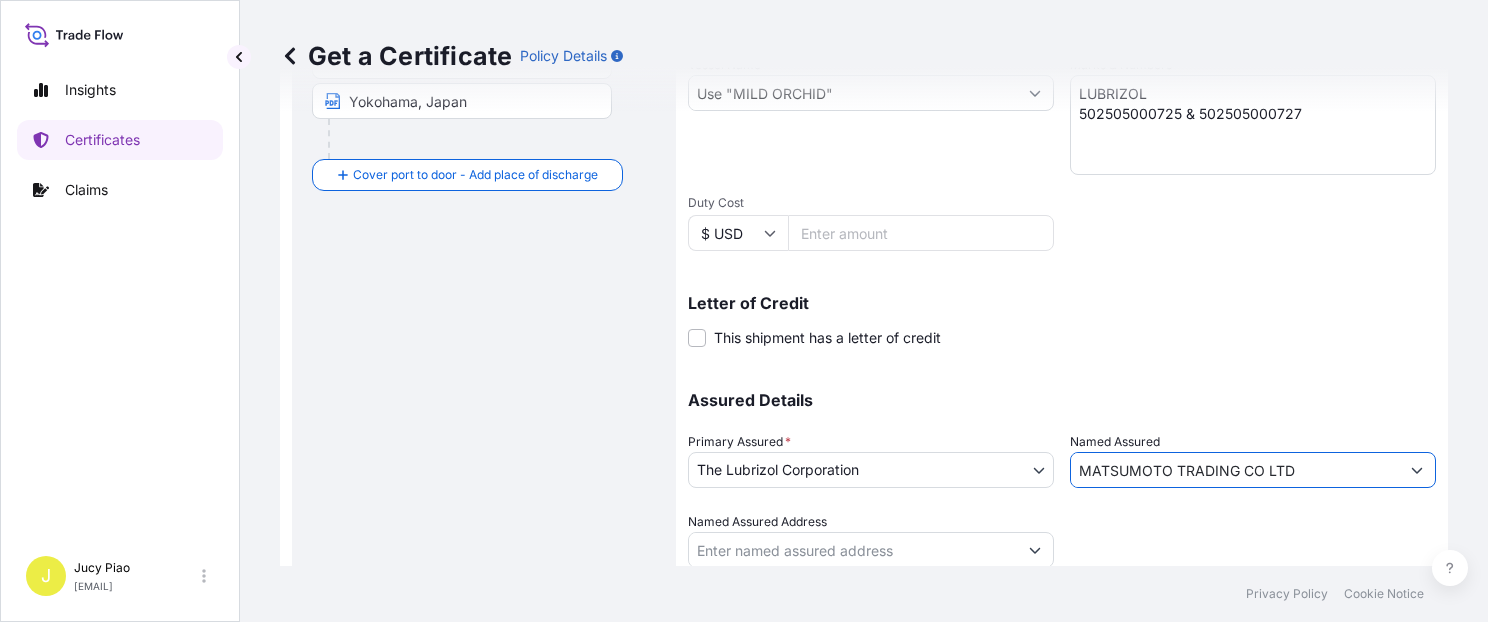 type on "MATSUMOTO TRADING CO LTD" 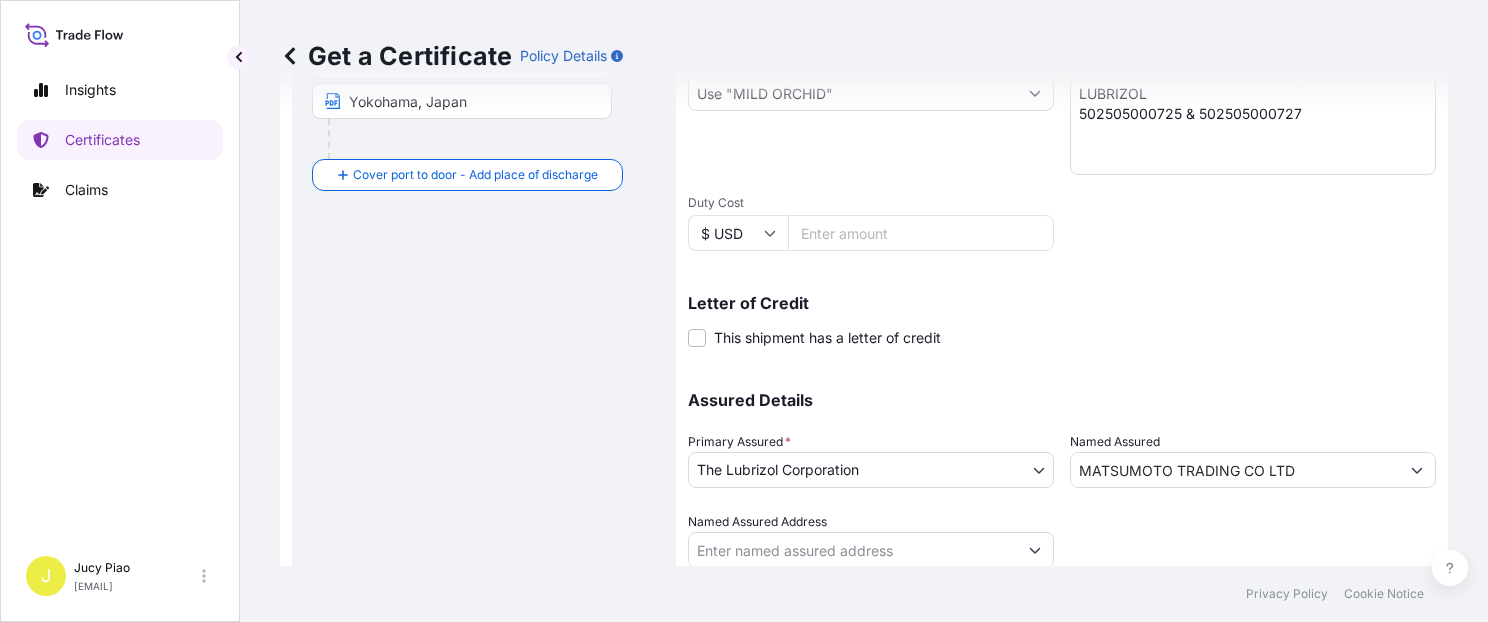 click on "Assured Details Primary Assured * The Lubrizol Corporation The Lubrizol Corporation Named Assured MATSUMOTO TRADING CO LTD Named Assured Address" at bounding box center [1062, 468] 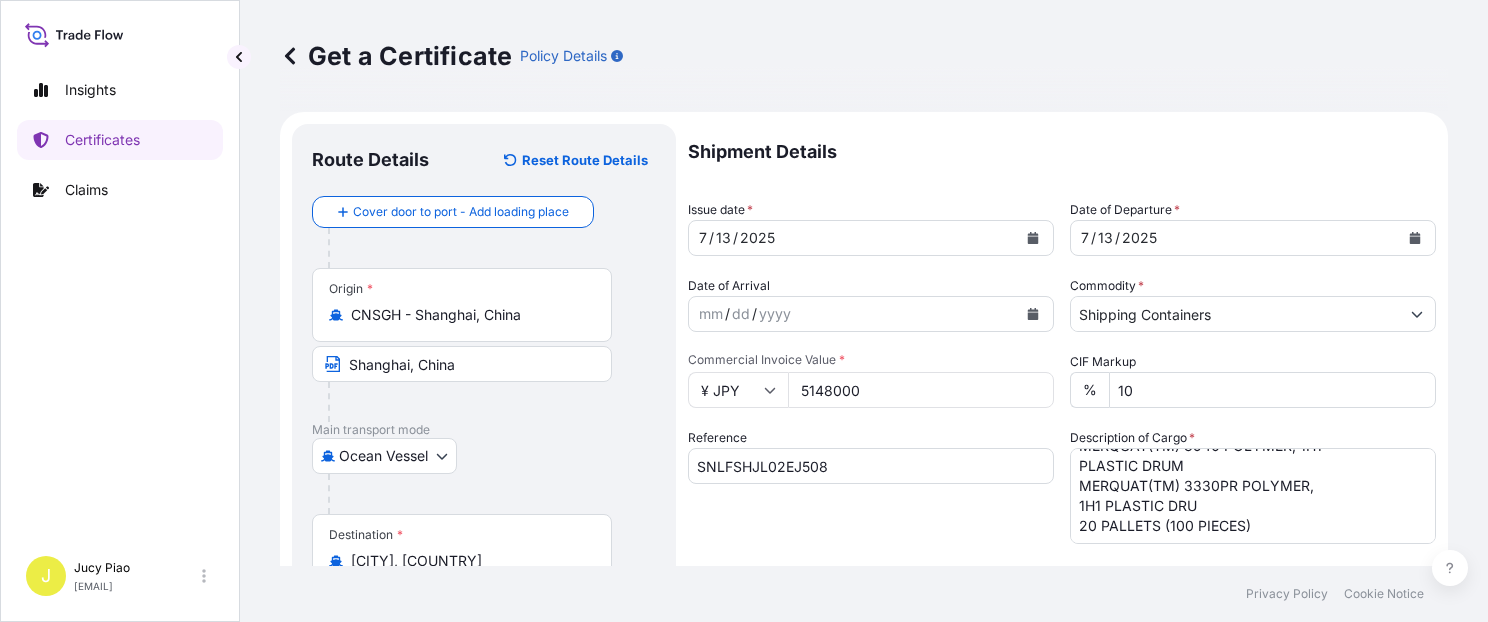 scroll, scrollTop: 565, scrollLeft: 0, axis: vertical 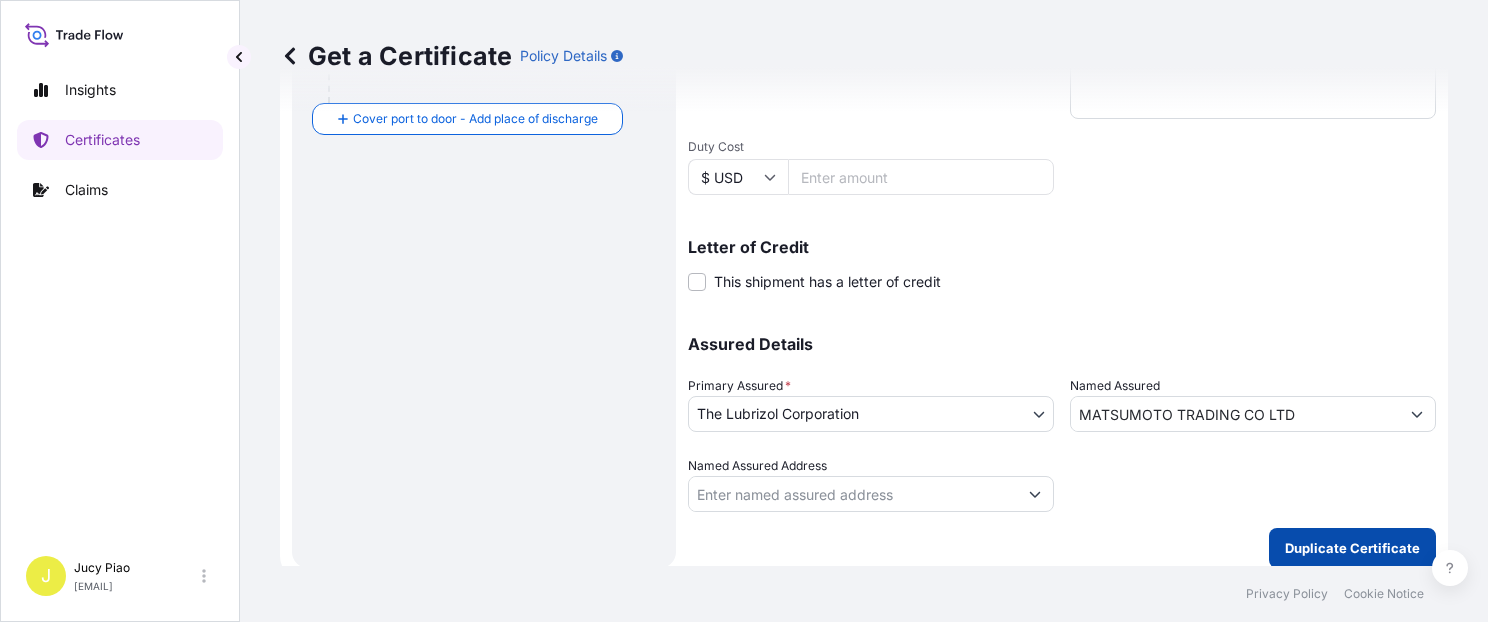 click on "Privacy Policy Cookie Notice" at bounding box center (864, 594) 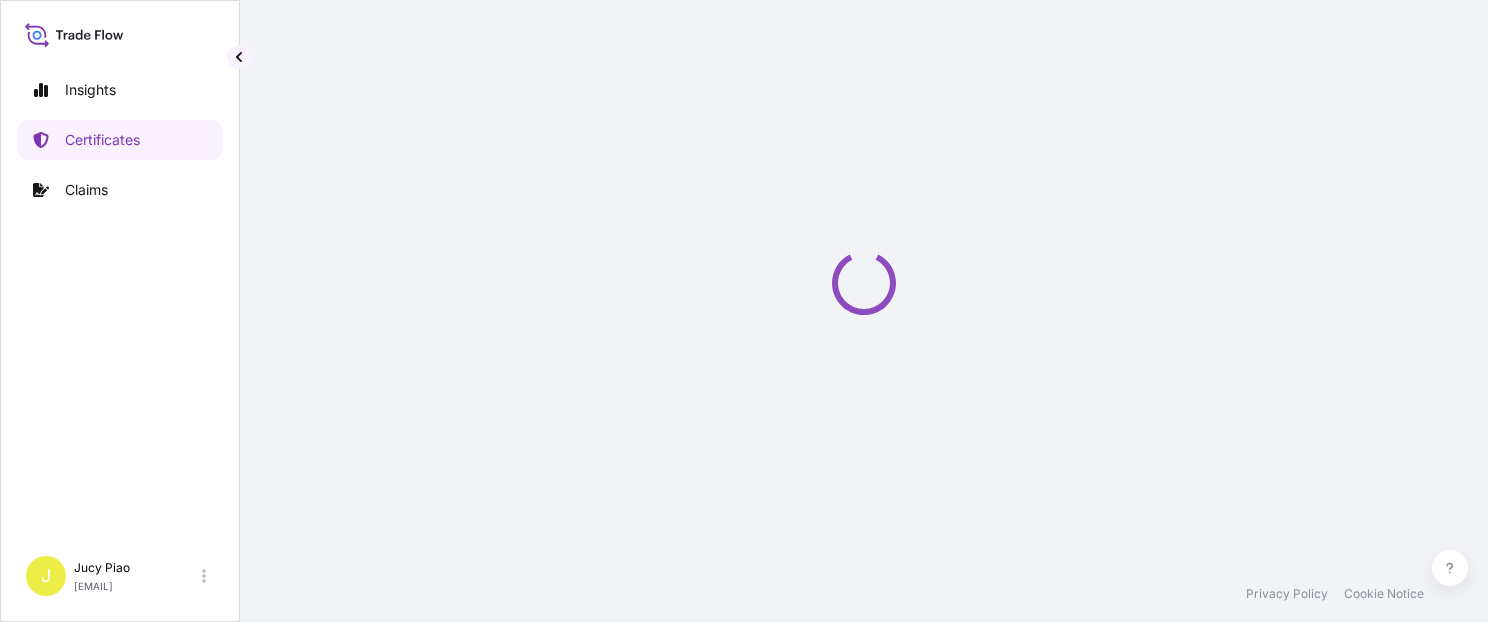 scroll, scrollTop: 0, scrollLeft: 0, axis: both 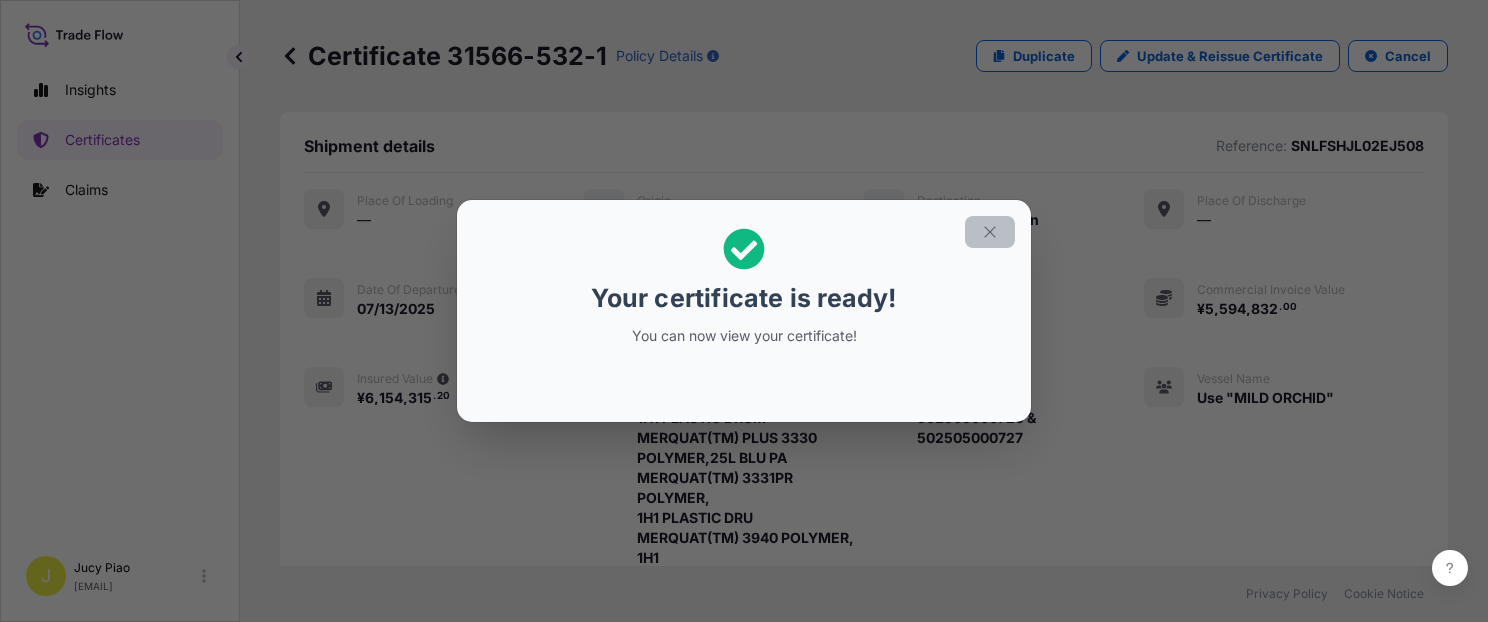 click 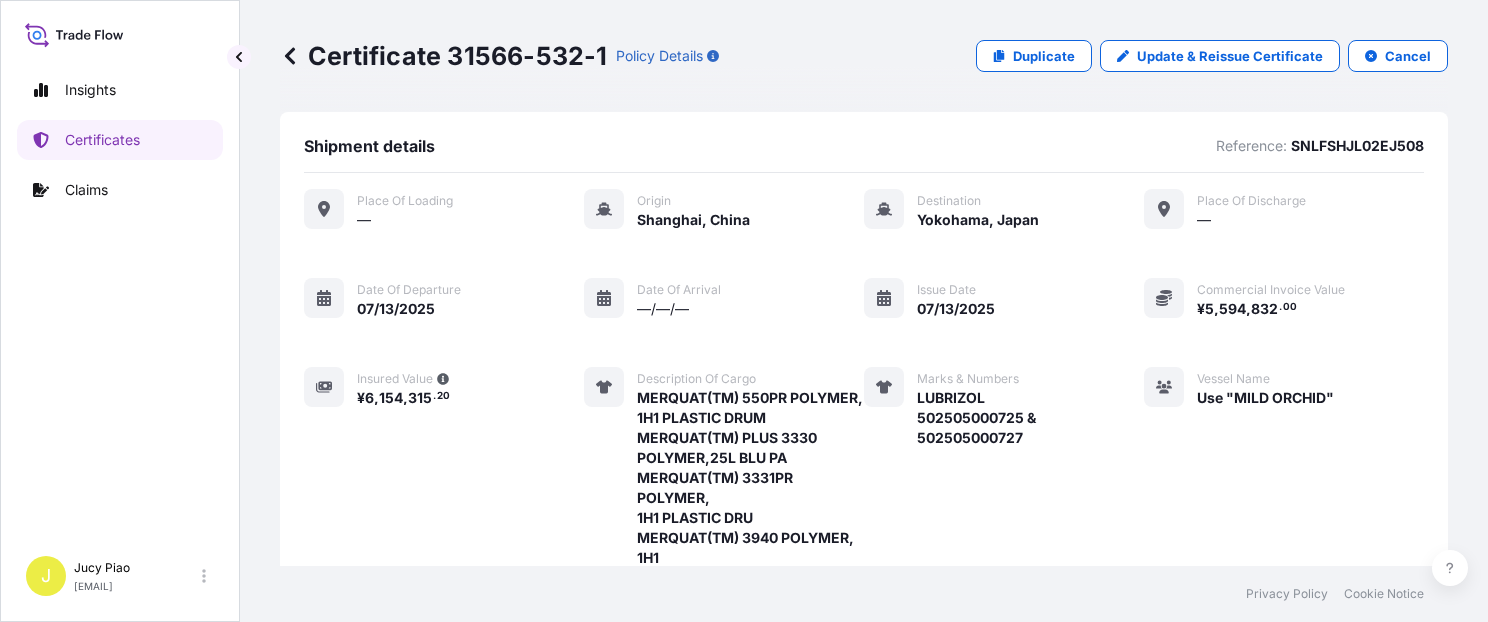 click on "LUBRIZOL
502505000725 & 502505000727" at bounding box center (1030, 418) 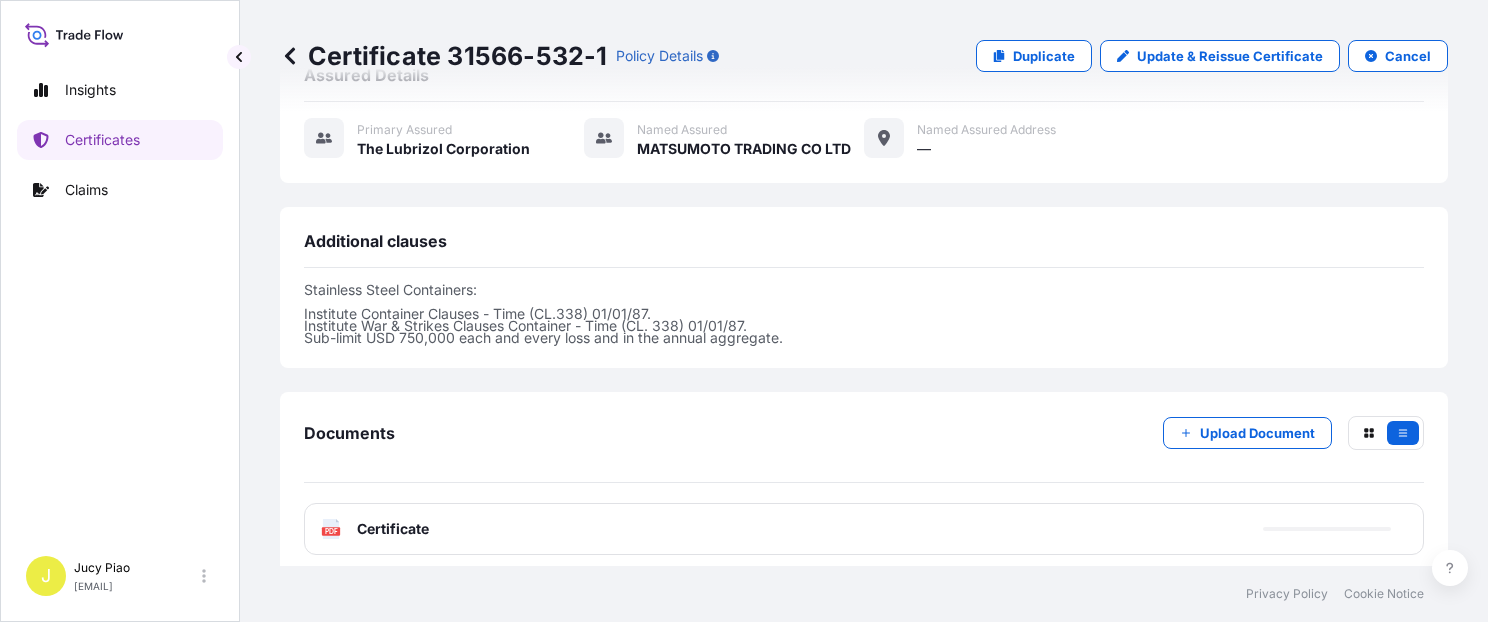 scroll, scrollTop: 849, scrollLeft: 0, axis: vertical 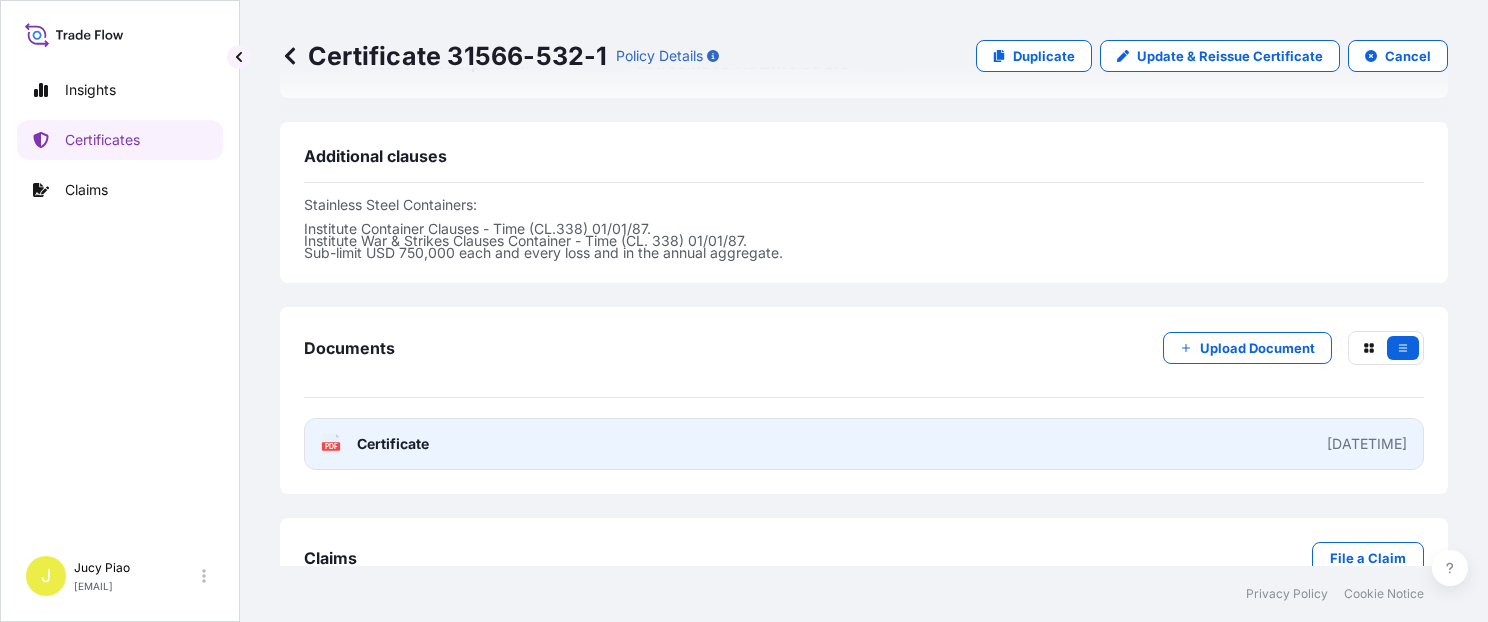 click on "PDF Certificate 2025-07-15T09:26:23.353674" at bounding box center (864, 444) 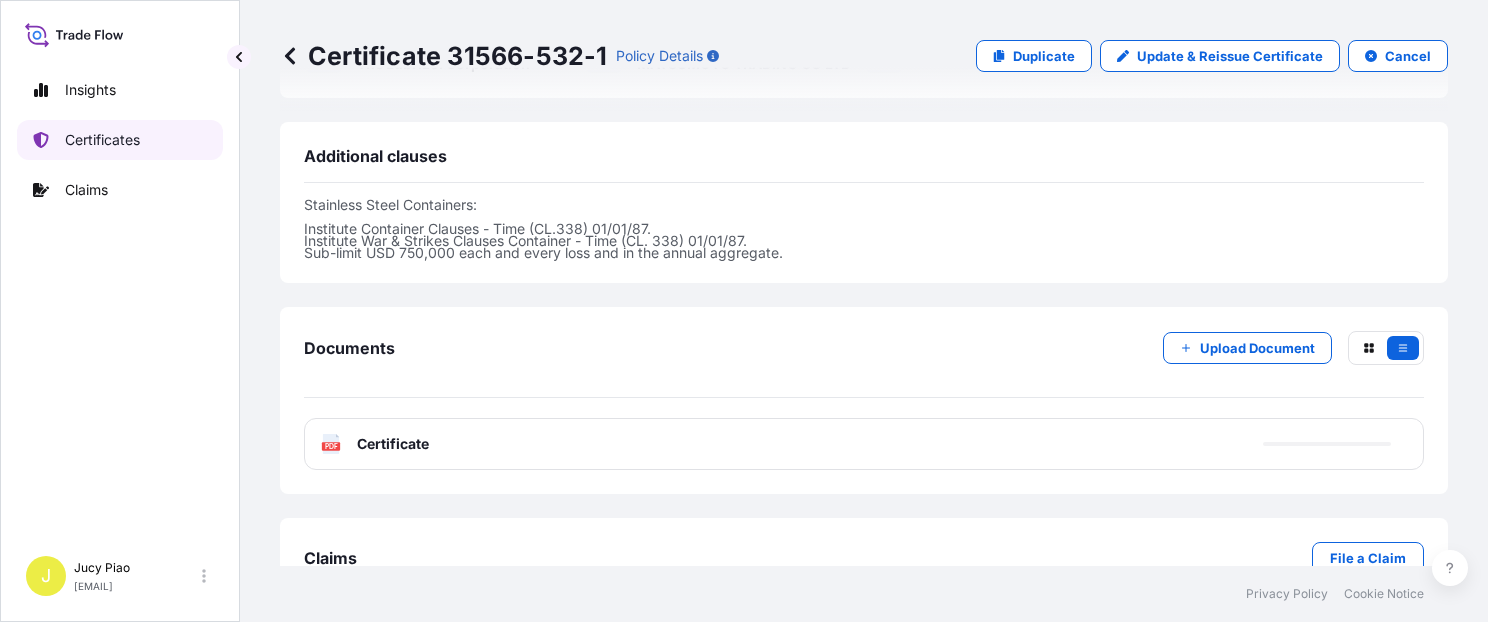 click on "Certificates" at bounding box center (120, 140) 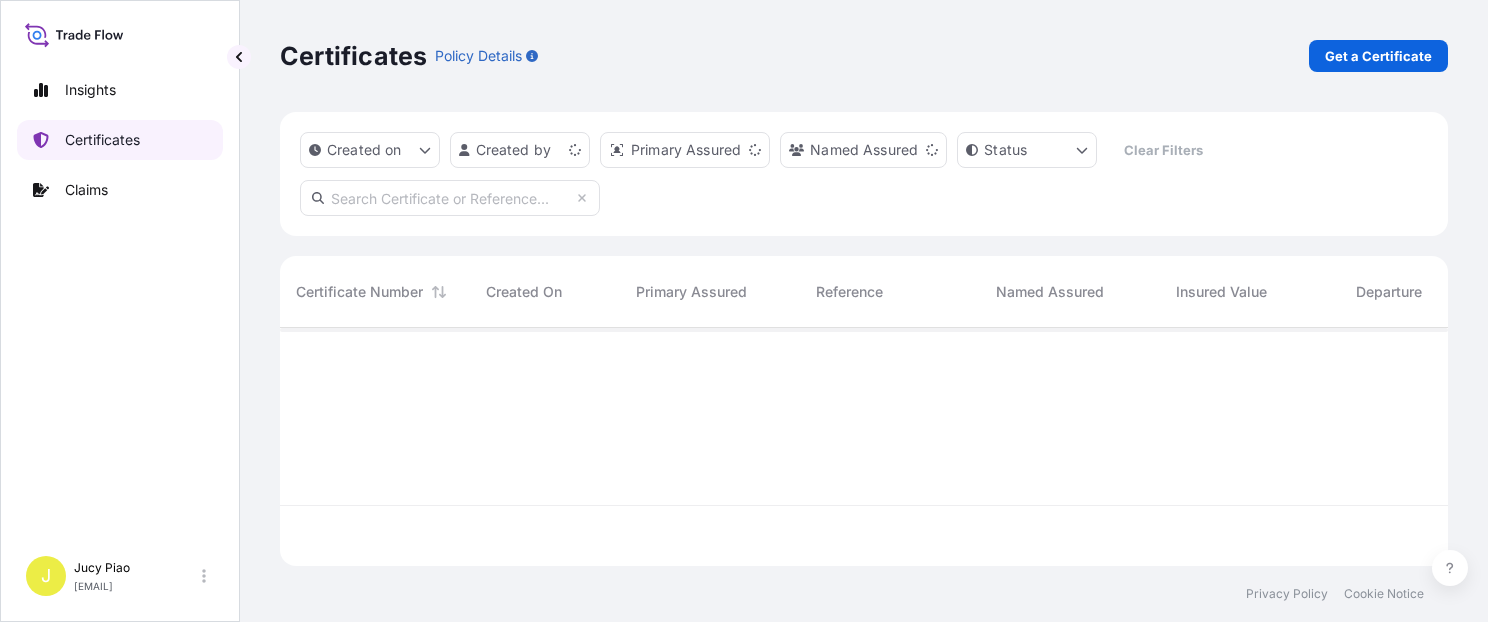 scroll, scrollTop: 0, scrollLeft: 0, axis: both 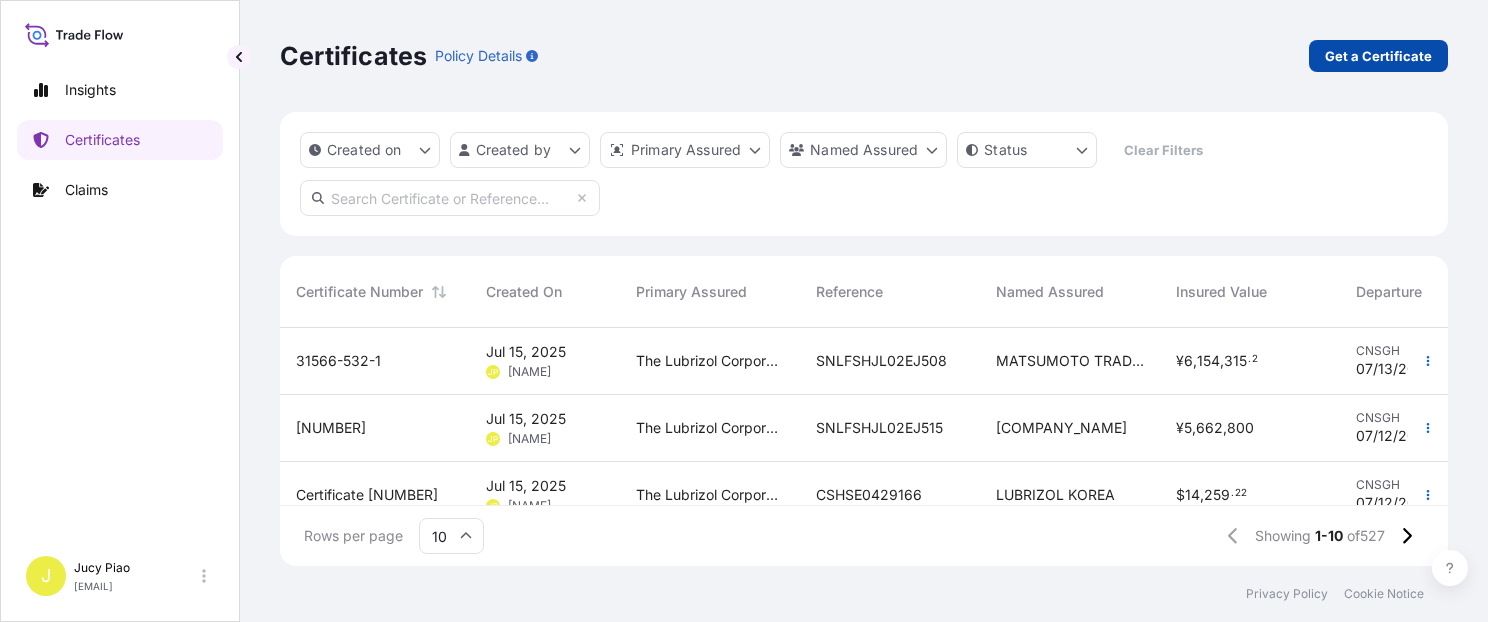 click on "Get a Certificate" at bounding box center [1378, 56] 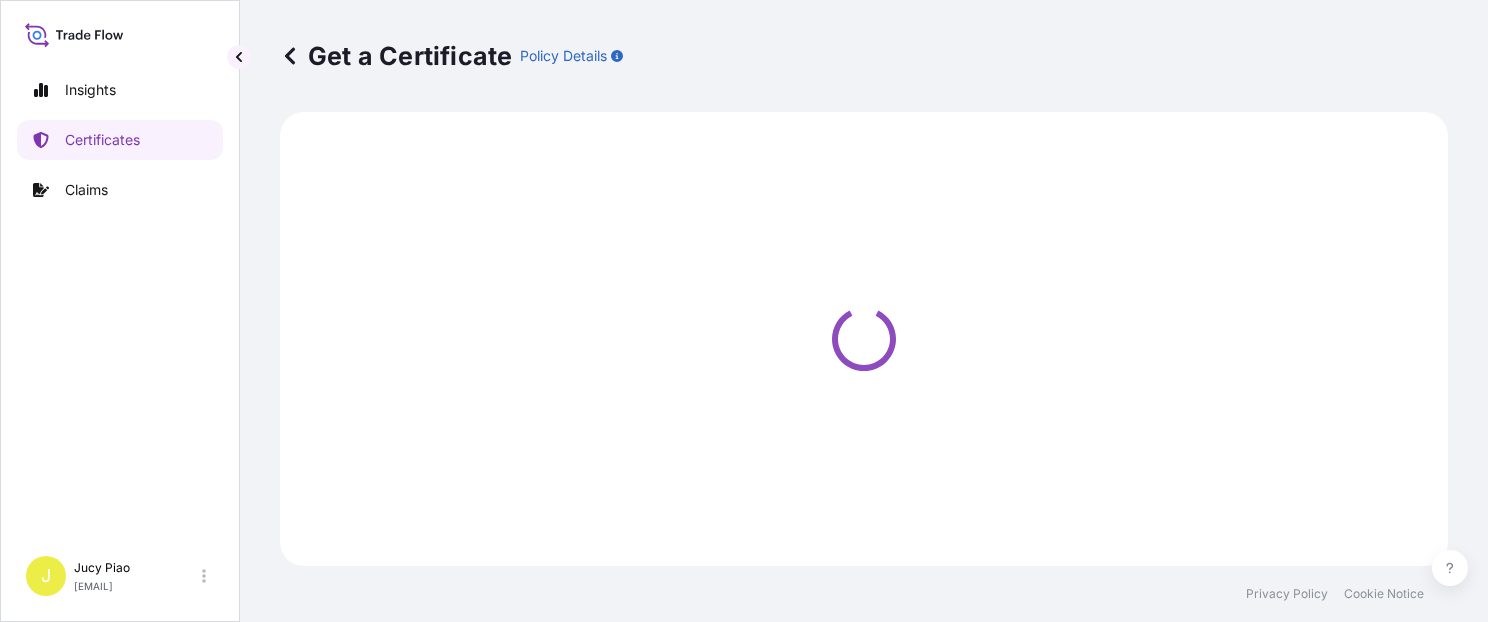 select on "Barge" 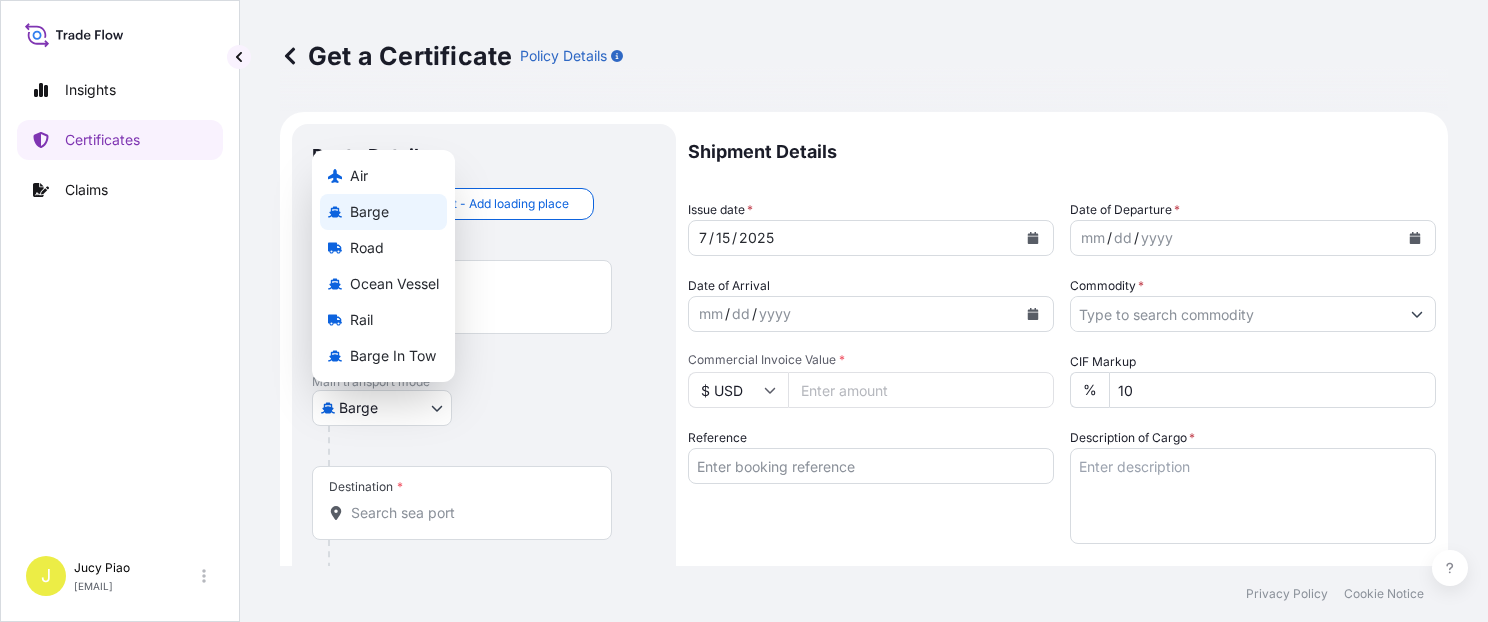 click on "Cover door to port - Add loading place Place of loading Road / Inland Road / Inland Origin * Main transport mode Barge Air Barge Road Ocean Vessel Rail Barge in Tow Destination * Cover port to door - Add place of discharge Road / Inland Road / Inland Place of Discharge Shipment Details Issue date * 7 / 15 / 2025 Date of Departure * mm / dd / yyyy Date of Arrival mm / dd / yyyy Commodity * Packing Category Commercial Invoice Value    * $ USD CIF Markup % 10 Reference Description of Cargo * Vessel Name Marks & Numbers Duty Cost   $ USD Letter of Credit This shipment has a letter of credit Letter of credit * Letter of credit may not exceed 12000 characters Assured Details Primary Assured * Select a primary assured The Lubrizol Corporation Named Assured Named Assured Address Create Certificate Privacy Policy Cookie Notice
0 Selected Date: July 15, 2025 Air Barge Road Ocean Vessel Rail" at bounding box center (744, 311) 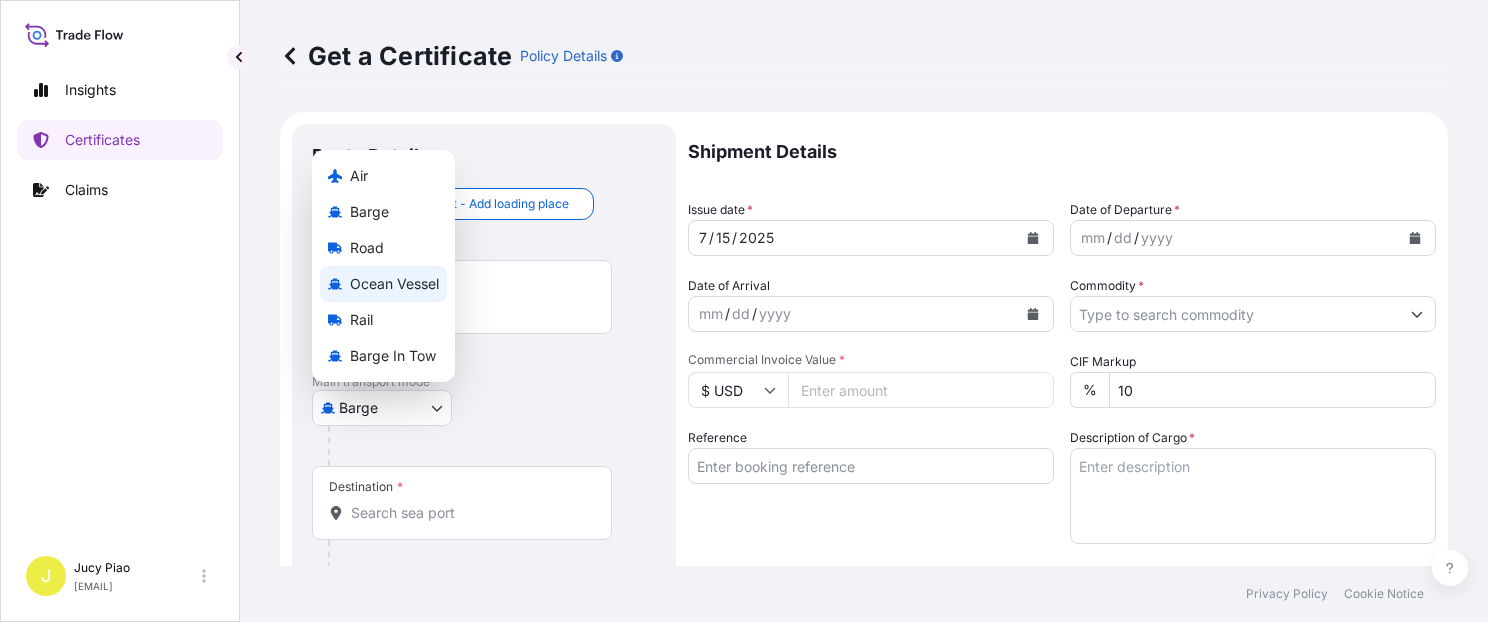 click on "Ocean Vessel" at bounding box center [394, 284] 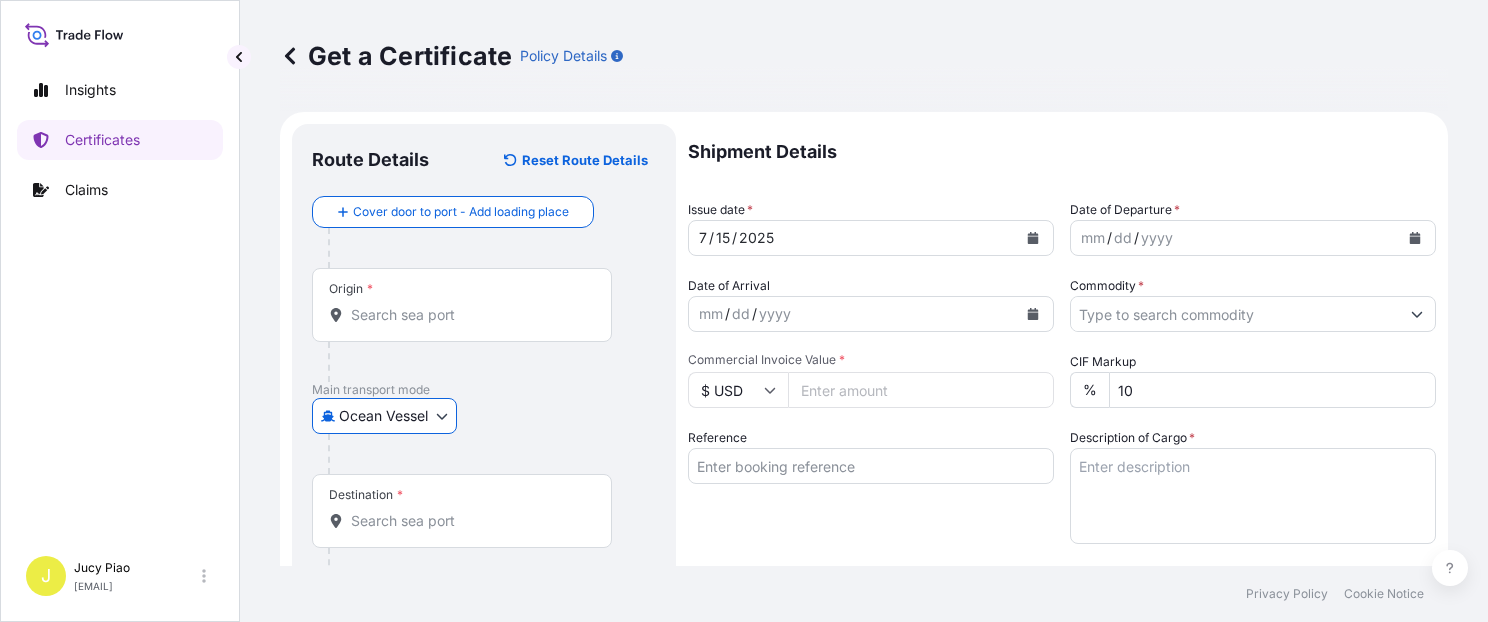 click at bounding box center [470, 362] 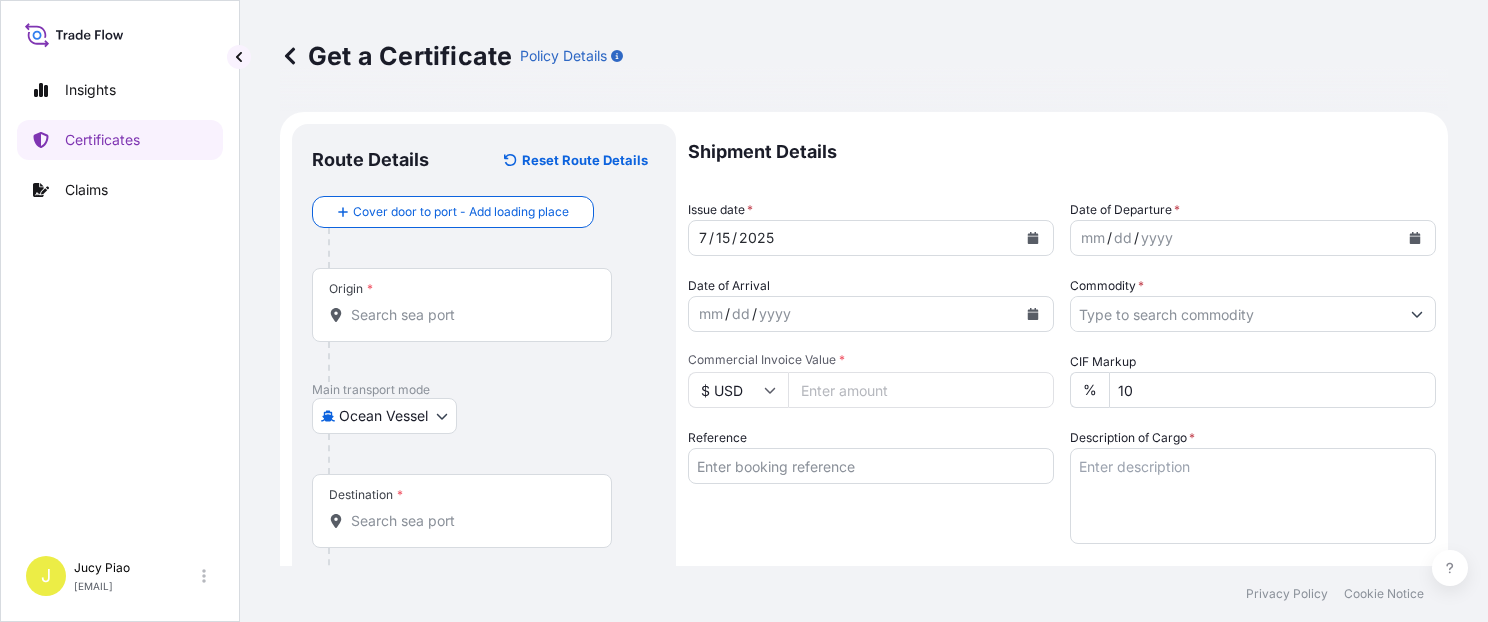 click on "Ocean Vessel Air Barge Road Ocean Vessel Rail Barge in Tow" at bounding box center [484, 416] 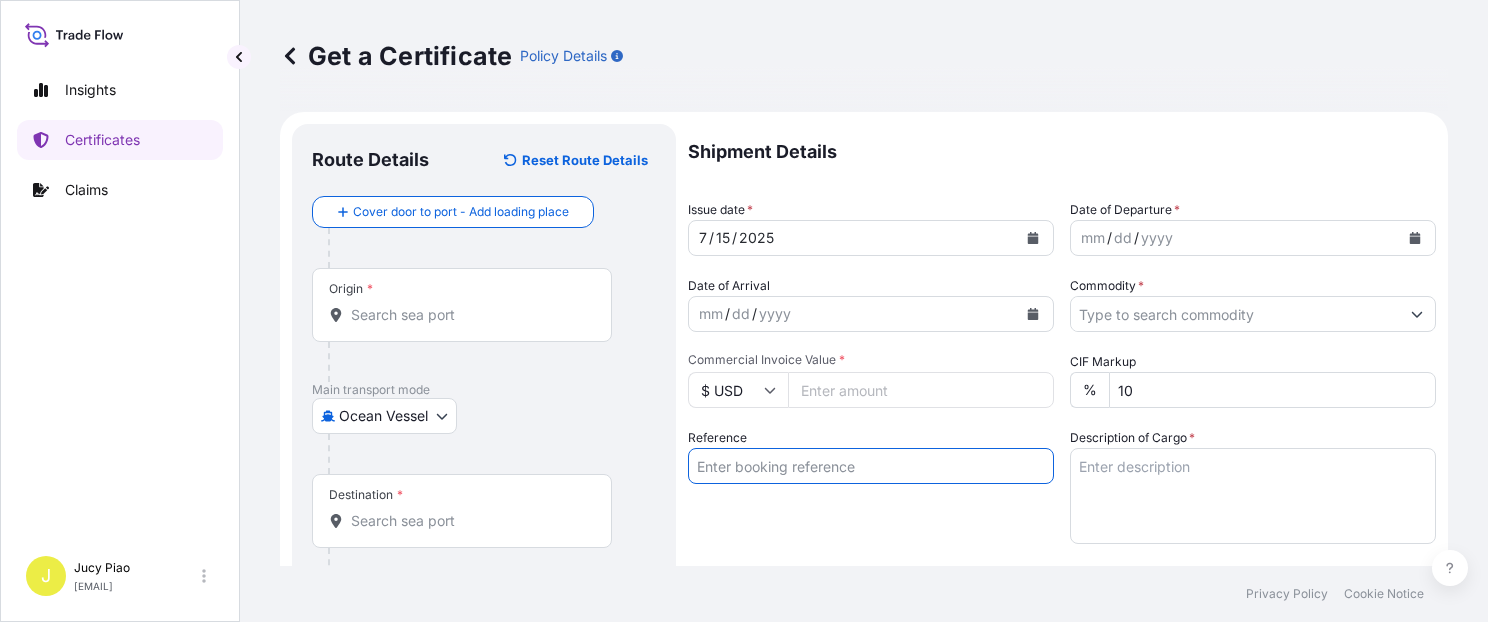 paste on "SNLFSHTL0200777" 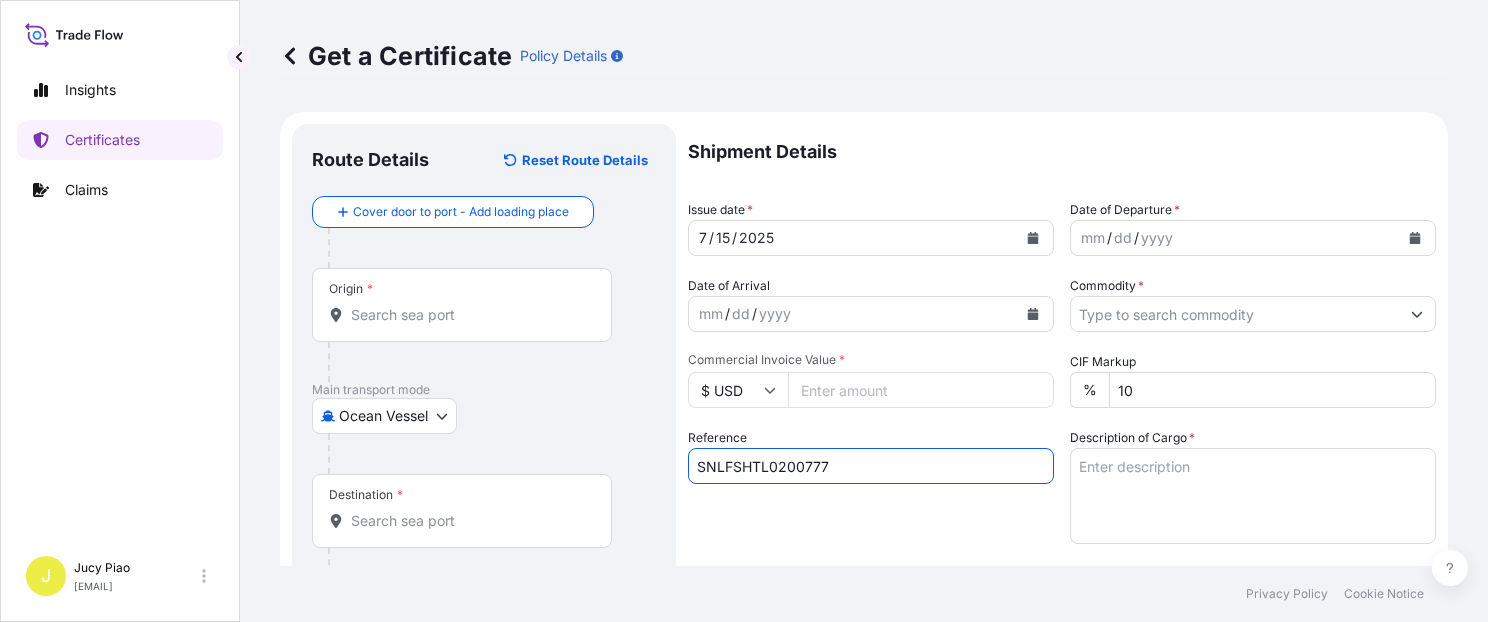 type on "SNLFSHTL0200777" 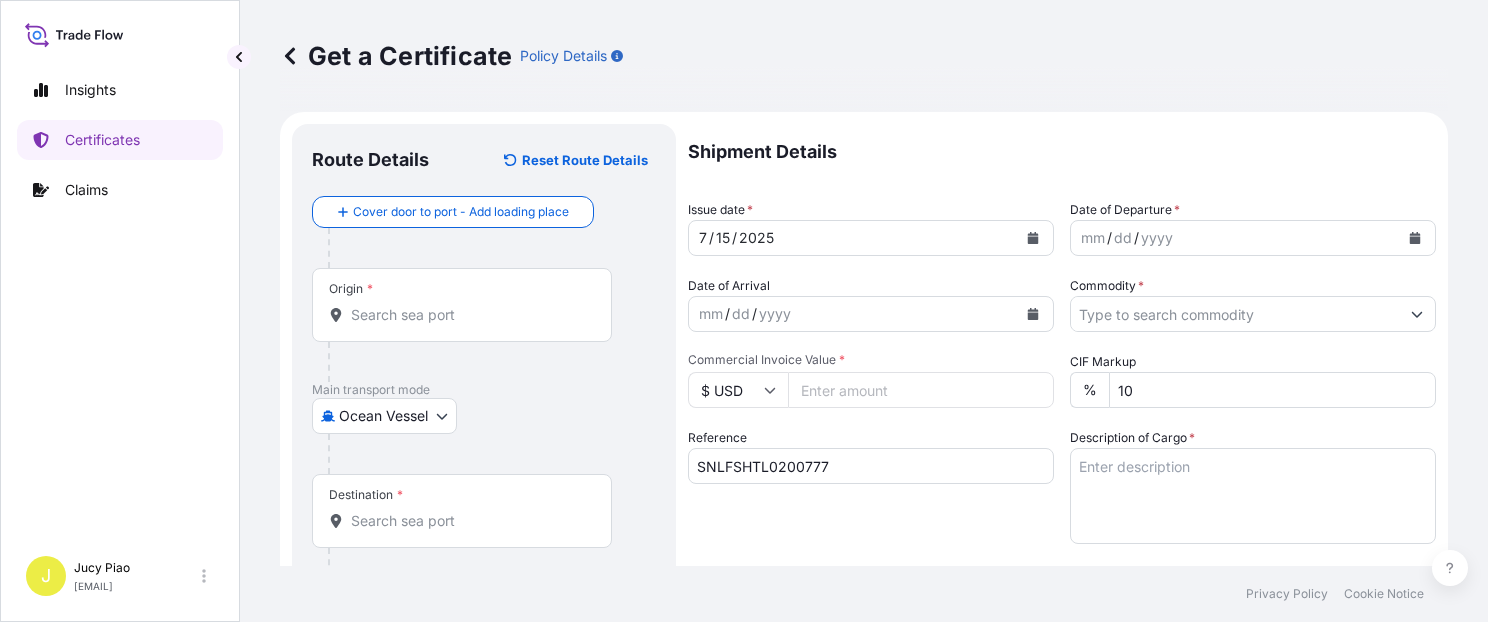 click on "Origin *" at bounding box center (469, 315) 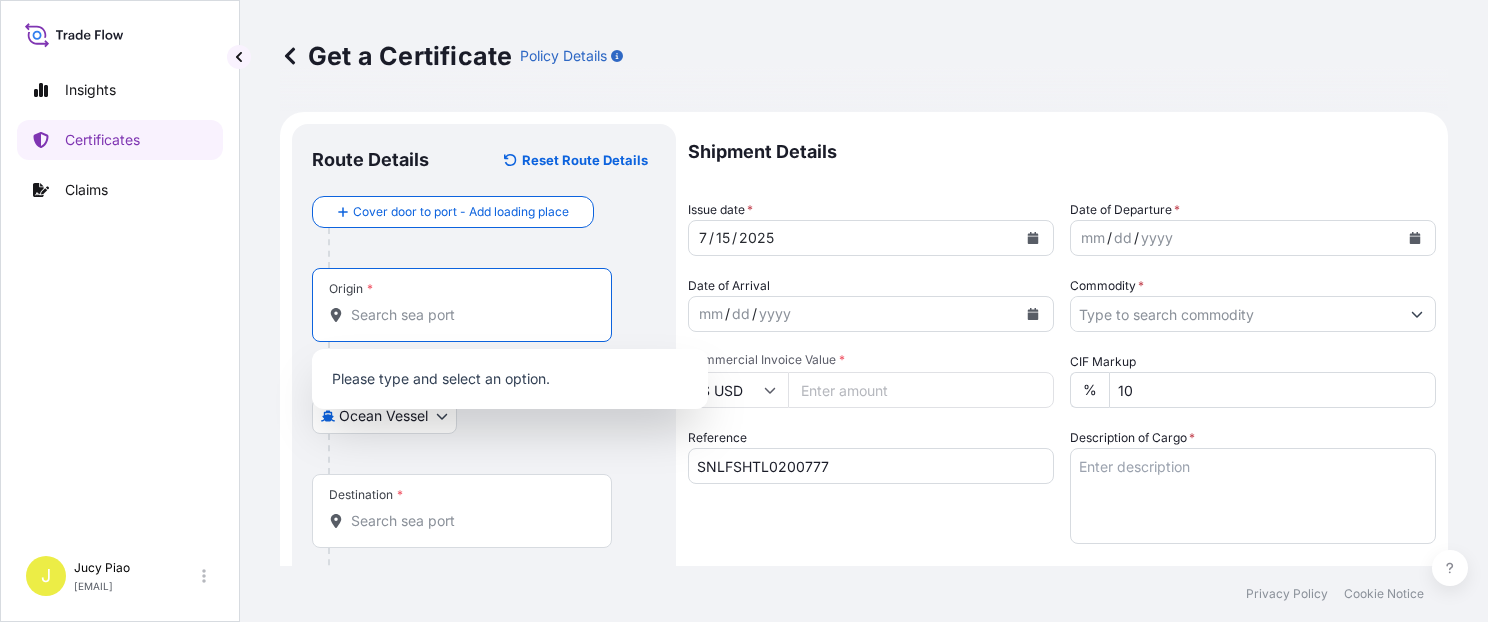 paste on "SHANGHAI," 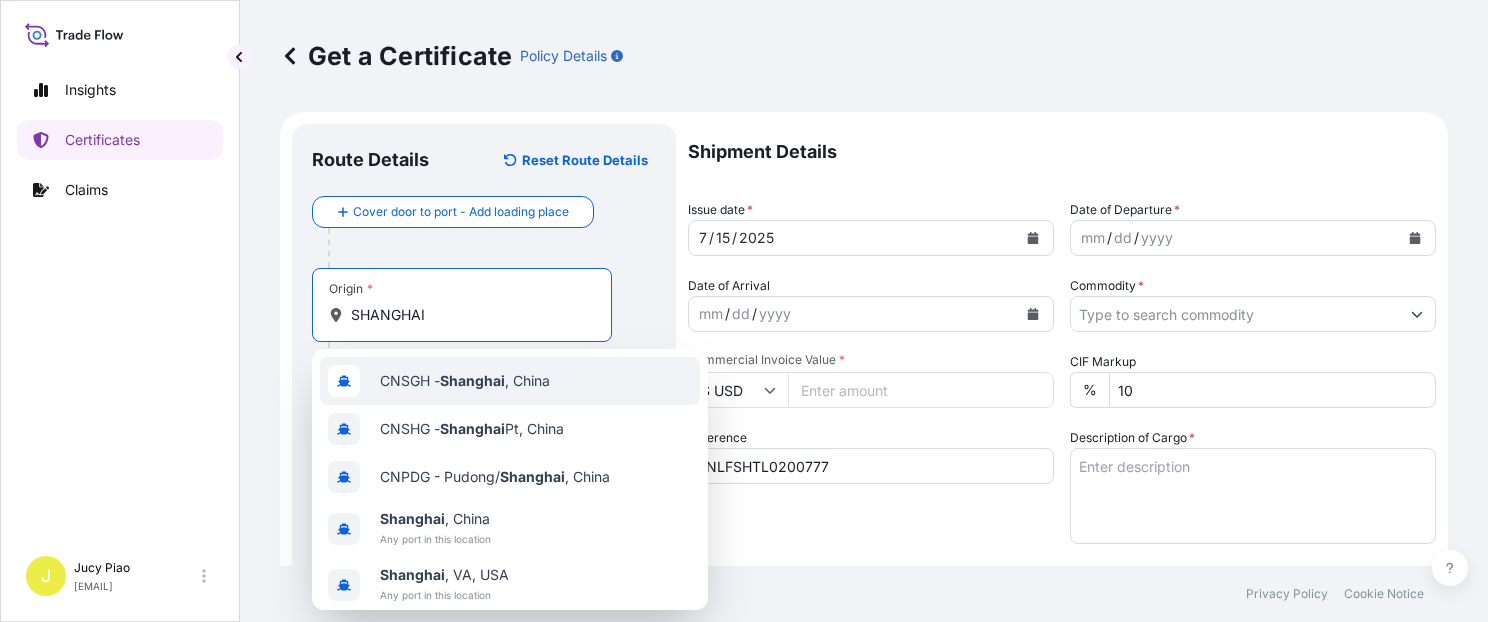 click on "CNSGH -  Shanghai , China" at bounding box center [510, 381] 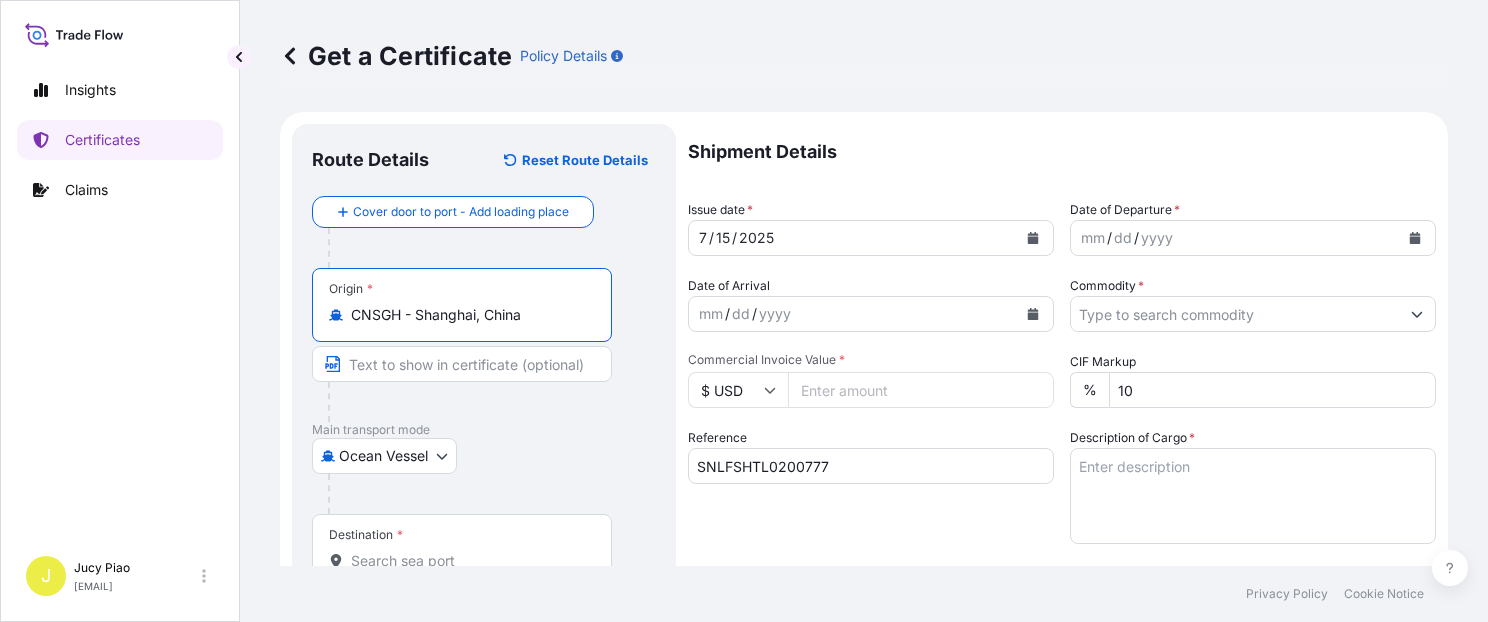drag, startPoint x: 421, startPoint y: 314, endPoint x: 563, endPoint y: 318, distance: 142.05632 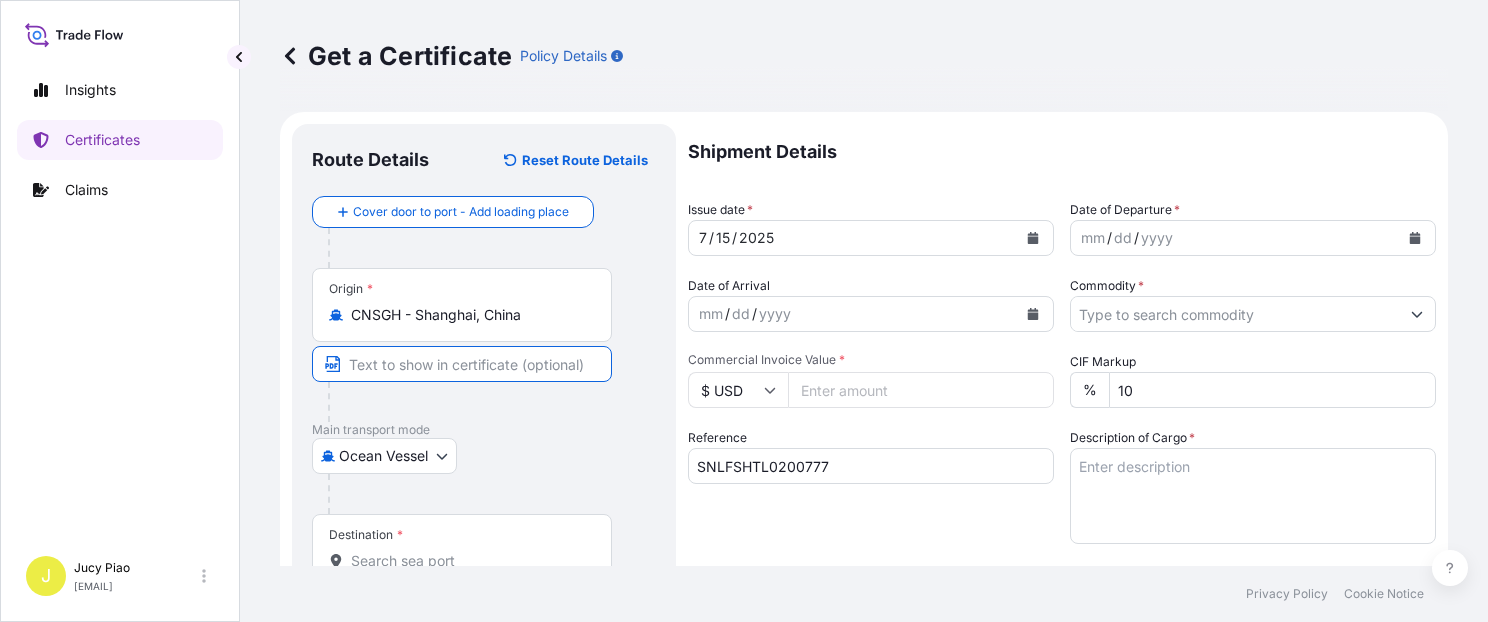 paste on "Shanghai, China" 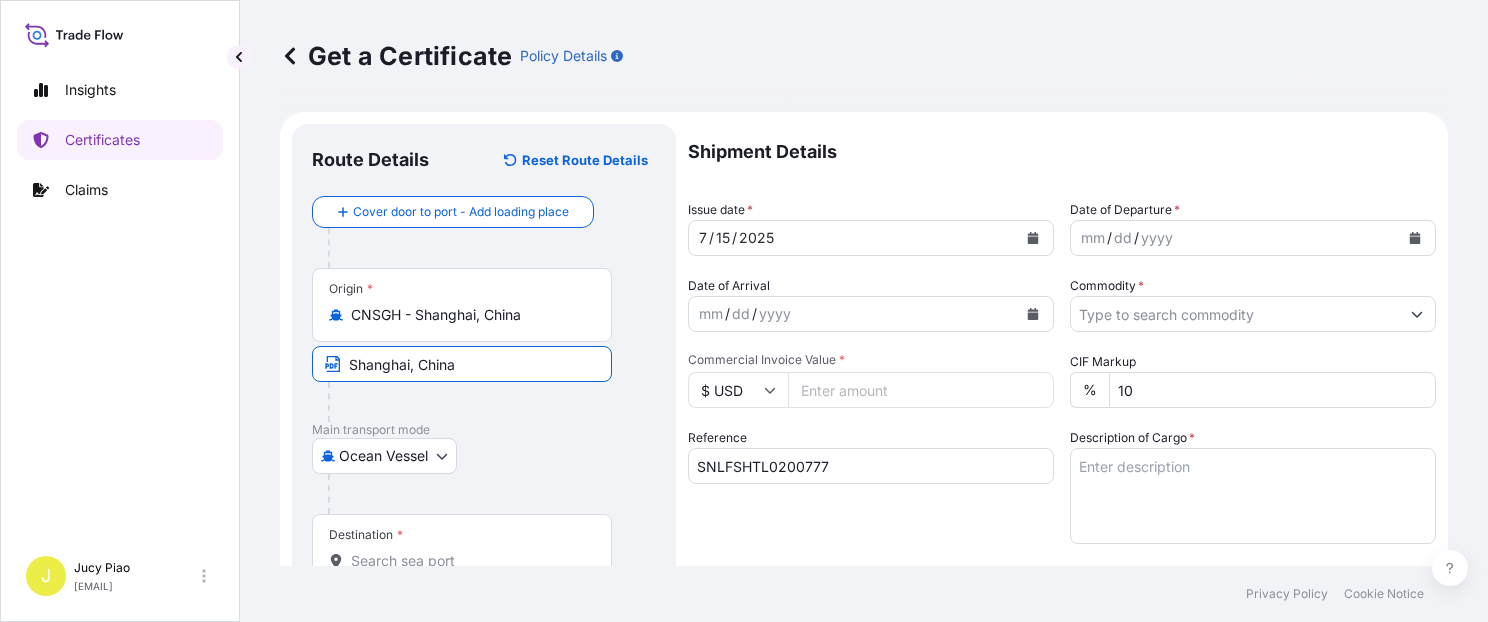 scroll, scrollTop: 84, scrollLeft: 0, axis: vertical 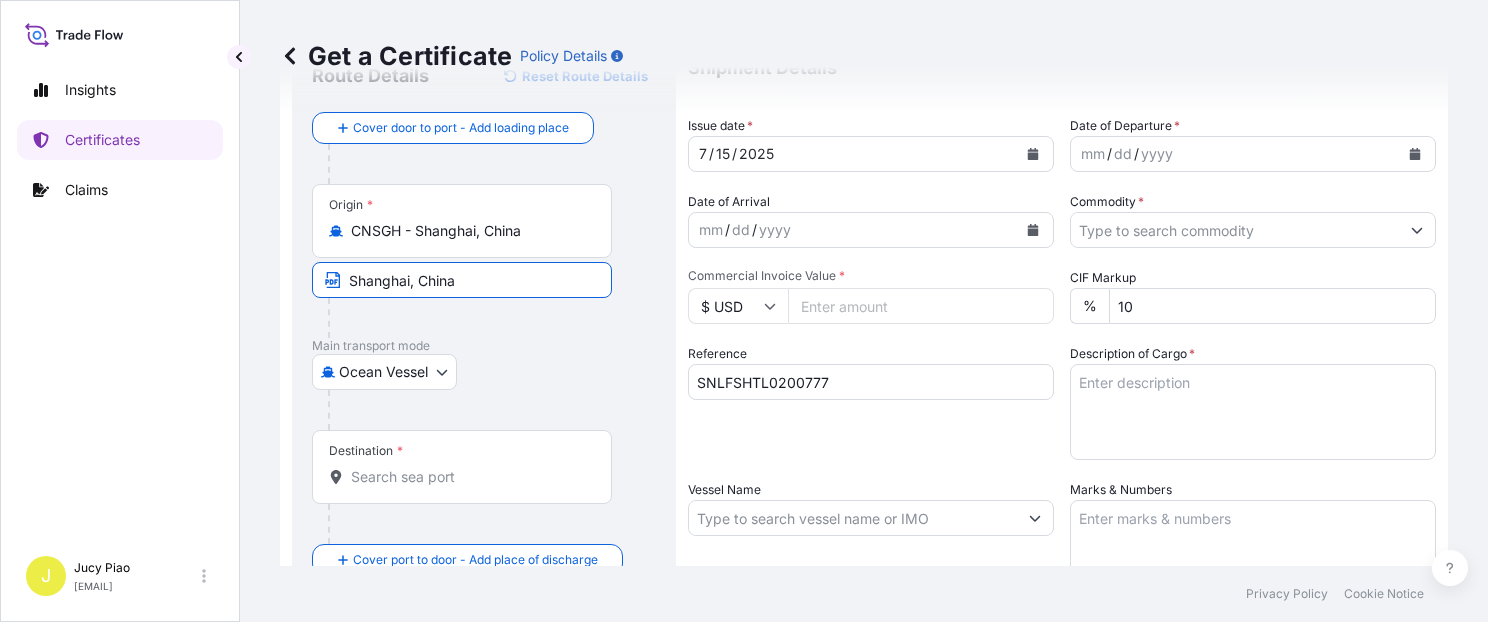type on "Shanghai, China" 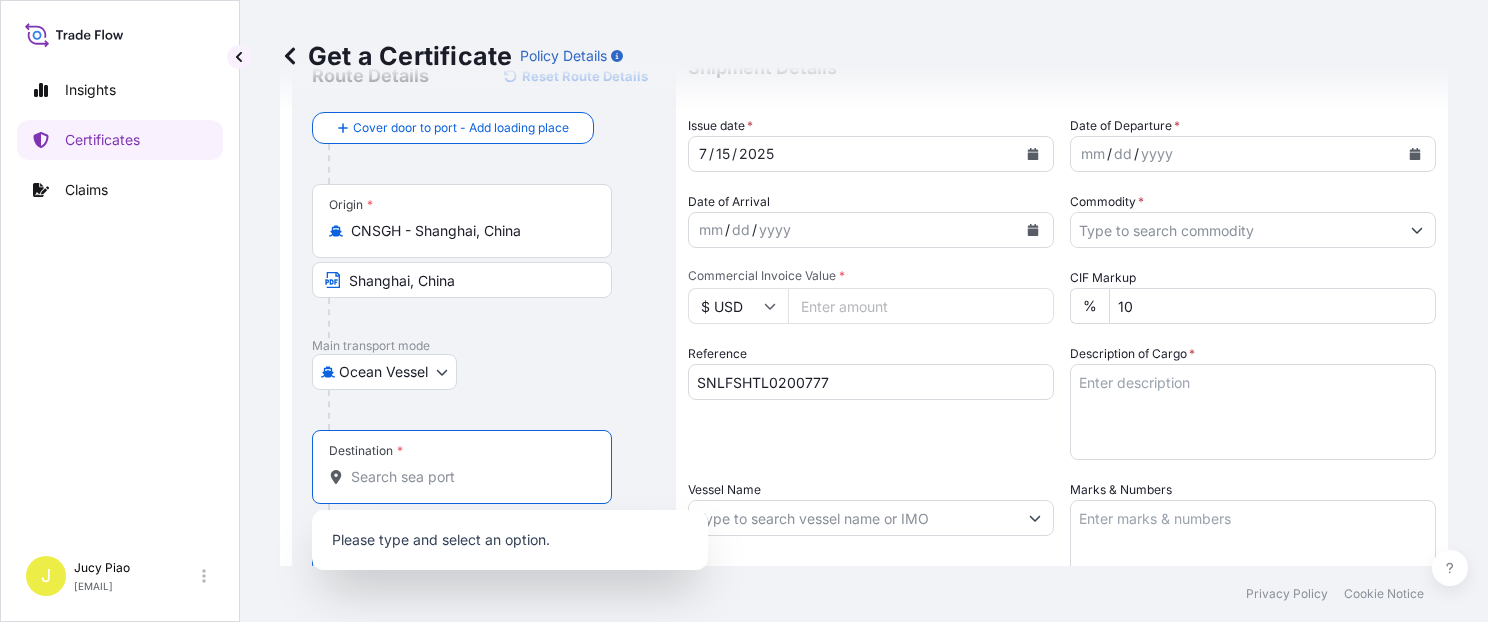 click on "Destination *" at bounding box center (469, 477) 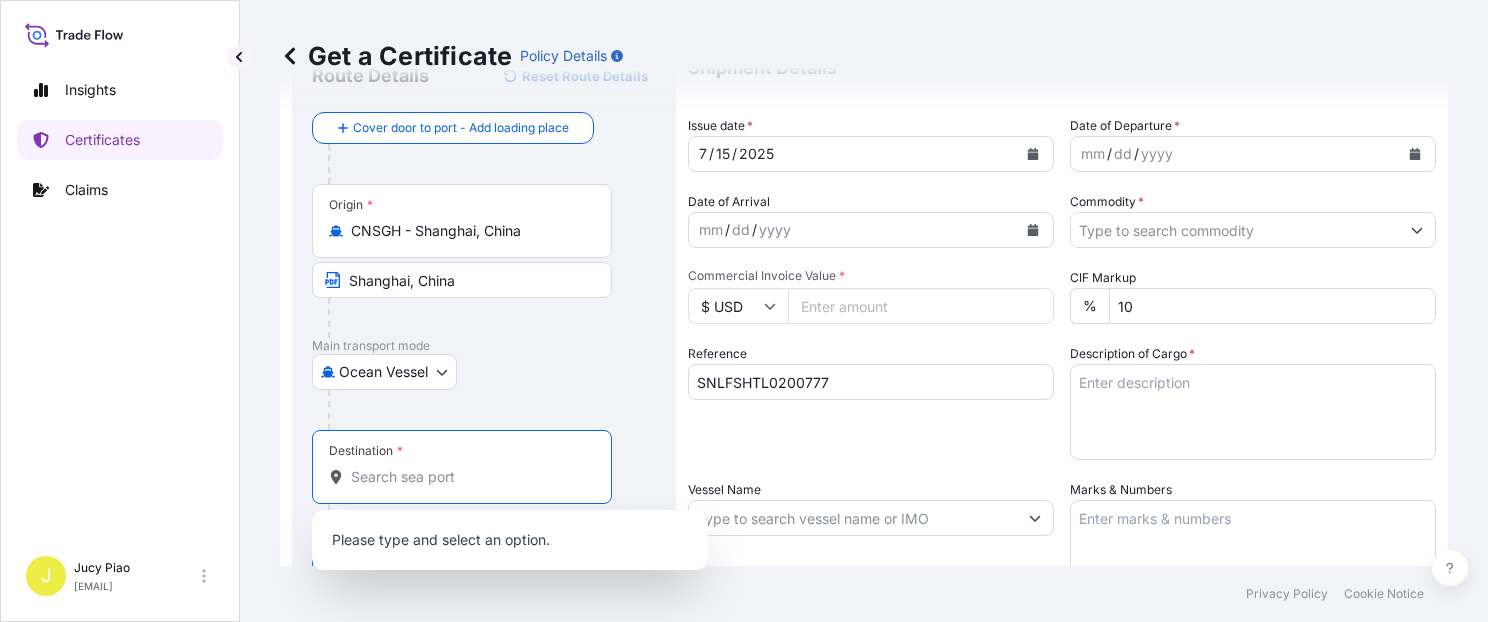 click on "Destination *" at bounding box center (469, 477) 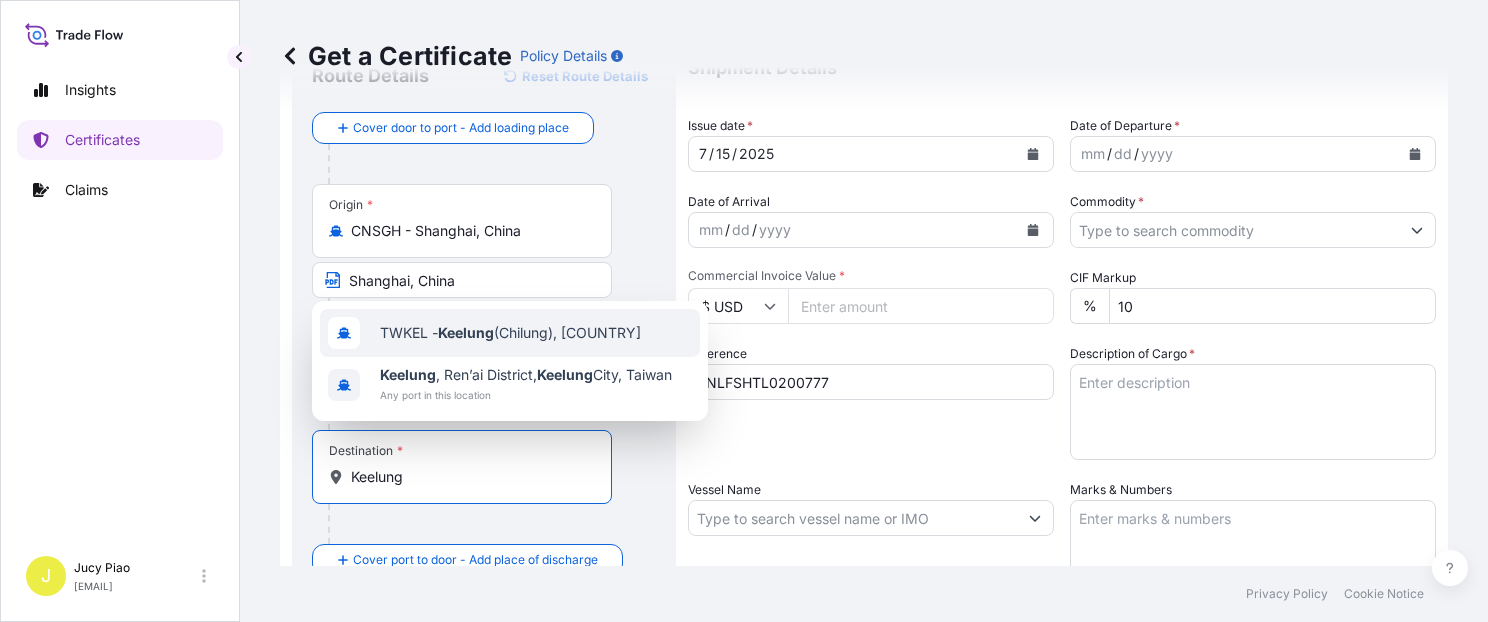 click on "TWKEL -  Keelung  (Chilung), Taiwan" at bounding box center (510, 333) 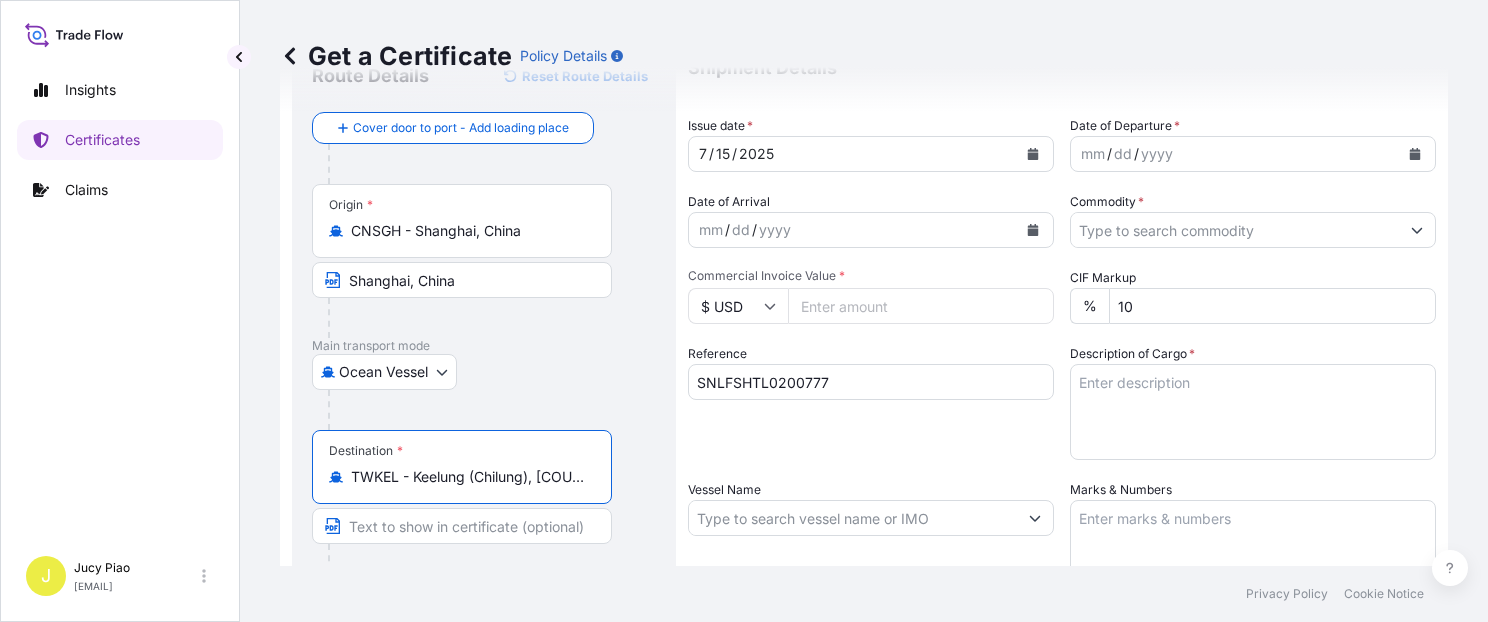 drag, startPoint x: 415, startPoint y: 477, endPoint x: 653, endPoint y: 482, distance: 238.05252 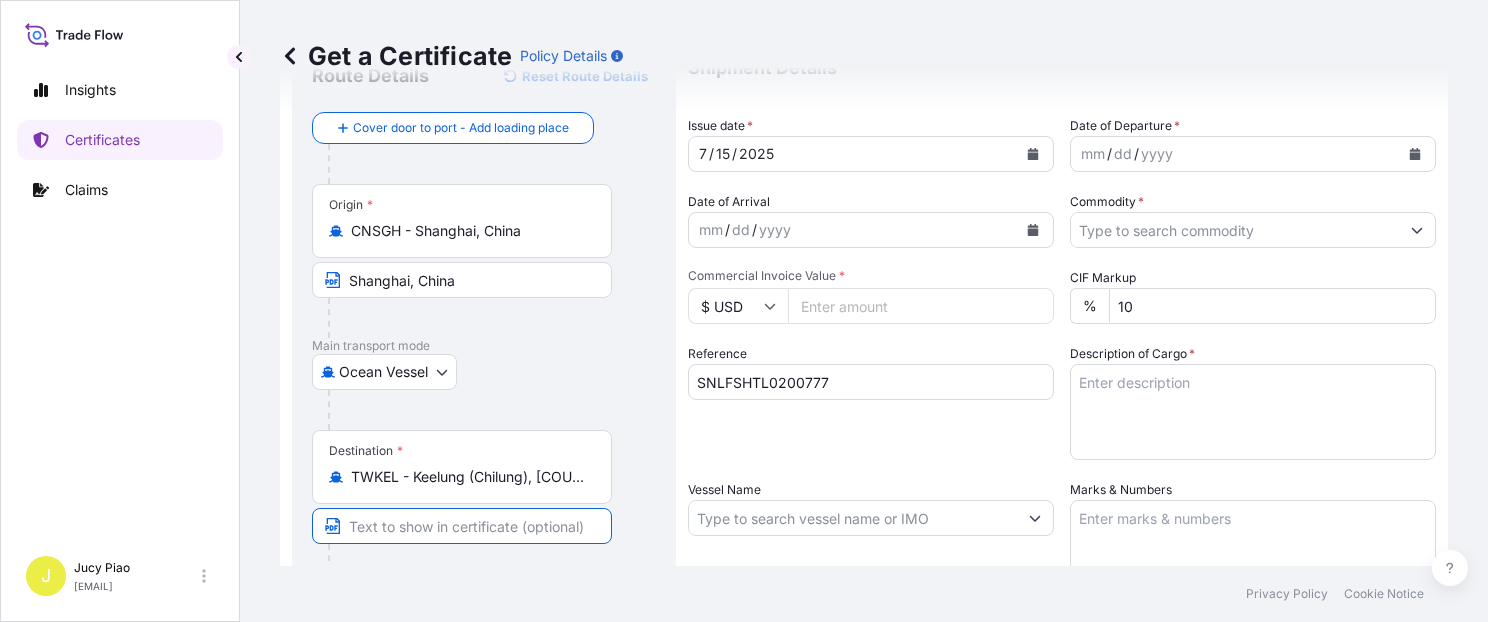 paste on "Keelung (Chilung), Taiwan" 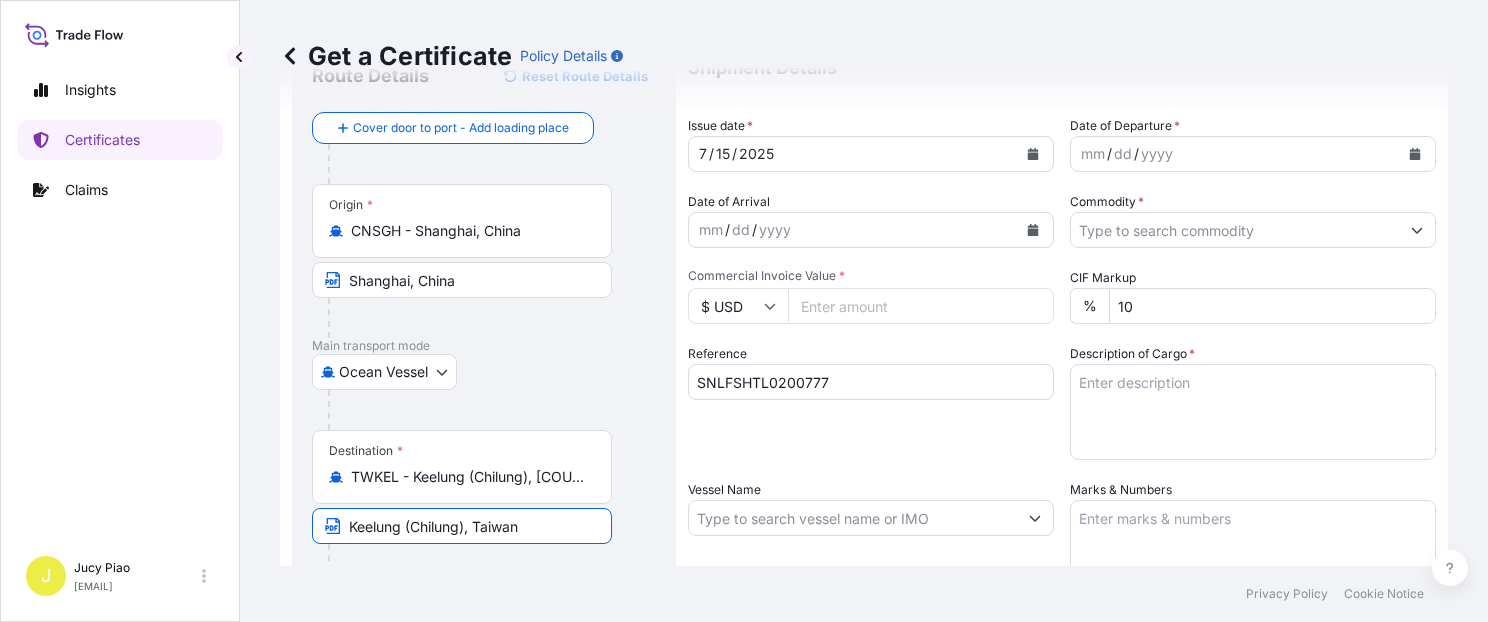 drag, startPoint x: 406, startPoint y: 533, endPoint x: 468, endPoint y: 521, distance: 63.15061 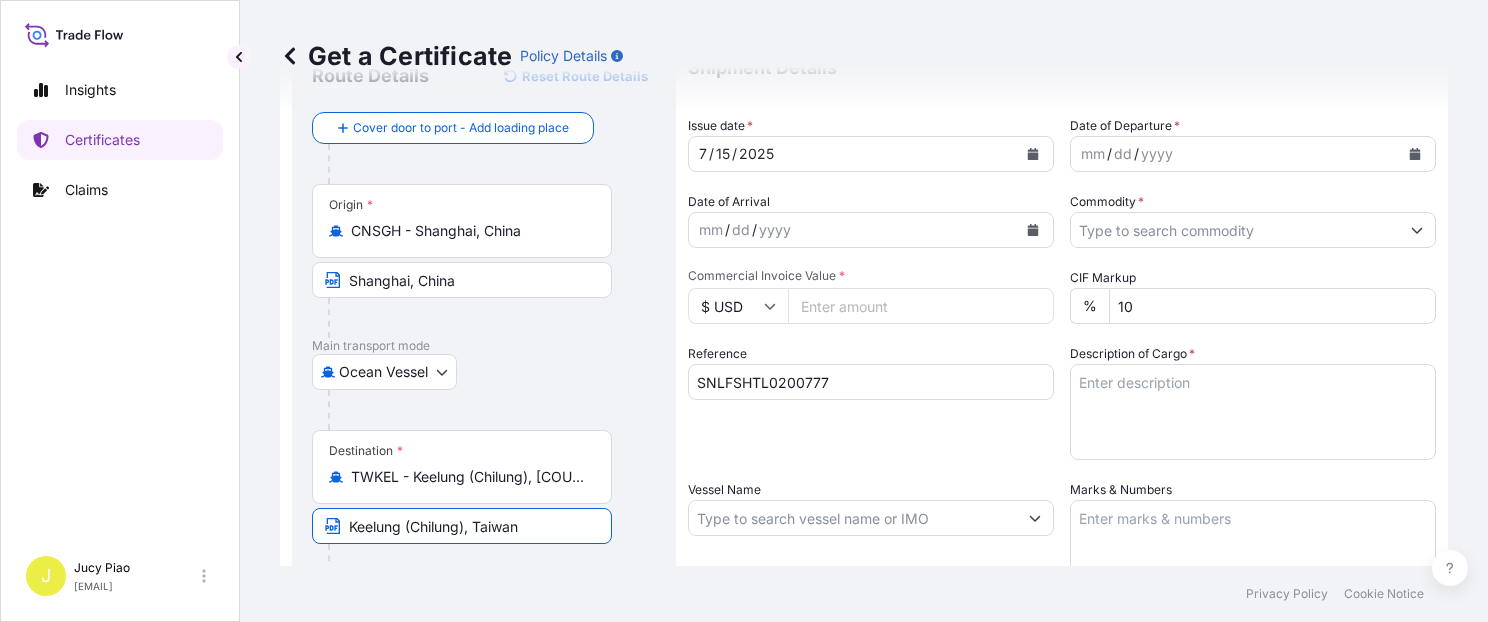 click on "Keelung (Chilung), Taiwan" at bounding box center [462, 526] 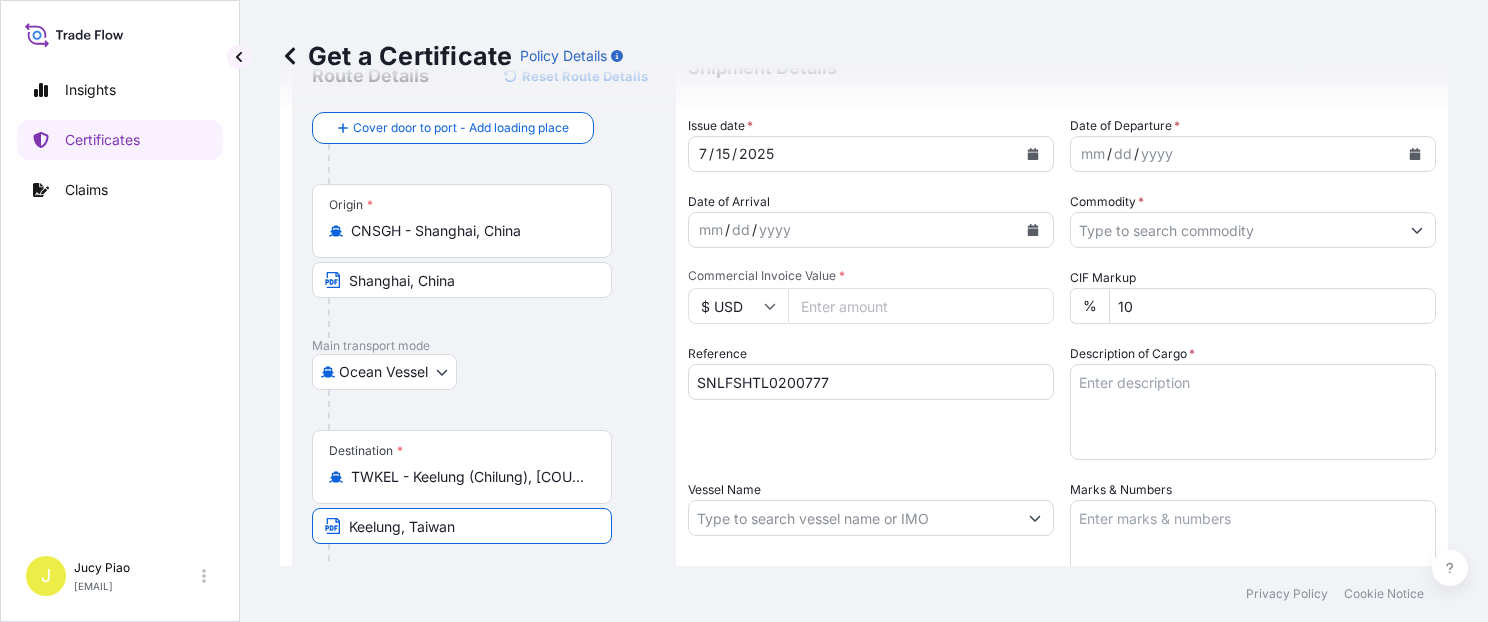 type on "Keelung, Taiwan" 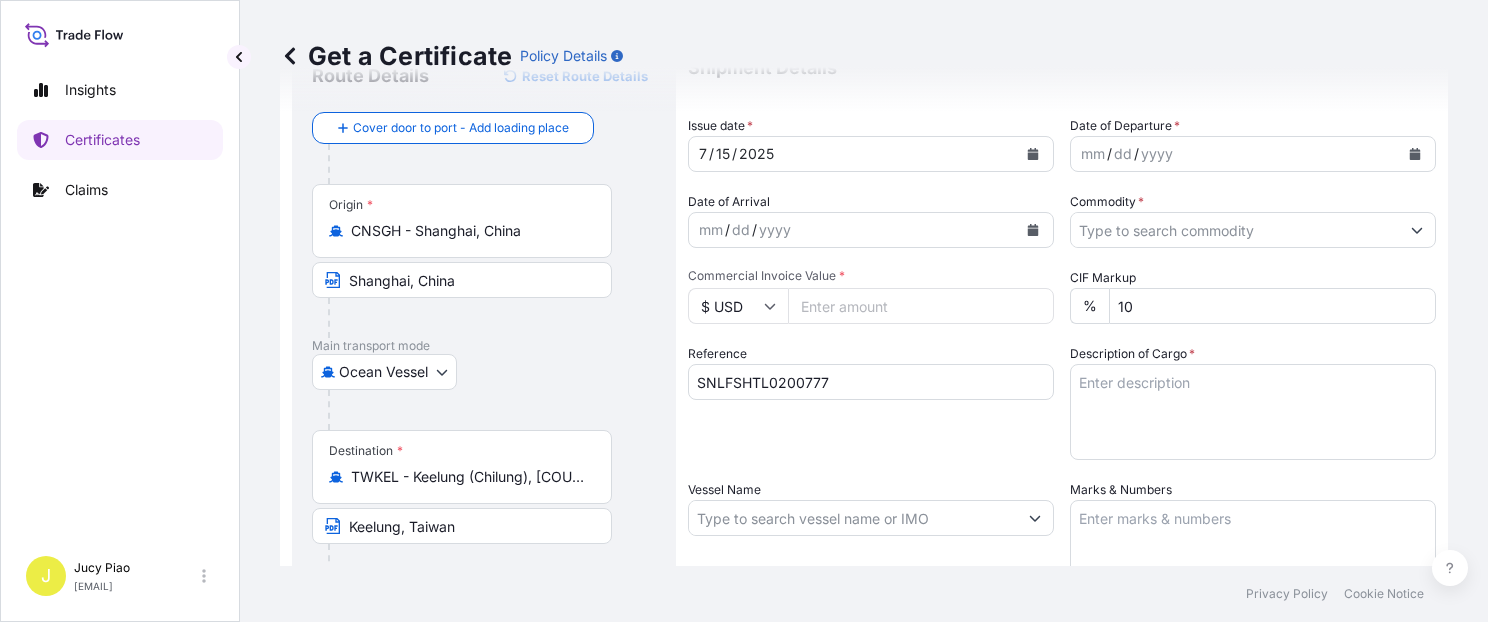 scroll, scrollTop: 0, scrollLeft: 0, axis: both 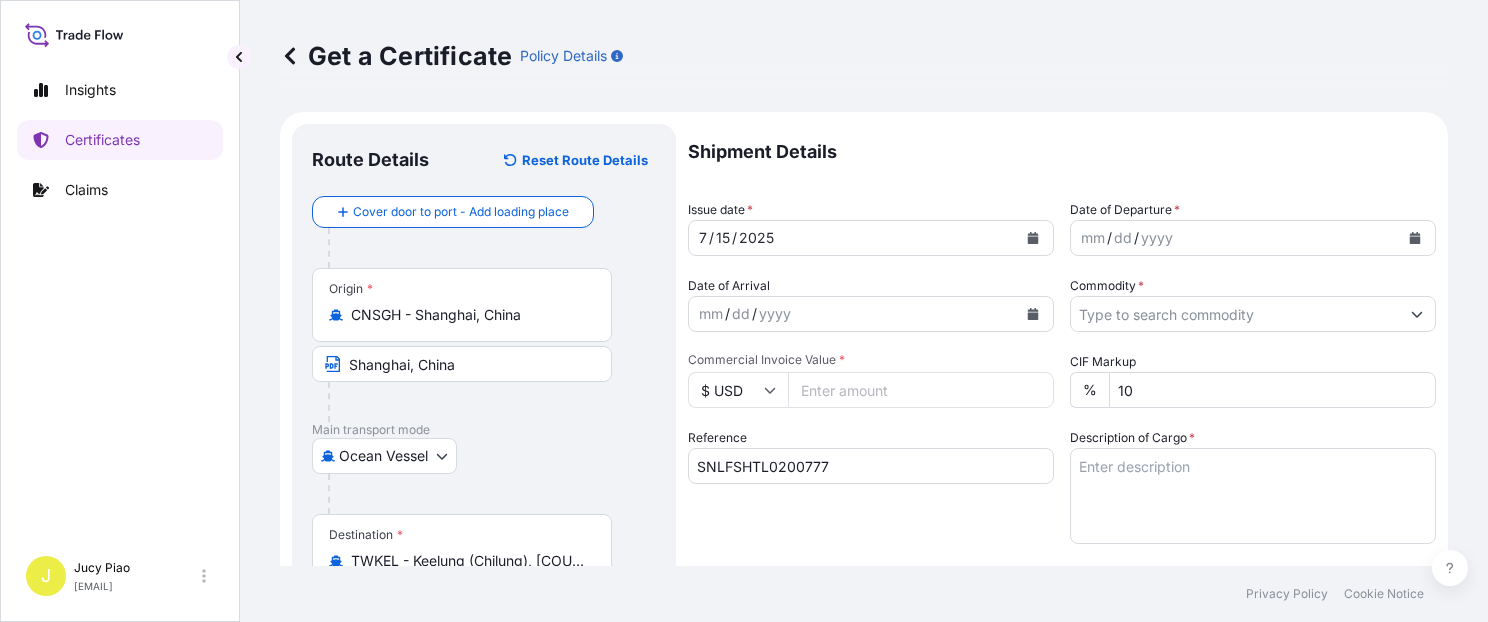 click on "15" at bounding box center [723, 238] 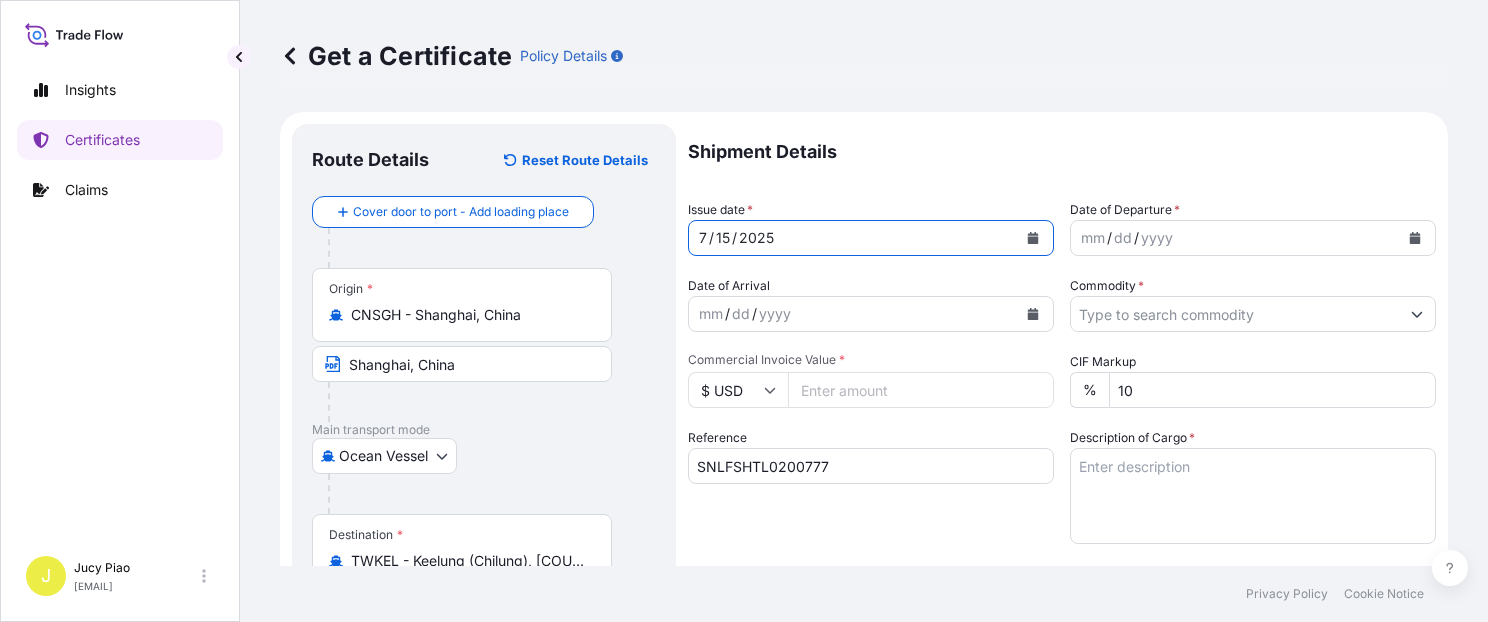 click on "15" at bounding box center [723, 238] 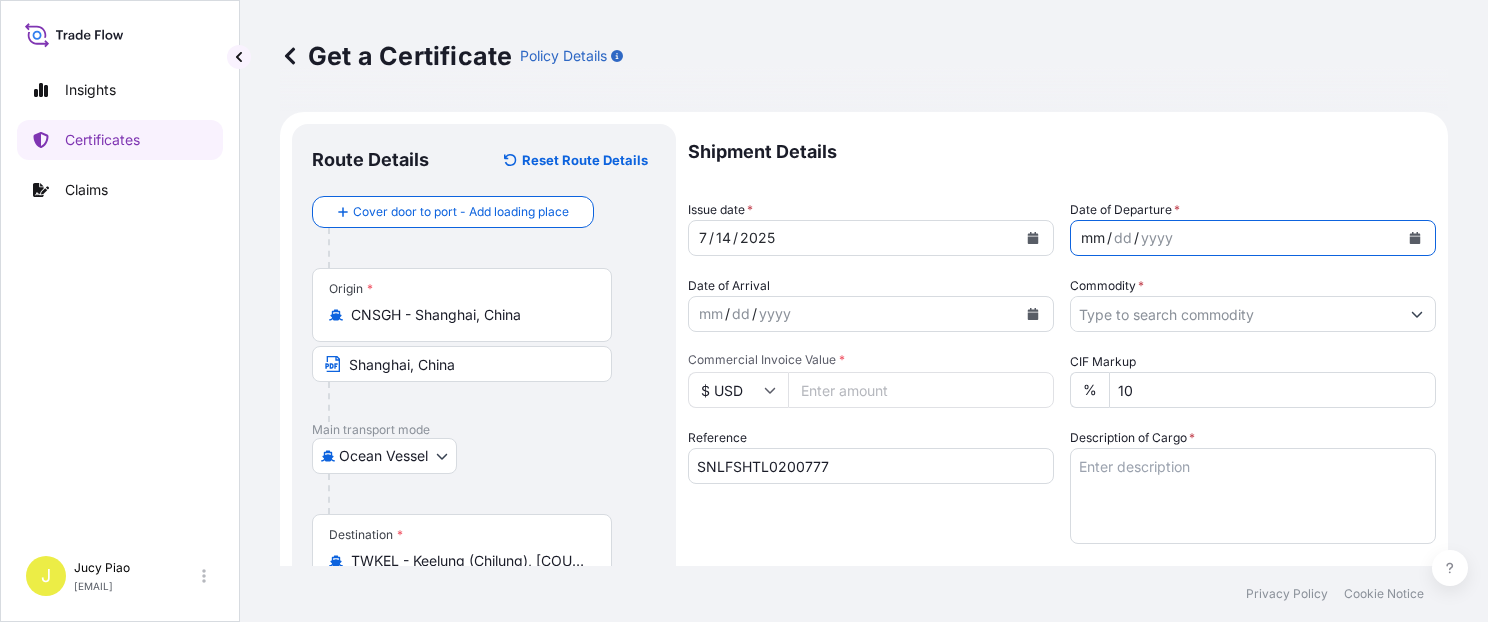click on "mm" at bounding box center [1093, 238] 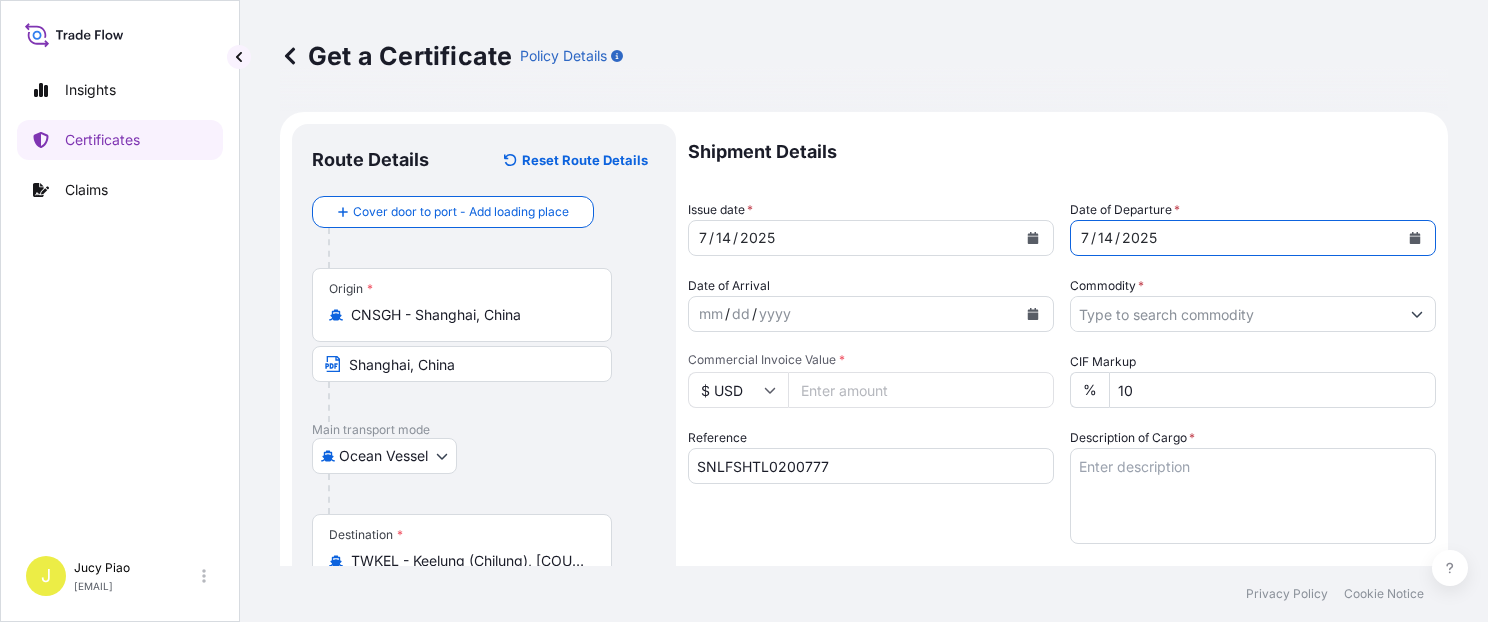 click on "Commodity *" at bounding box center (1235, 314) 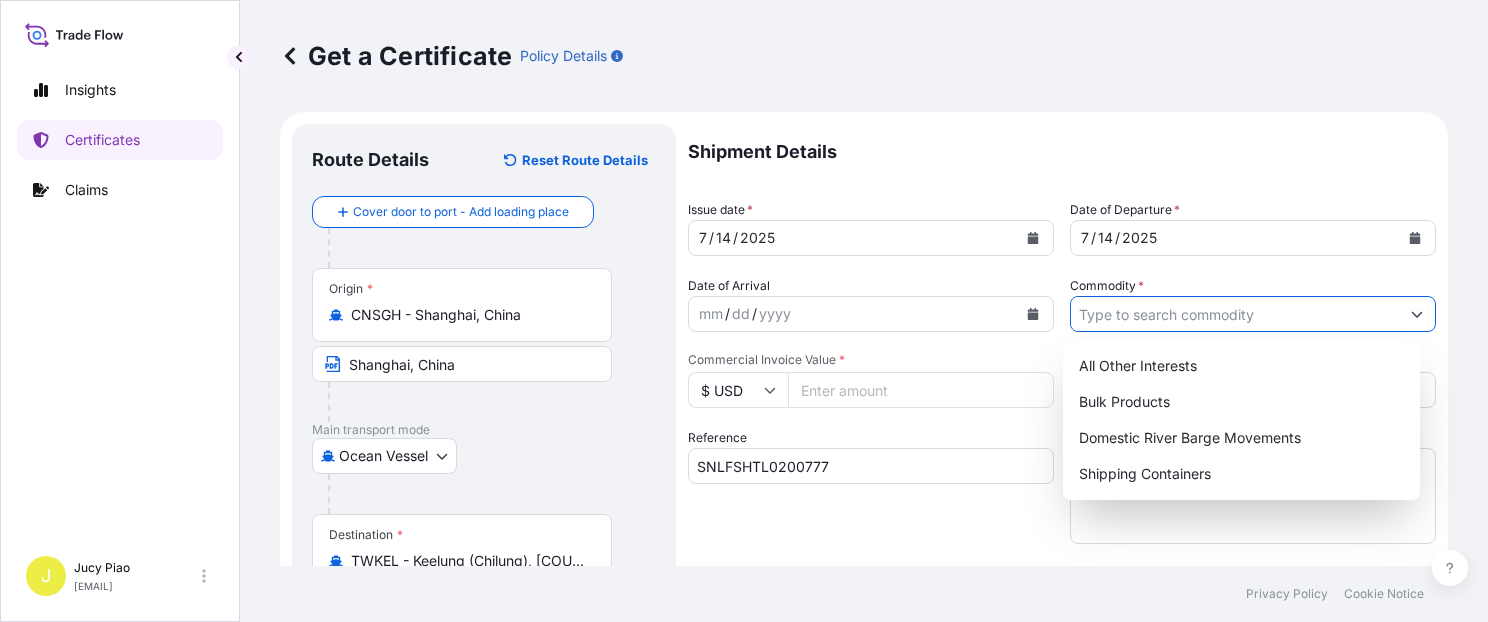 click on "Commodity *" at bounding box center [1235, 314] 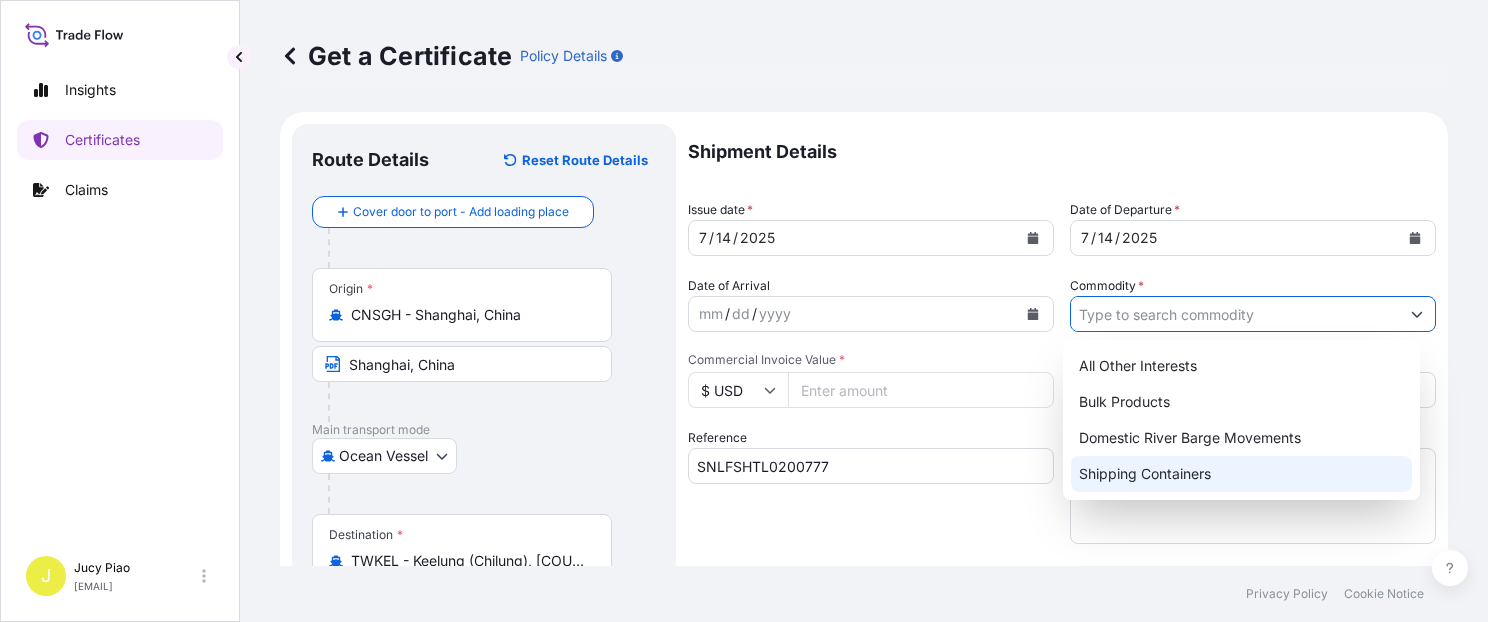 click on "Shipping Containers" at bounding box center [1241, 474] 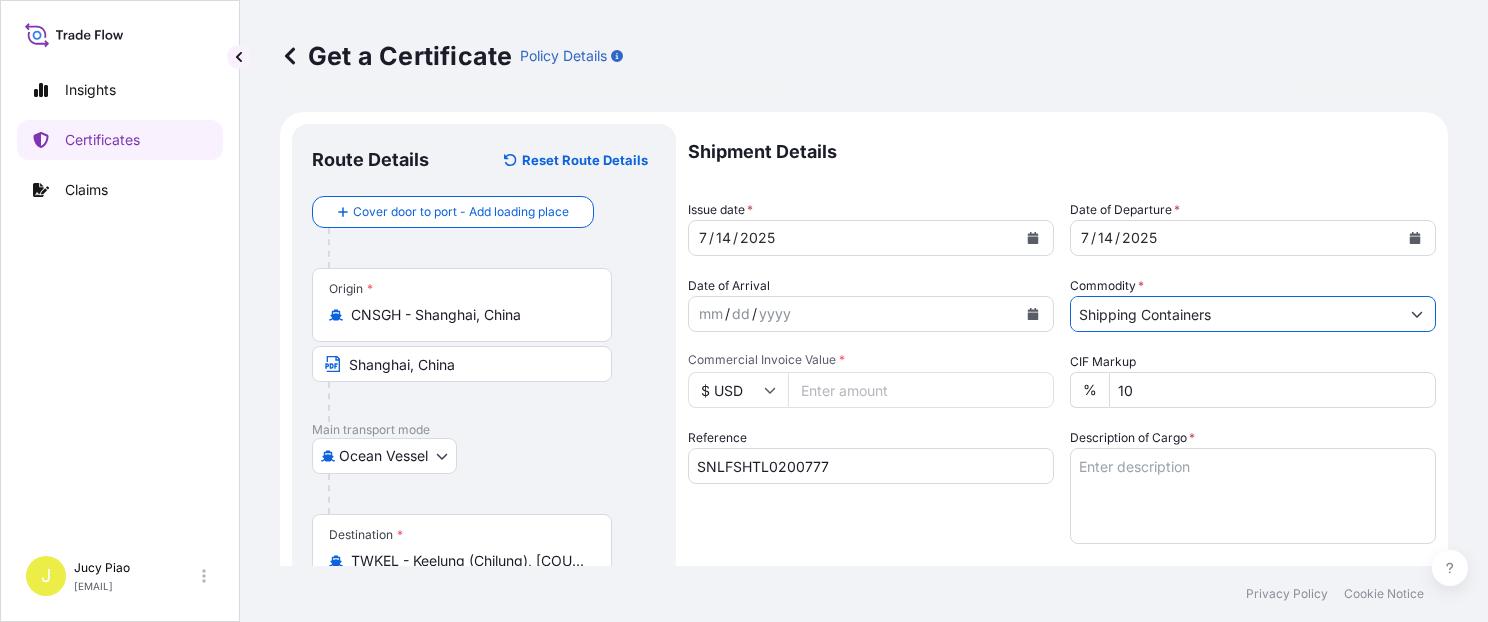 click on "Commercial Invoice Value    *" at bounding box center (921, 390) 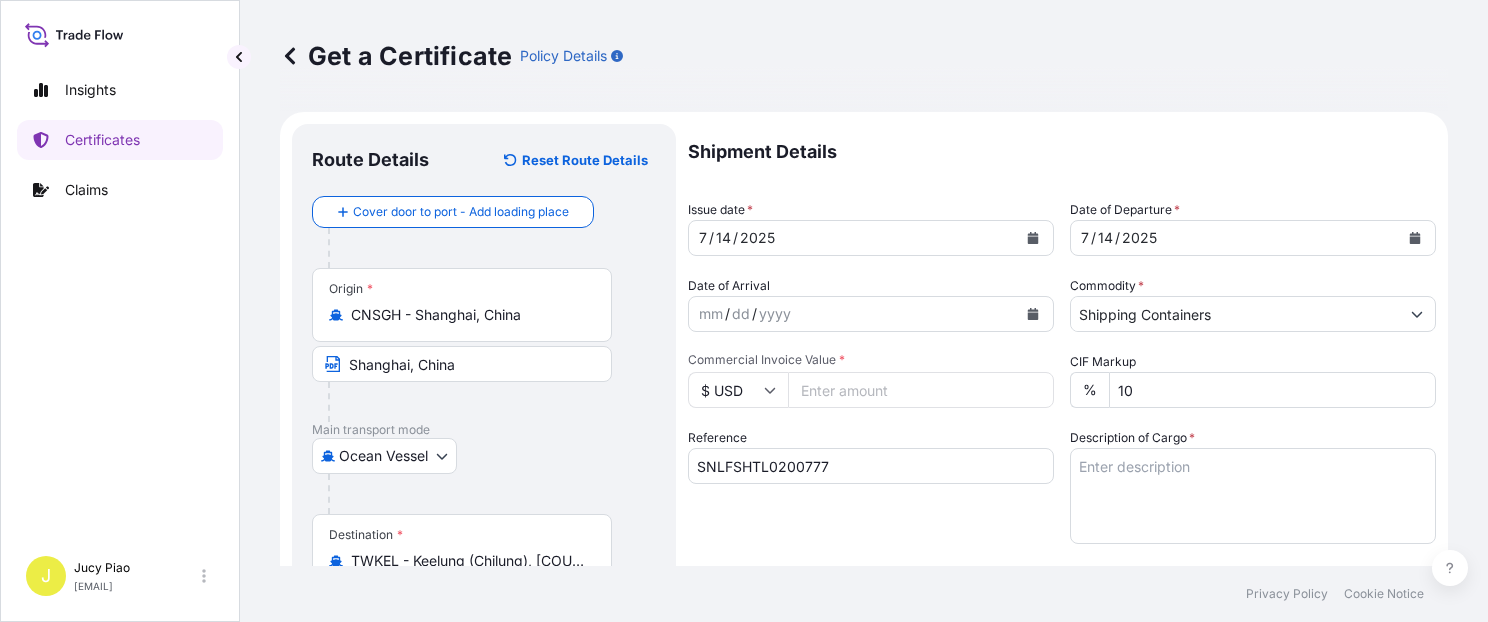 type on "[NUMBER]" 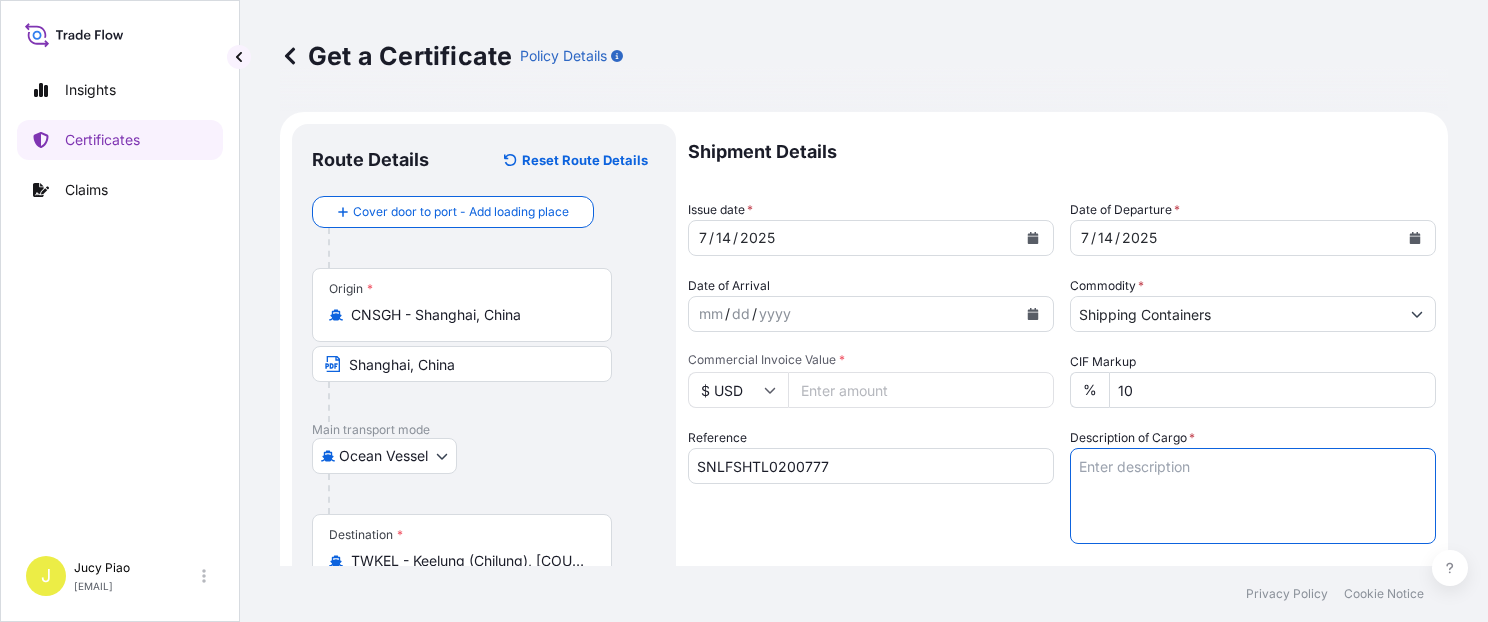 click on "Description of Cargo *" at bounding box center (1253, 496) 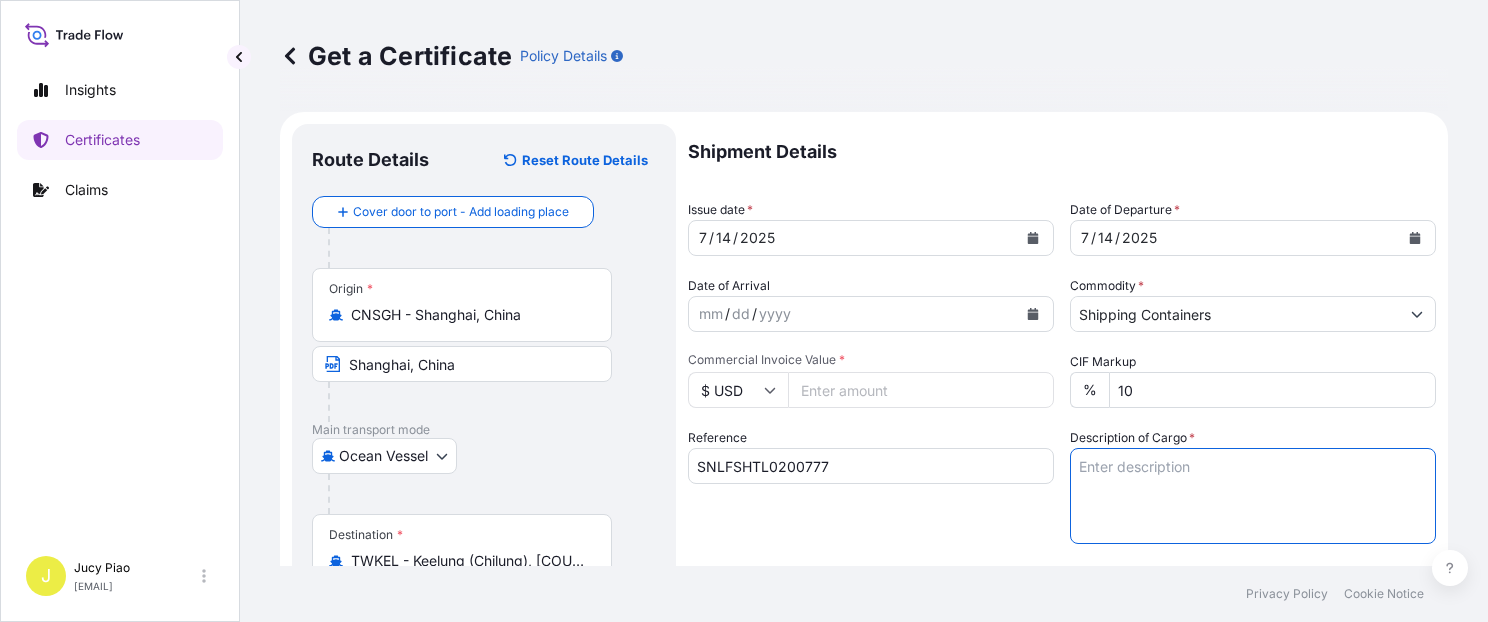 paste on "THERMOPLASTIC POLYURETHANE
40 PALLETS (40 BOXES)" 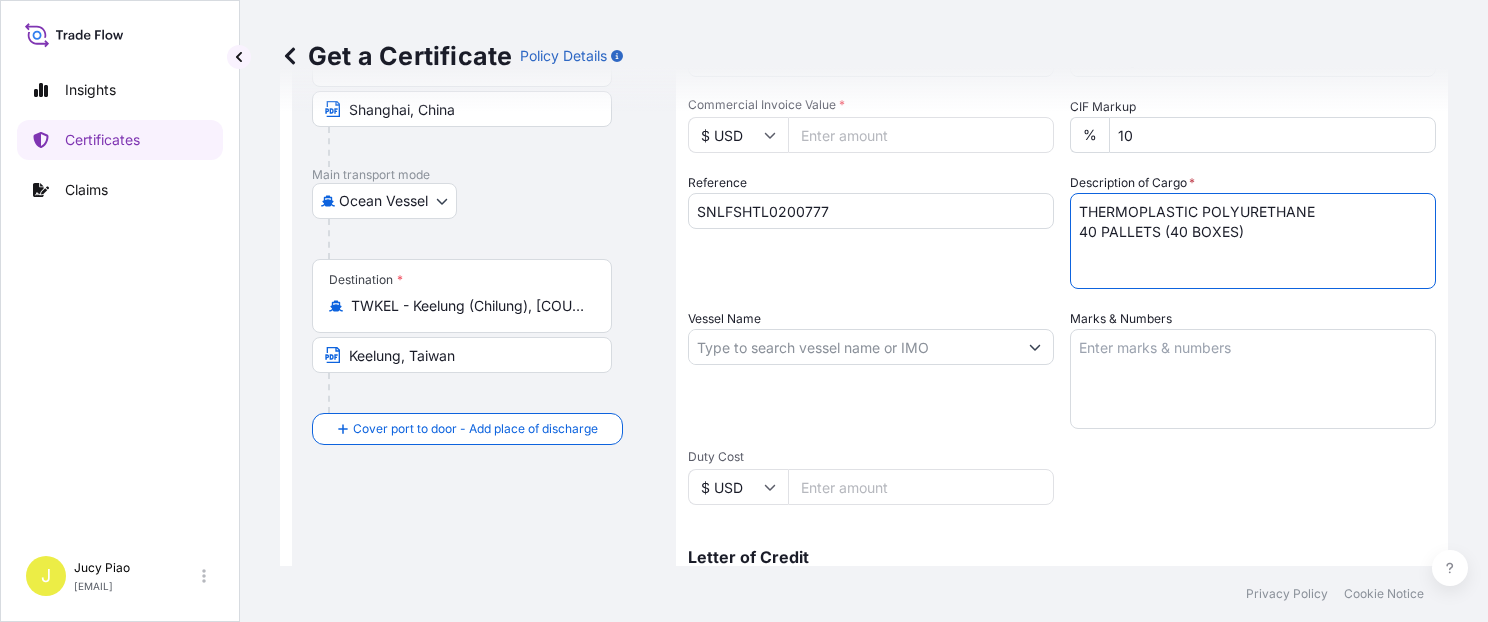 scroll, scrollTop: 340, scrollLeft: 0, axis: vertical 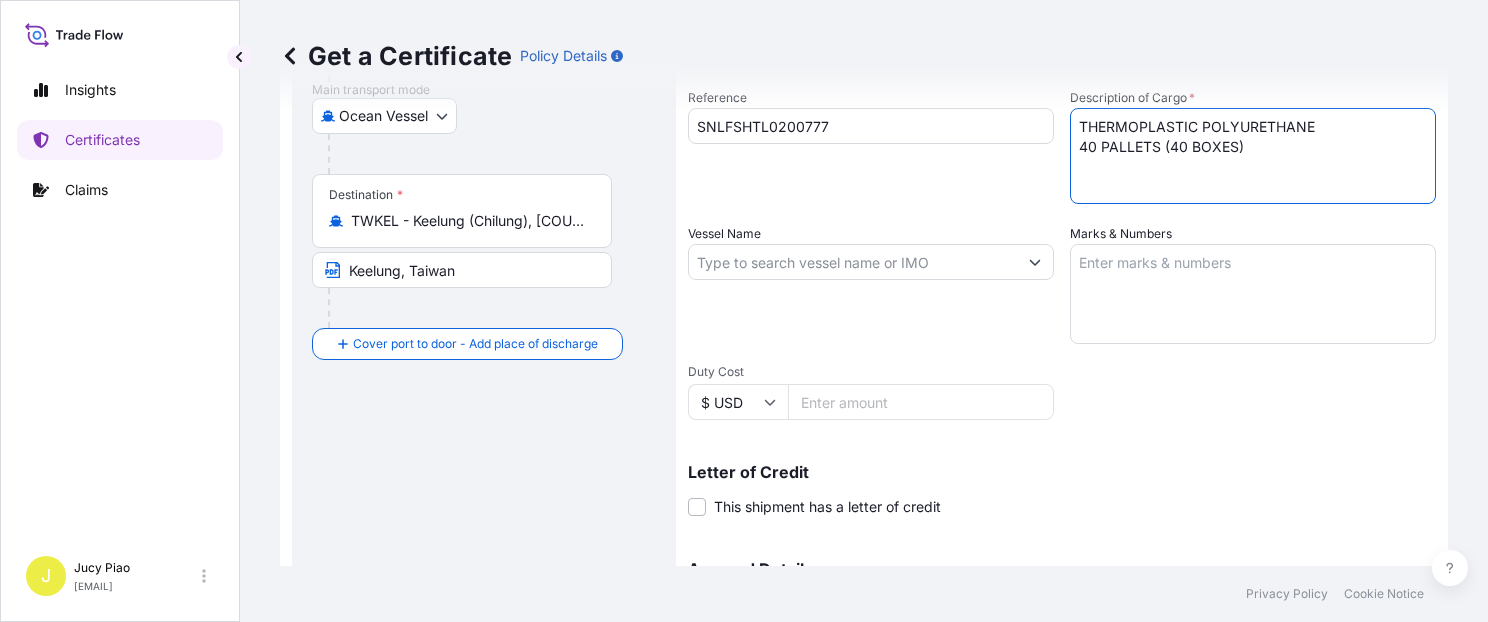 type on "THERMOPLASTIC POLYURETHANE
40 PALLETS (40 BOXES)" 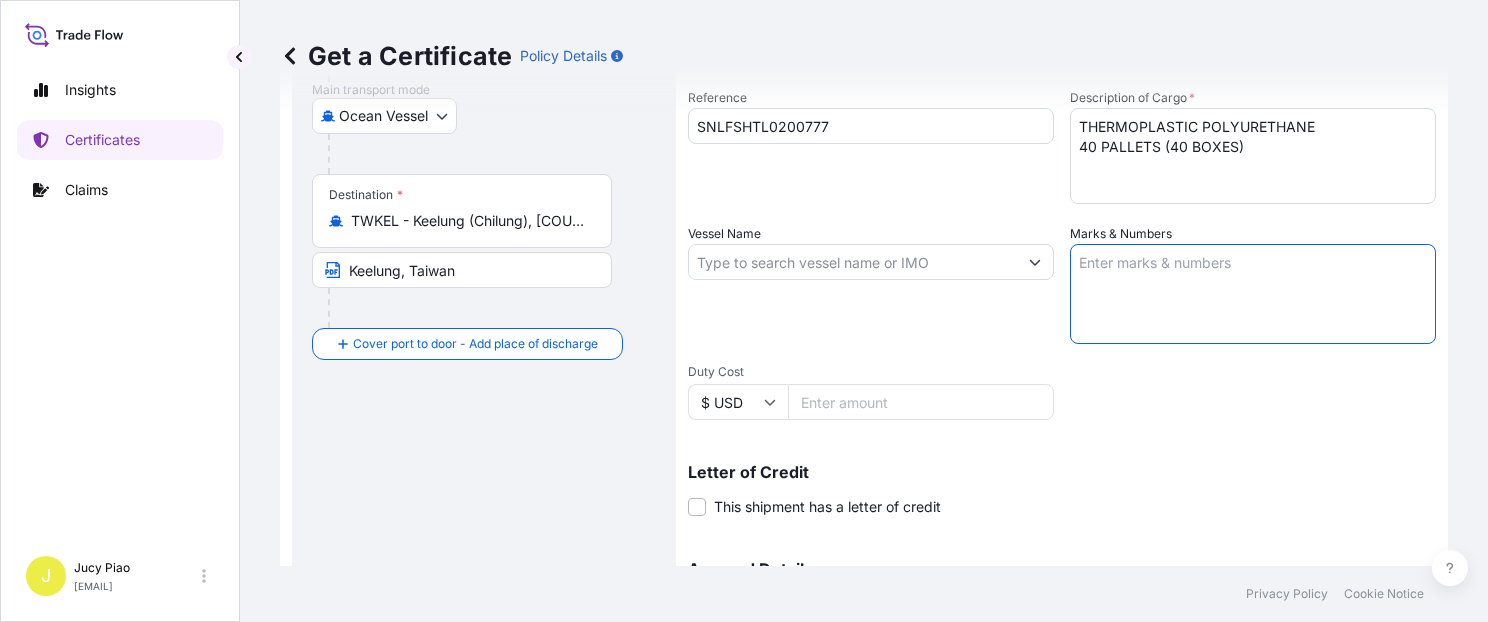 paste on "FKLB-[NUMBER]
KEELUNG
FKLB-[NUMBER]
KEELUNG" 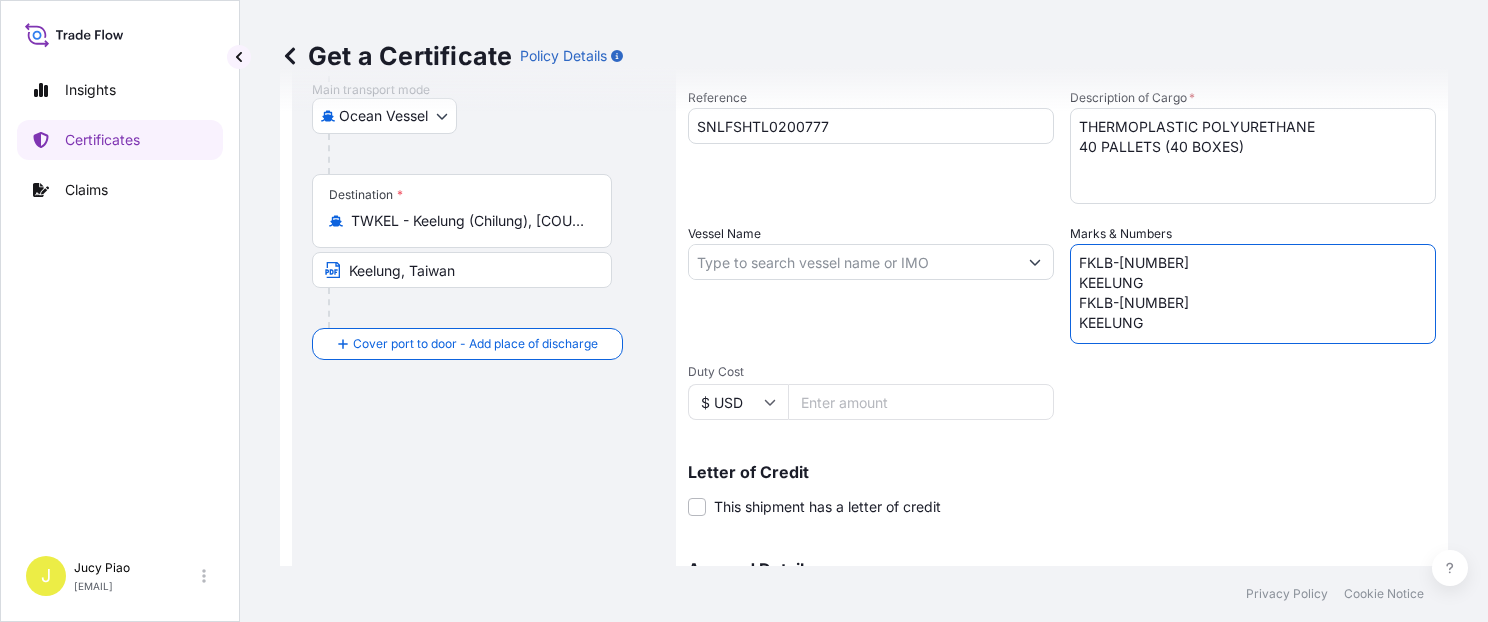 type on "FKLB-[NUMBER]
KEELUNG
FKLB-[NUMBER]
KEELUNG" 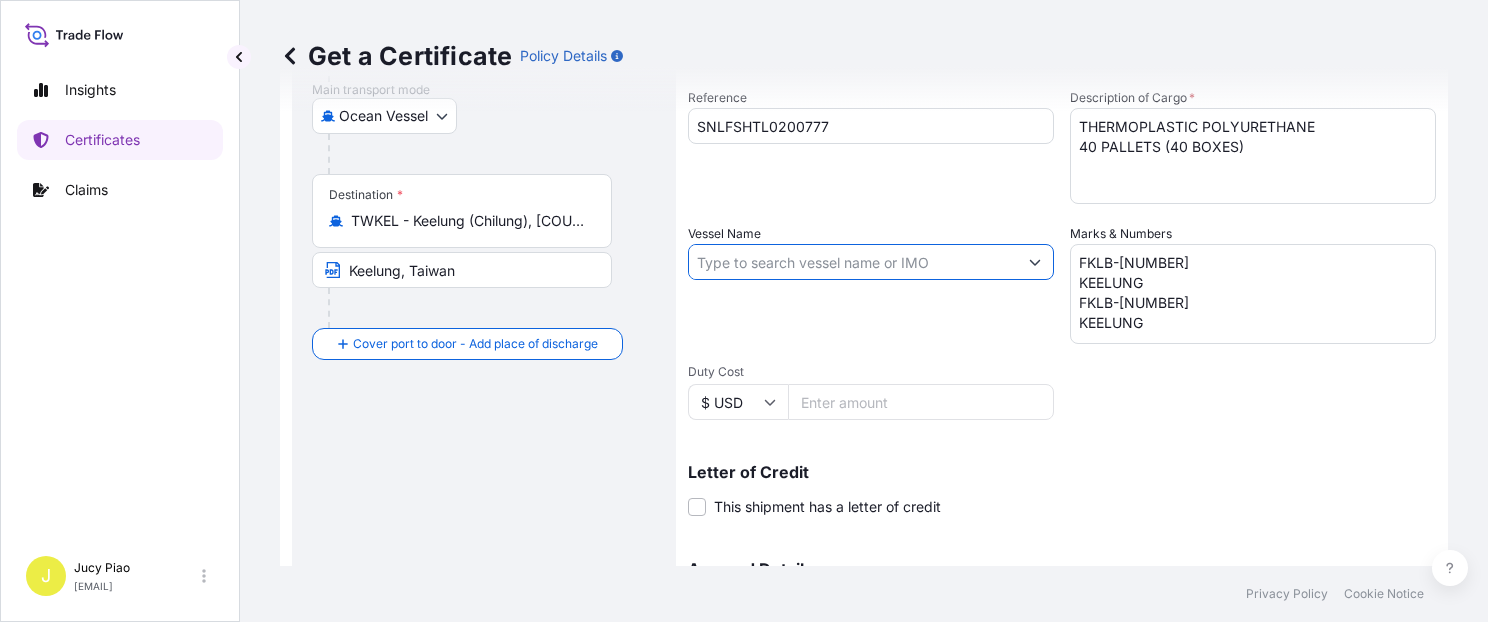 click on "Vessel Name" at bounding box center [853, 262] 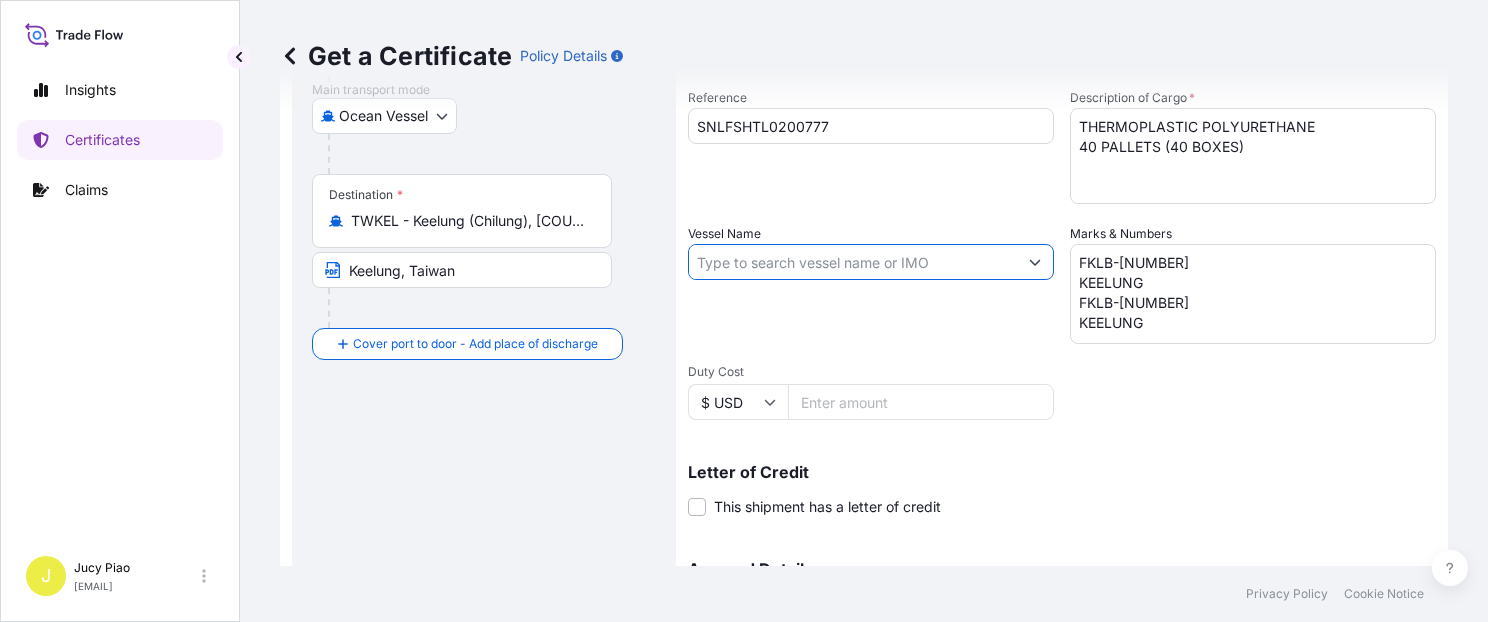 paste on "SNL NANTONG" 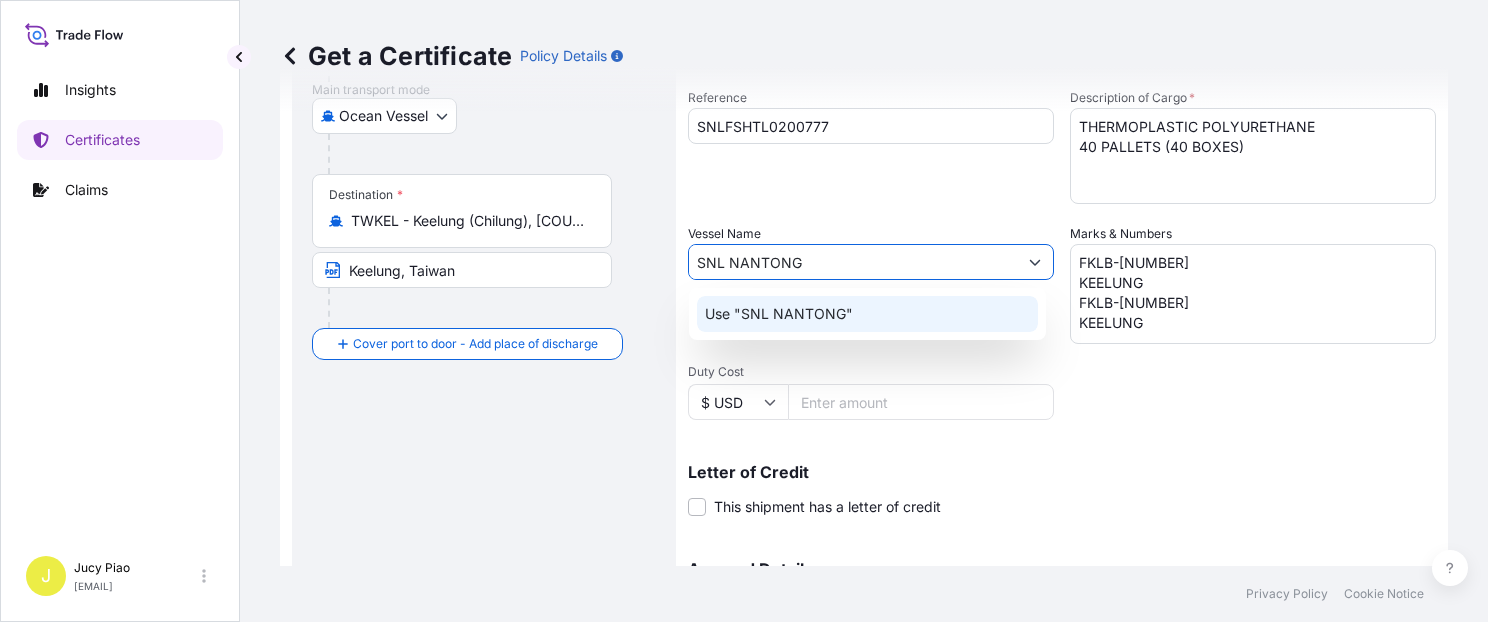 click on "Use "SNL NANTONG"" 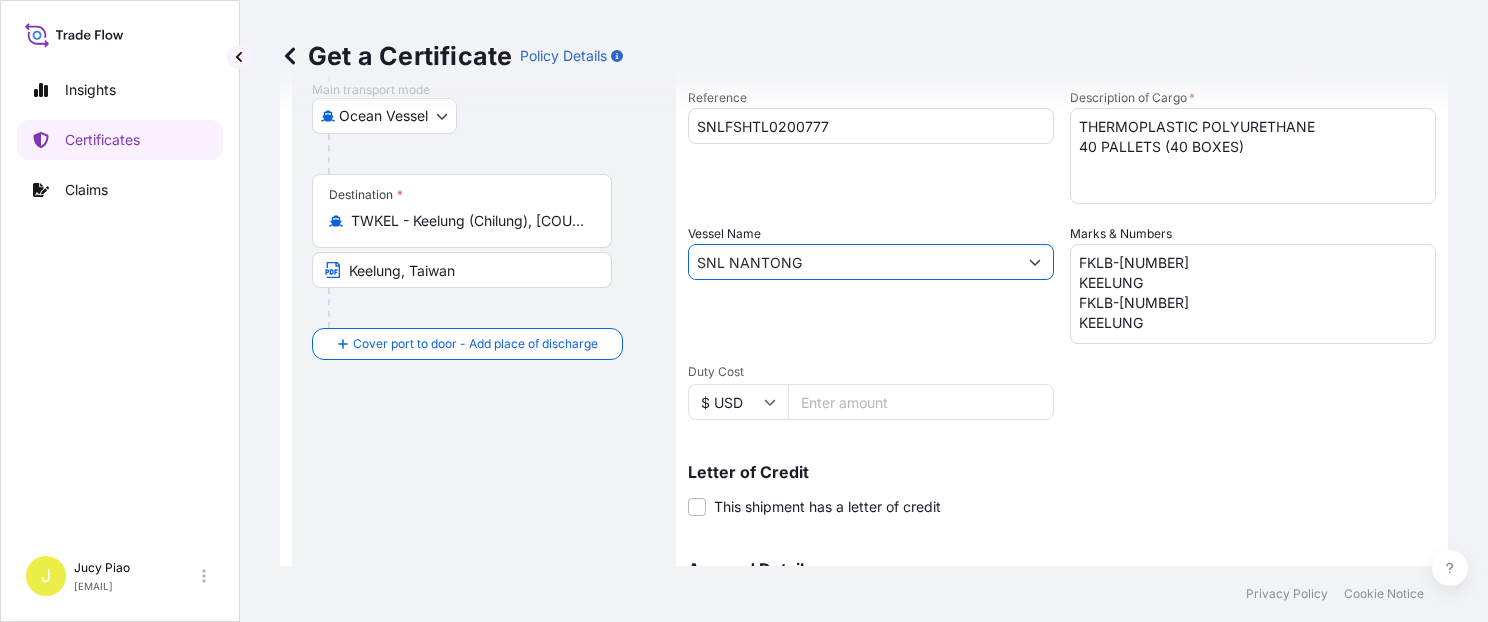 click on "SNL NANTONG" at bounding box center [853, 262] 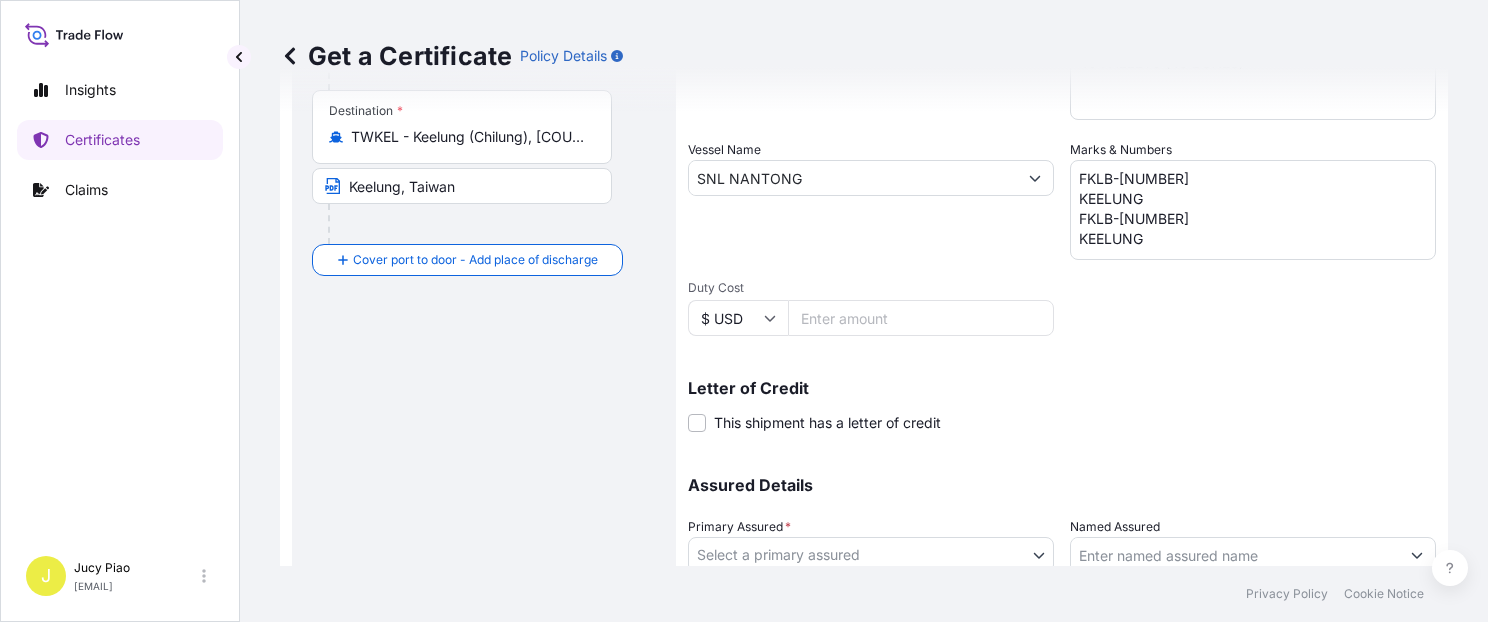 scroll, scrollTop: 509, scrollLeft: 0, axis: vertical 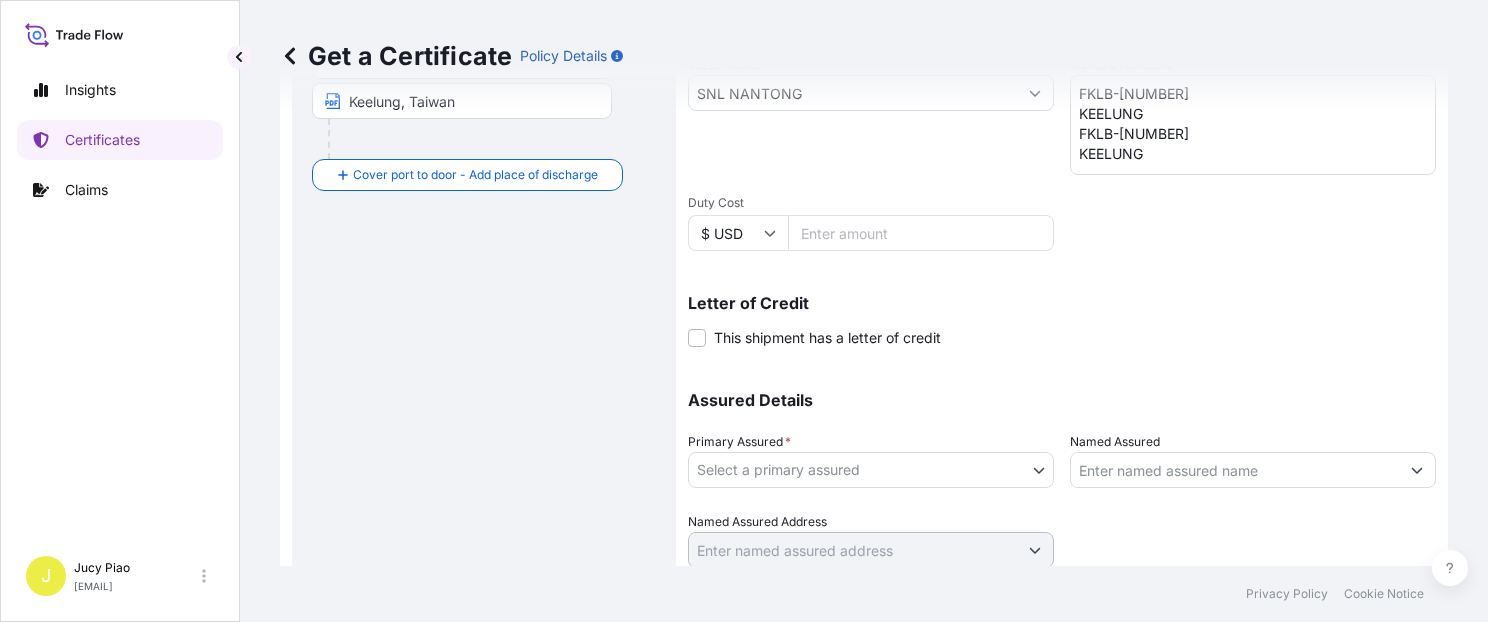 click on "Cover door to port - Add loading place Place of loading Road / Inland Road / Inland Origin * CNSGH - Shanghai, [COUNTRY] Shanghai, [COUNTRY] Main transport mode Ocean Vessel Air Barge Road Ocean Vessel Rail Barge in Tow Destination * TWKEL - Keelung (Chilung), Taiwan Keelung, Taiwan Cover port to door - Add place of discharge Road / Inland Road / Inland Place of Discharge Shipment Details Issue date * 7 / 14 / 2025 Date of Departure * 7 / 14 / 2025 Date of Arrival mm / dd / yyyy Commodity * Shipping Containers Packing Category Commercial Invoice Value    * $ USD 91000 CIF Markup % 10 Reference SNLFSHTL0200777 Description of Cargo * THERMOPLASTIC POLYURETHANE
40 PALLETS (40 BOXES) Vessel Name SNL NANTONG Marks & Numbers FKLB-25005
KEELUNG
FKLB-25006
KEELUNG Duty Cost   $ USD Letter of Credit This shipment has a letter of credit * *
0" at bounding box center (744, 311) 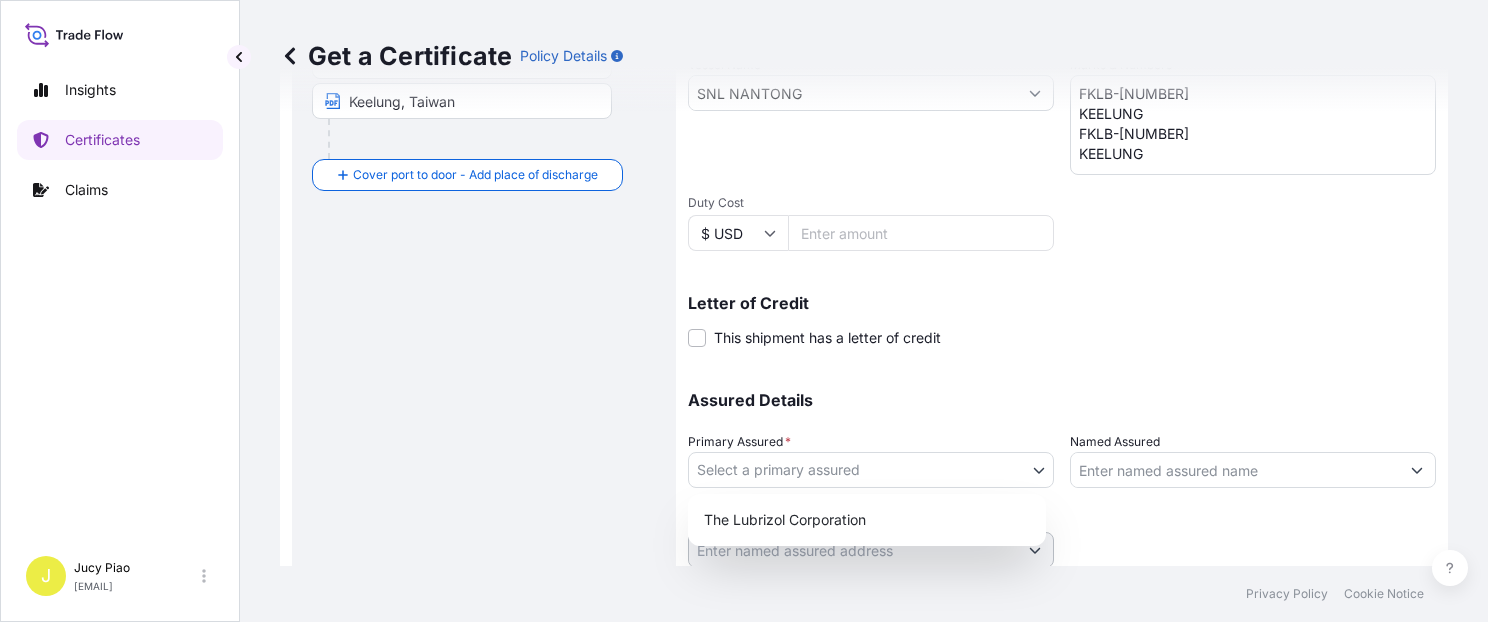 click on "The Lubrizol Corporation" at bounding box center [867, 520] 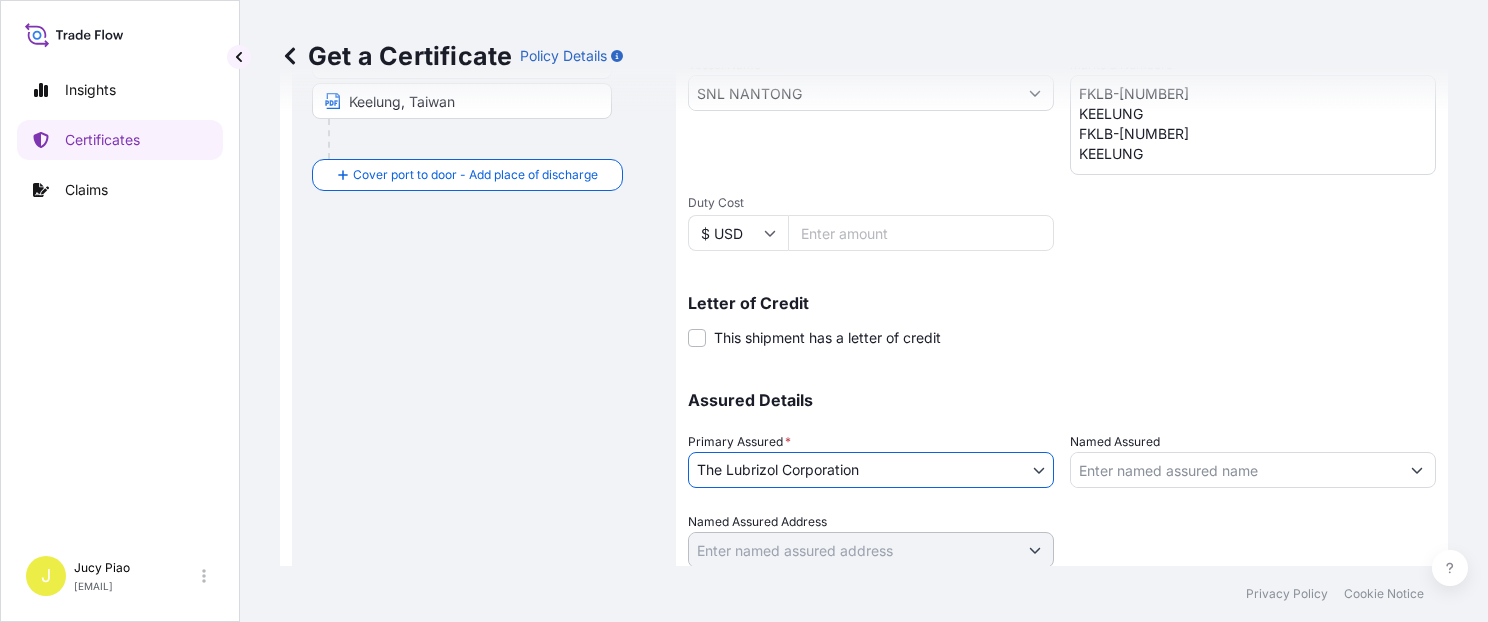 click on "Named Assured Address" at bounding box center (871, 540) 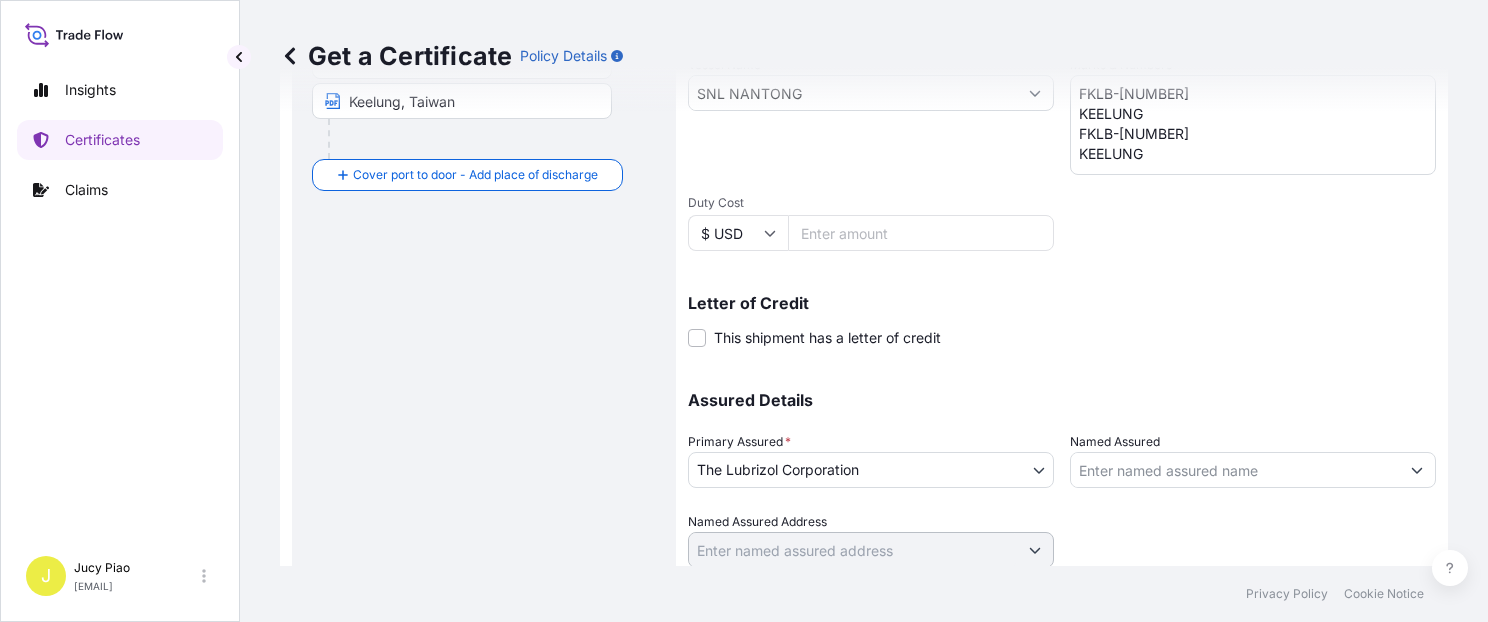click on "Assured Details" at bounding box center [1062, 400] 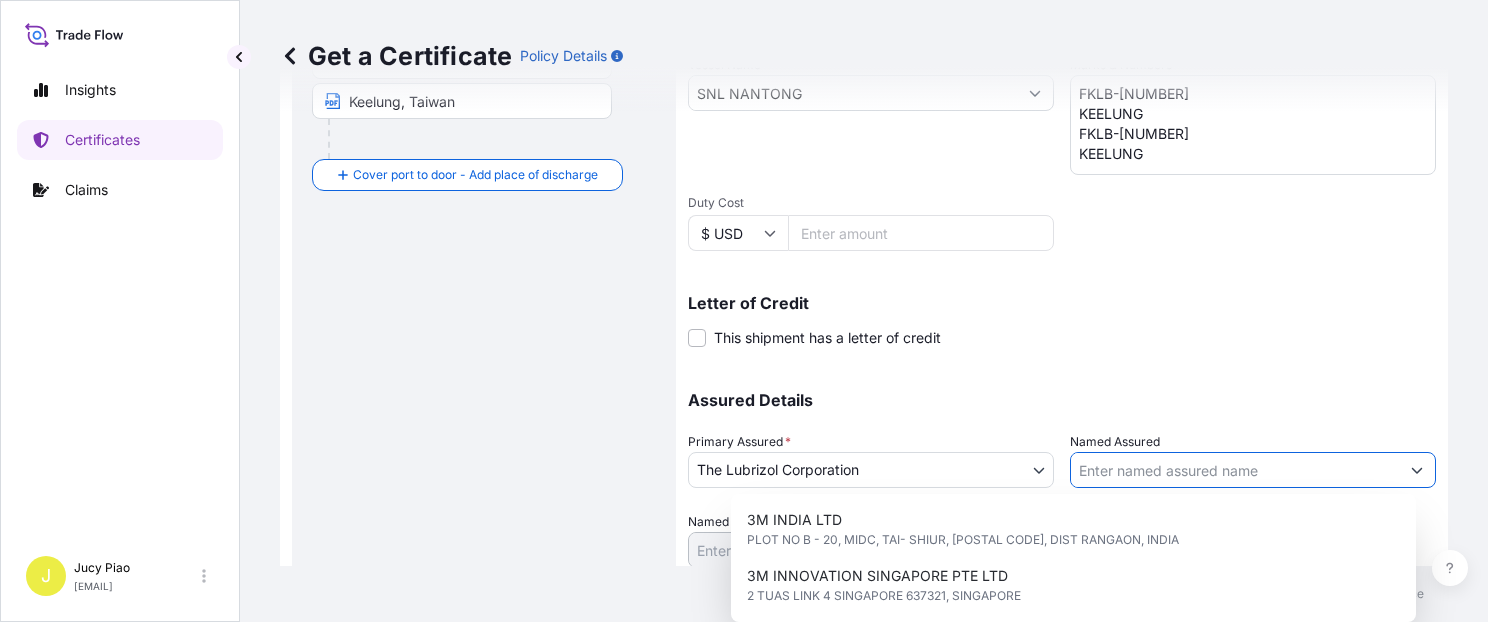 click on "Named Assured" at bounding box center [1235, 470] 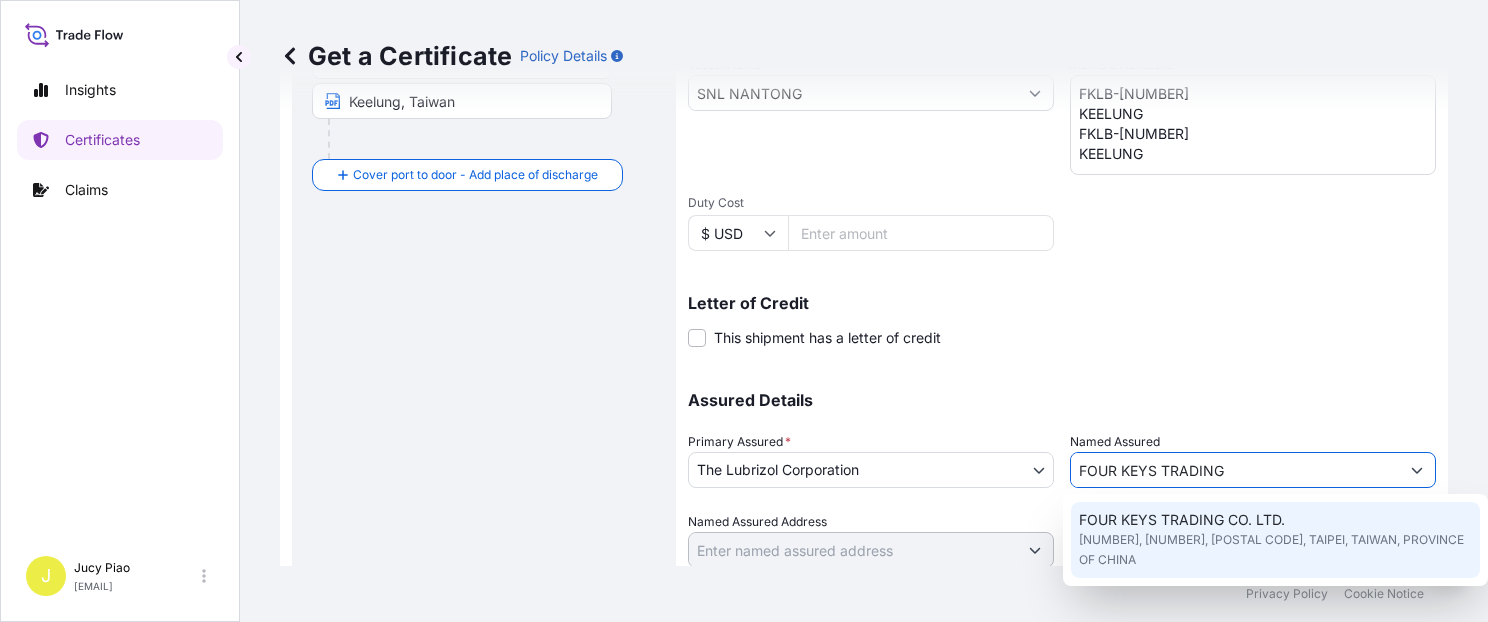 click on "[NUMBER], [NUMBER], [POSTAL CODE], TAIPEI, TAIWAN, PROVINCE OF CHINA" at bounding box center [1275, 550] 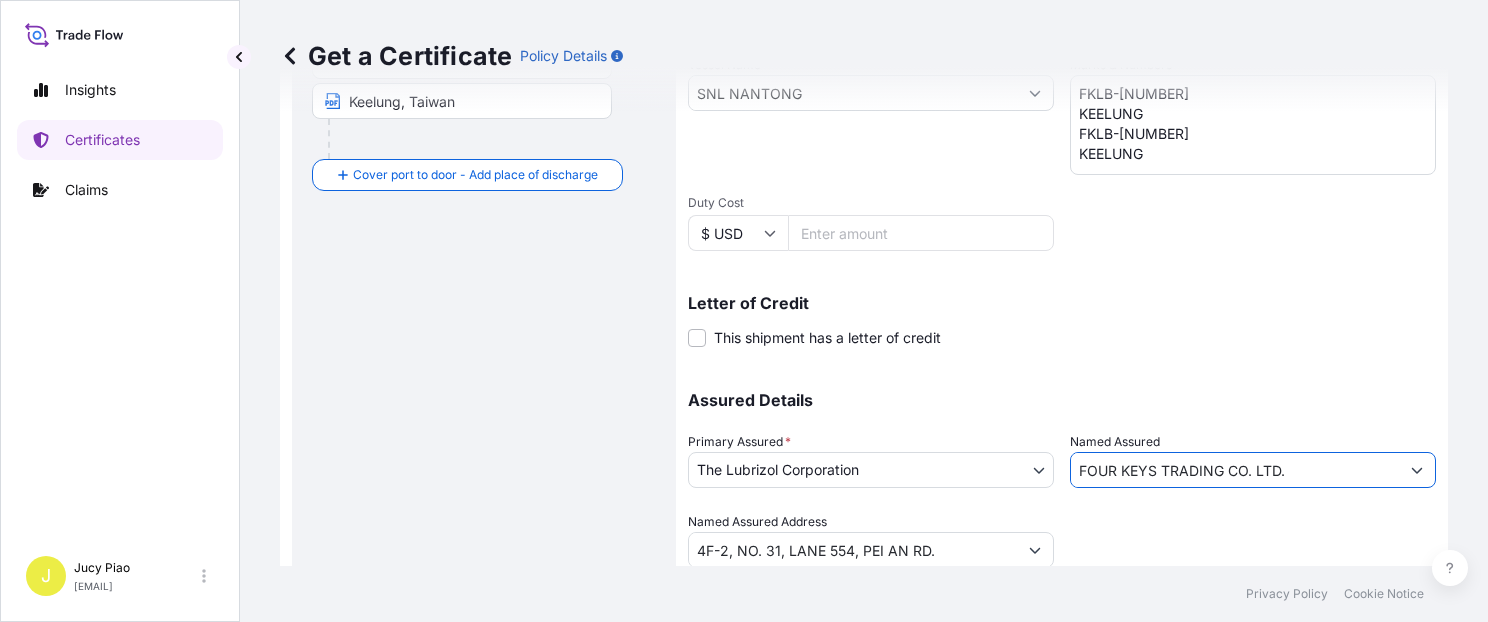 type on "FOUR KEYS TRADING CO. LTD." 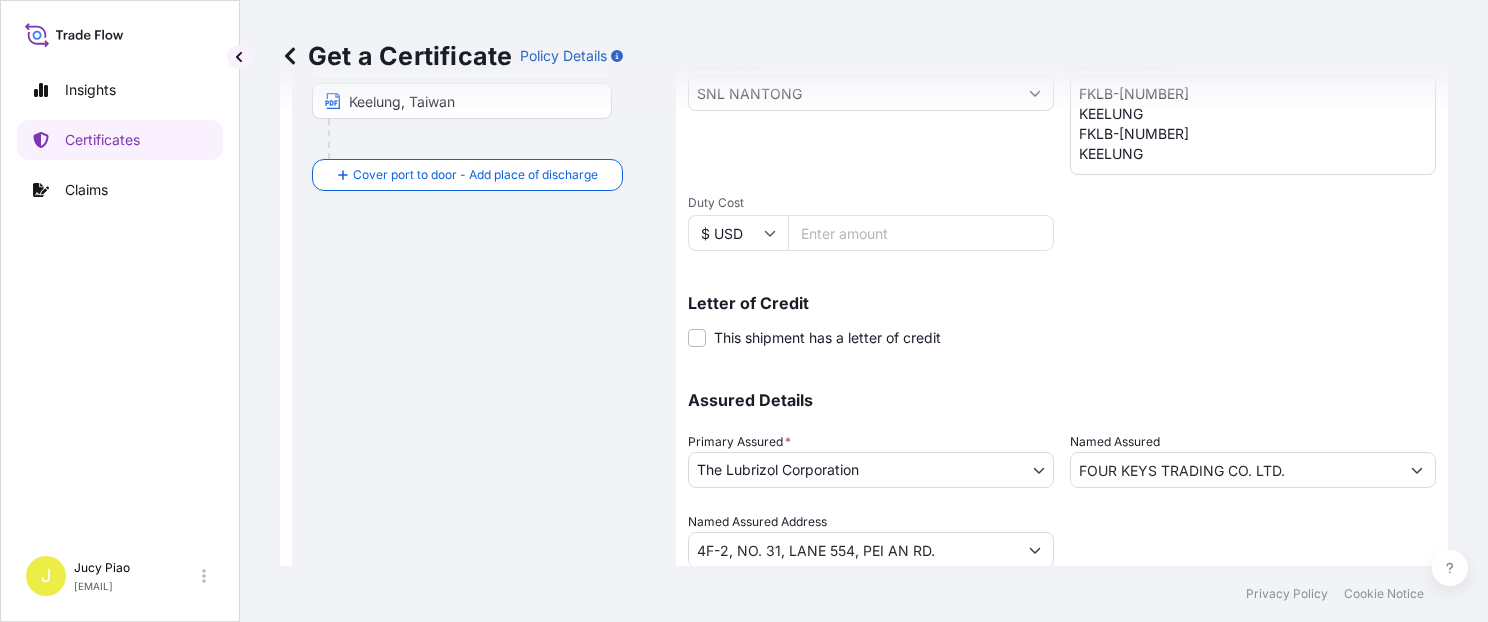 scroll, scrollTop: 565, scrollLeft: 0, axis: vertical 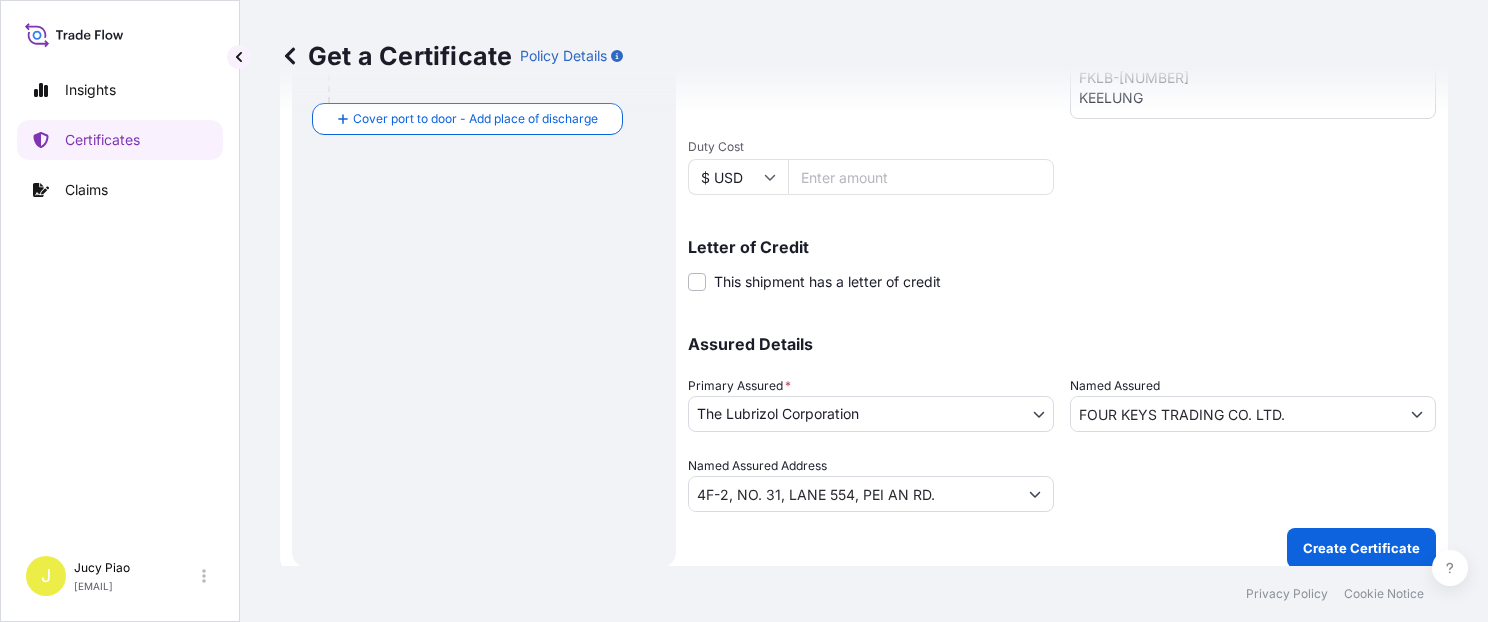 click on "Create Certificate" at bounding box center [1361, 548] 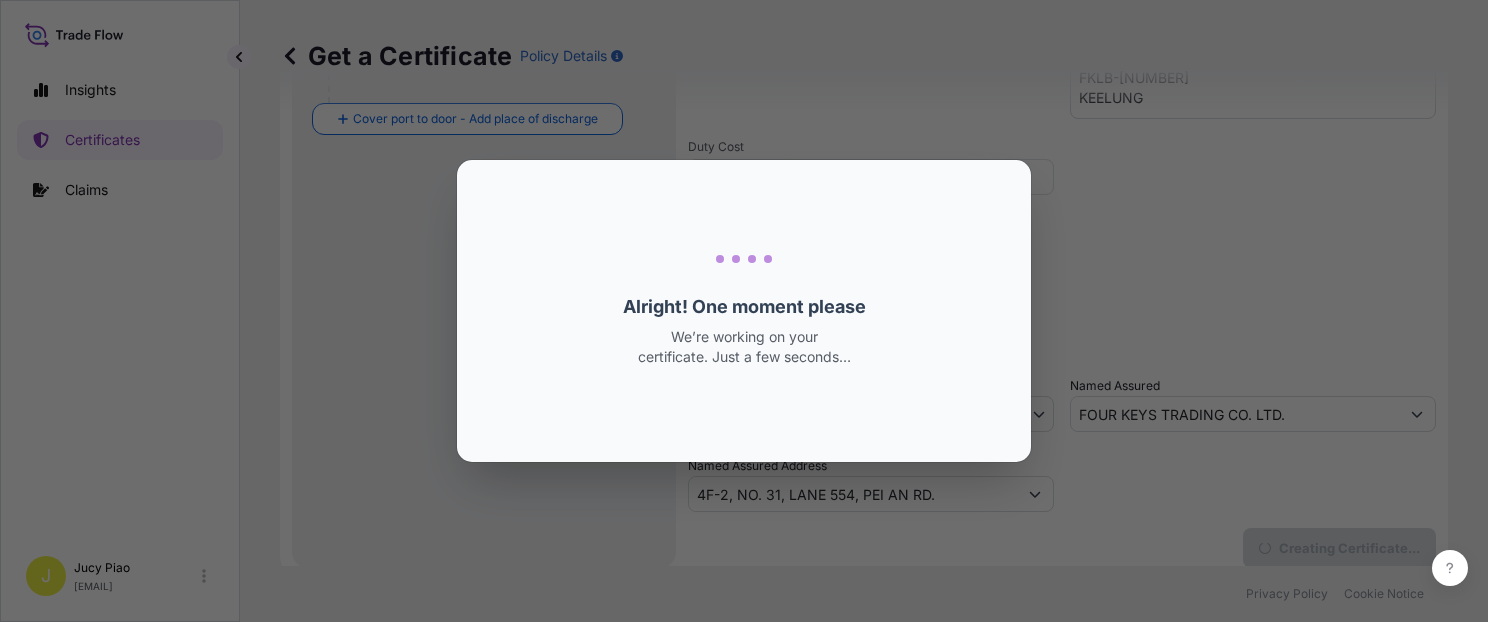 scroll, scrollTop: 0, scrollLeft: 0, axis: both 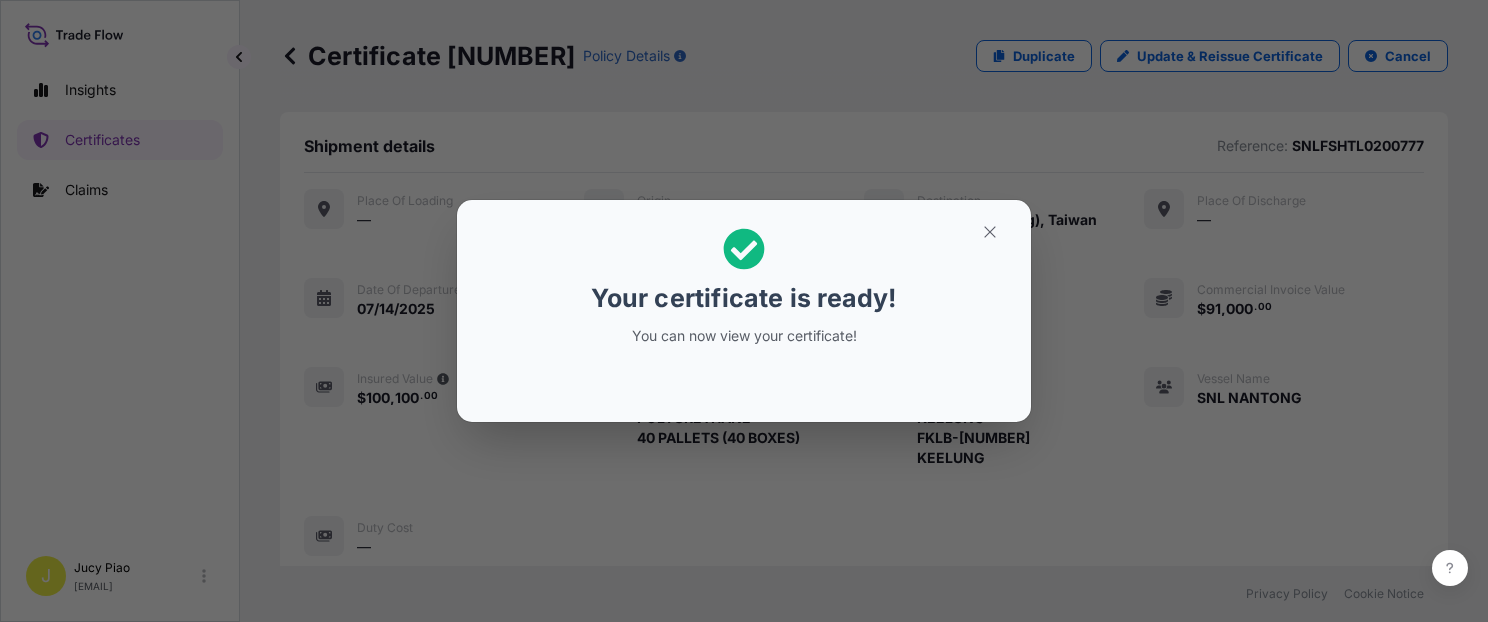 click 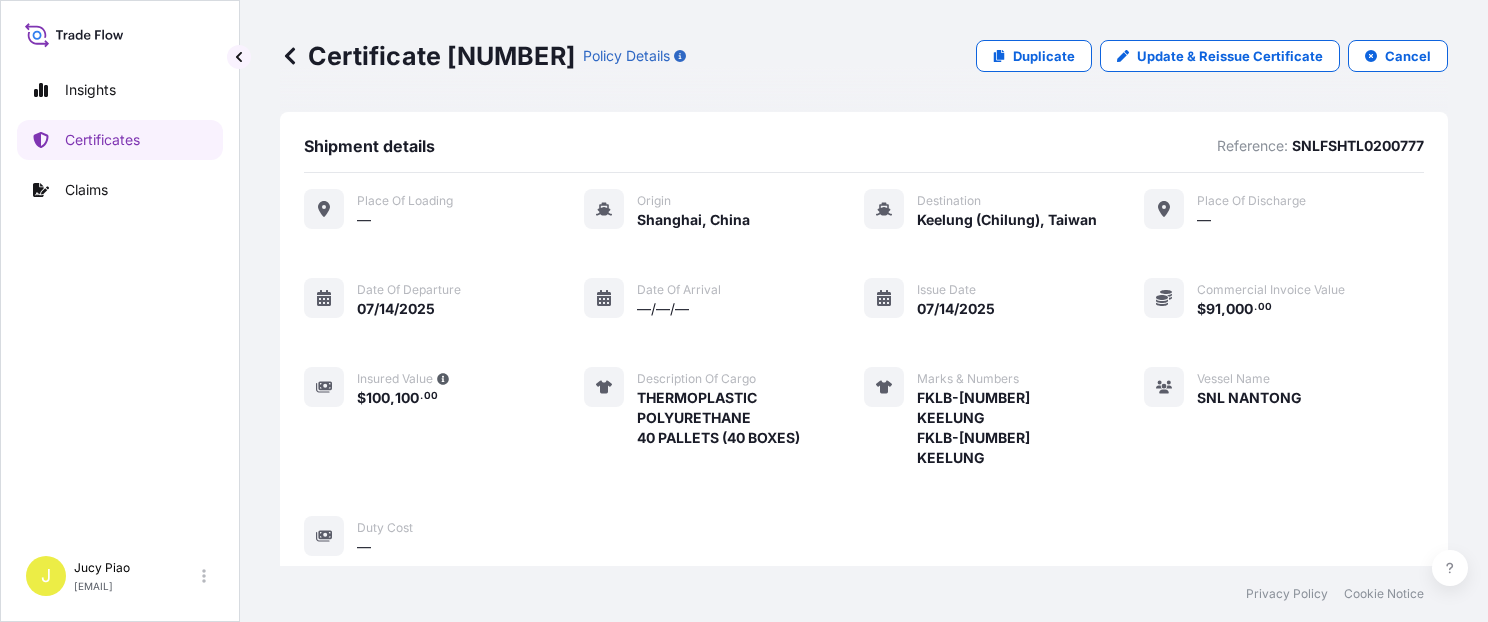 click on "Place of Loading — Origin Shanghai, China Destination Keelung (Chilung), Taiwan Place of discharge — Date of departure 07/14/2025 Date of arrival —/—/— Issue Date 07/14/2025 Commercial Invoice Value $ 91 , 000 . 00 Insured Value $ 100 , 100 . 00 Description of cargo THERMOPLASTIC POLYURETHANE
40 PALLETS (40 BOXES) Marks & Numbers FKLB-25005
KEELUNG
FKLB-25006
KEELUNG Vessel Name SNL NANTONG Duty Cost —" at bounding box center (864, 373) 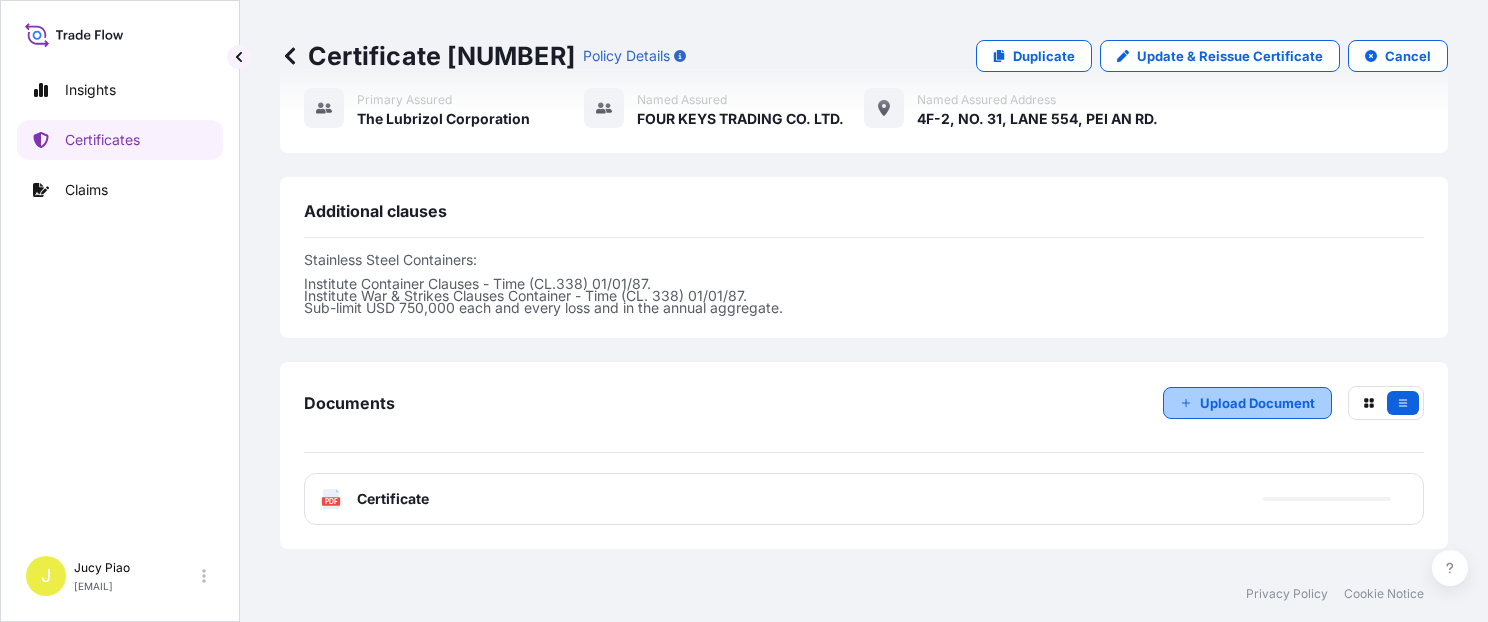 scroll, scrollTop: 694, scrollLeft: 0, axis: vertical 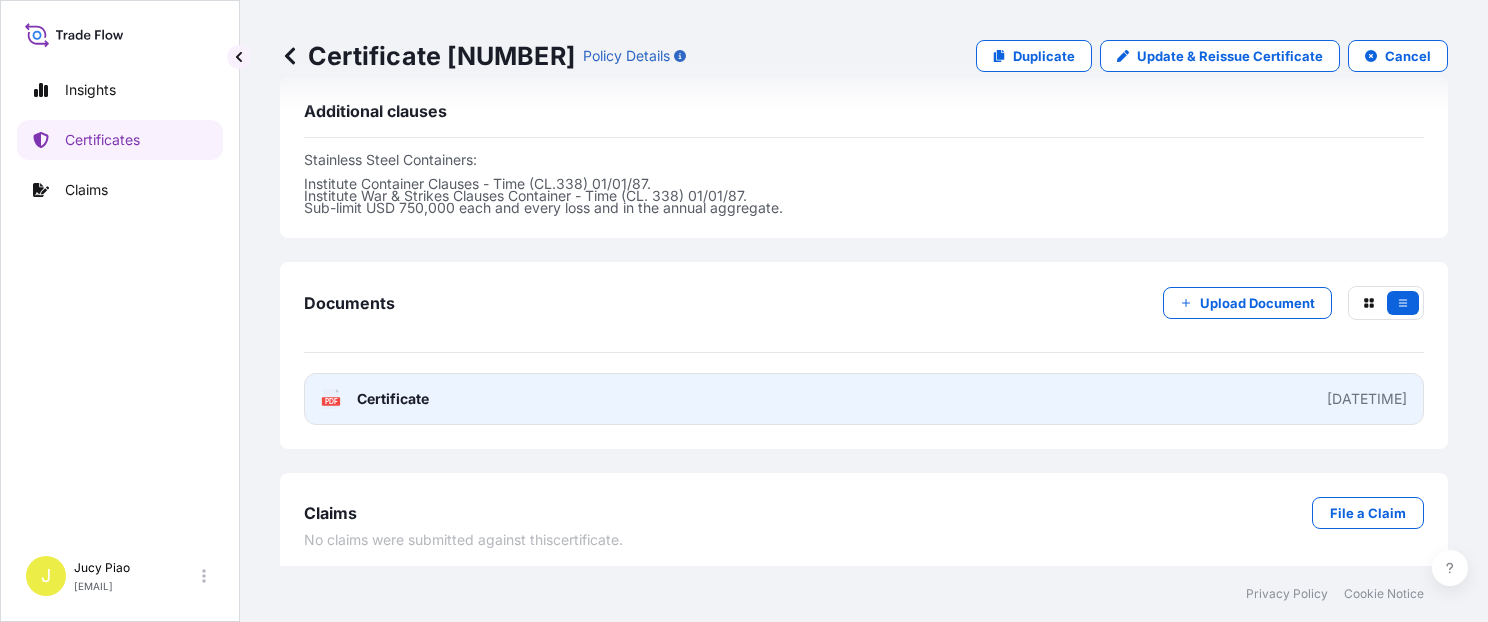 click on "PDF Certificate [DATETIME]" at bounding box center (864, 399) 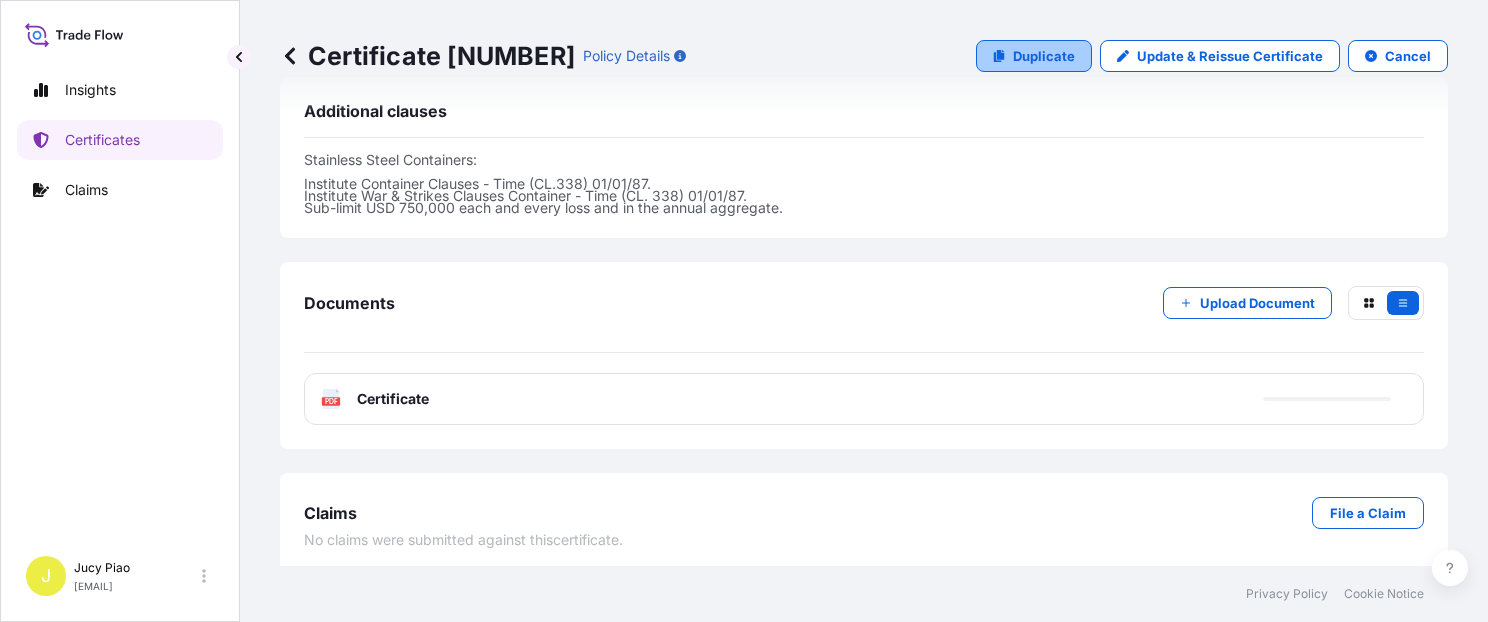 click on "Duplicate" at bounding box center (1044, 56) 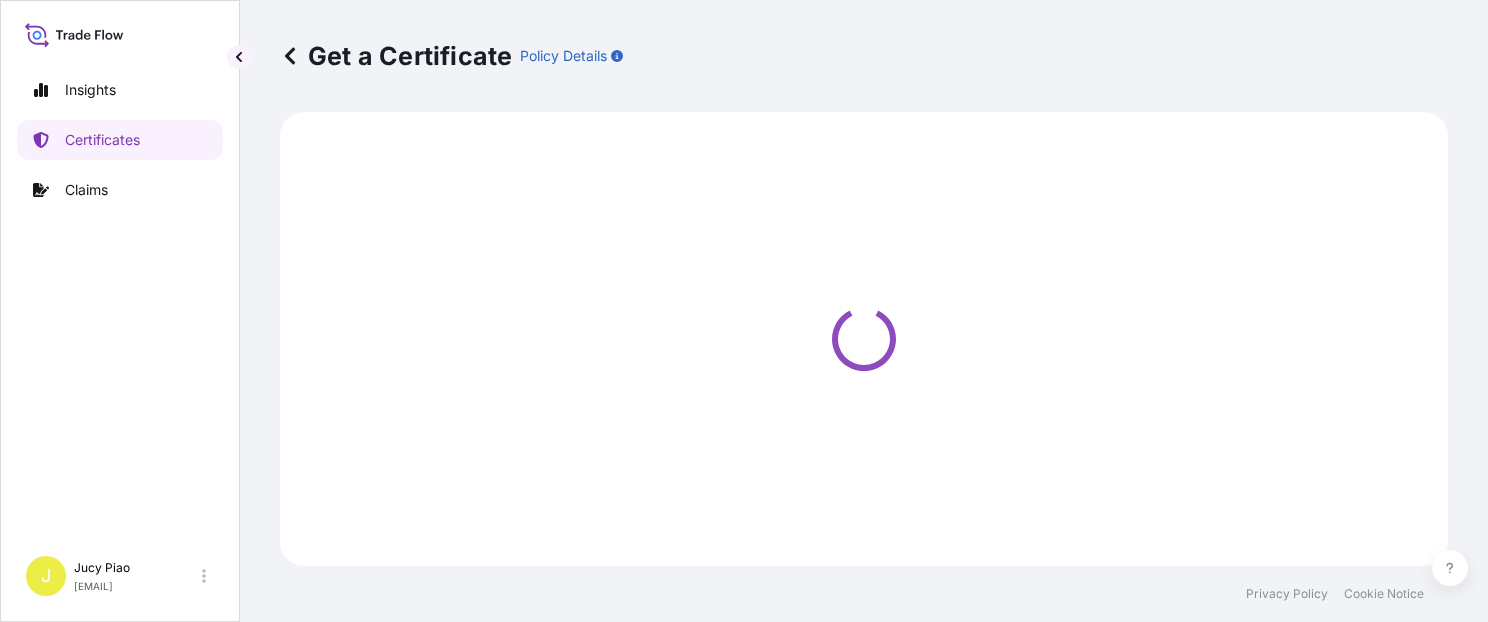 scroll, scrollTop: 0, scrollLeft: 0, axis: both 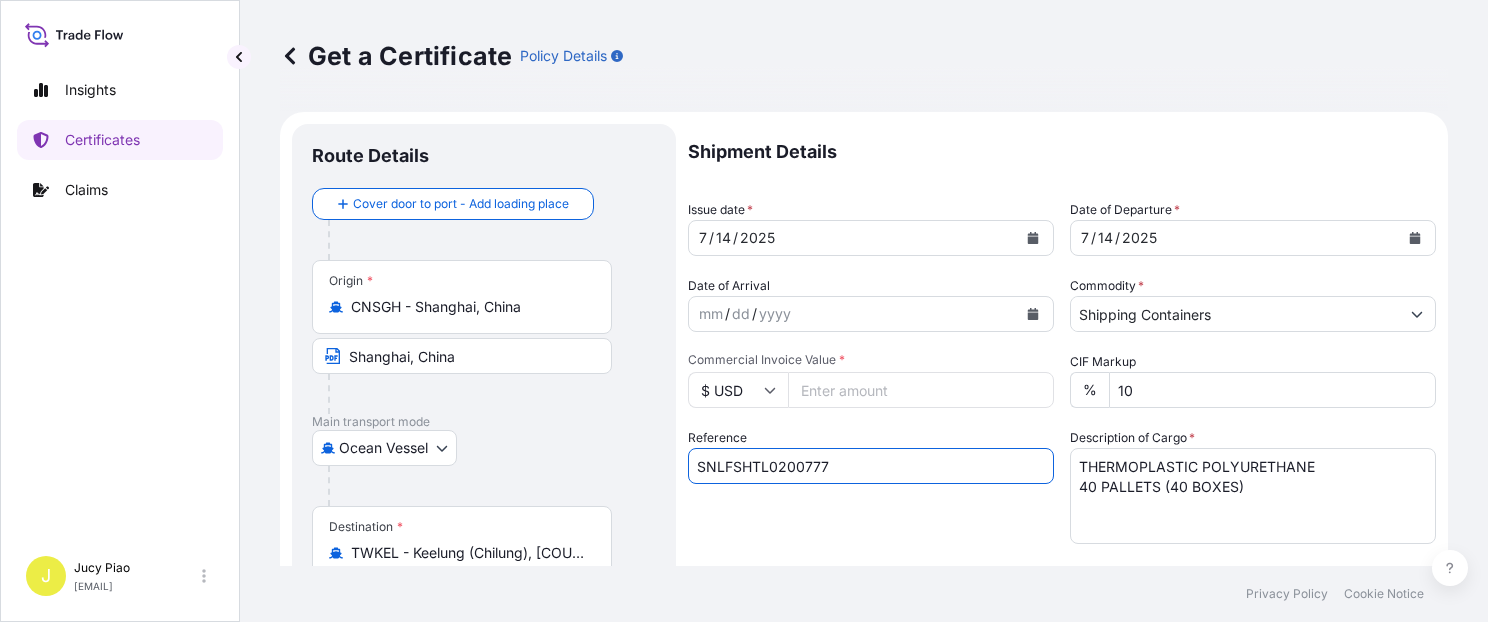 click on "SNLFSHTL0200777" at bounding box center [871, 466] 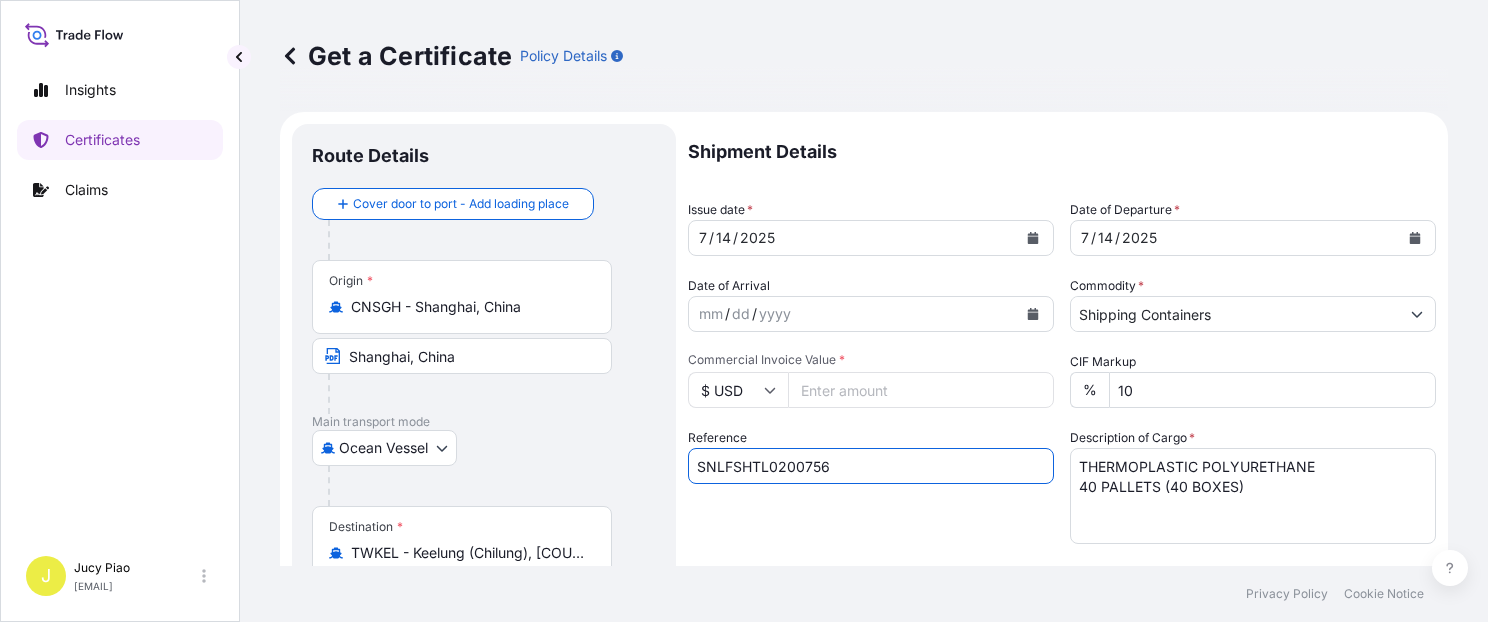 type on "SNLFSHTL0200756" 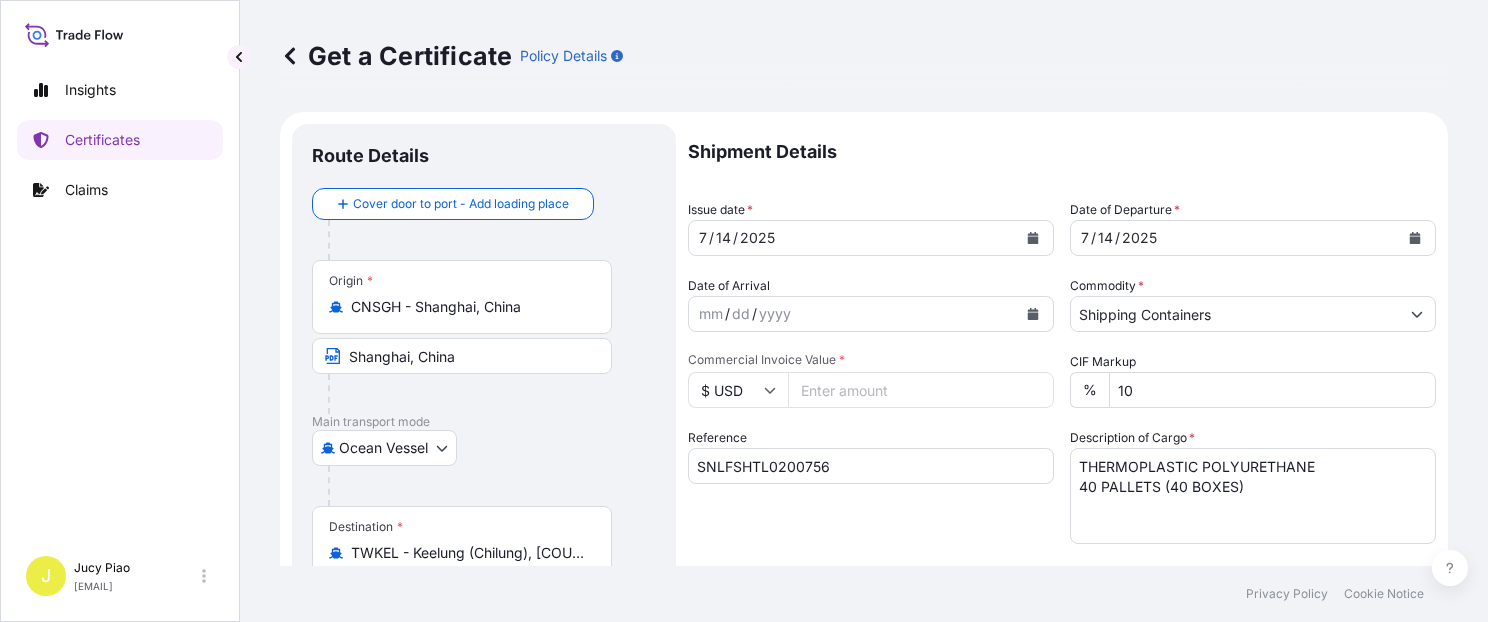 click on "[NUMBER]" at bounding box center (921, 390) 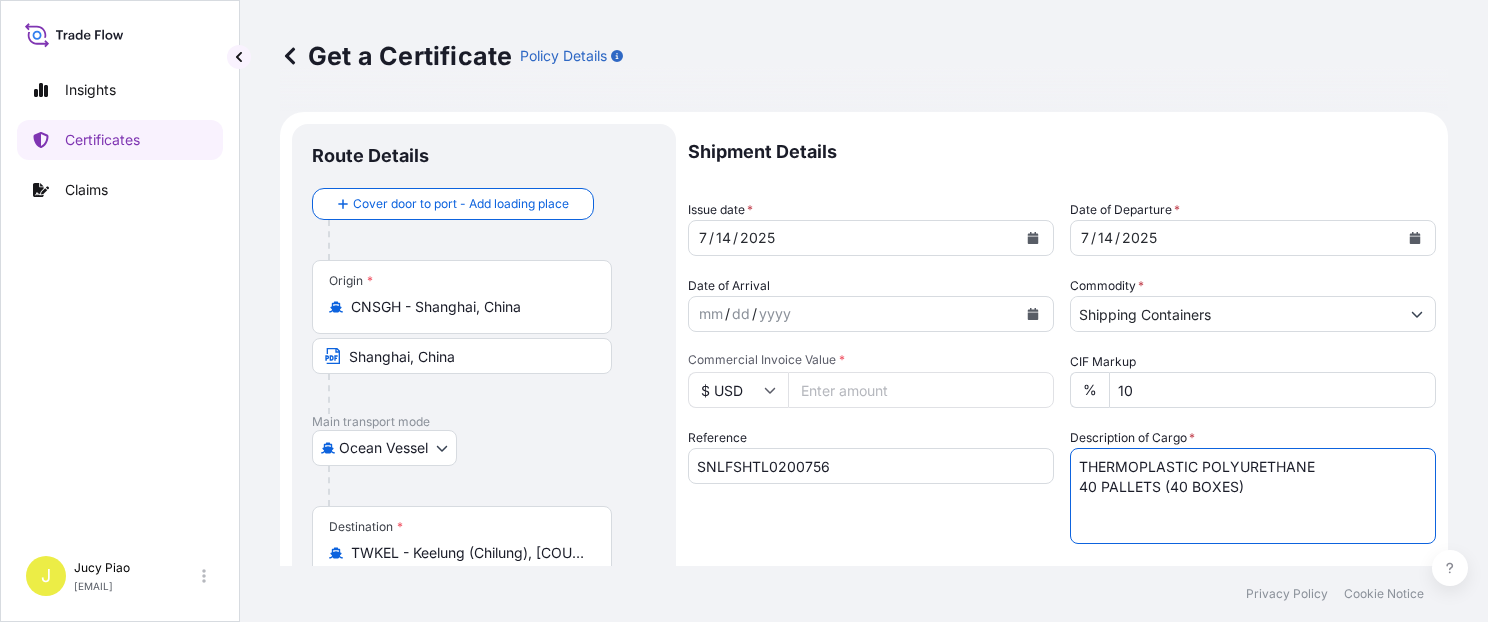 click on "THERMOPLASTIC POLYURETHANE
40 PALLETS (40 BOXES)" at bounding box center (1253, 496) 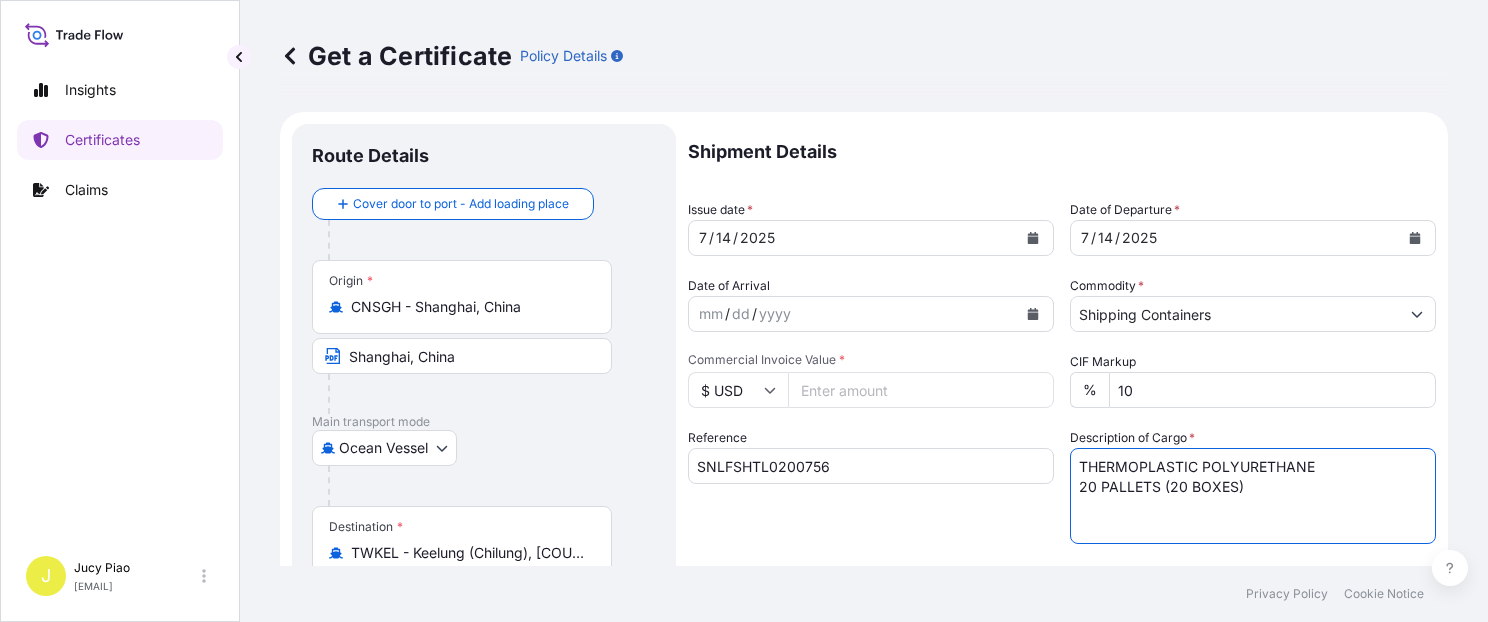 type on "THERMOPLASTIC POLYURETHANE
20 PALLETS (20 BOXES)" 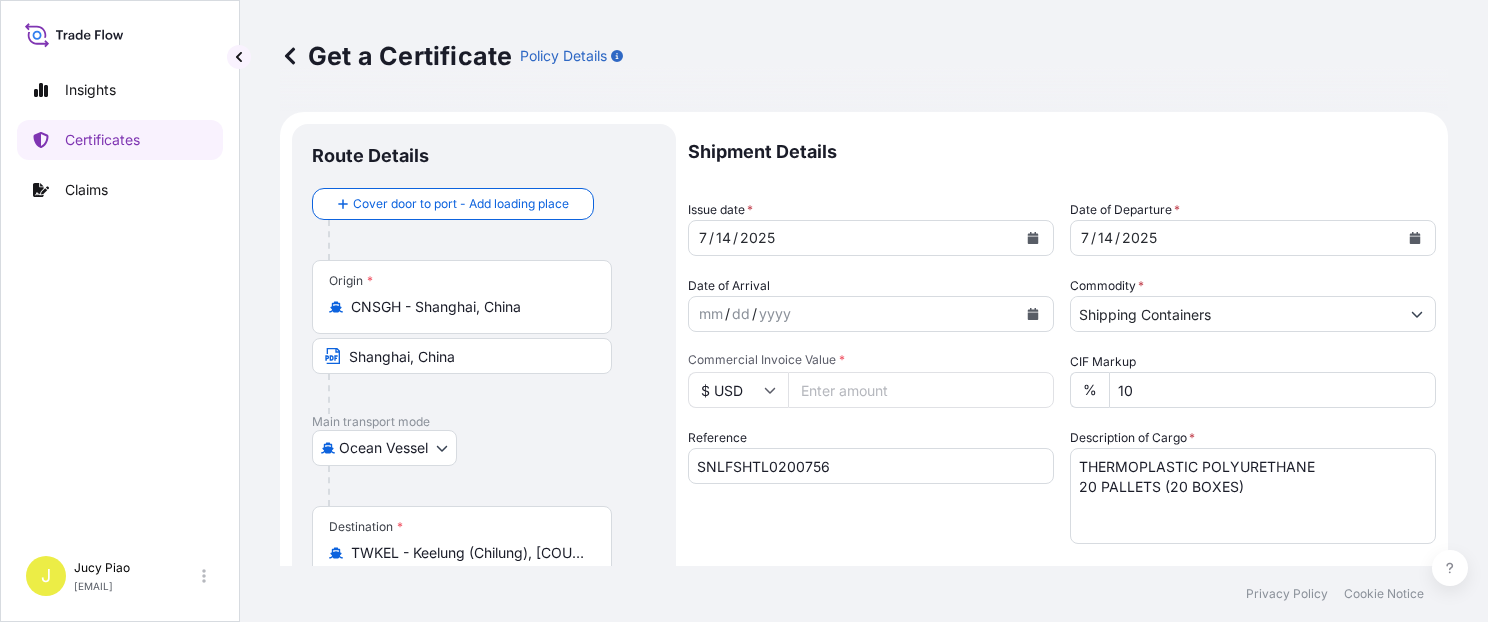 click on "Reference SNLFSHTL0200756" at bounding box center (871, 486) 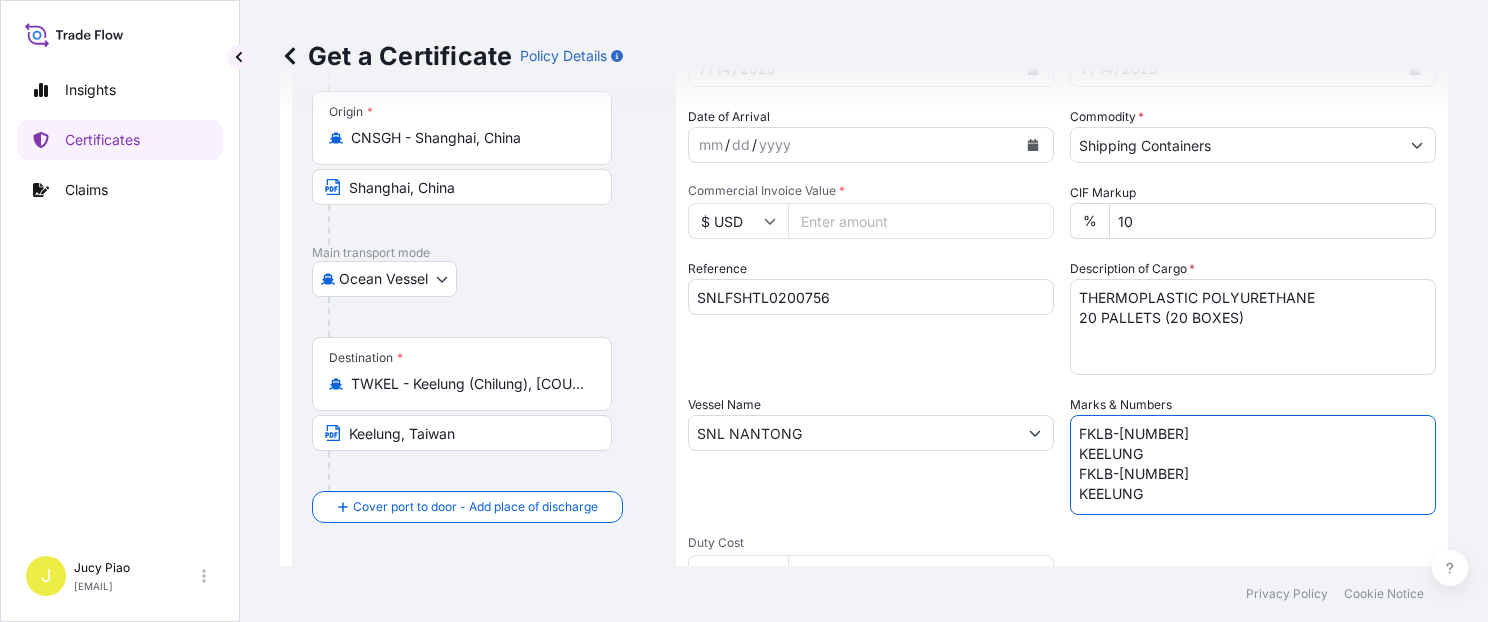 click on "FKLB-[NUMBER]
KEELUNG
FKLB-[NUMBER]
KEELUNG" at bounding box center [1253, 465] 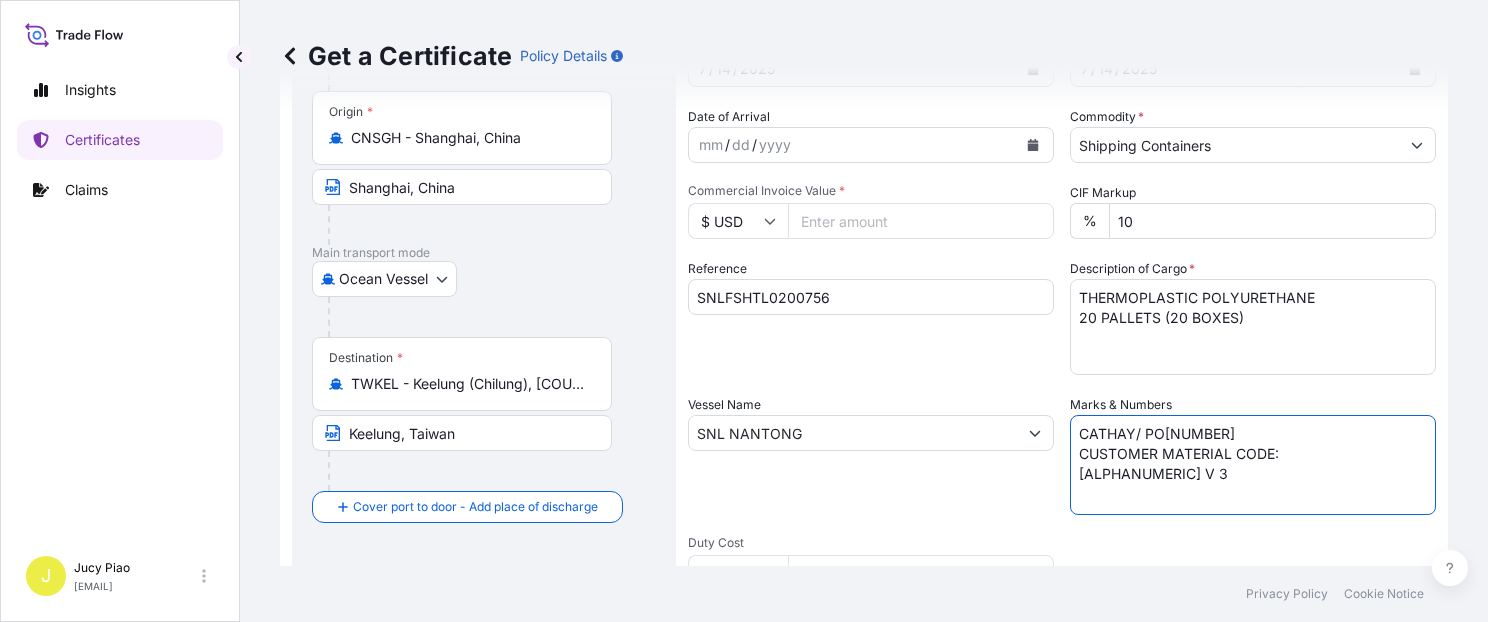 type on "CATHAY/ PO[NUMBER]
CUSTOMER MATERIAL CODE:
[ALPHANUMERIC] V 3" 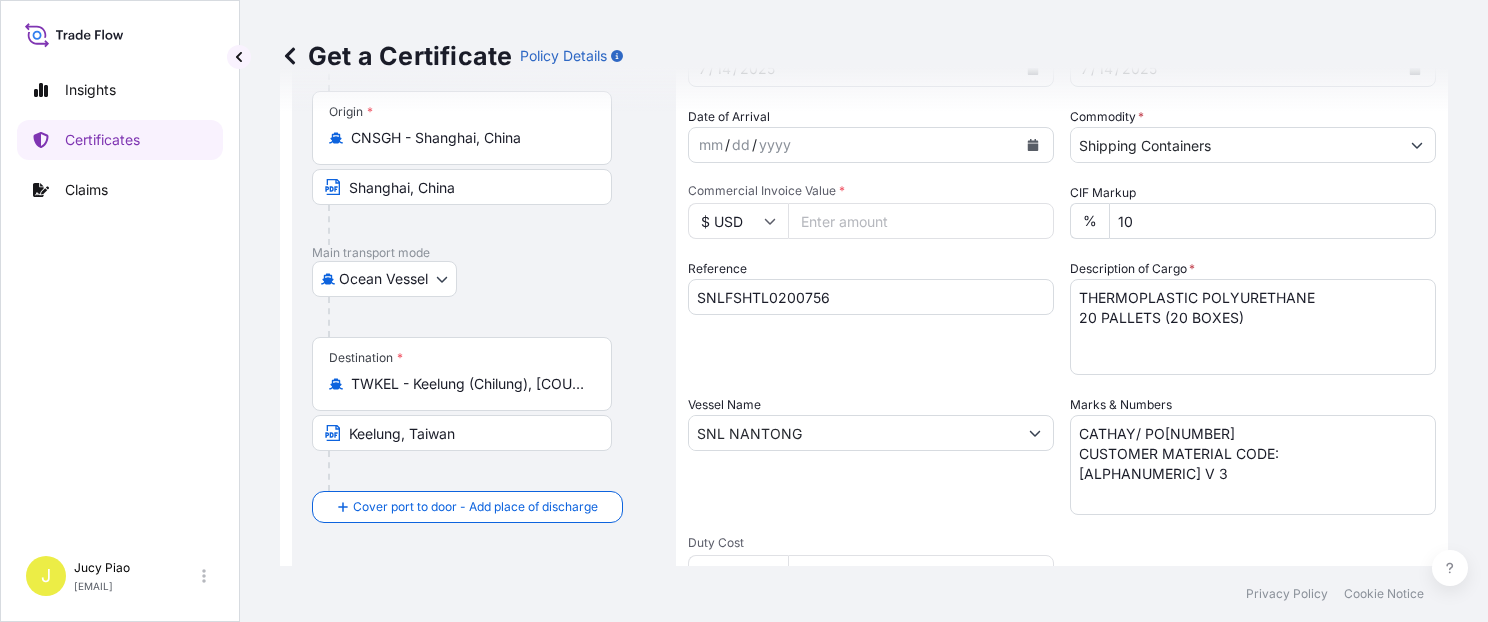 click on "Vessel Name SNL NANTONG" at bounding box center (871, 455) 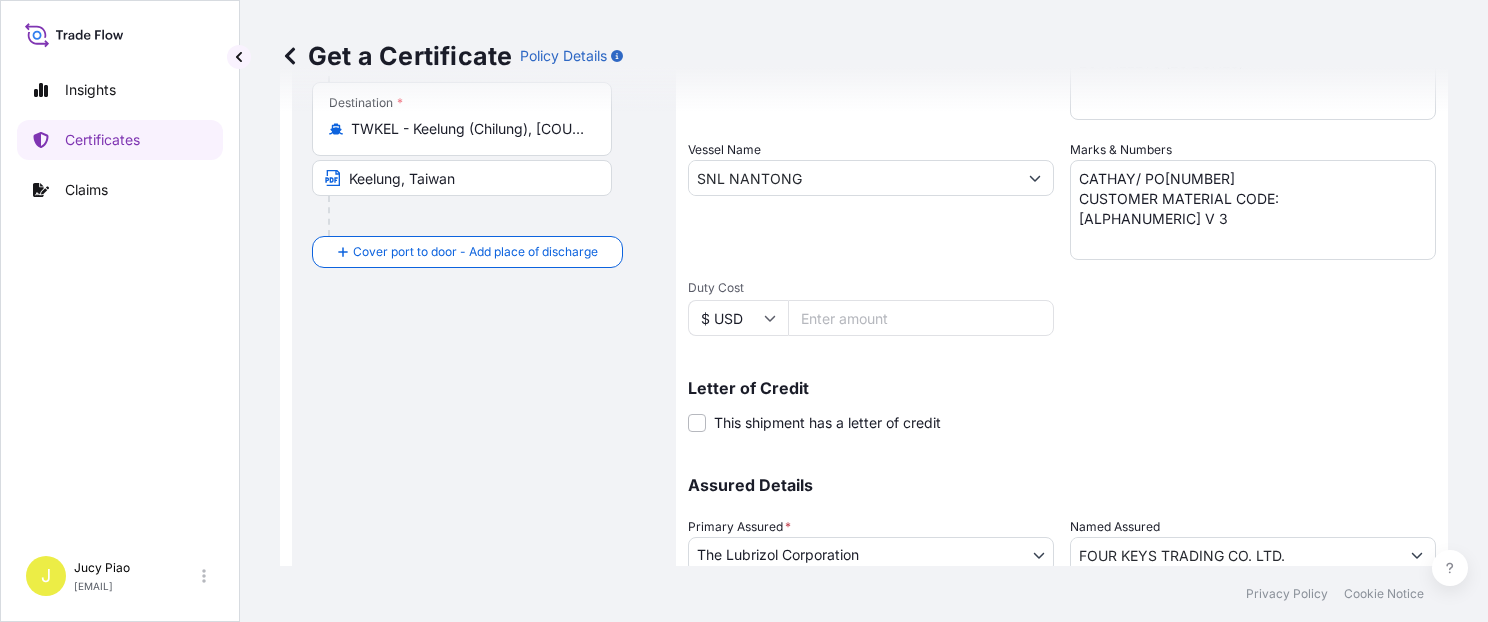 scroll, scrollTop: 509, scrollLeft: 0, axis: vertical 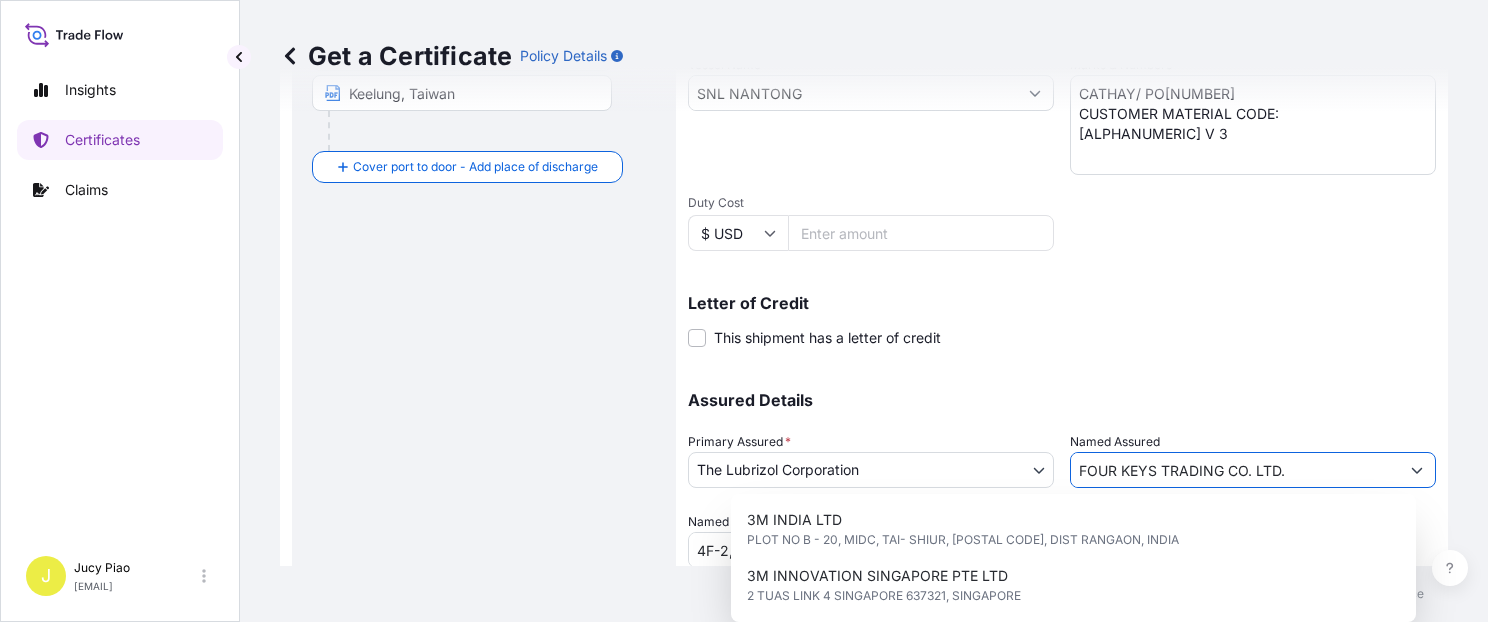 click on "FOUR KEYS TRADING CO. LTD." at bounding box center (1235, 470) 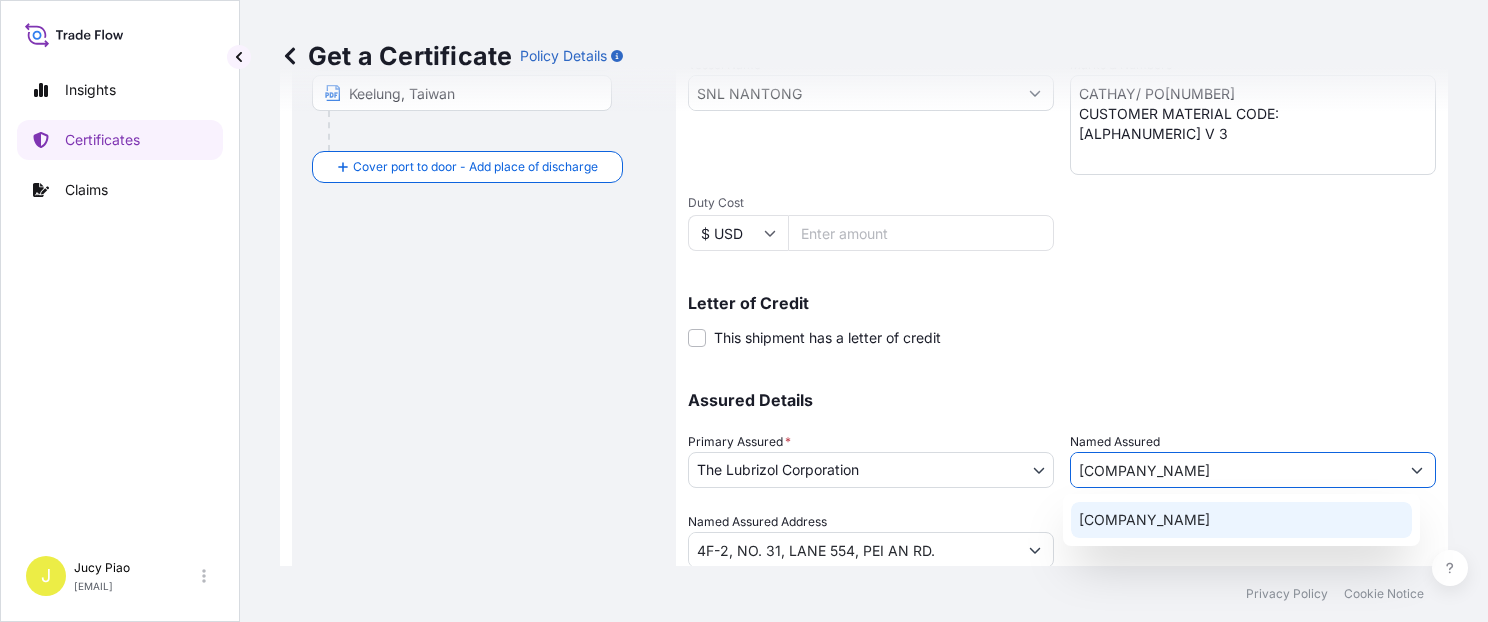 click on "[COMPANY_NAME]" at bounding box center (1144, 520) 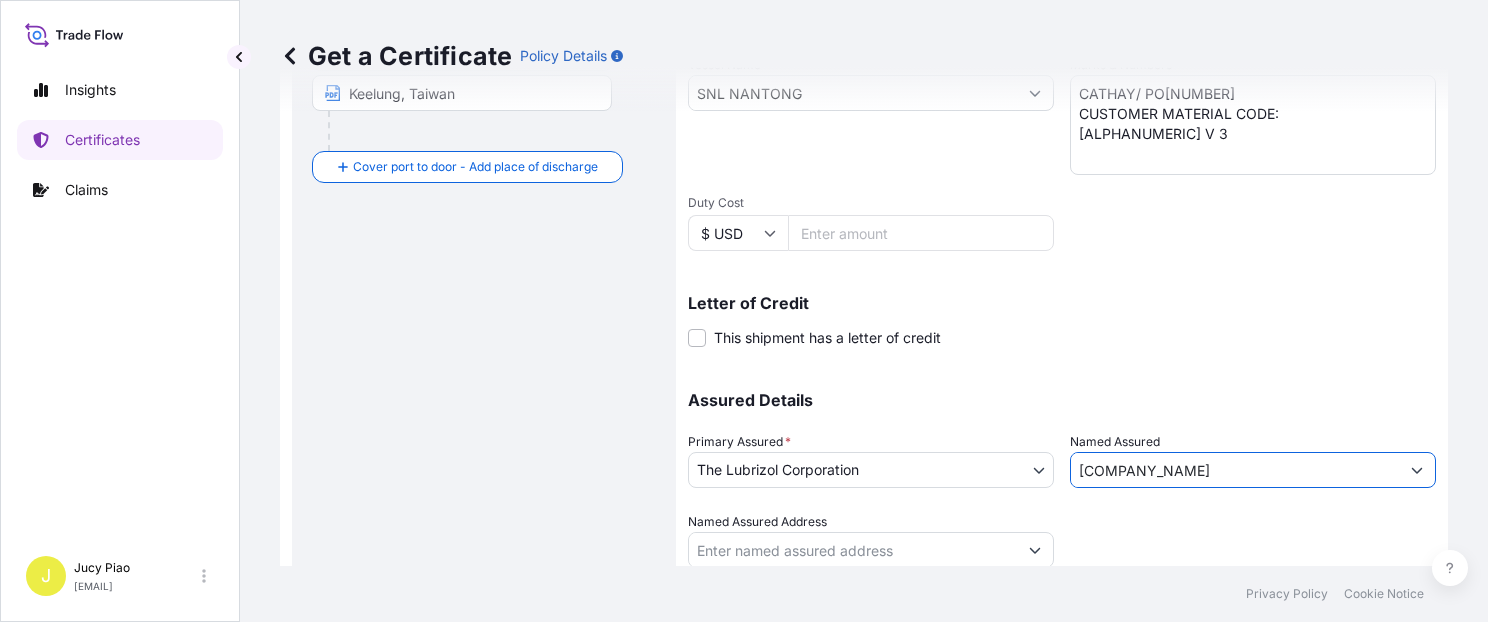 type on "[COMPANY_NAME]" 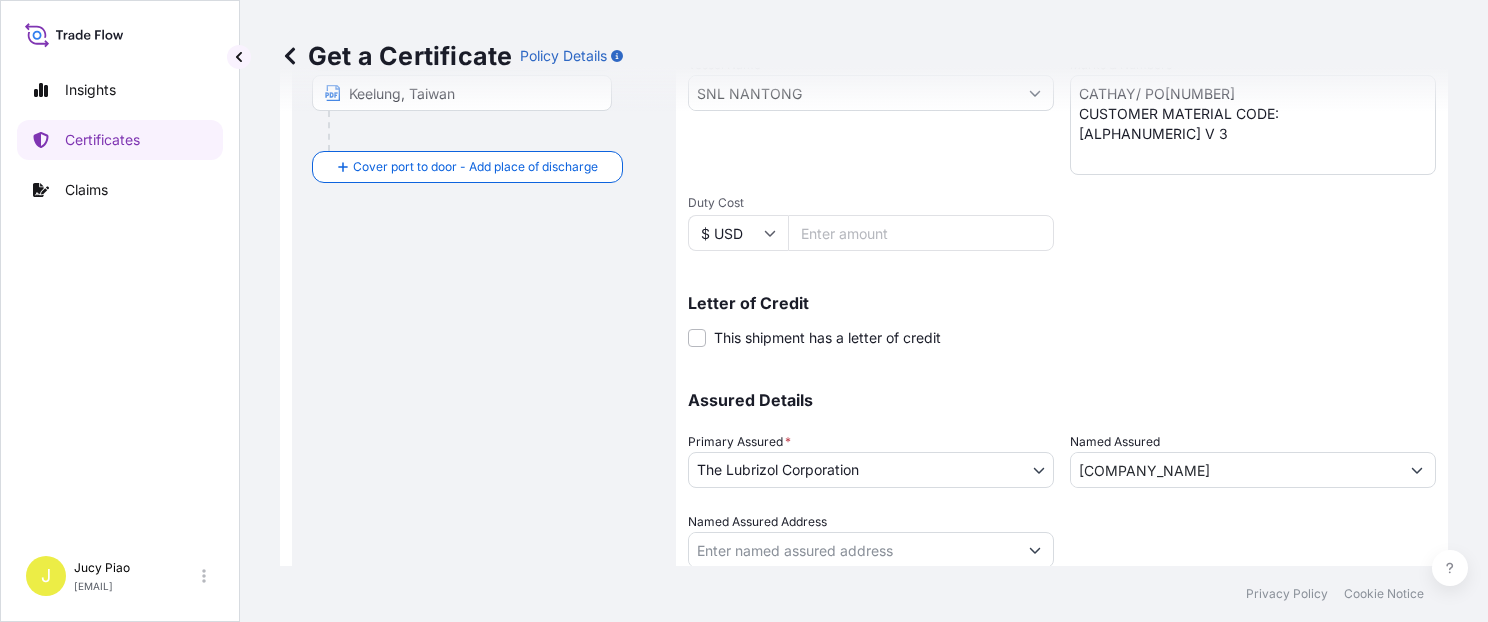 scroll, scrollTop: 565, scrollLeft: 0, axis: vertical 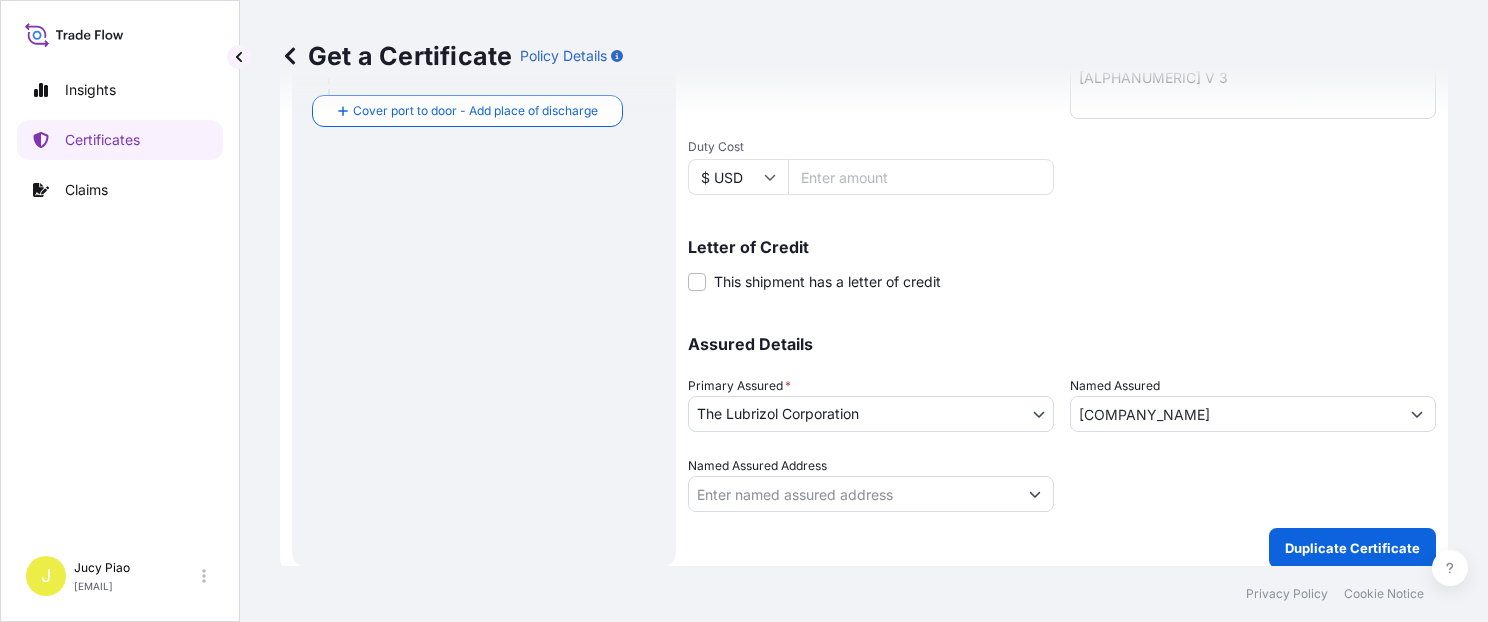 click on "Duplicate Certificate" at bounding box center [1352, 548] 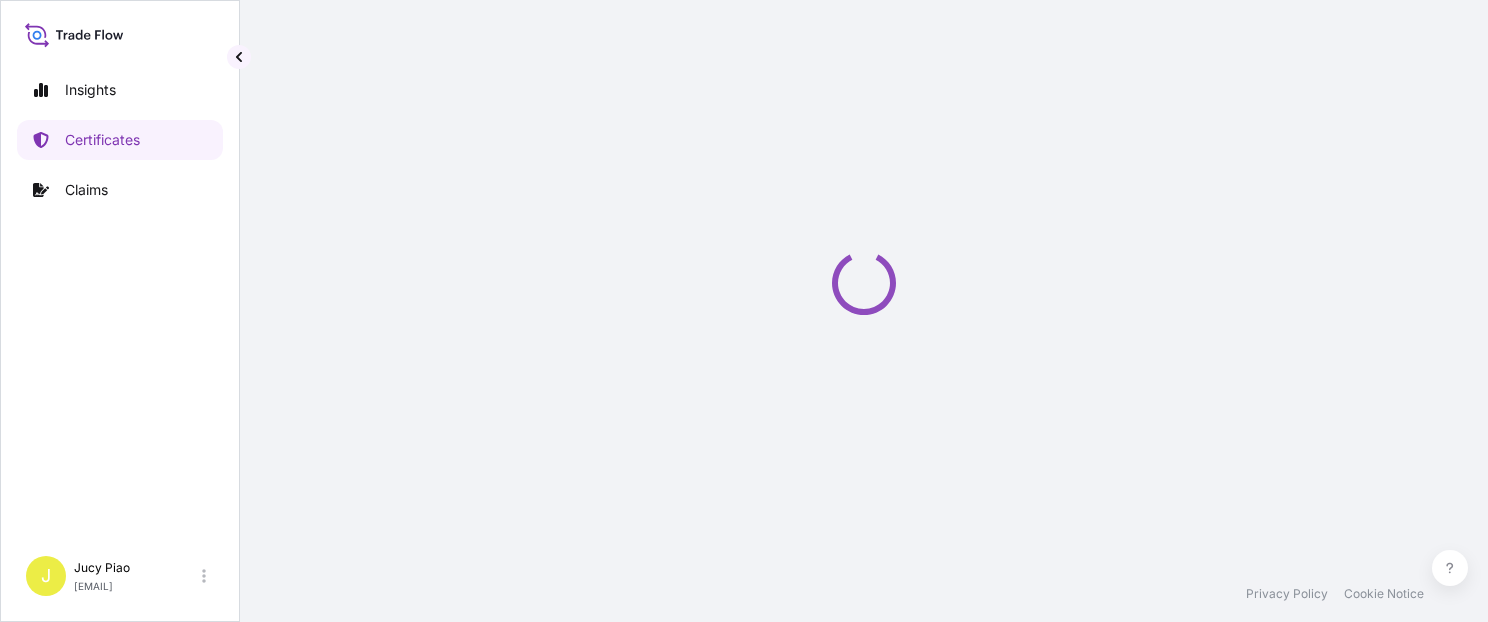 scroll, scrollTop: 0, scrollLeft: 0, axis: both 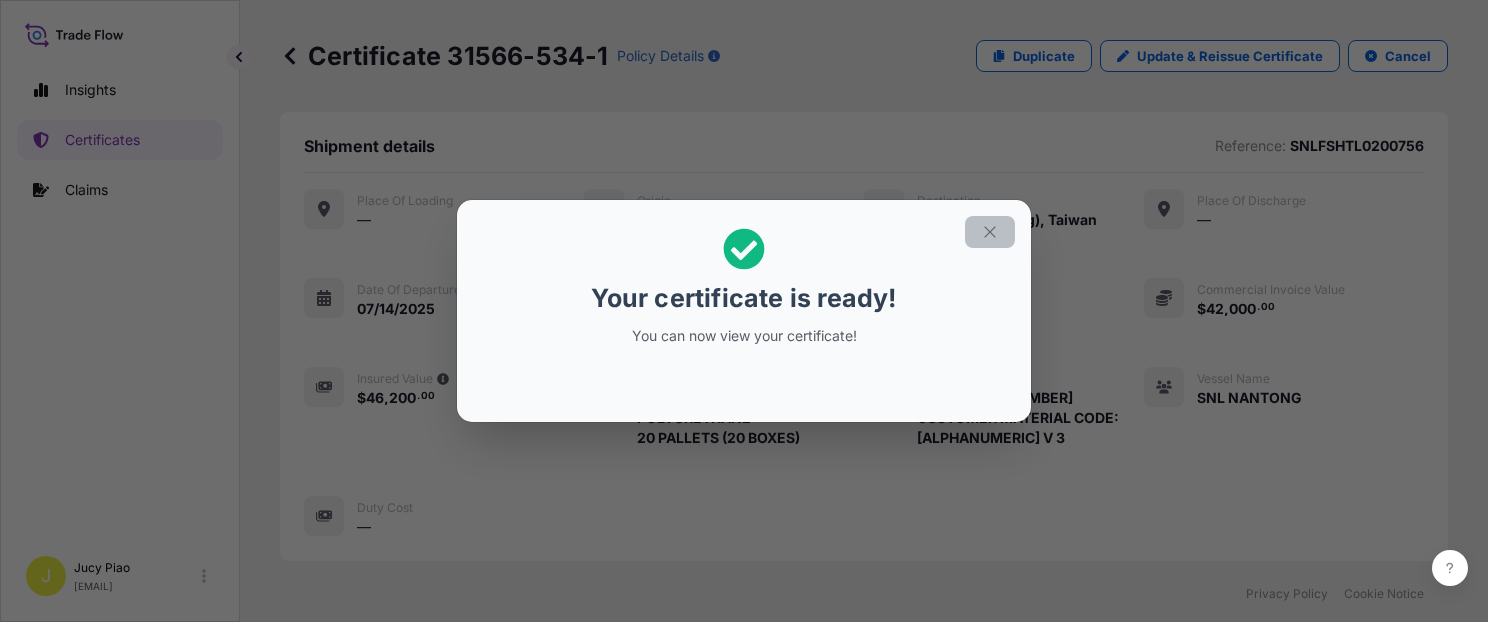 click 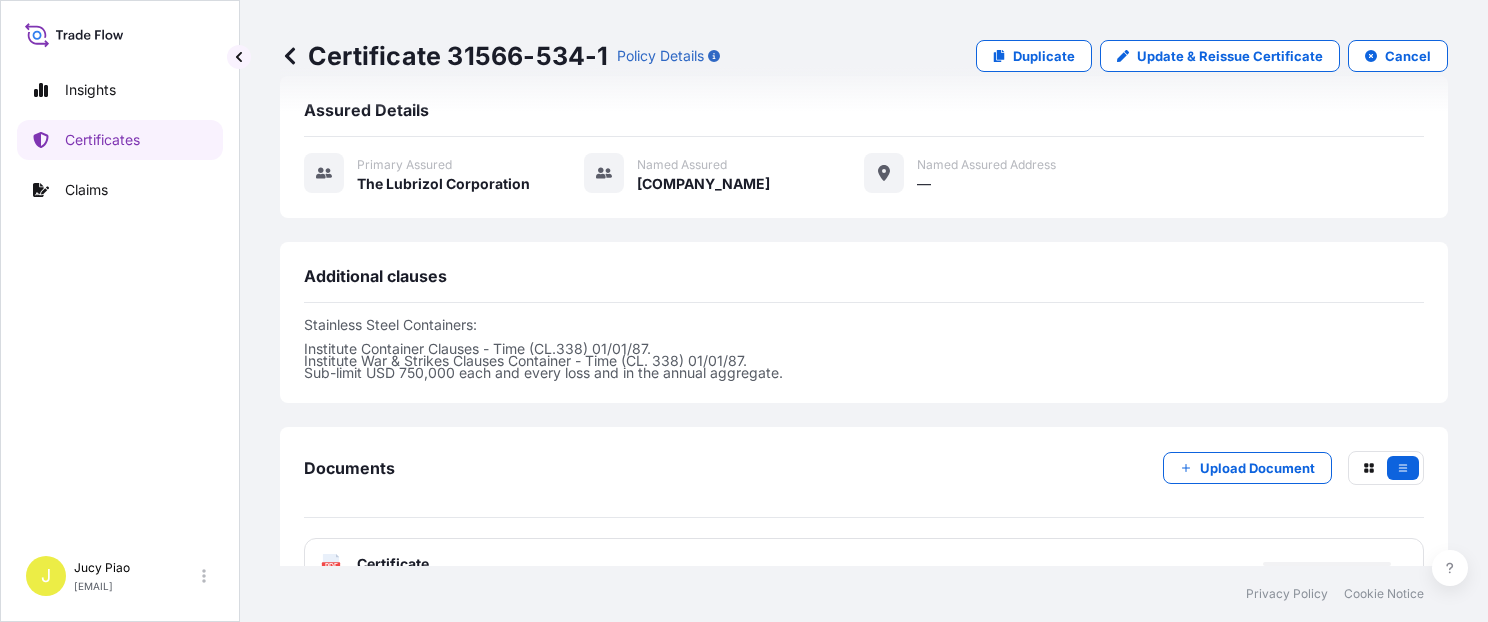 scroll, scrollTop: 674, scrollLeft: 0, axis: vertical 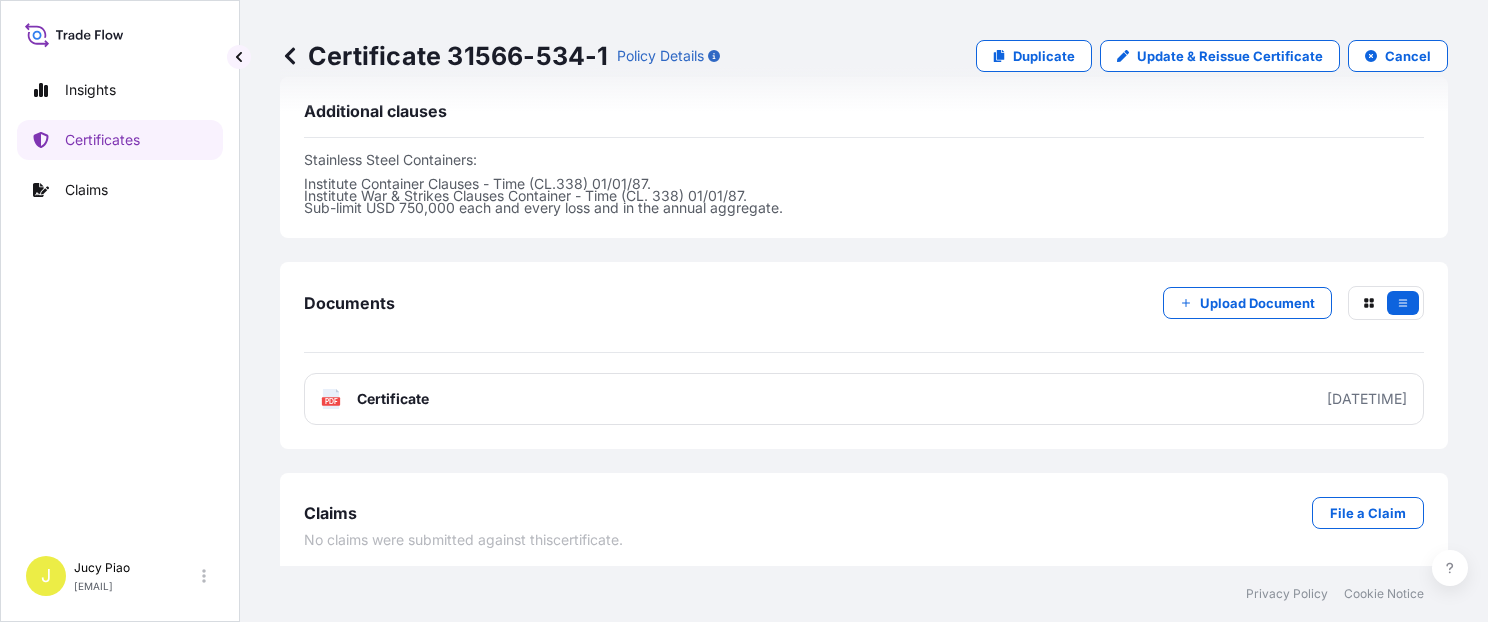 click on "PDF Certificate [DATETIME]" at bounding box center [864, 399] 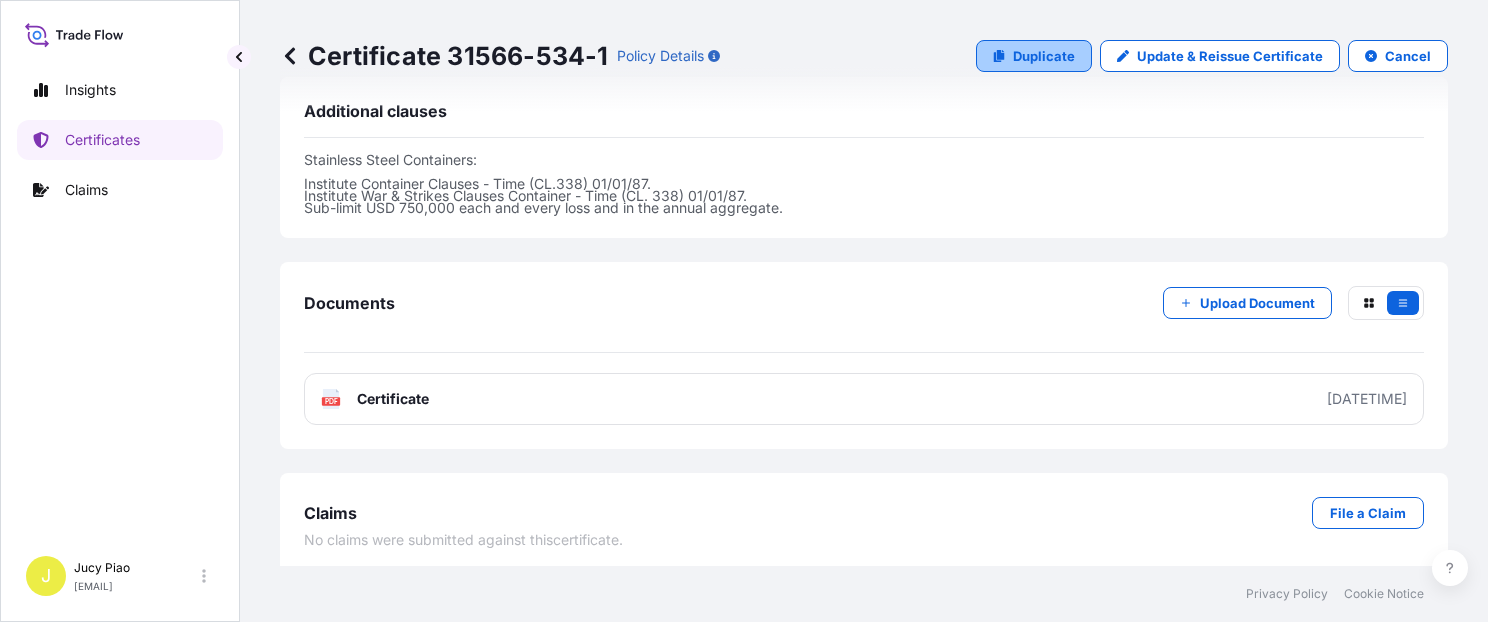 click on "Duplicate" at bounding box center [1044, 56] 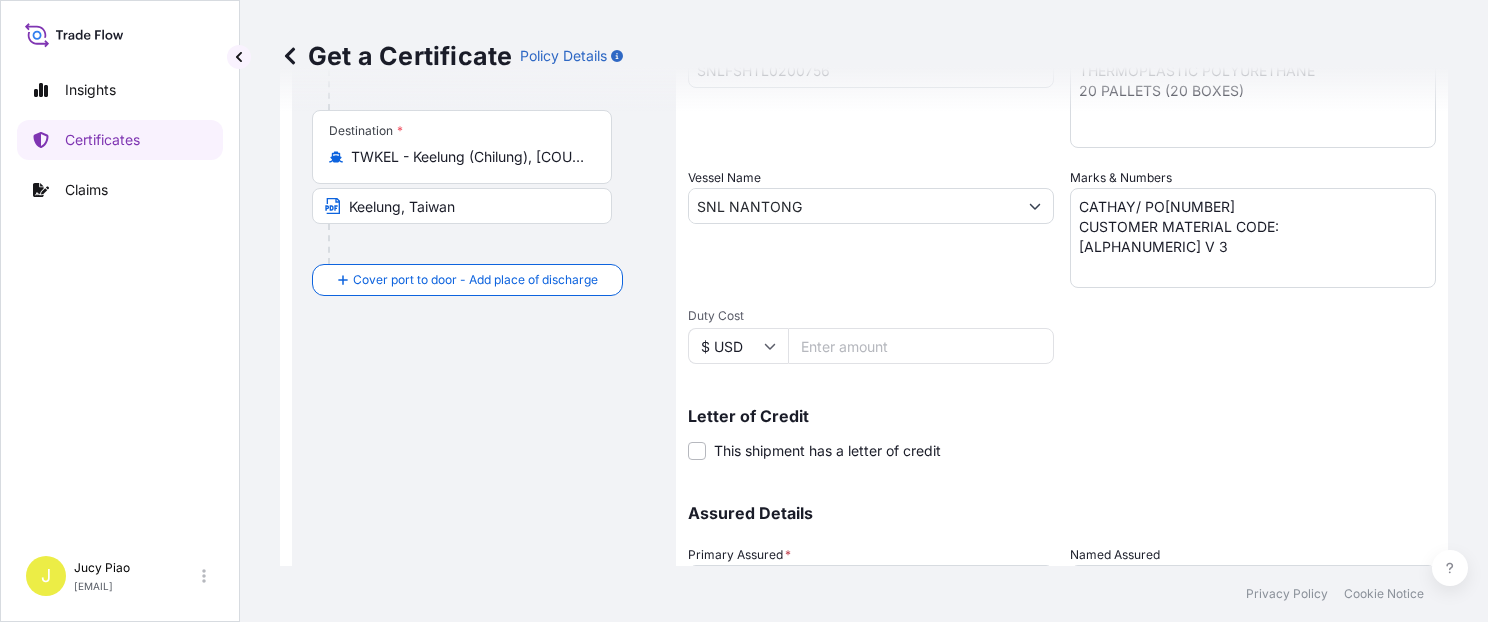 scroll, scrollTop: 310, scrollLeft: 0, axis: vertical 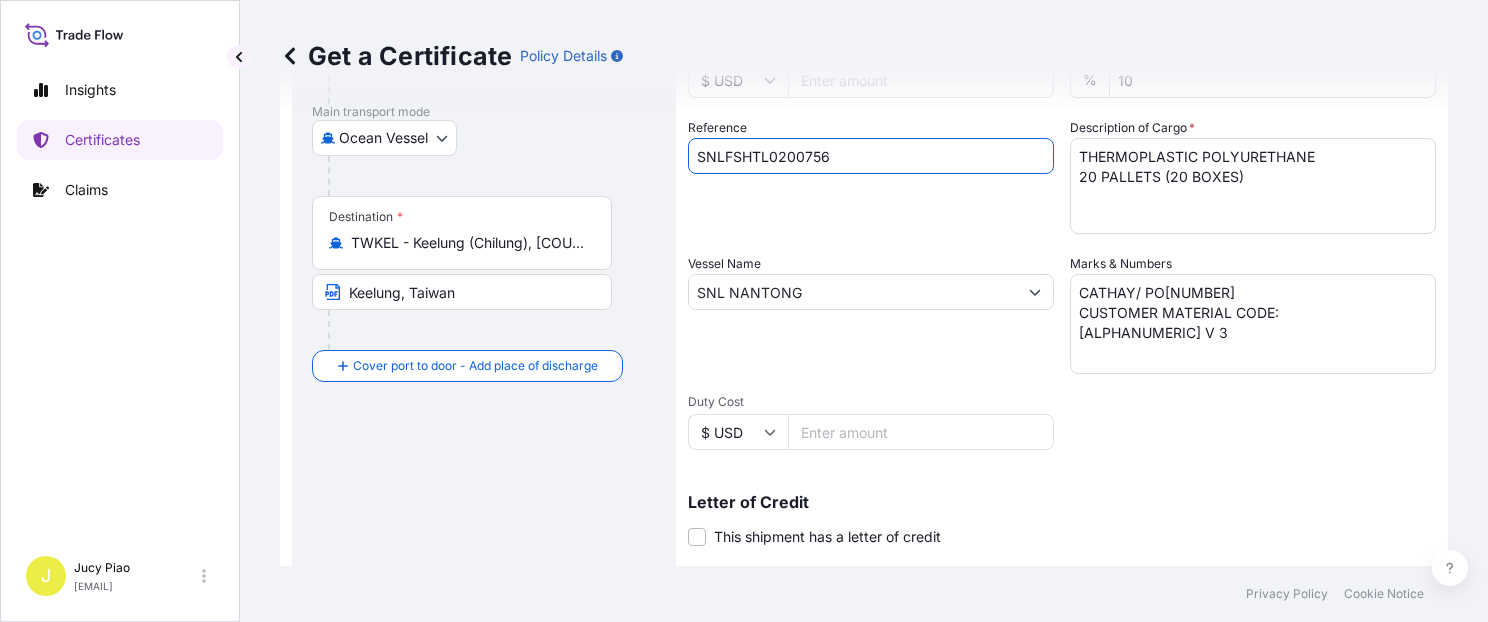 click on "SNLFSHTL0200756" at bounding box center (871, 156) 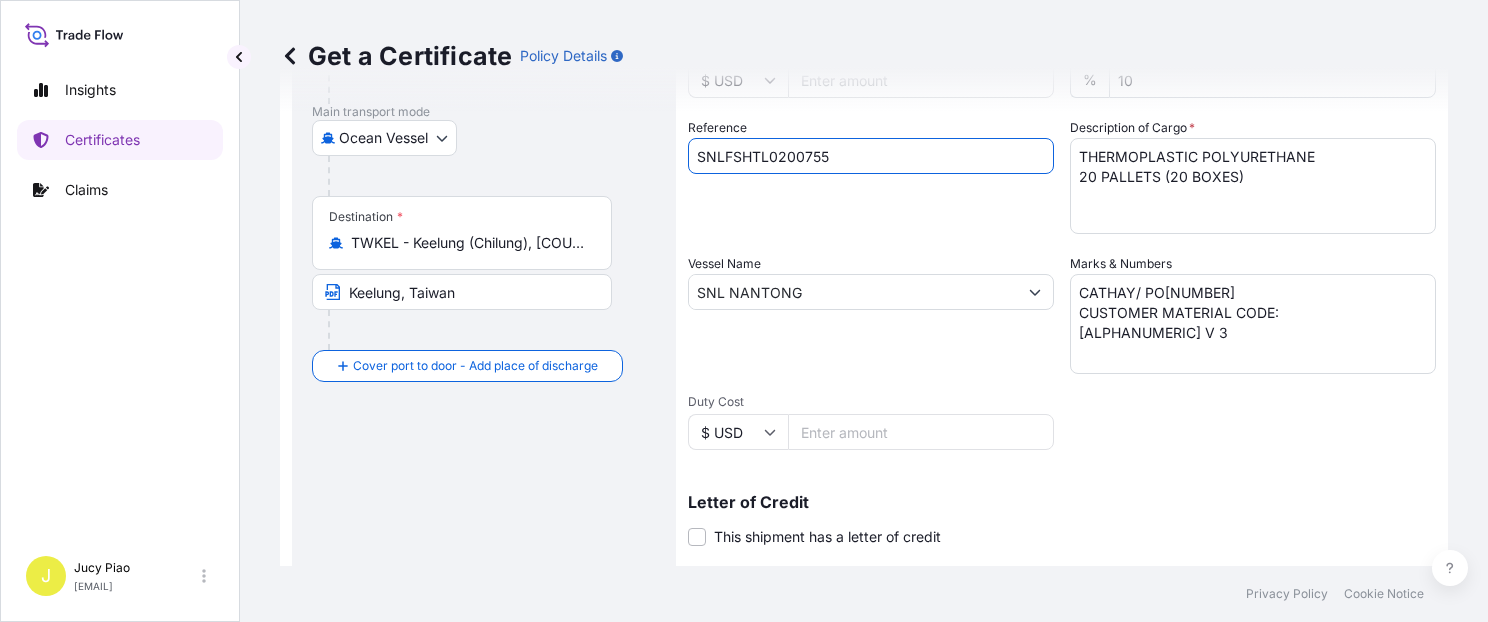type on "SNLFSHTL0200755" 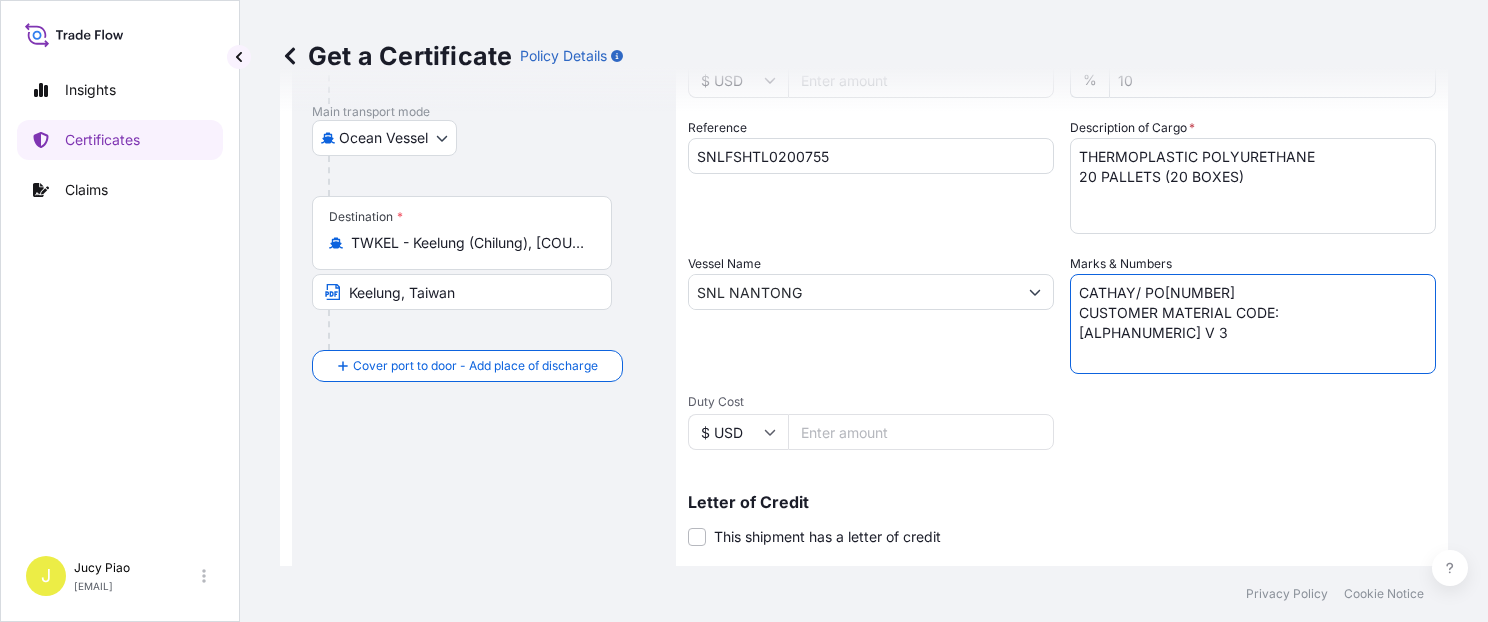 click on "CATHAY/ PO[NUMBER]
CUSTOMER MATERIAL CODE:
[ALPHANUMERIC] V 3" at bounding box center (1253, 324) 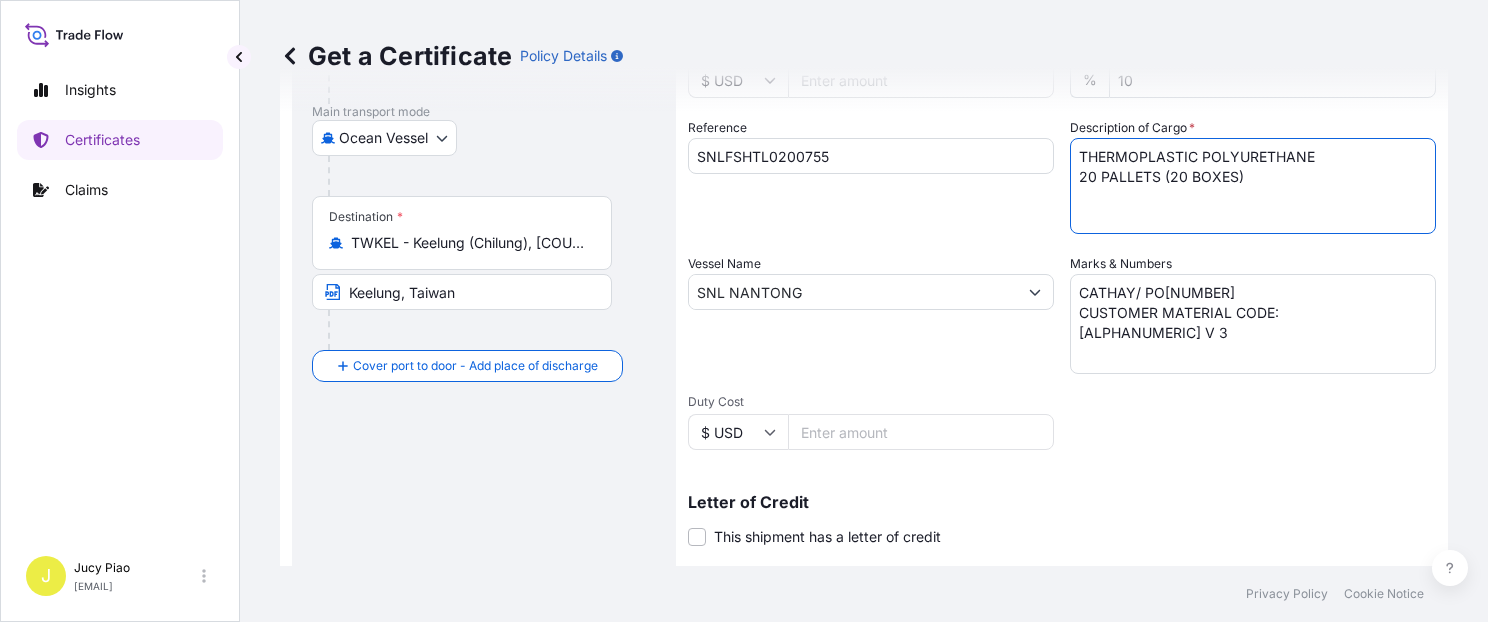 click on "THERMOPLASTIC POLYURETHANE
20 PALLETS (20 BOXES)" at bounding box center (1253, 186) 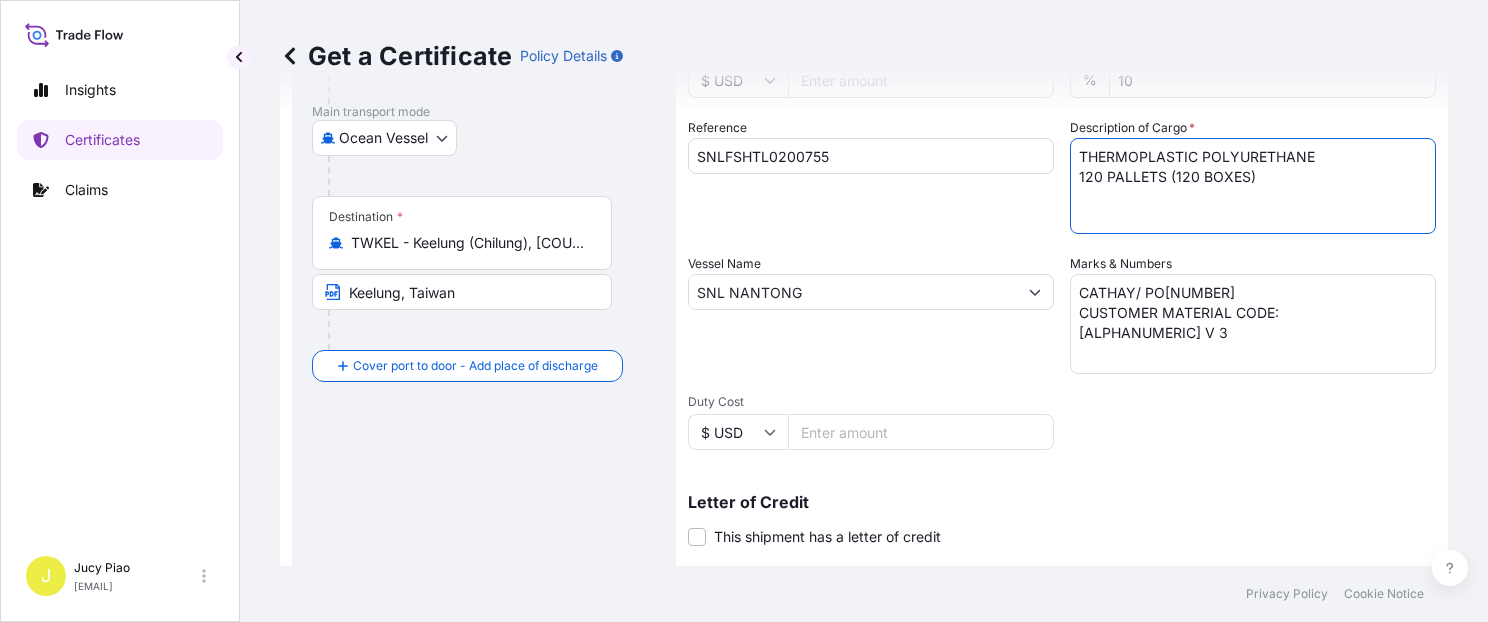 type on "THERMOPLASTIC POLYURETHANE
120 PALLETS (120 BOXES)" 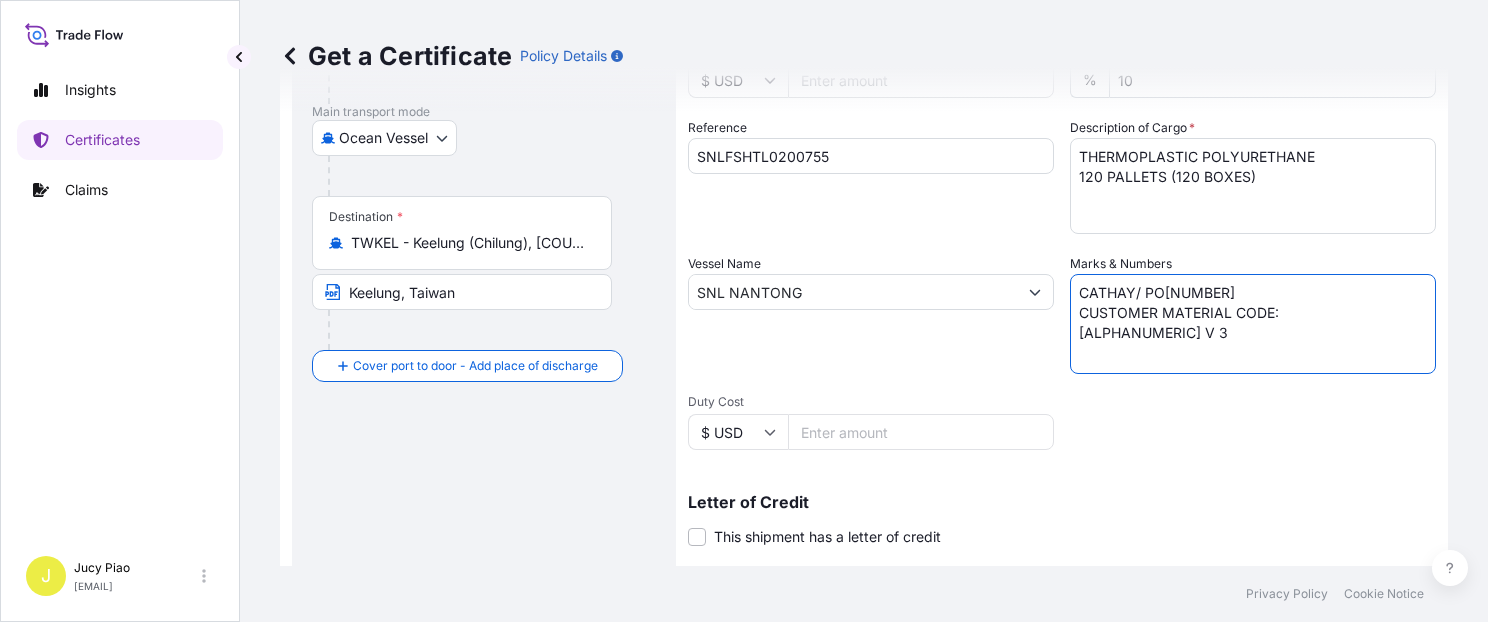 drag, startPoint x: 1185, startPoint y: 342, endPoint x: 893, endPoint y: 186, distance: 331.0589 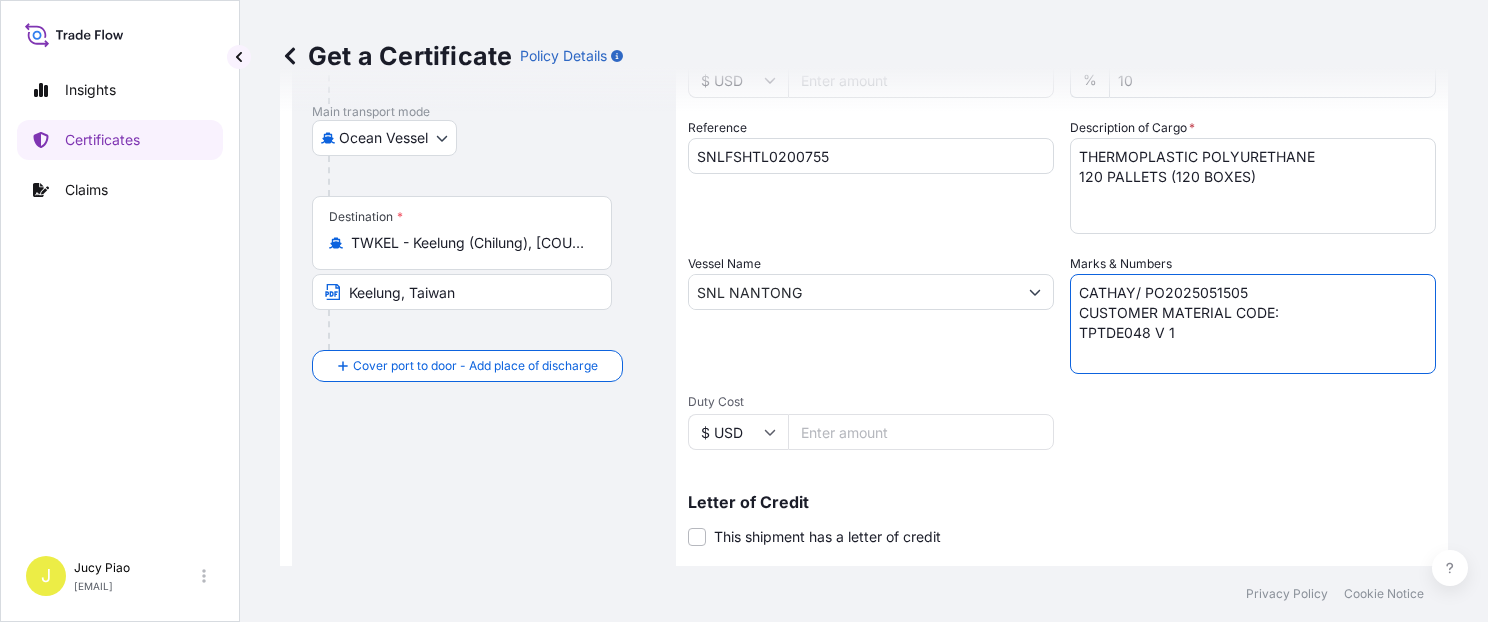 type on "CATHAY/ PO2025051505
CUSTOMER MATERIAL CODE:
TPTDE048 V 1" 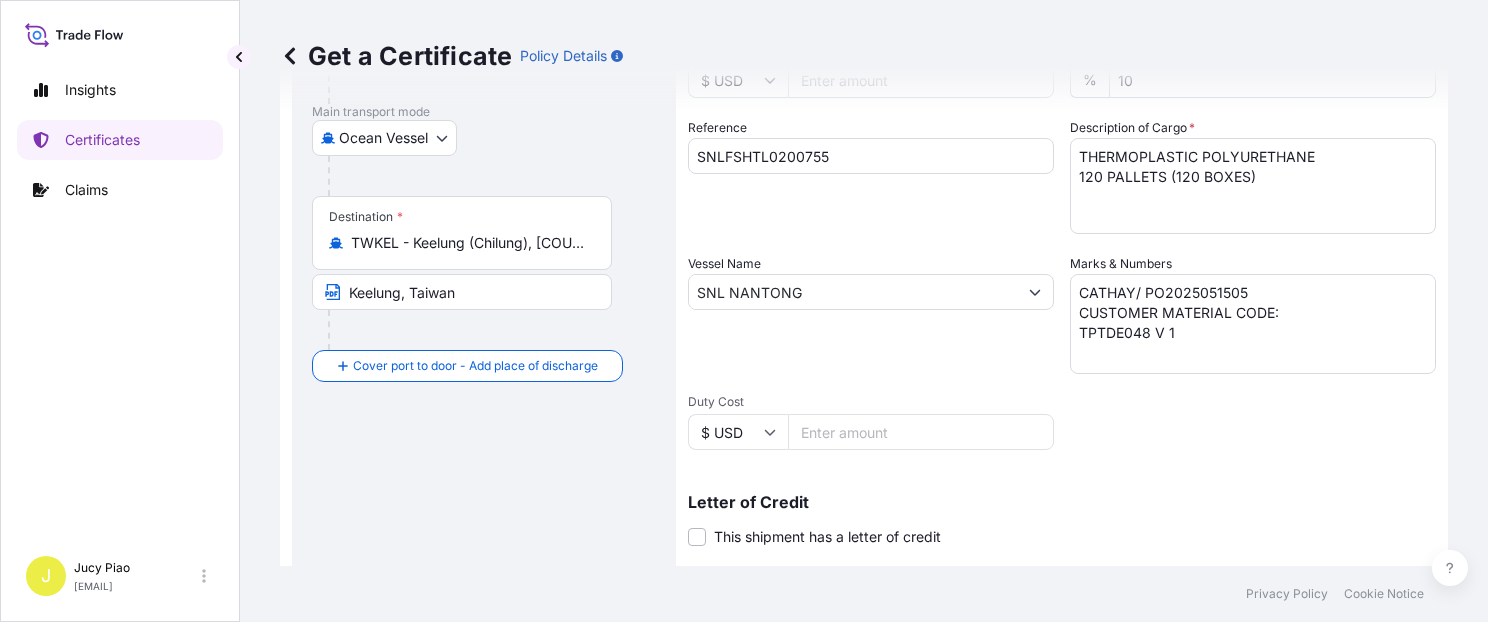 click on "Shipment Details Issue date * [DATE] Date of Departure * [DATE] Date of Arrival mm / dd / yyyy Commodity * Shipping Containers Packing Category Commercial Invoice Value    * $ USD [NUMBER] CIF Markup % 10 Reference SNLFSHTL0200755 Description of Cargo * THERMOPLASTIC POLYURETHANE
20 PALLETS (20 BOXES) Vessel Name SNL NANTONG Marks & Numbers CATHAY/ PO[NUMBER]
CUSTOMER MATERIAL CODE:
[ALPHANUMERIC] V 3 Duty Cost   $ USD Letter of Credit This shipment has a letter of credit Letter of credit * Letter of credit may not exceed 12000 characters Assured Details Primary Assured * The Lubrizol Corporation The Lubrizol Corporation Named Assured CATHAY CONSOLIDATED INC Named Assured Address" at bounding box center (1062, 290) 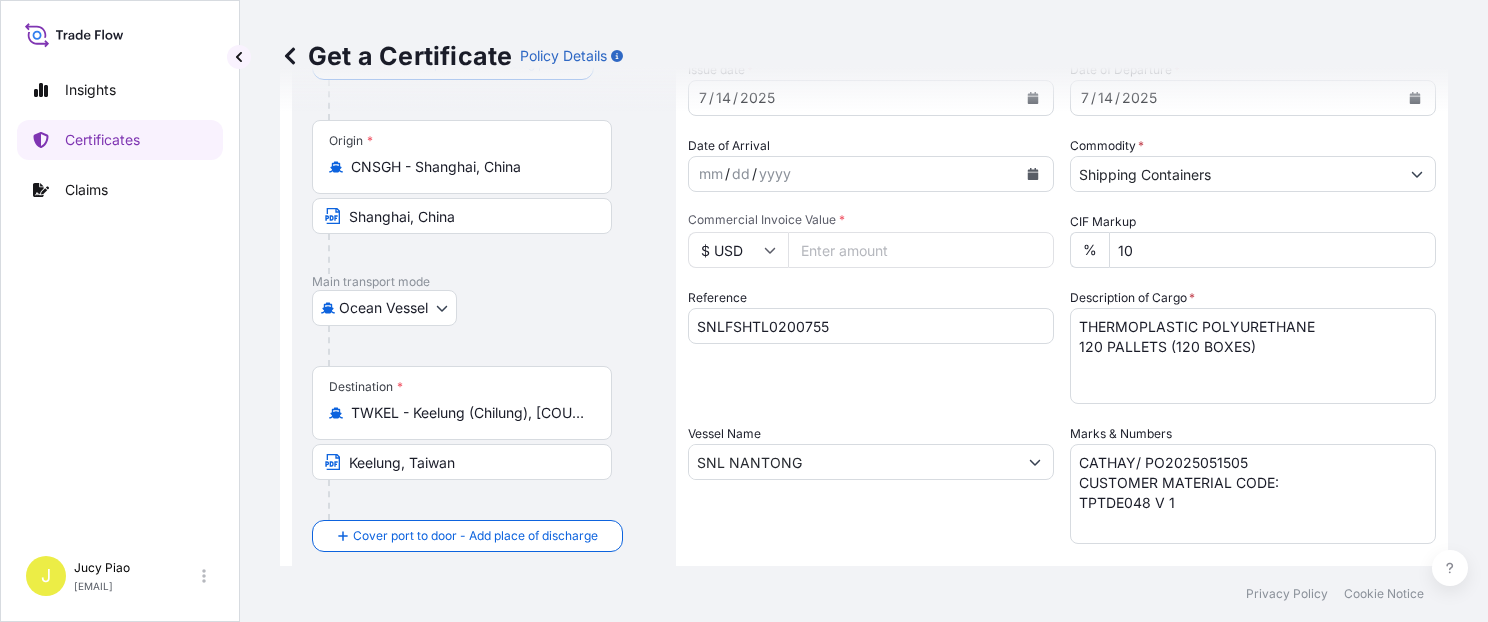 scroll, scrollTop: 56, scrollLeft: 0, axis: vertical 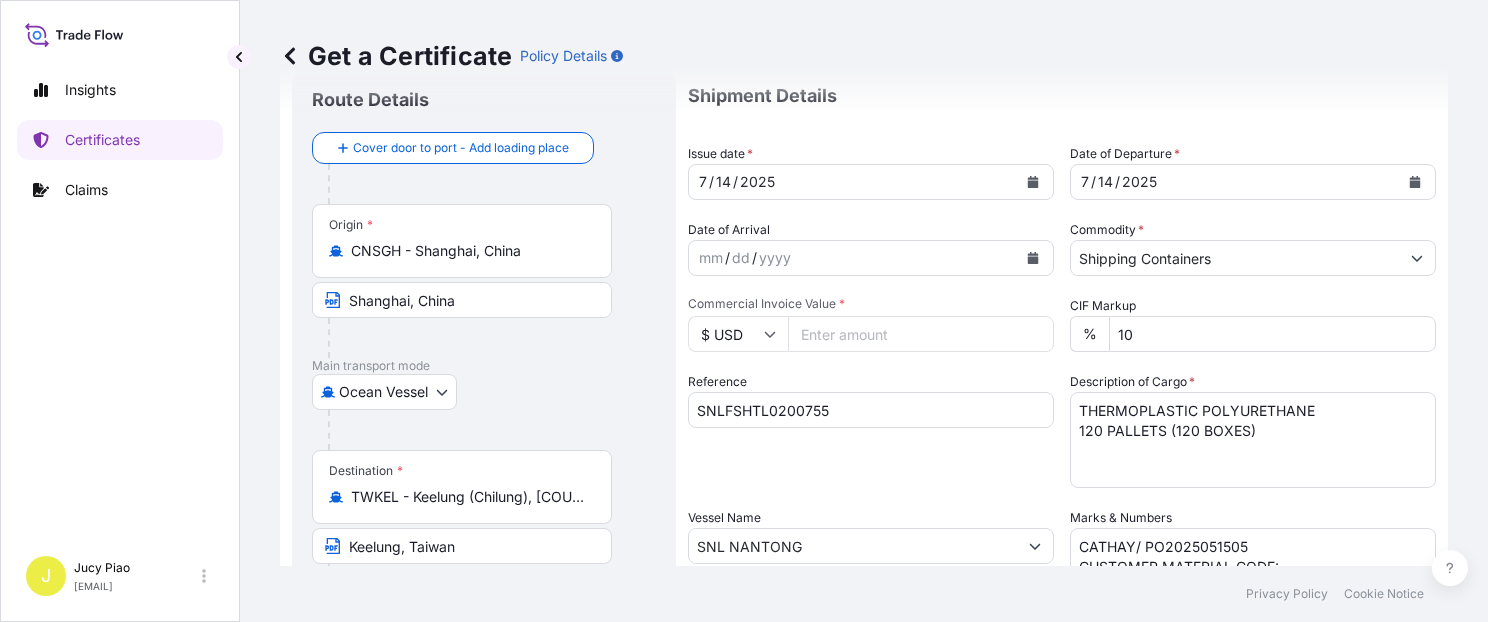 click on "[NUMBER]" at bounding box center [921, 334] 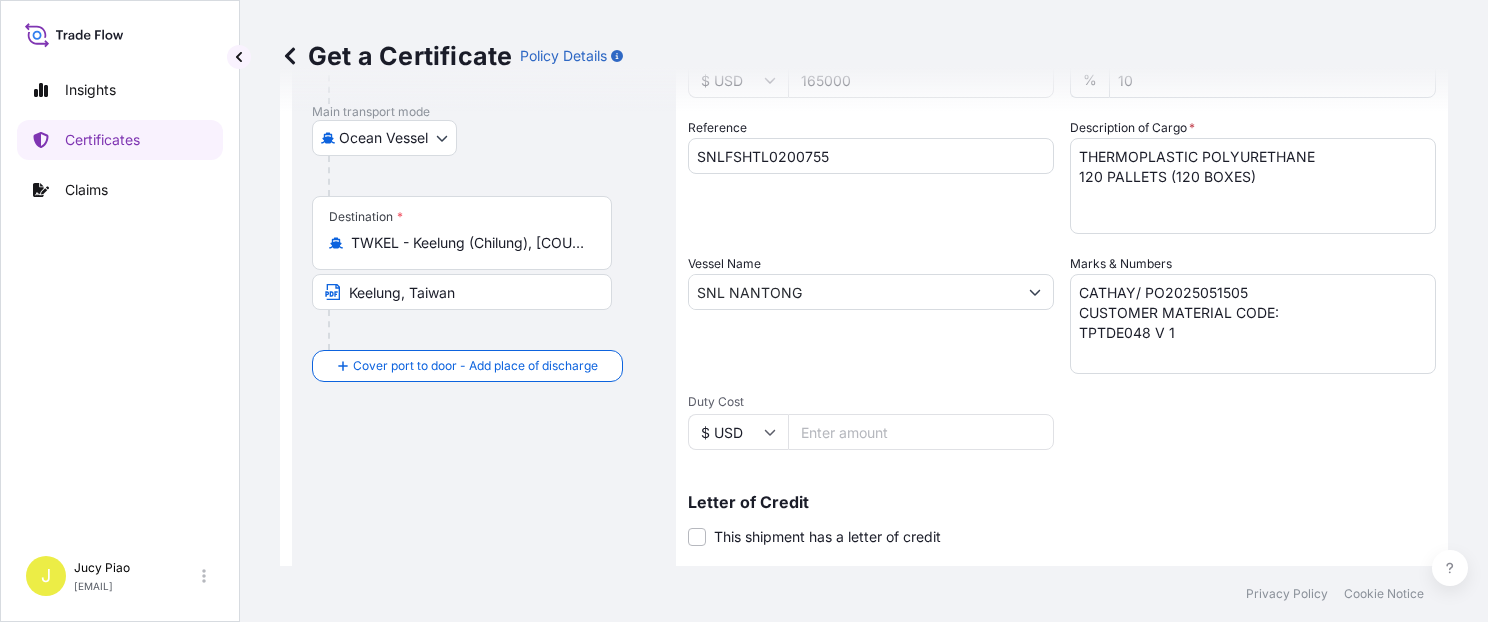 scroll, scrollTop: 565, scrollLeft: 0, axis: vertical 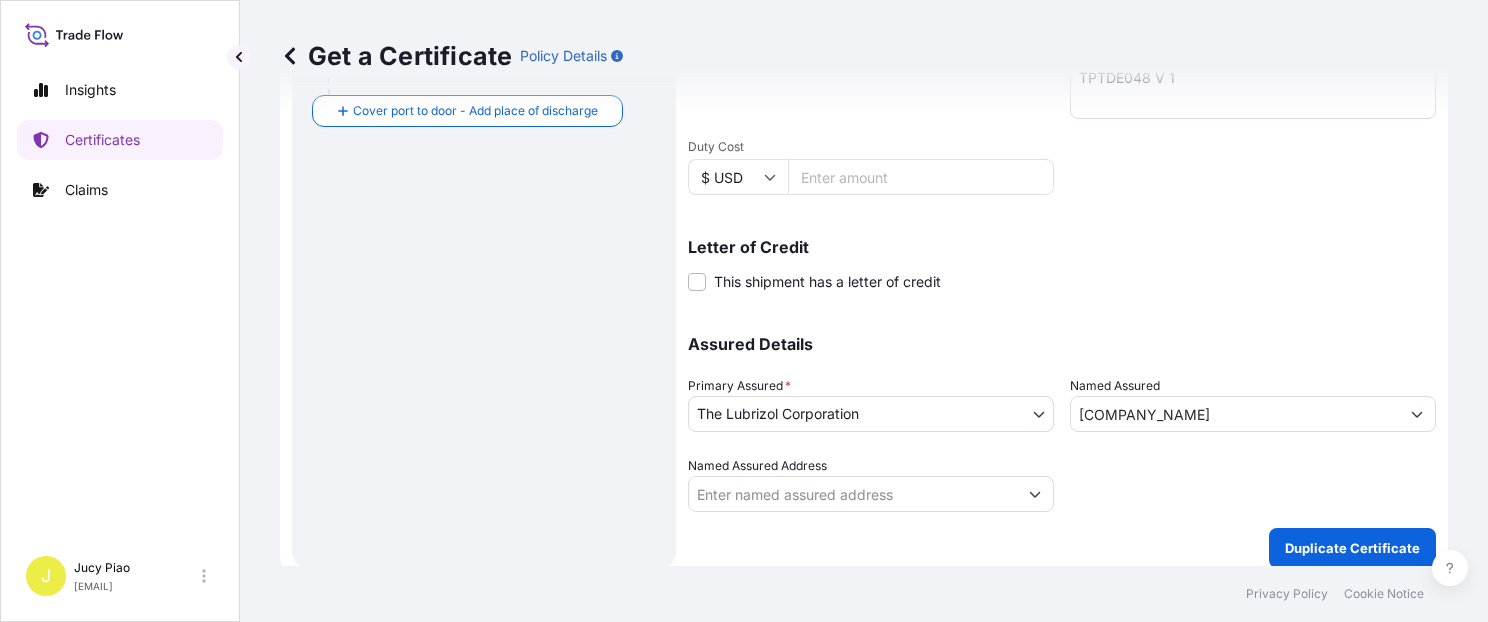 type on "165000" 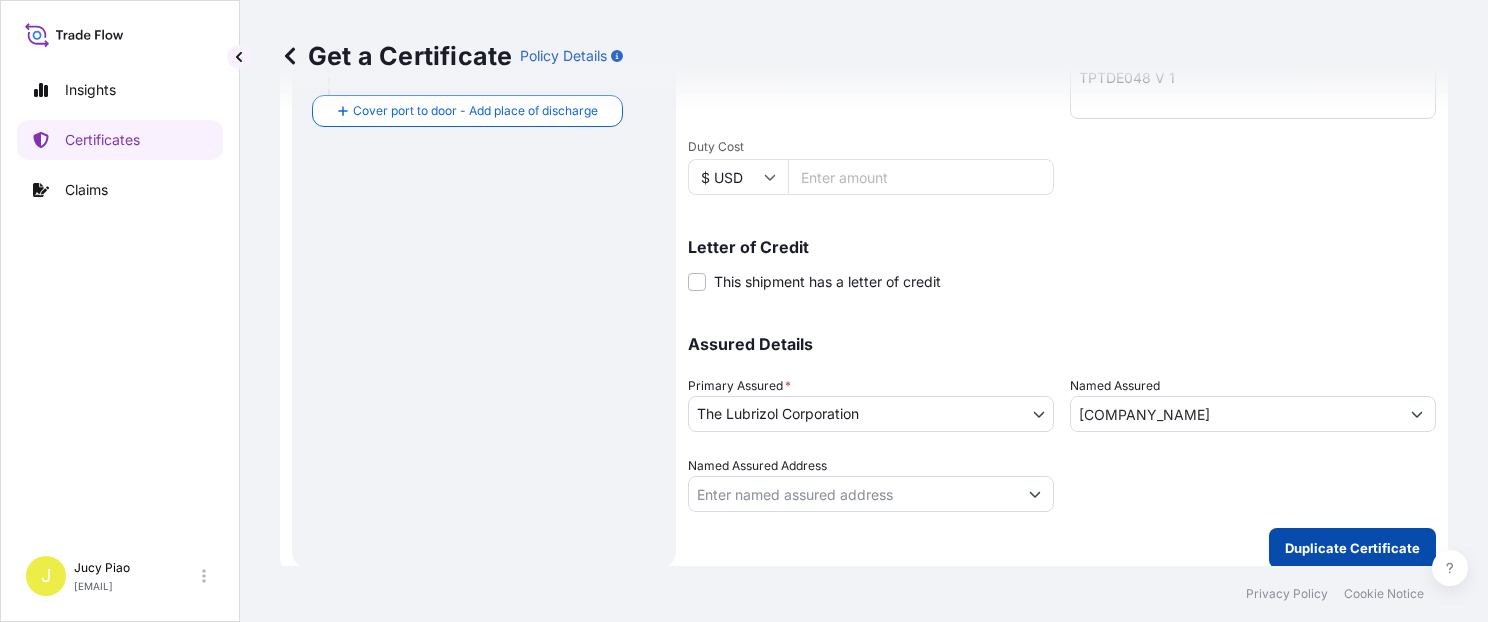click on "Duplicate Certificate" at bounding box center [1352, 548] 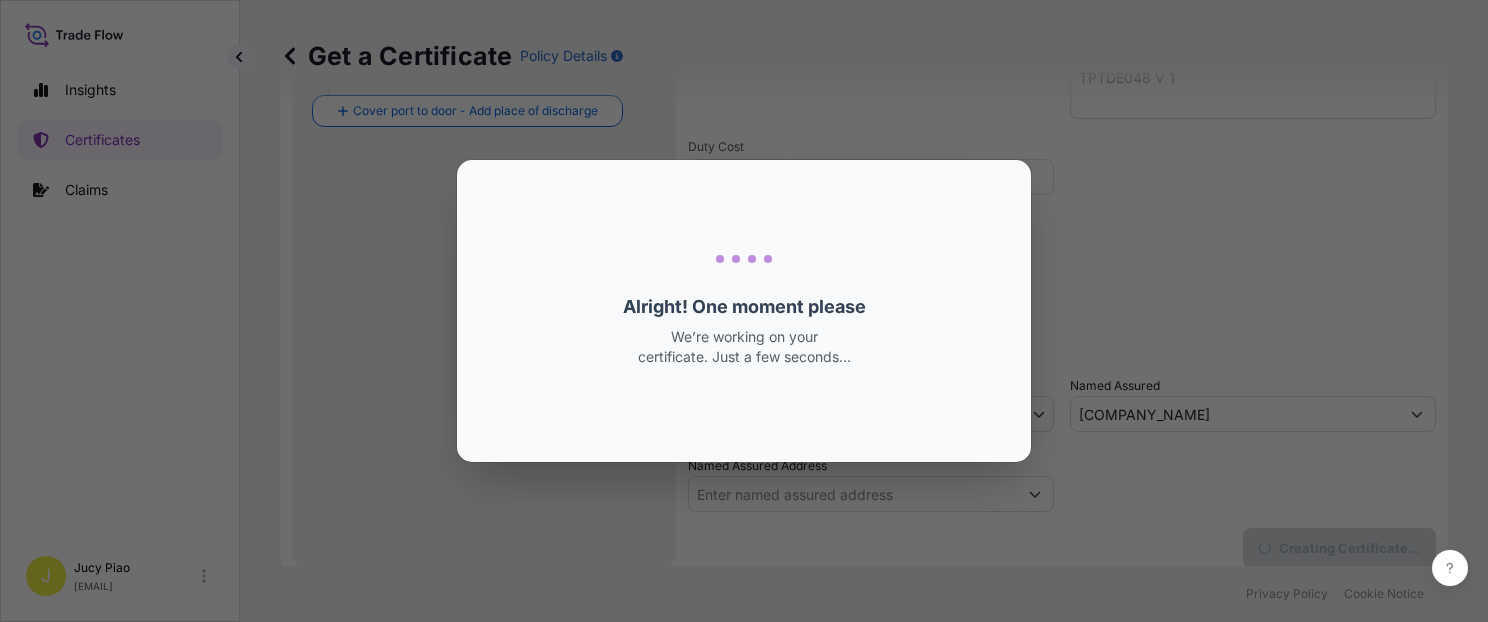 click on "Loading Loading... Alright! One moment please We’re working on your certificate. Just a few seconds…" at bounding box center [744, 311] 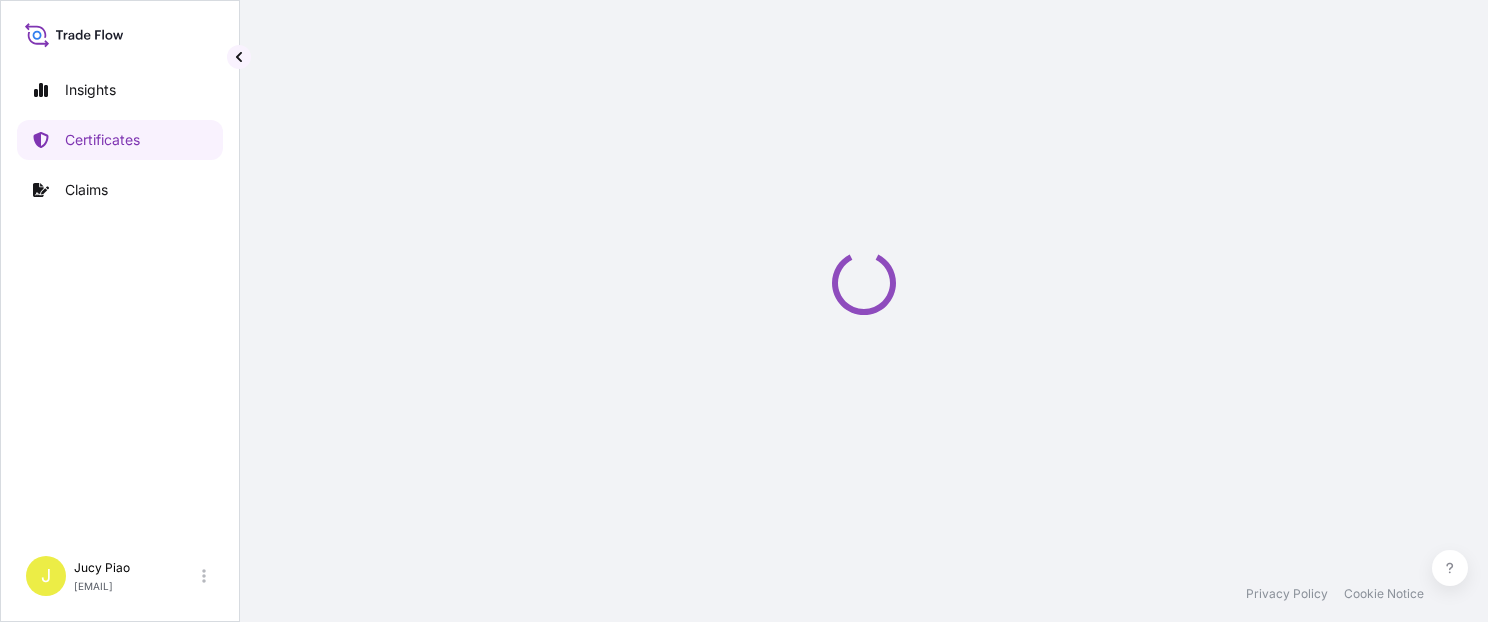 scroll, scrollTop: 0, scrollLeft: 0, axis: both 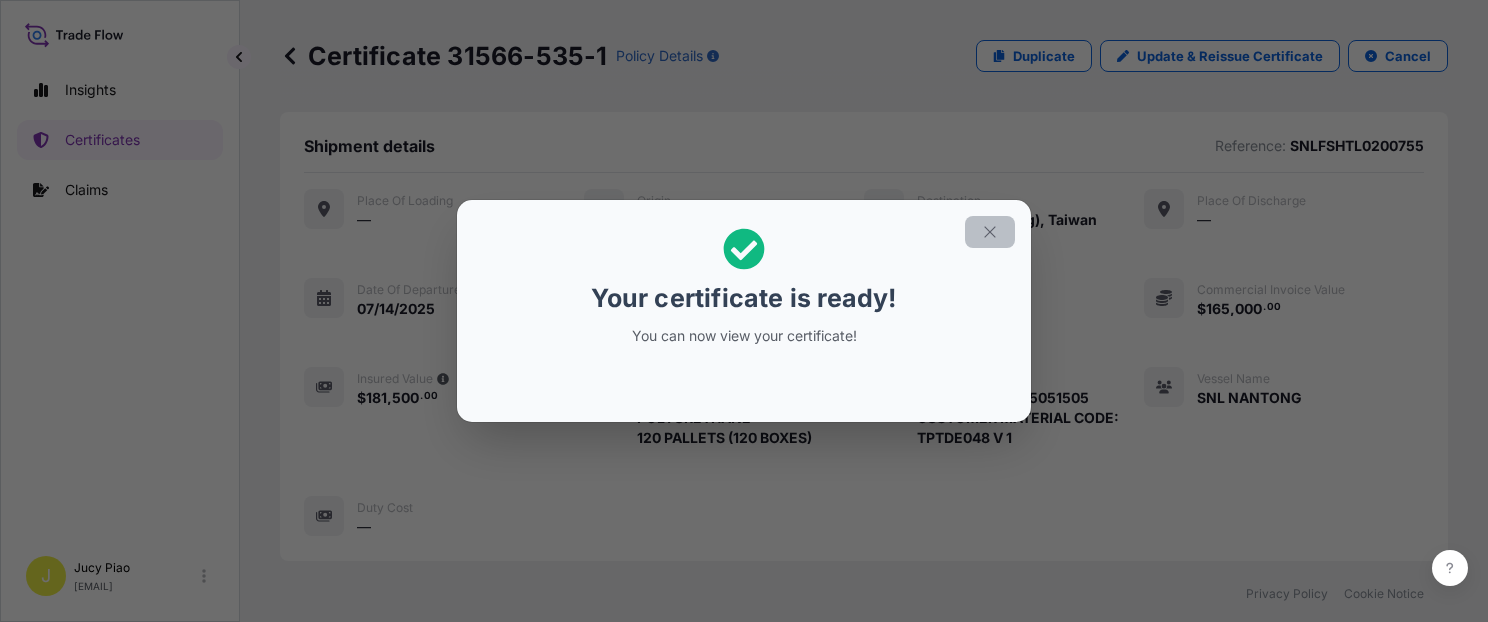 click at bounding box center (990, 232) 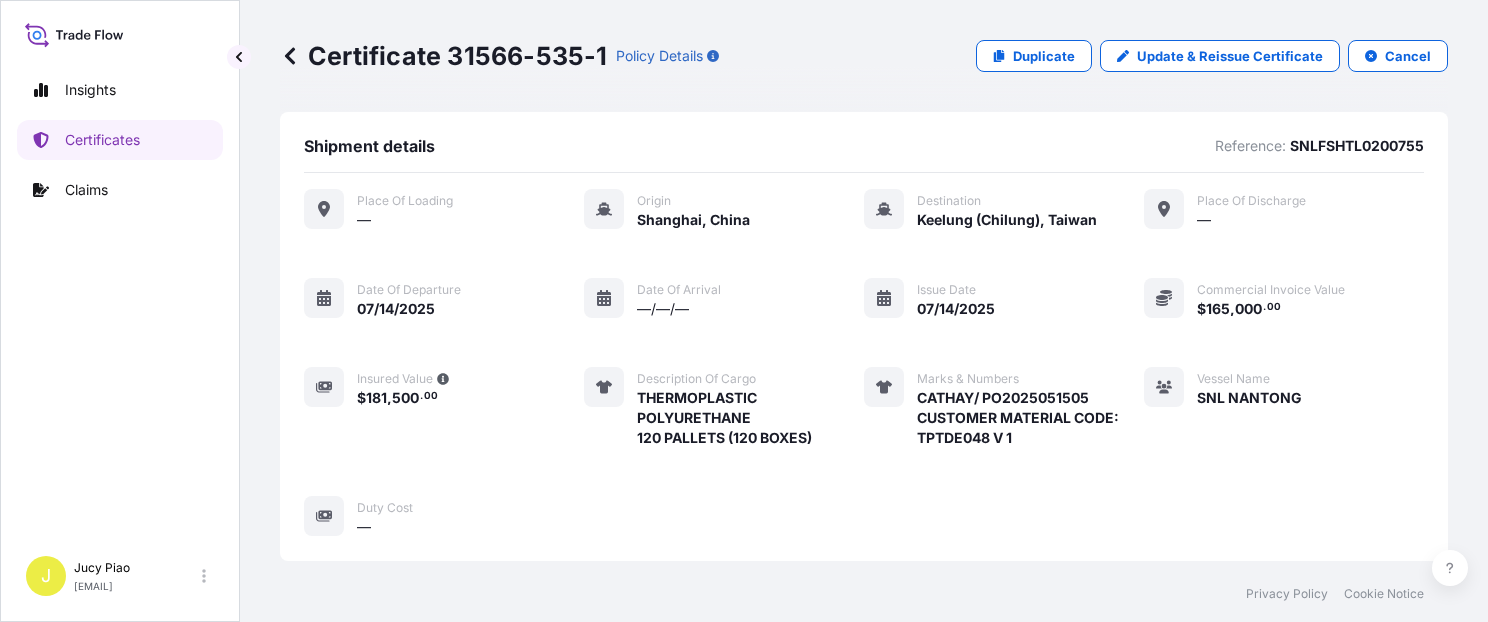 click on "Place of Loading — Origin Shanghai, China Destination Keelung (Chilung), Taiwan Place of discharge — Date of departure 07/14/2025 Date of arrival —/—/— Issue Date 07/14/2025 Commercial Invoice Value $ 165 , 000 . 00 Insured Value $ 181 , 500 . 00 Description of cargo THERMOPLASTIC POLYURETHANE
120 PALLETS (120 BOXES) Marks & Numbers CATHAY/ PO2025051505
CUSTOMER MATERIAL CODE:
TPTDE048 V 1 Vessel Name SNL NANTONG Duty Cost —" at bounding box center (864, 363) 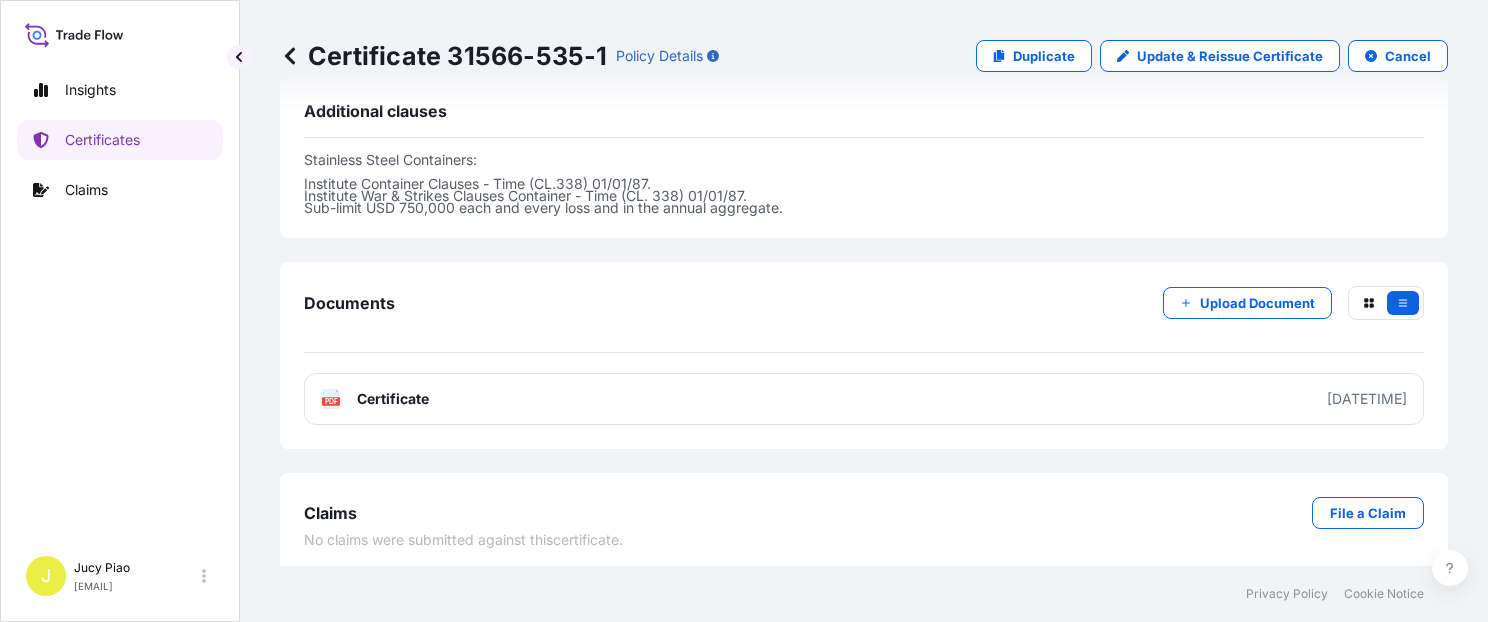 click on "PDF Certificate 2025-07-15T09:50:14.094129" at bounding box center [864, 399] 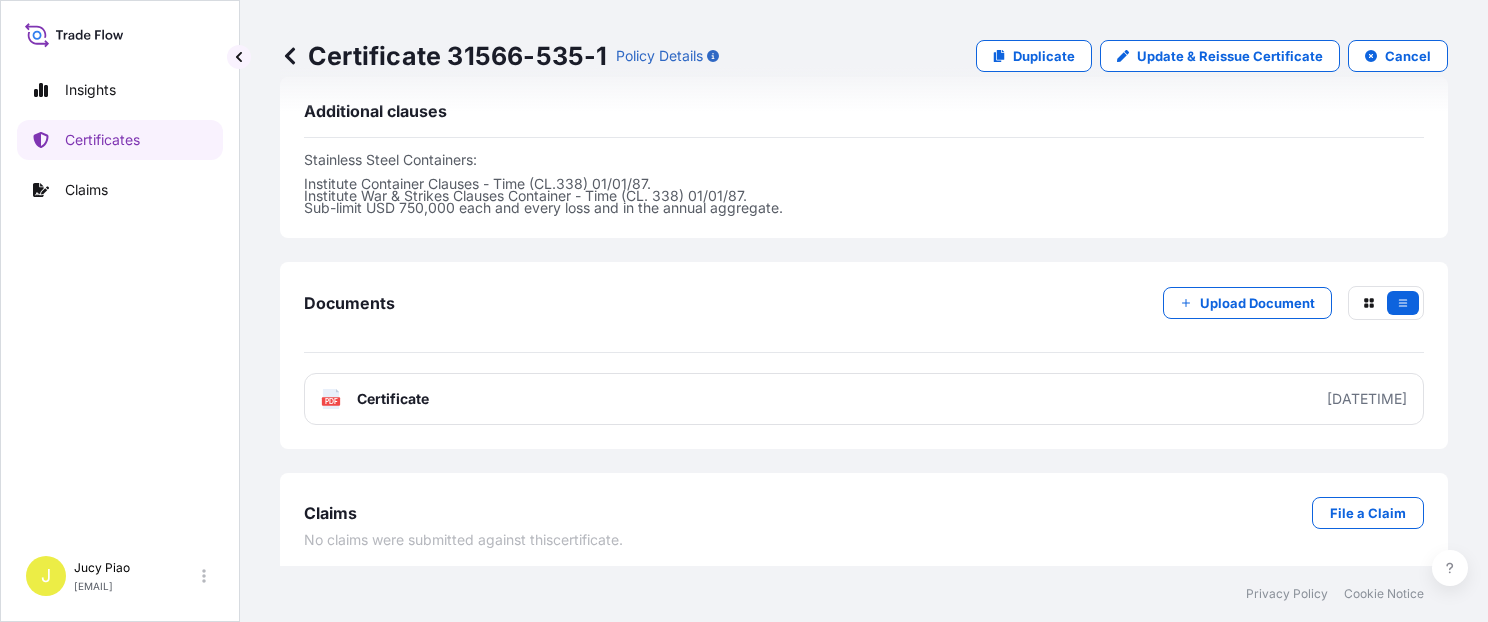 click on "Documents Upload Document" at bounding box center [864, 319] 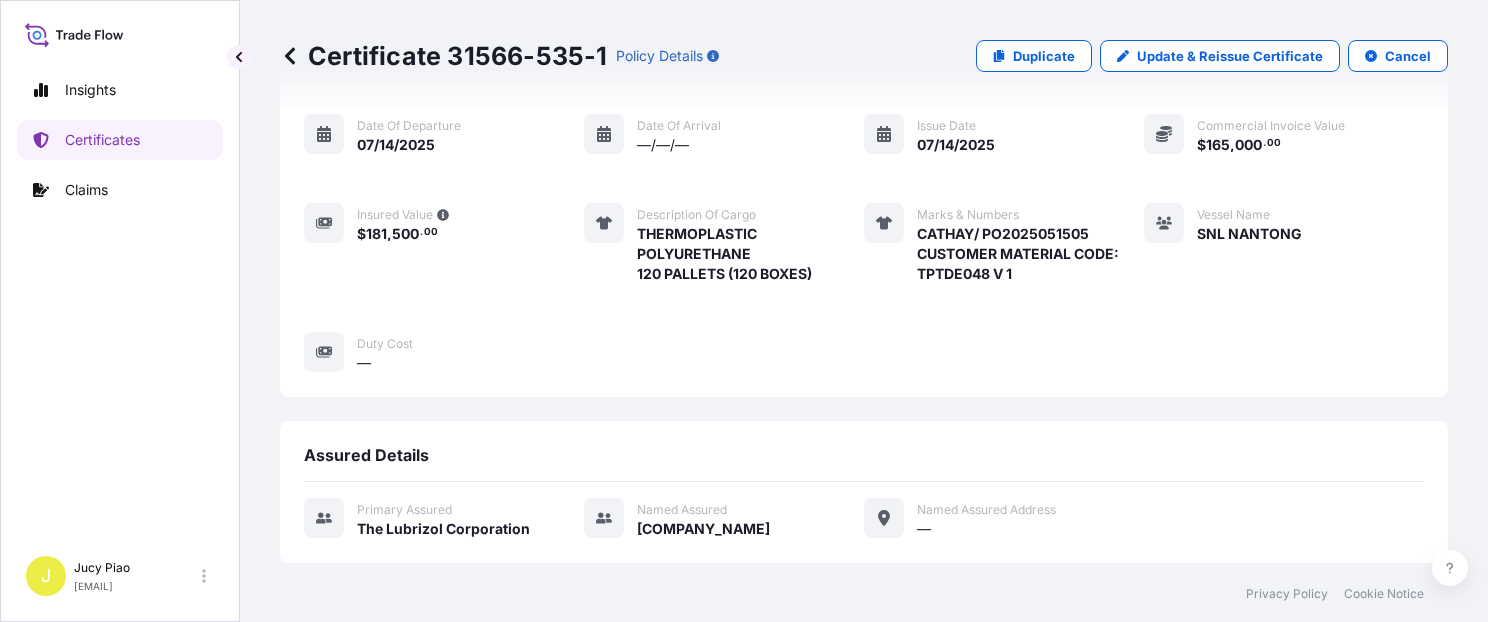 scroll, scrollTop: 0, scrollLeft: 0, axis: both 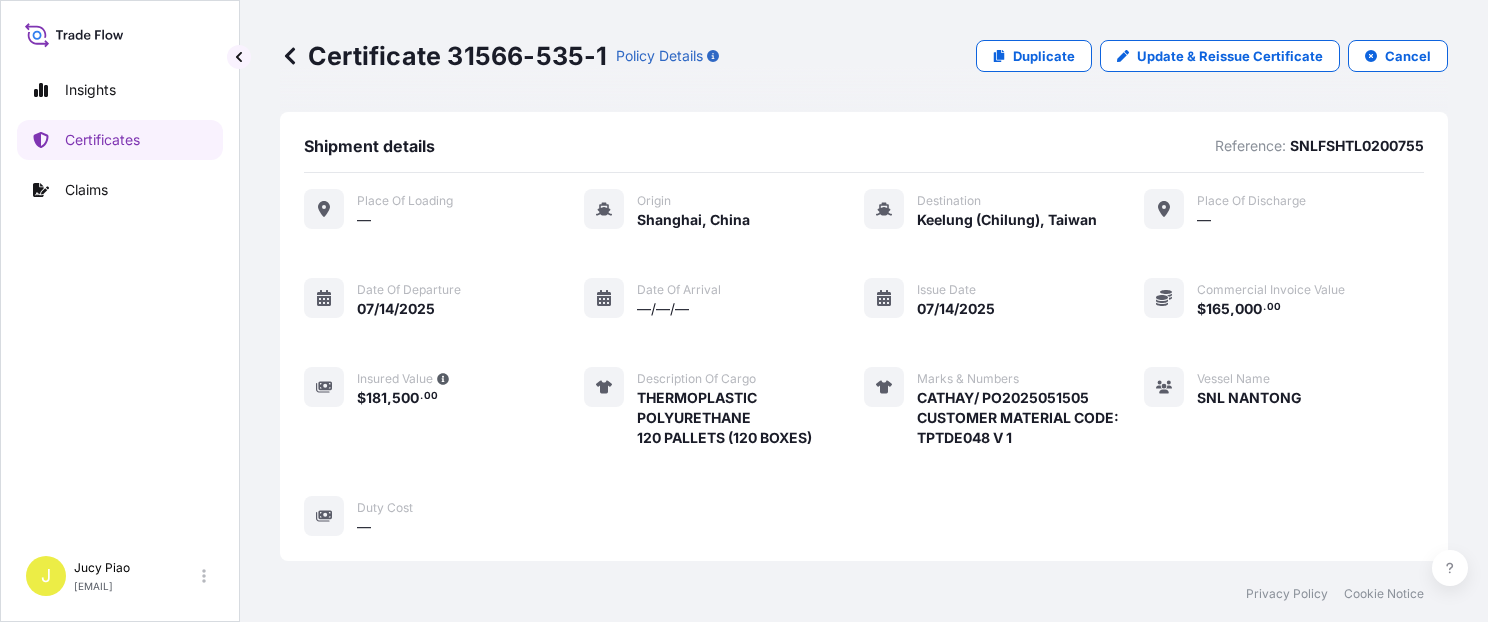 click on "Certificate 31566-535-1 Policy Details Duplicate Update & Reissue Certificate Cancel" at bounding box center (864, 56) 